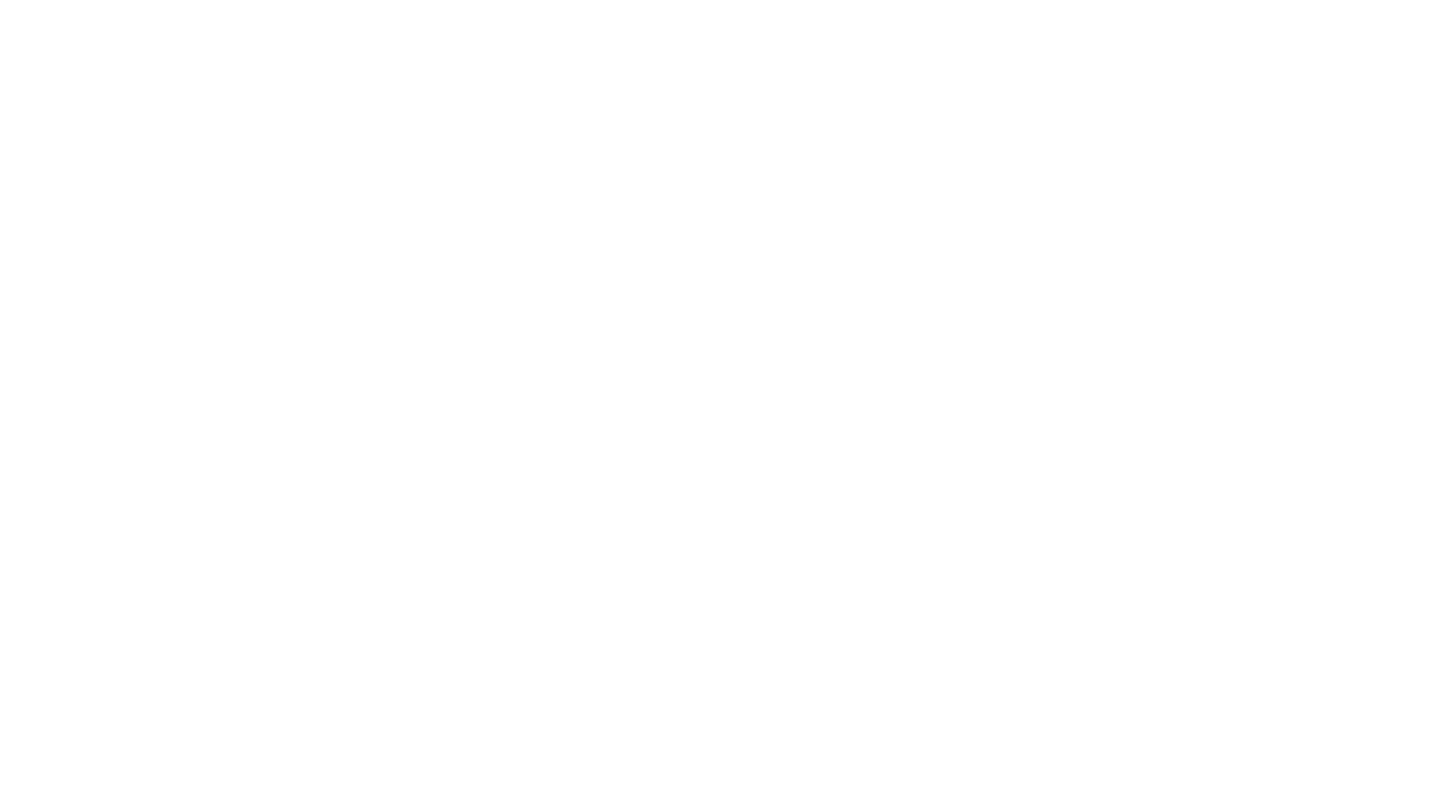 scroll, scrollTop: 0, scrollLeft: 0, axis: both 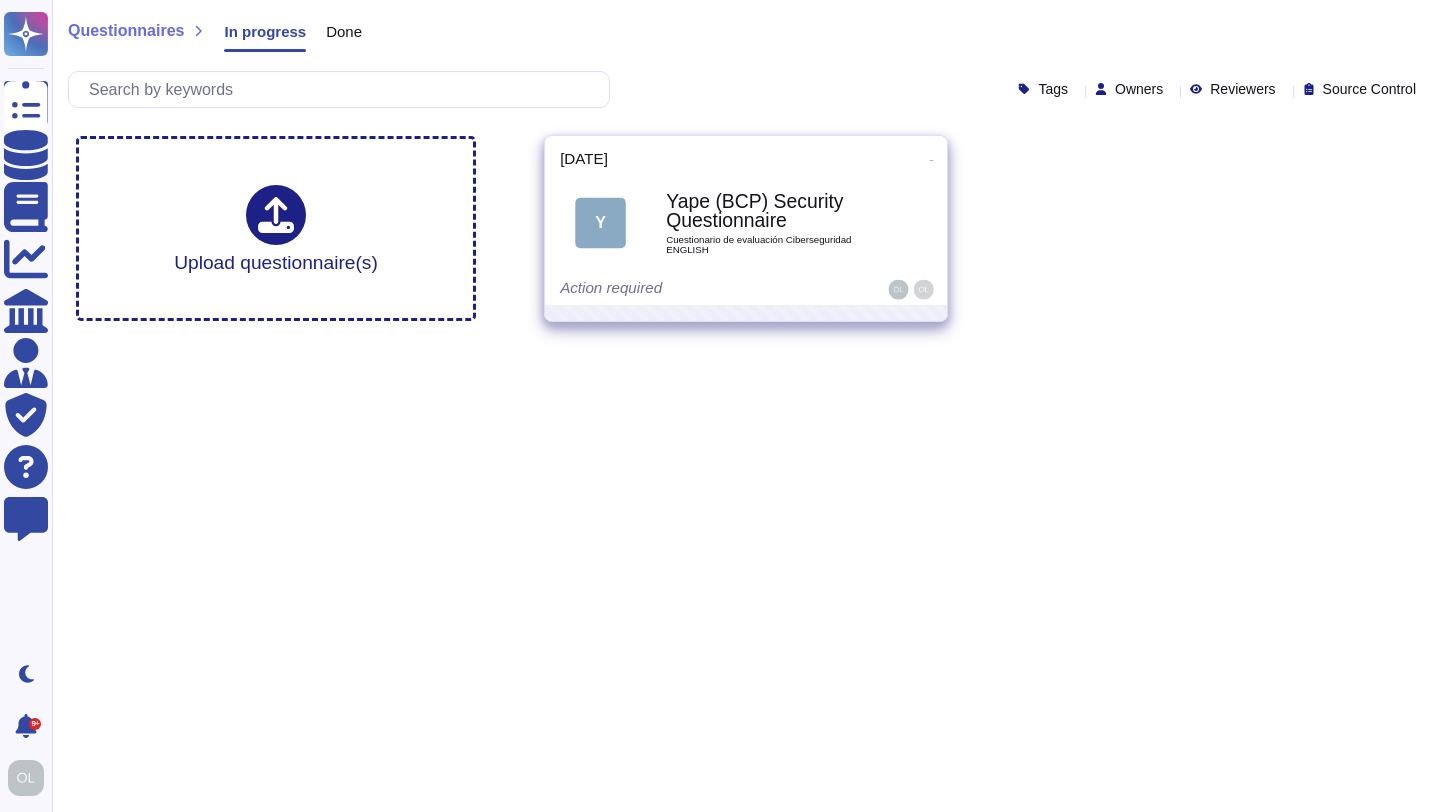 click on "Cuestionario de evaluación Ciberseguridad ENGLISH" at bounding box center (767, 244) 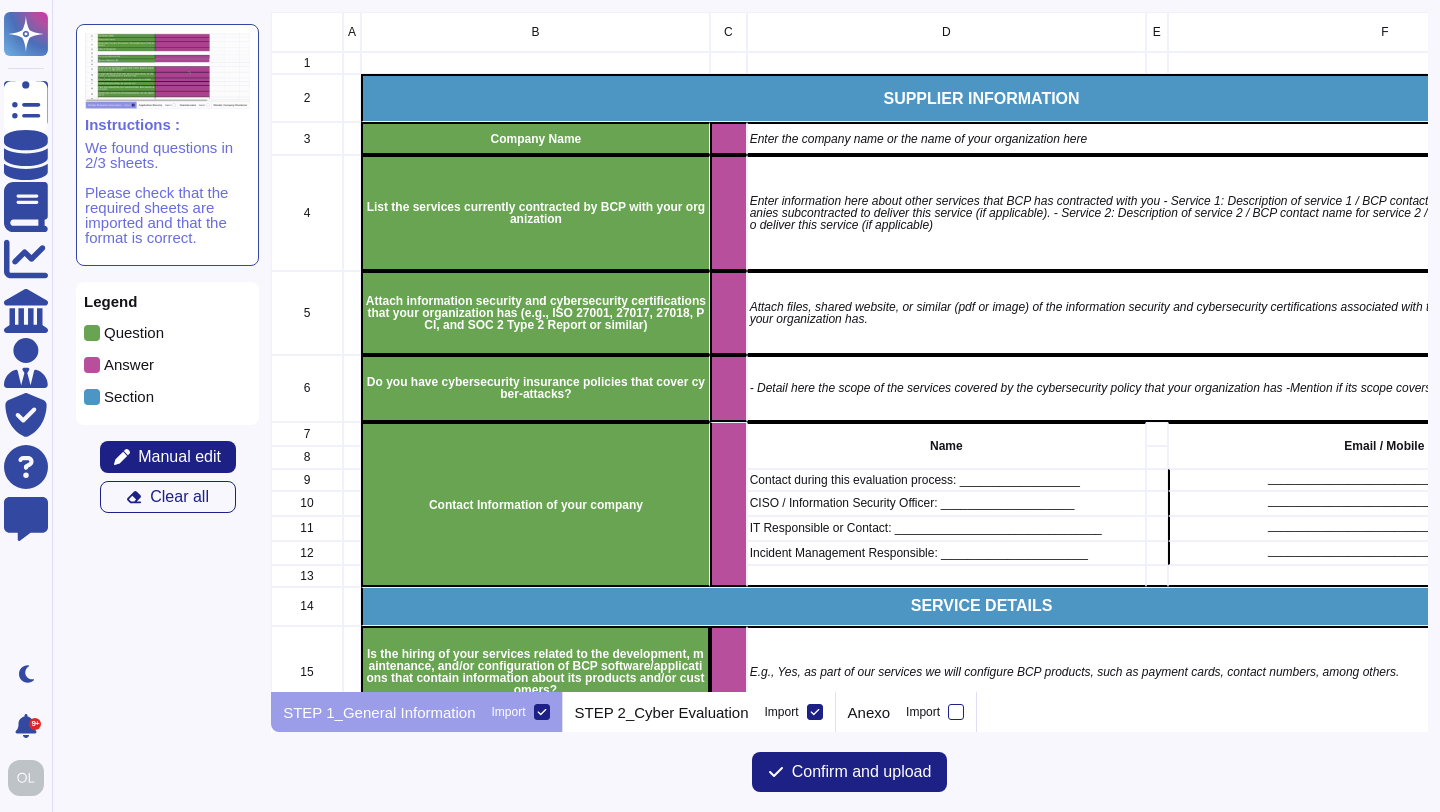 scroll, scrollTop: 1, scrollLeft: 1, axis: both 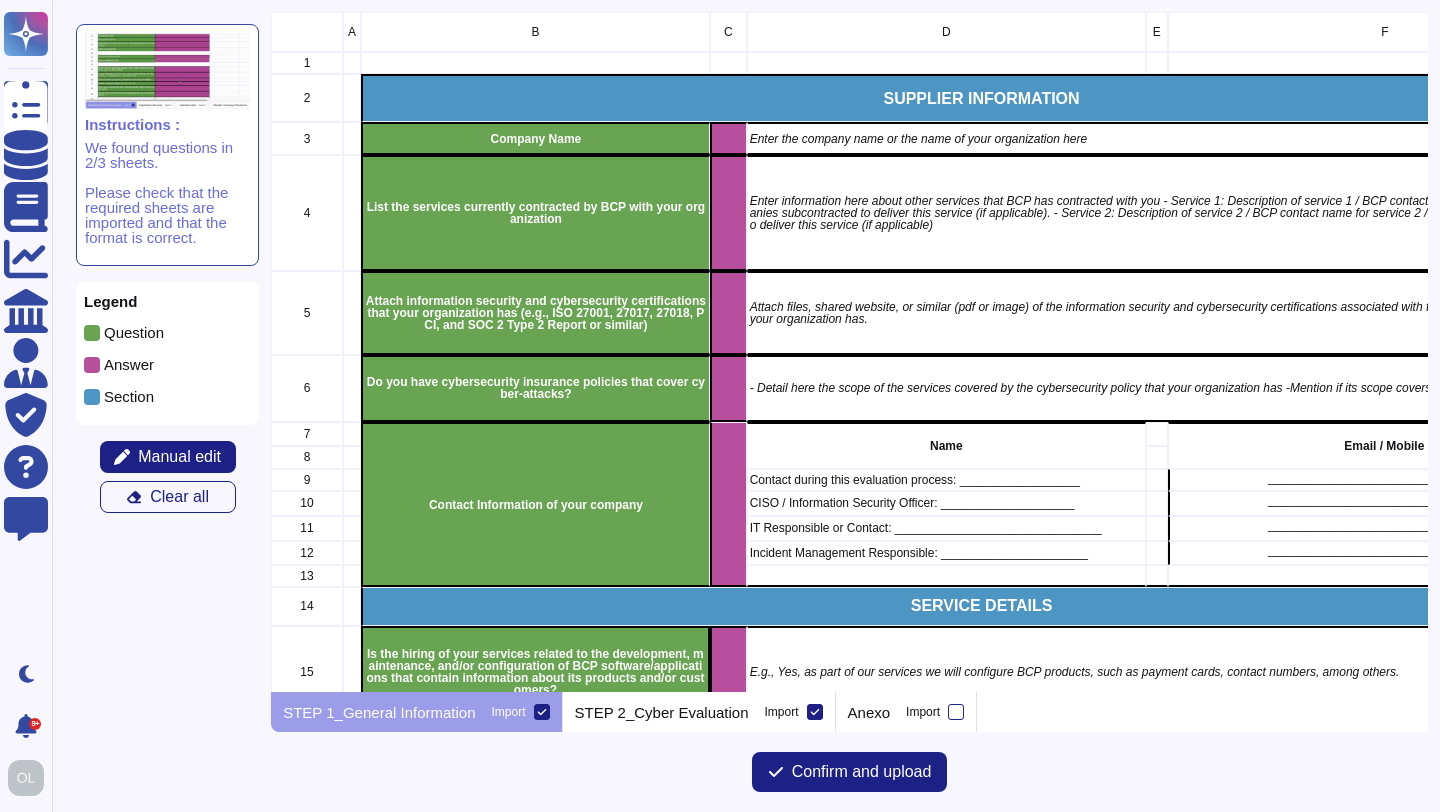 click at bounding box center (728, 138) 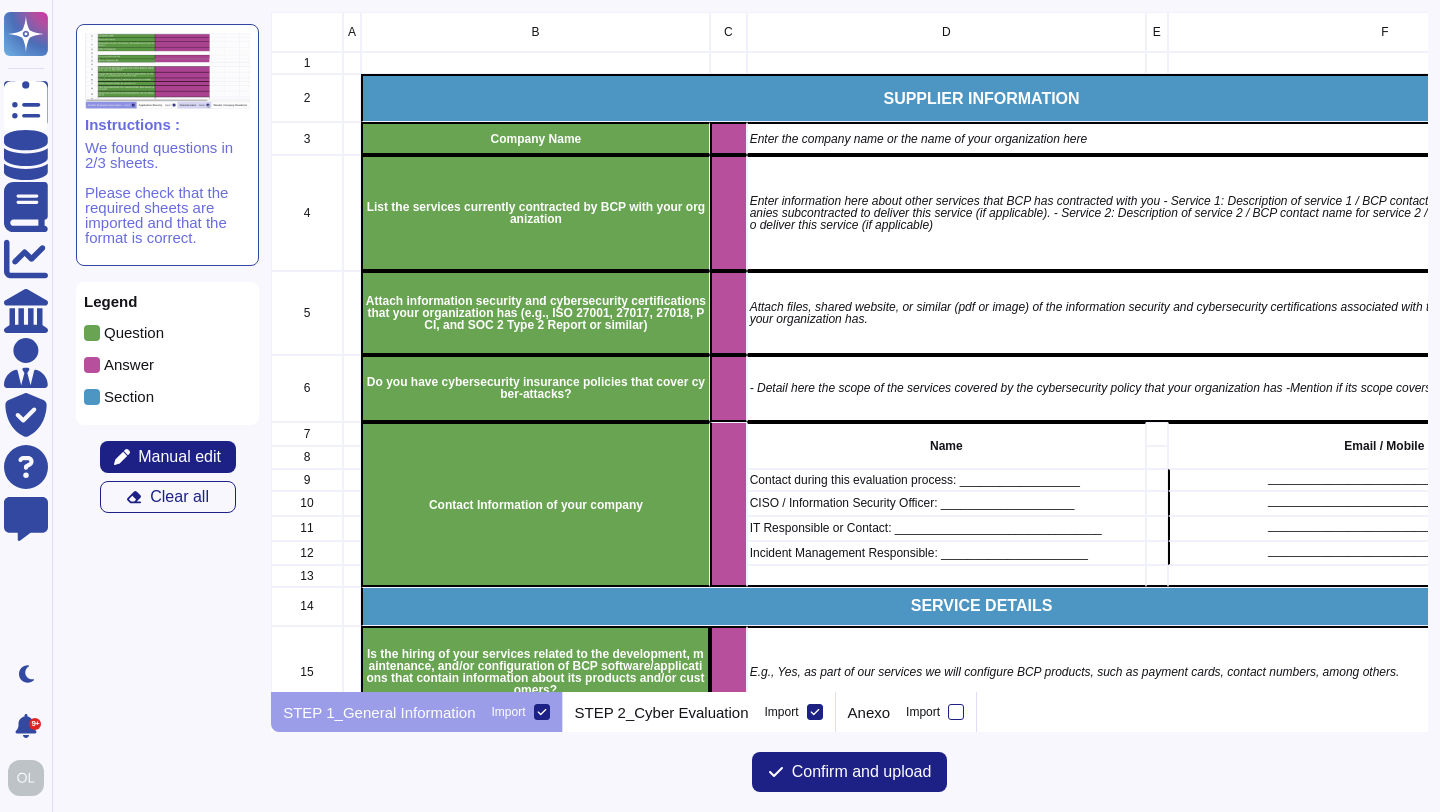 click on "C" at bounding box center [728, 32] 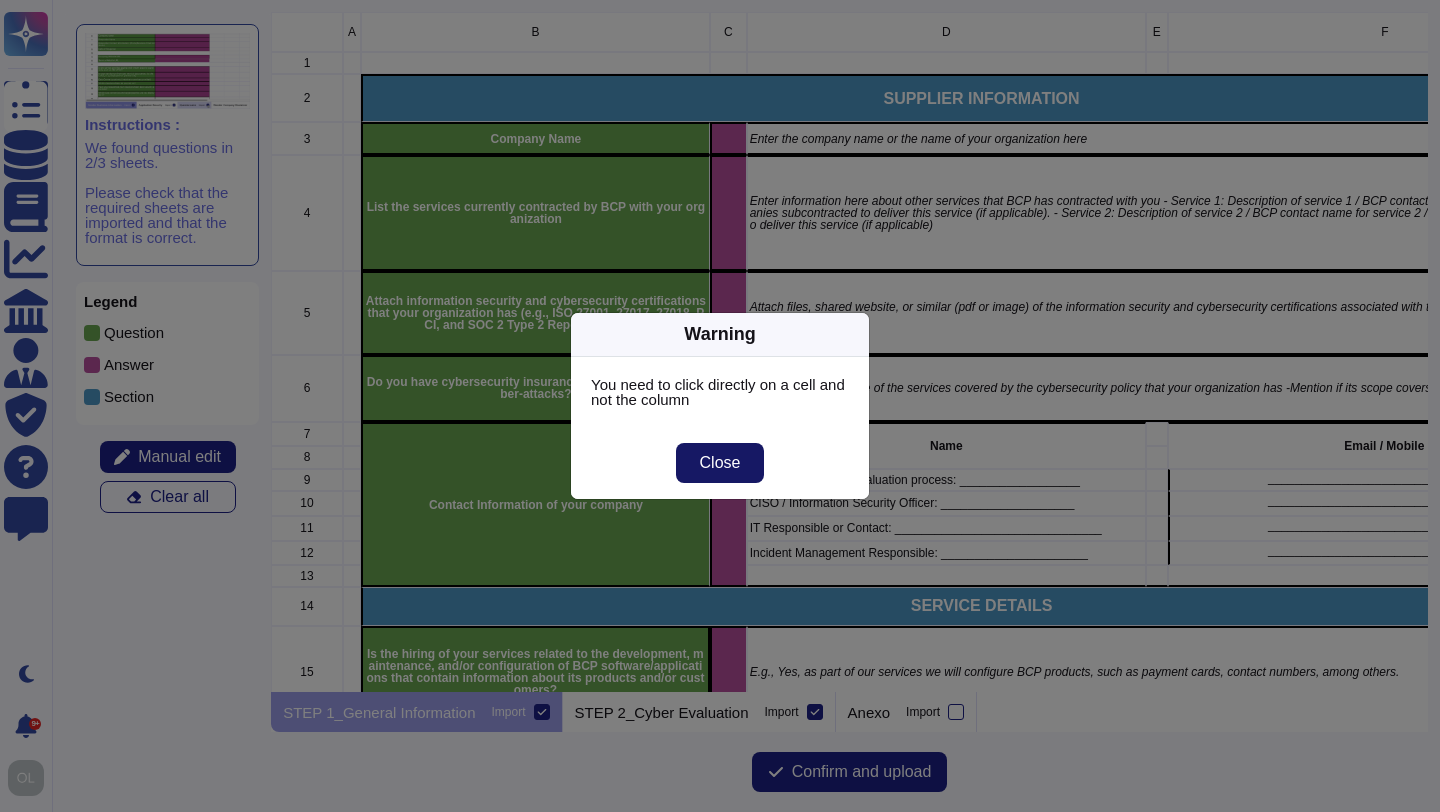 click on "Close" at bounding box center (720, 463) 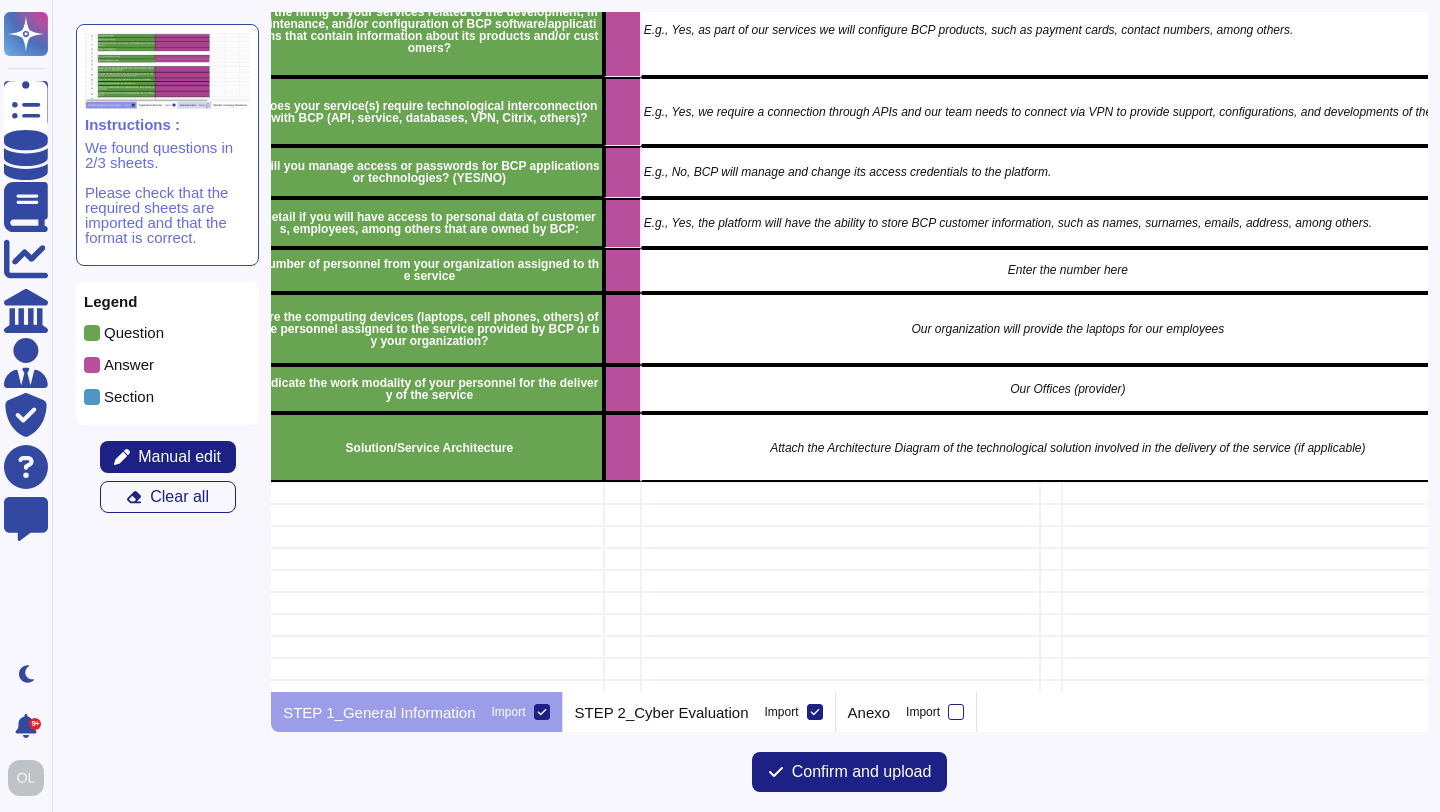 scroll, scrollTop: 647, scrollLeft: 106, axis: both 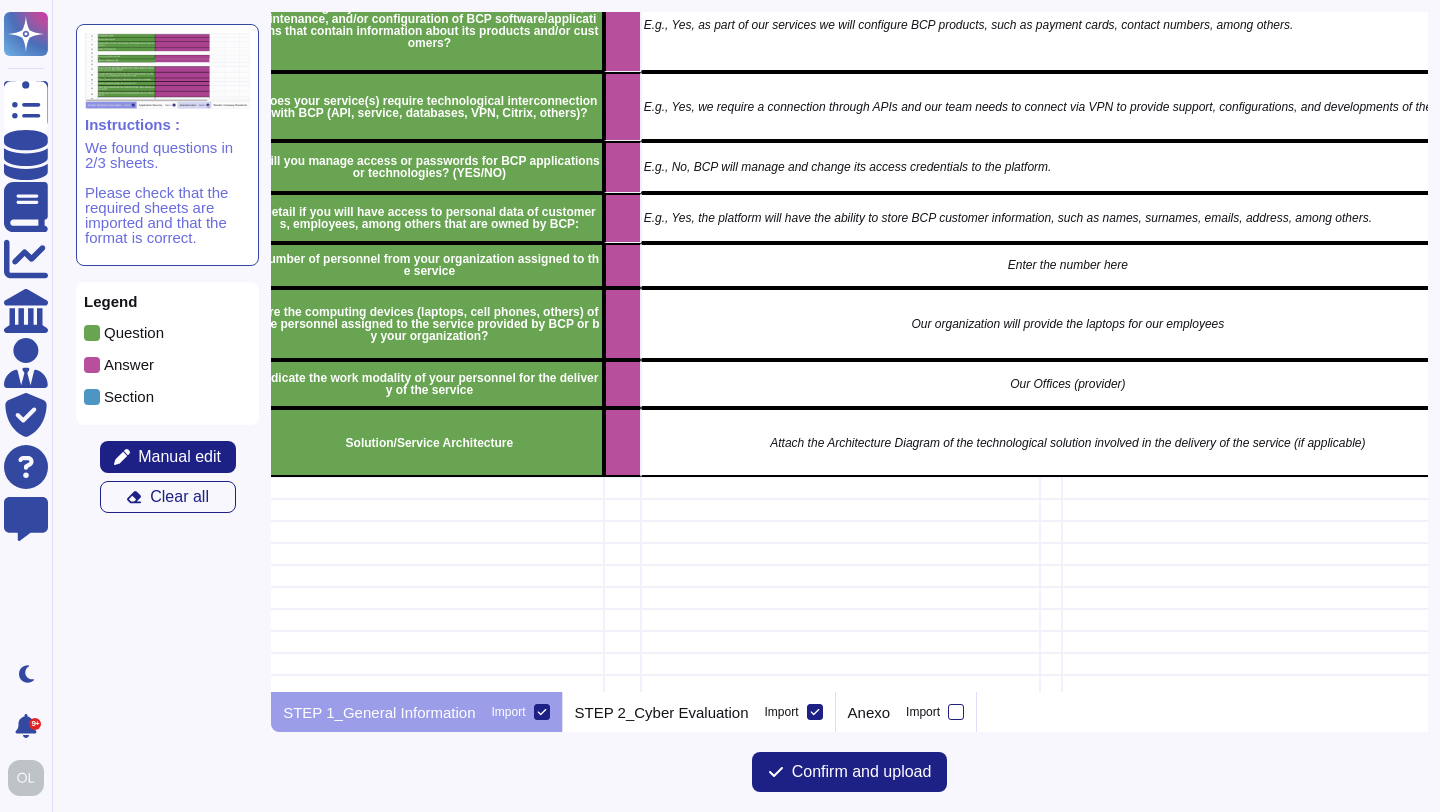 click 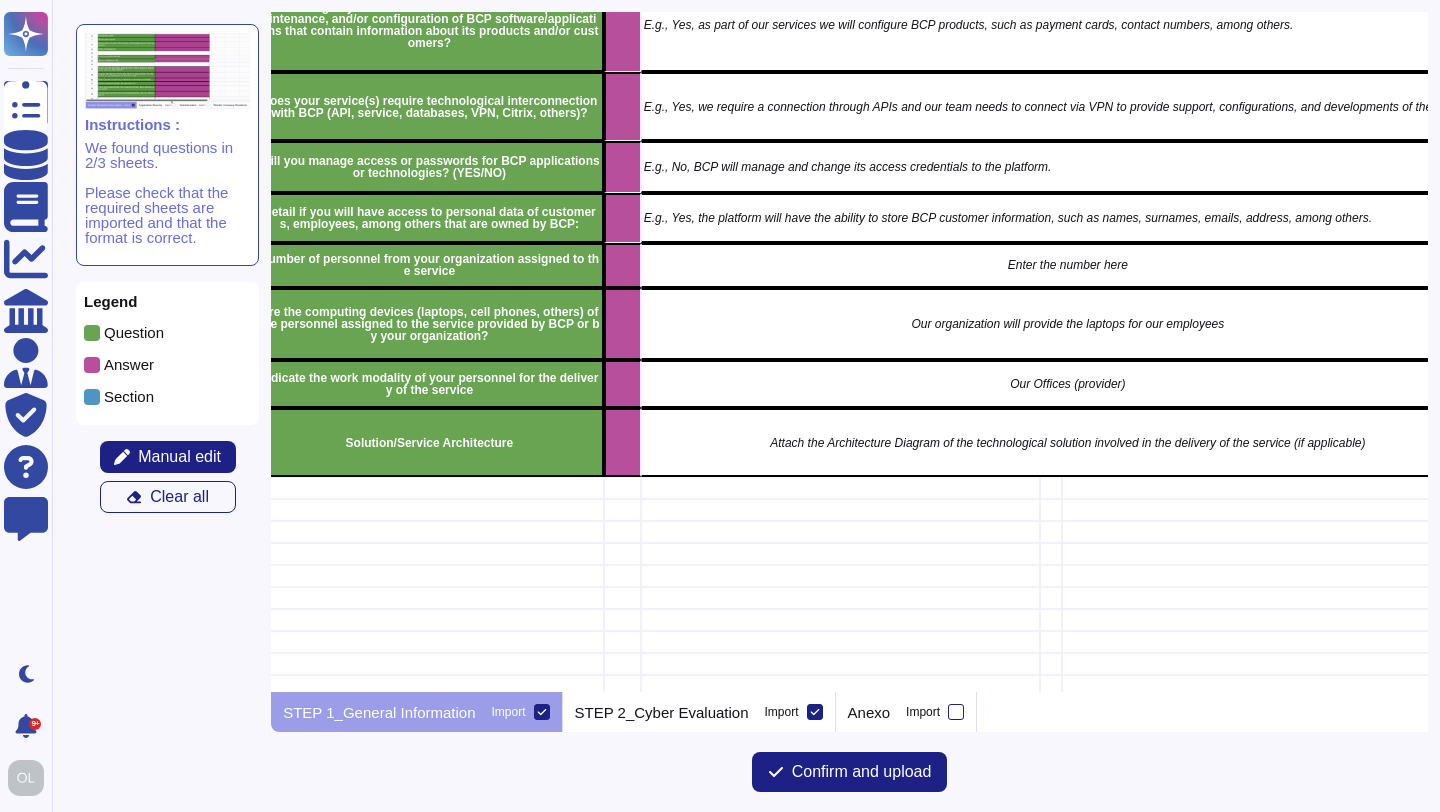click on "Import" at bounding box center [0, 0] 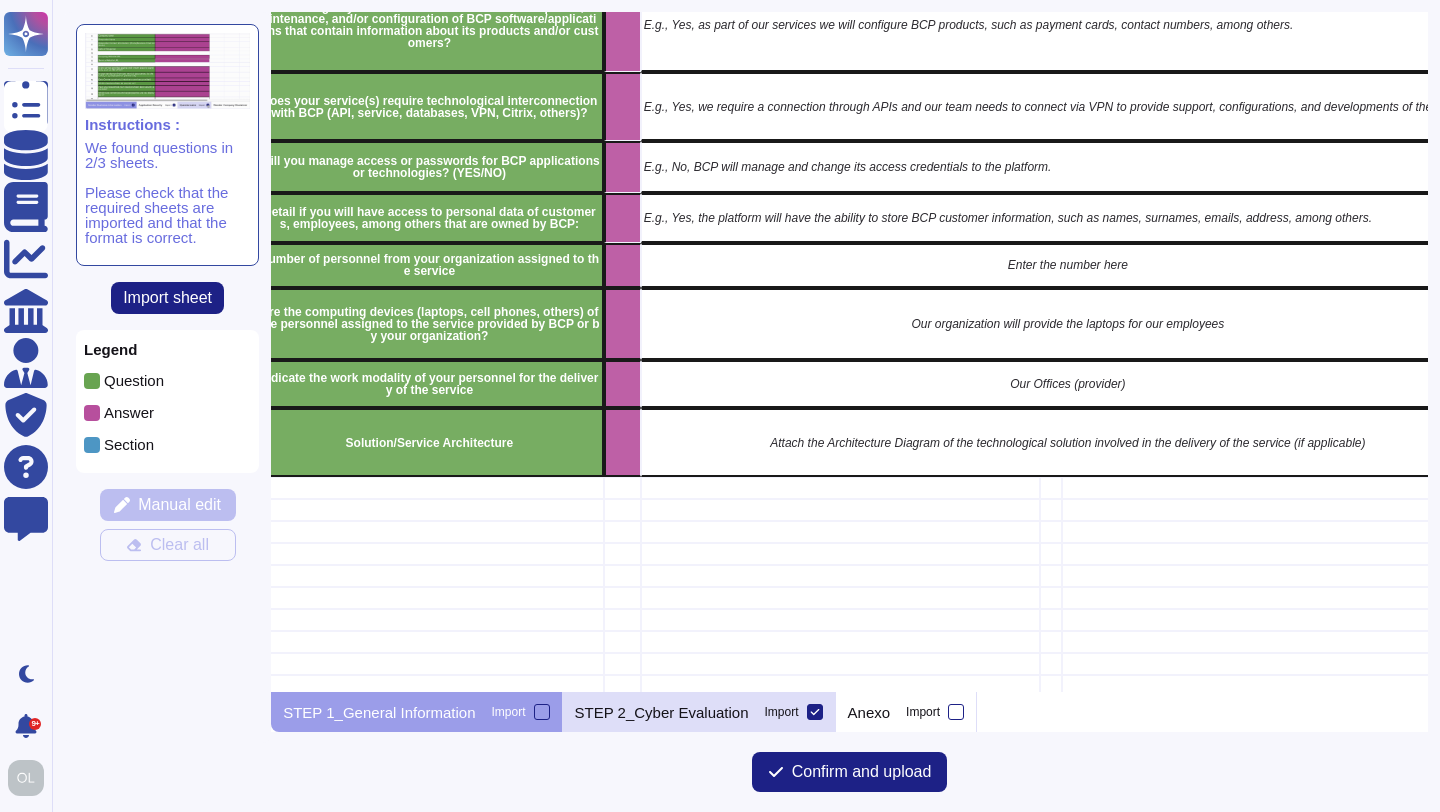 click on "STEP 2_Cyber Evaluation" at bounding box center (662, 712) 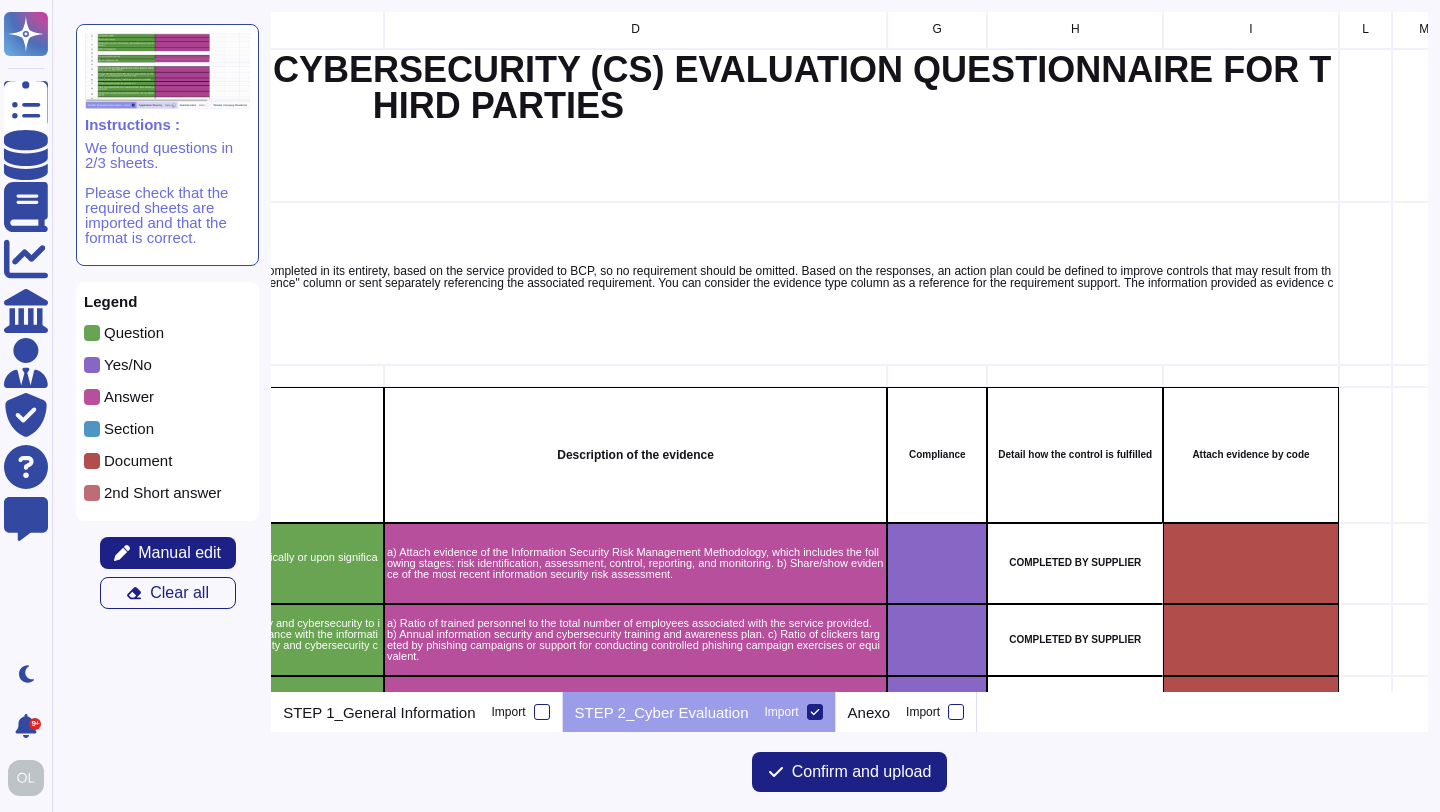 scroll, scrollTop: 0, scrollLeft: 685, axis: horizontal 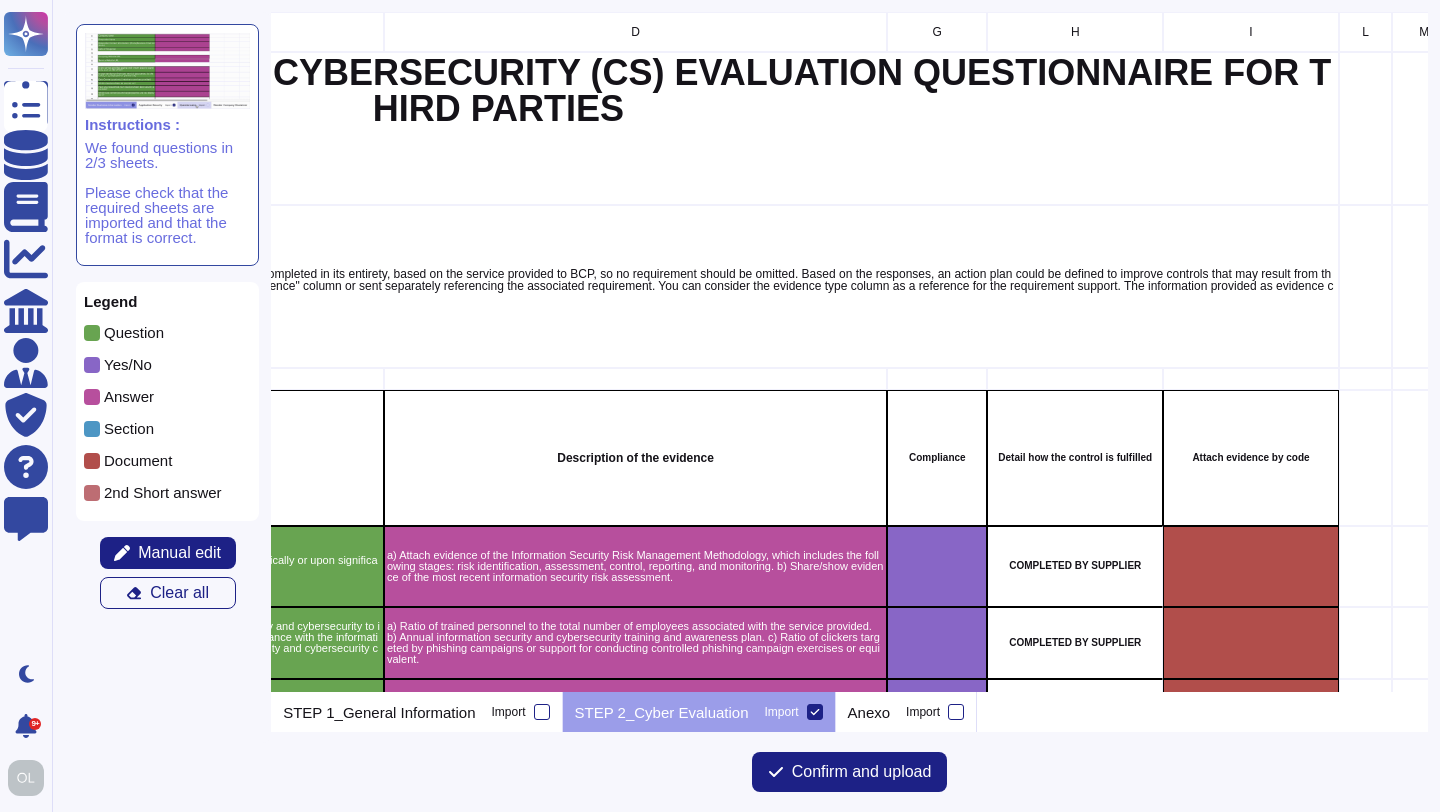 click on "D" at bounding box center (635, 32) 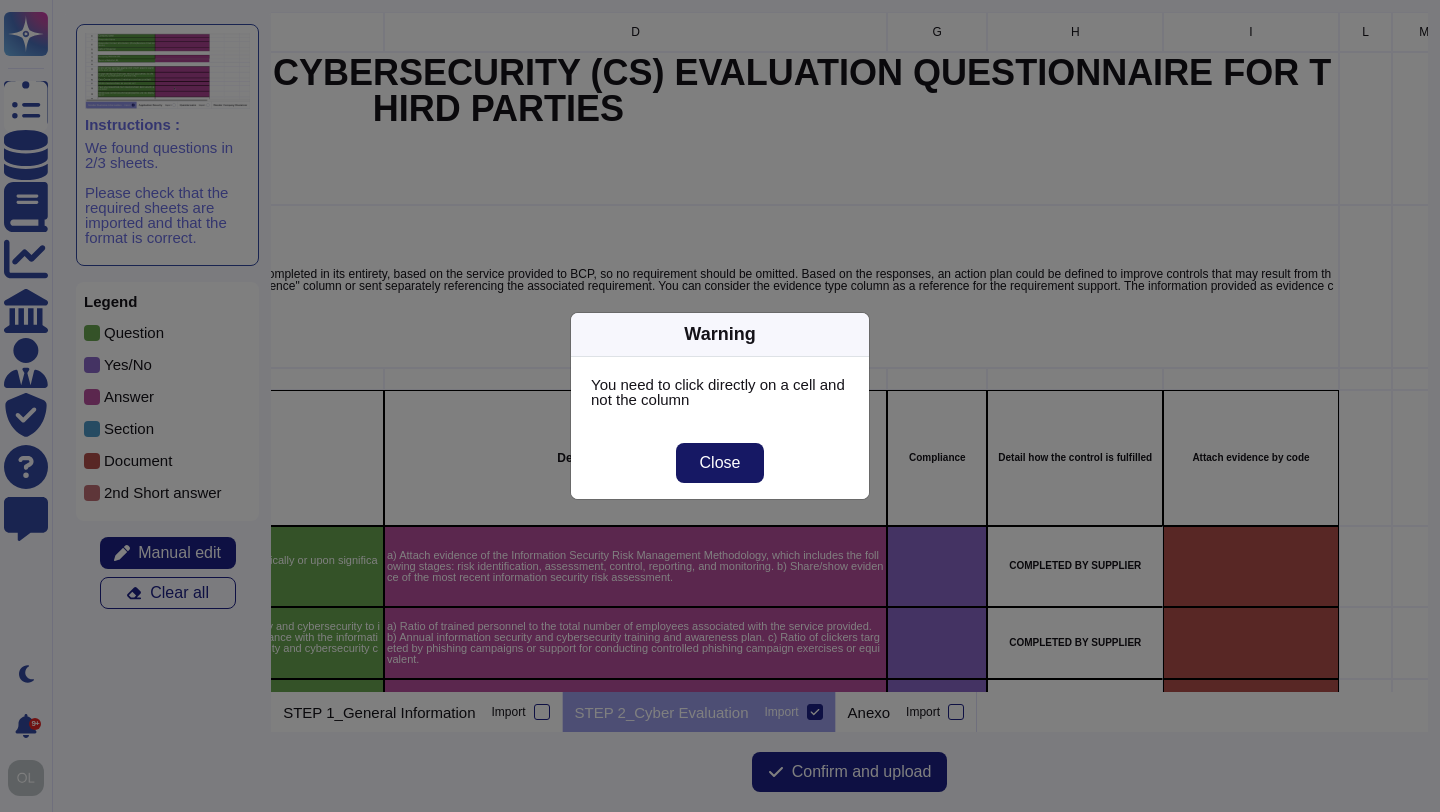 click on "Close" at bounding box center [720, 463] 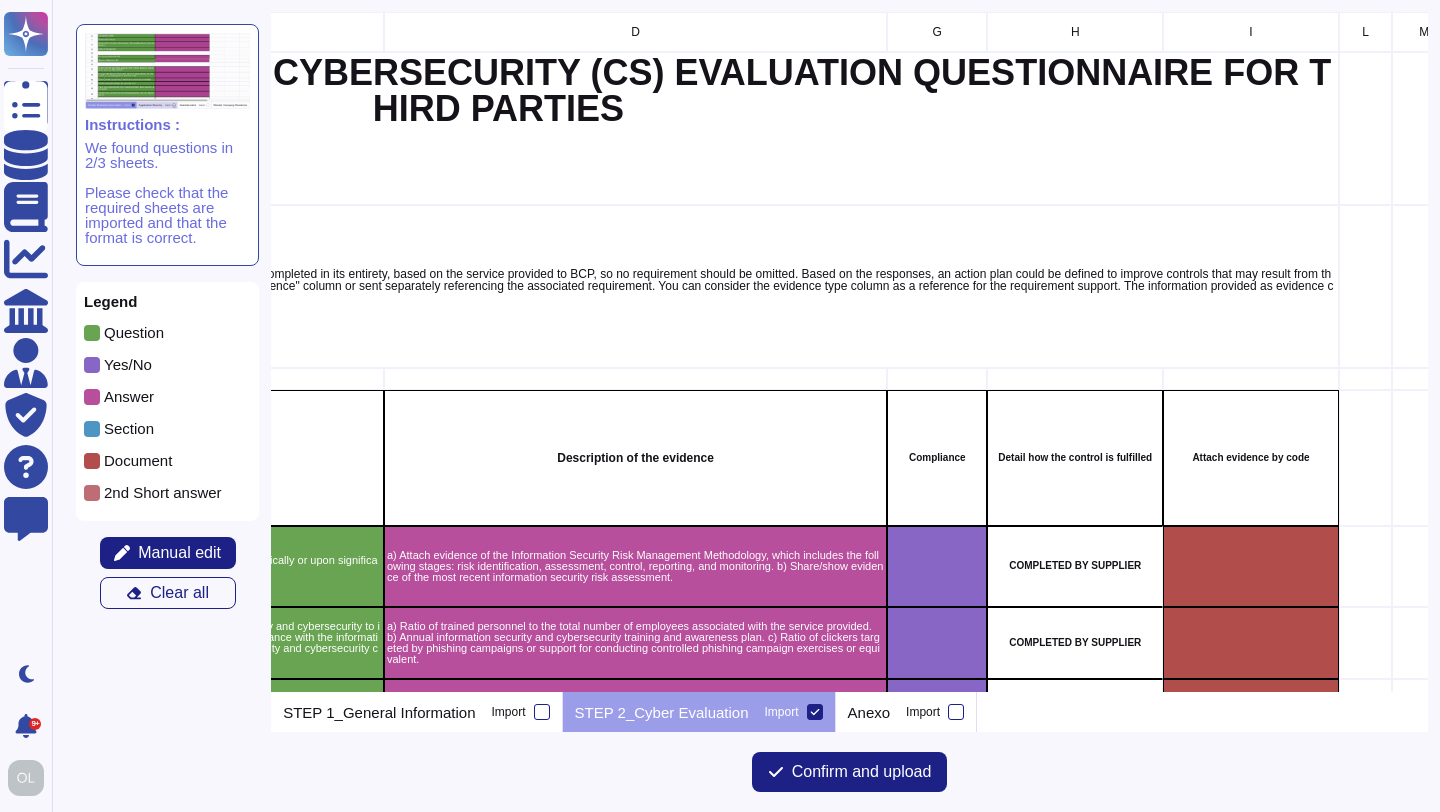 click on "D" at bounding box center (635, 32) 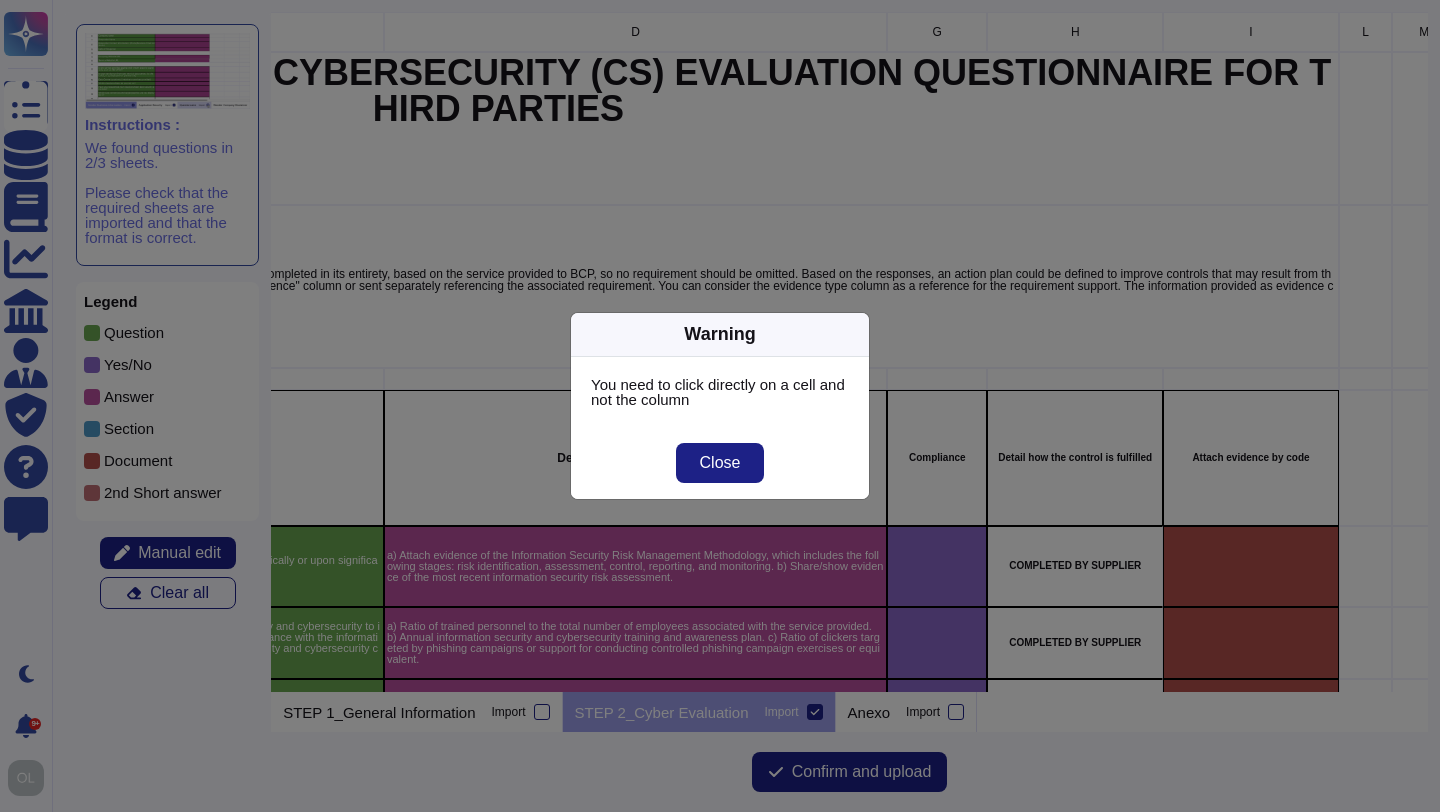 click on "Warning You need to click directly on a cell and not the column Close" at bounding box center (720, 406) 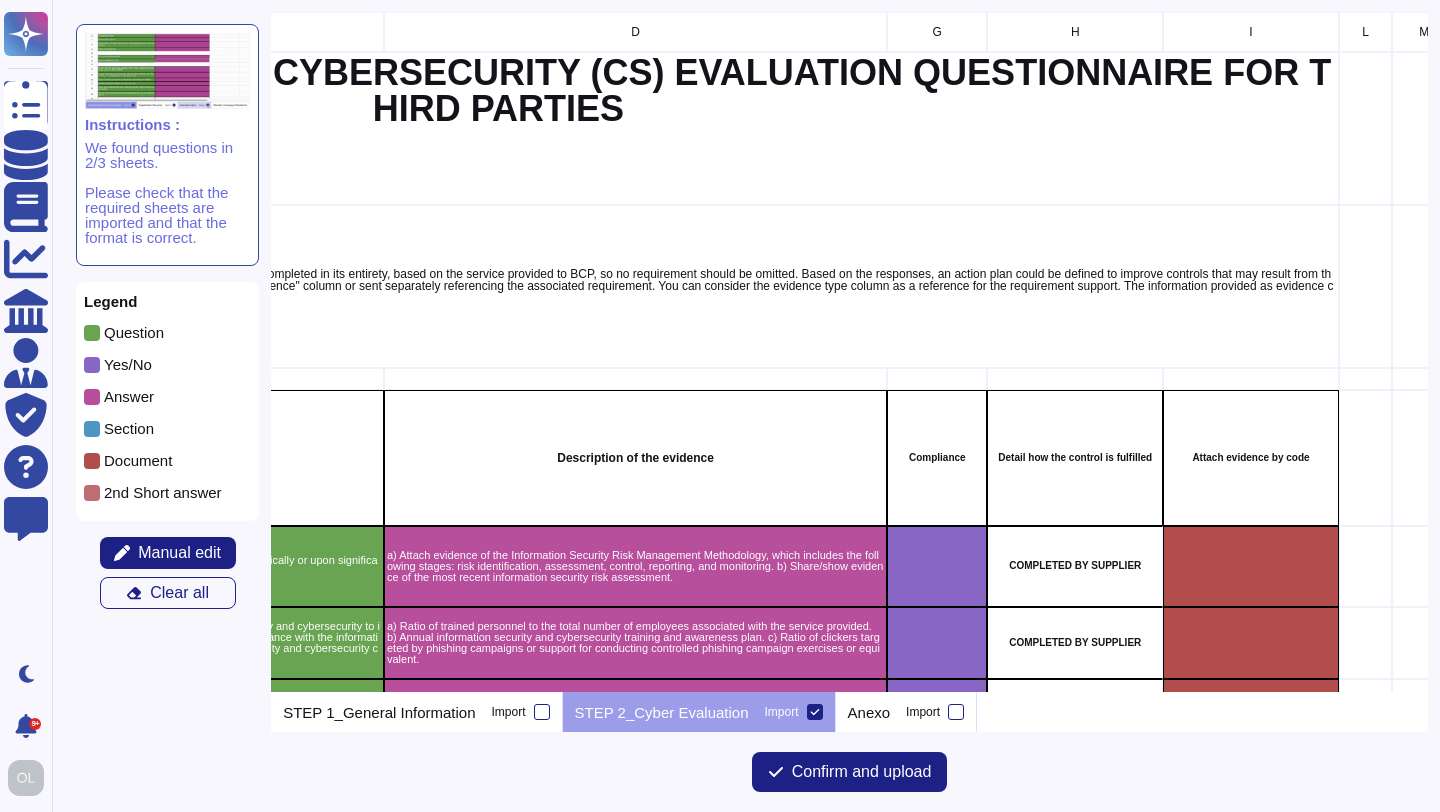 click on "Description of the evidence" at bounding box center [635, 458] 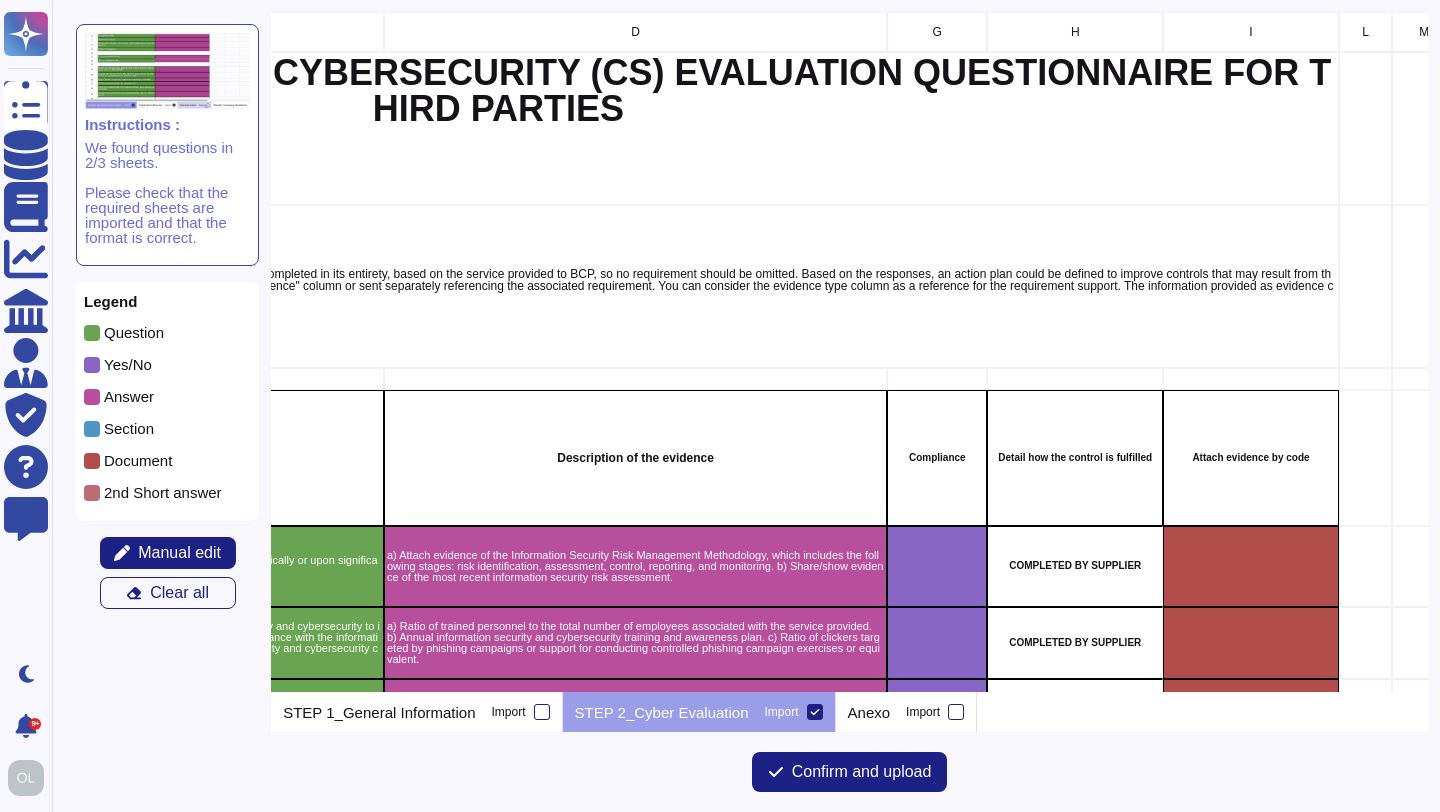 click on "Description of the evidence" at bounding box center [635, 458] 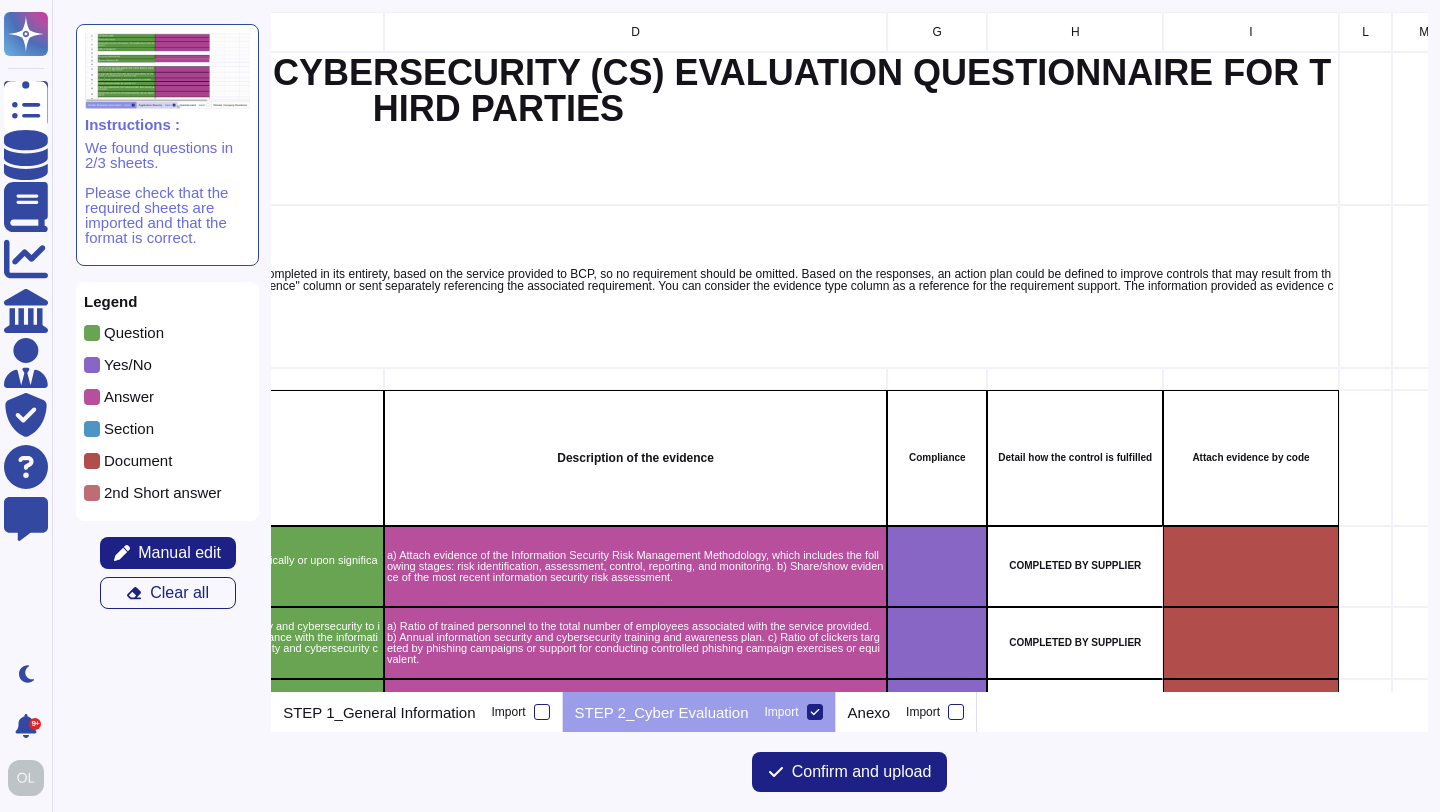 click on "a) Attach evidence of the Information Security Risk Management Methodology, which includes the following stages: risk identification, assessment, control, reporting, and monitoring.
b) Share/show evidence of the most recent information security risk assessment." at bounding box center (635, 566) 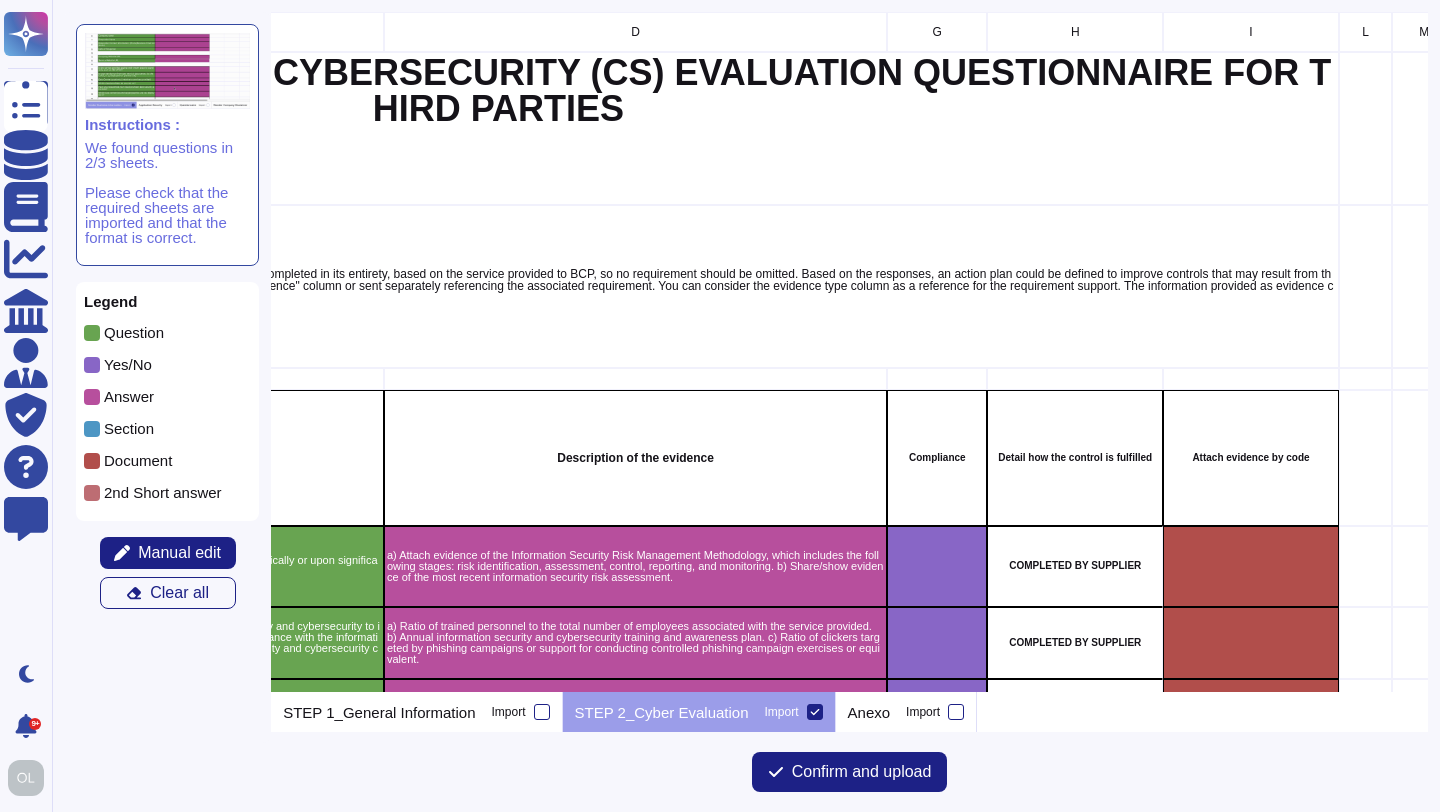 click on "a) Attach evidence of the Information Security Risk Management Methodology, which includes the following stages: risk identification, assessment, control, reporting, and monitoring.
b) Share/show evidence of the most recent information security risk assessment." at bounding box center (635, 566) 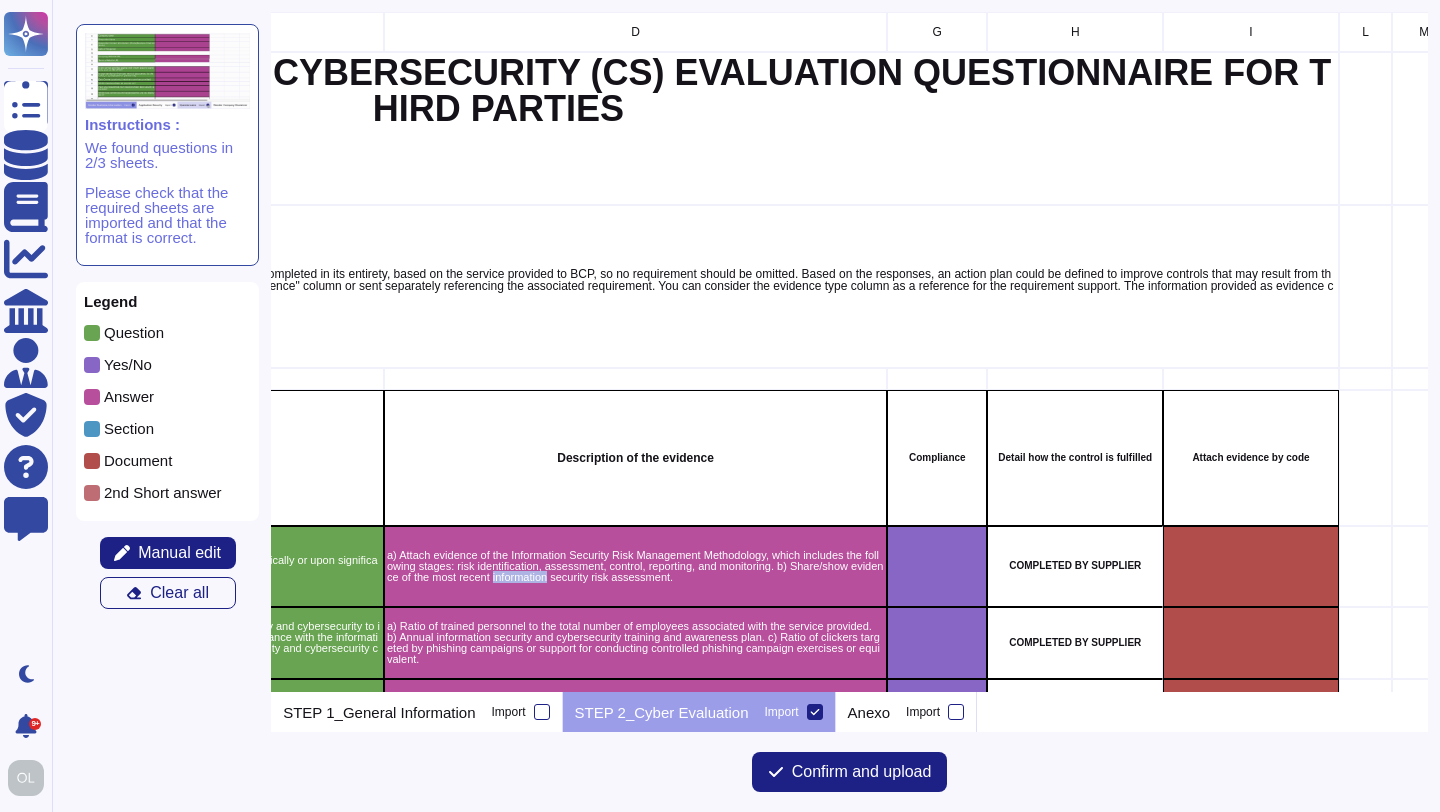 click on "a) Attach evidence of the Information Security Risk Management Methodology, which includes the following stages: risk identification, assessment, control, reporting, and monitoring.
b) Share/show evidence of the most recent information security risk assessment." at bounding box center [635, 566] 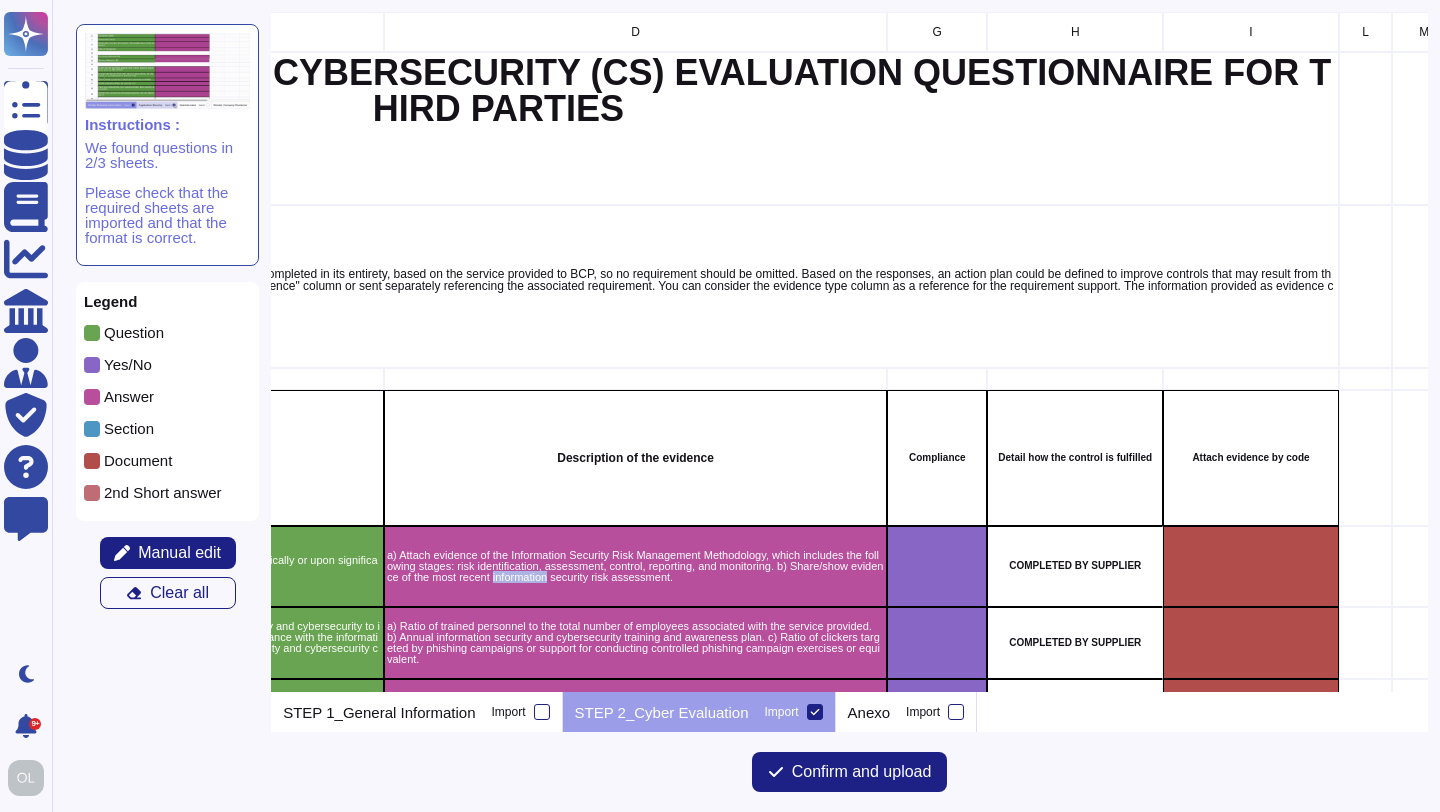 scroll, scrollTop: 5, scrollLeft: 685, axis: both 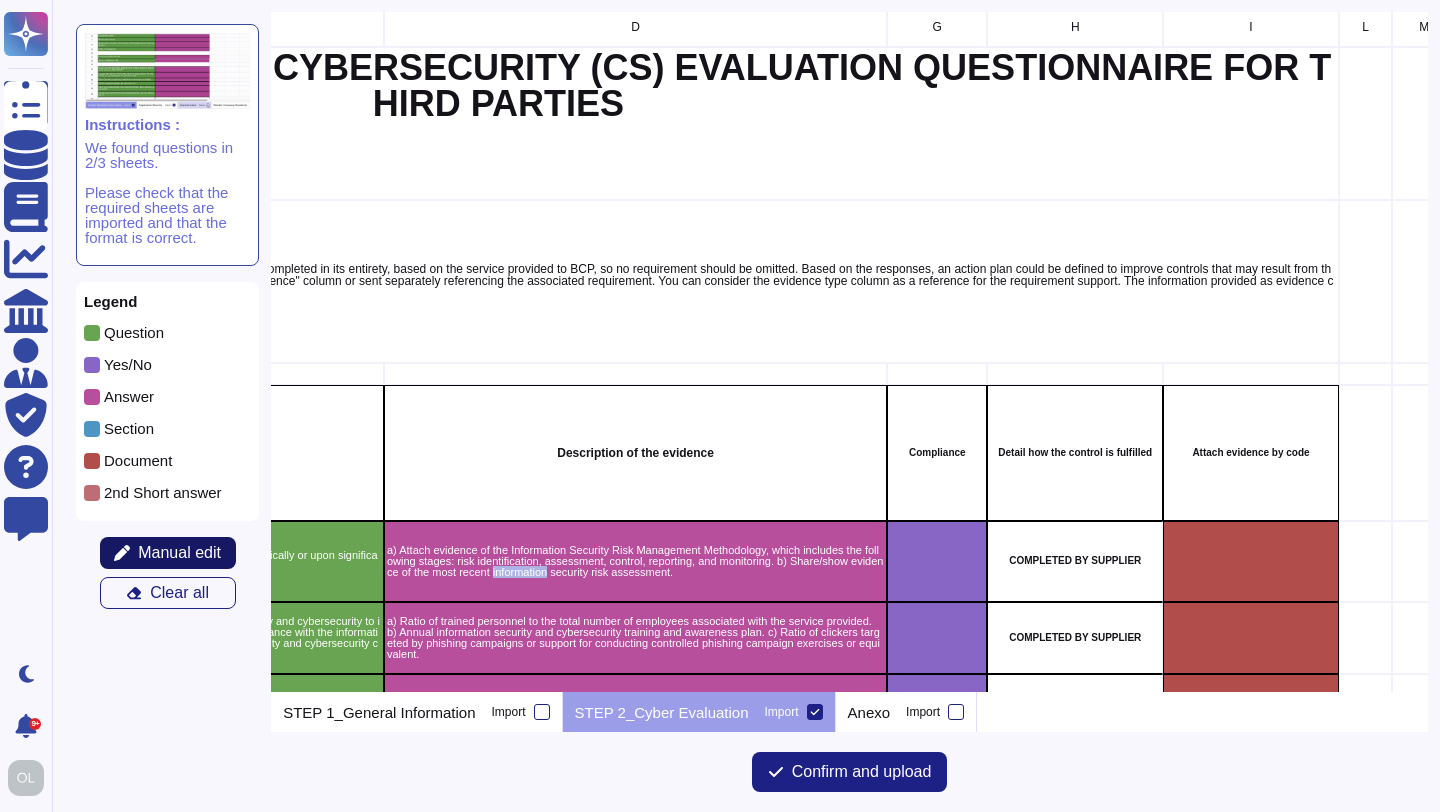 click on "Manual edit" at bounding box center [179, 553] 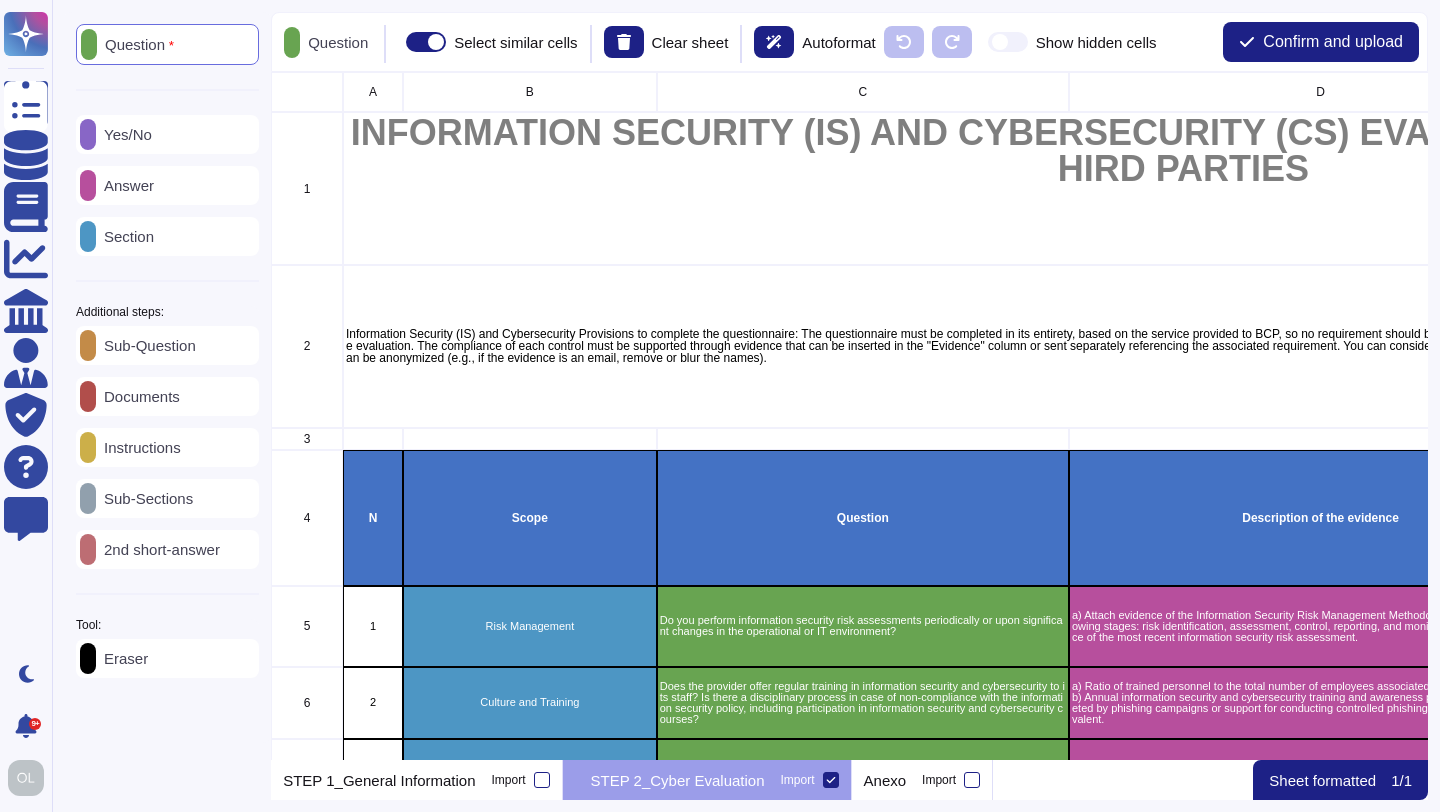 scroll, scrollTop: 1, scrollLeft: 1, axis: both 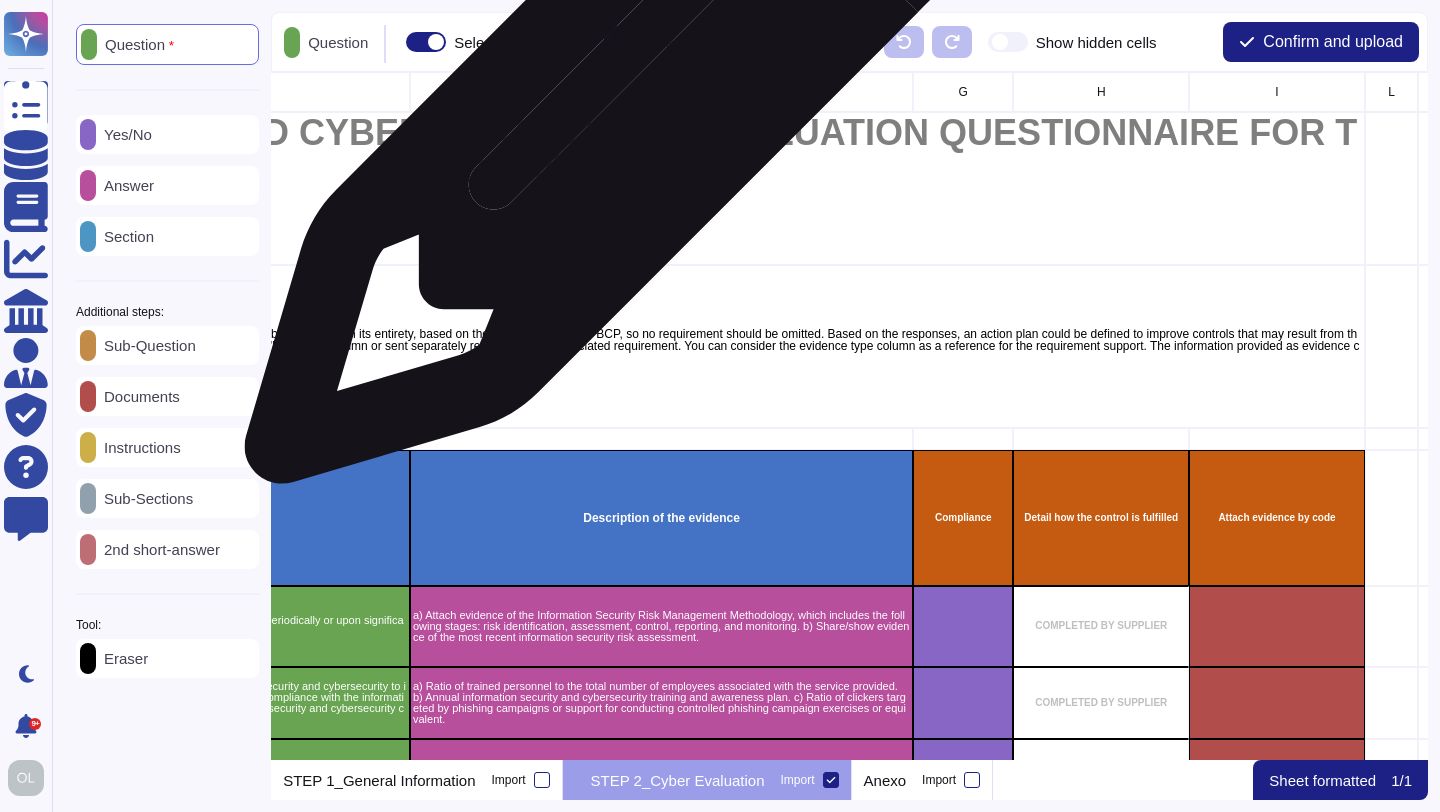click on "D" at bounding box center [661, 92] 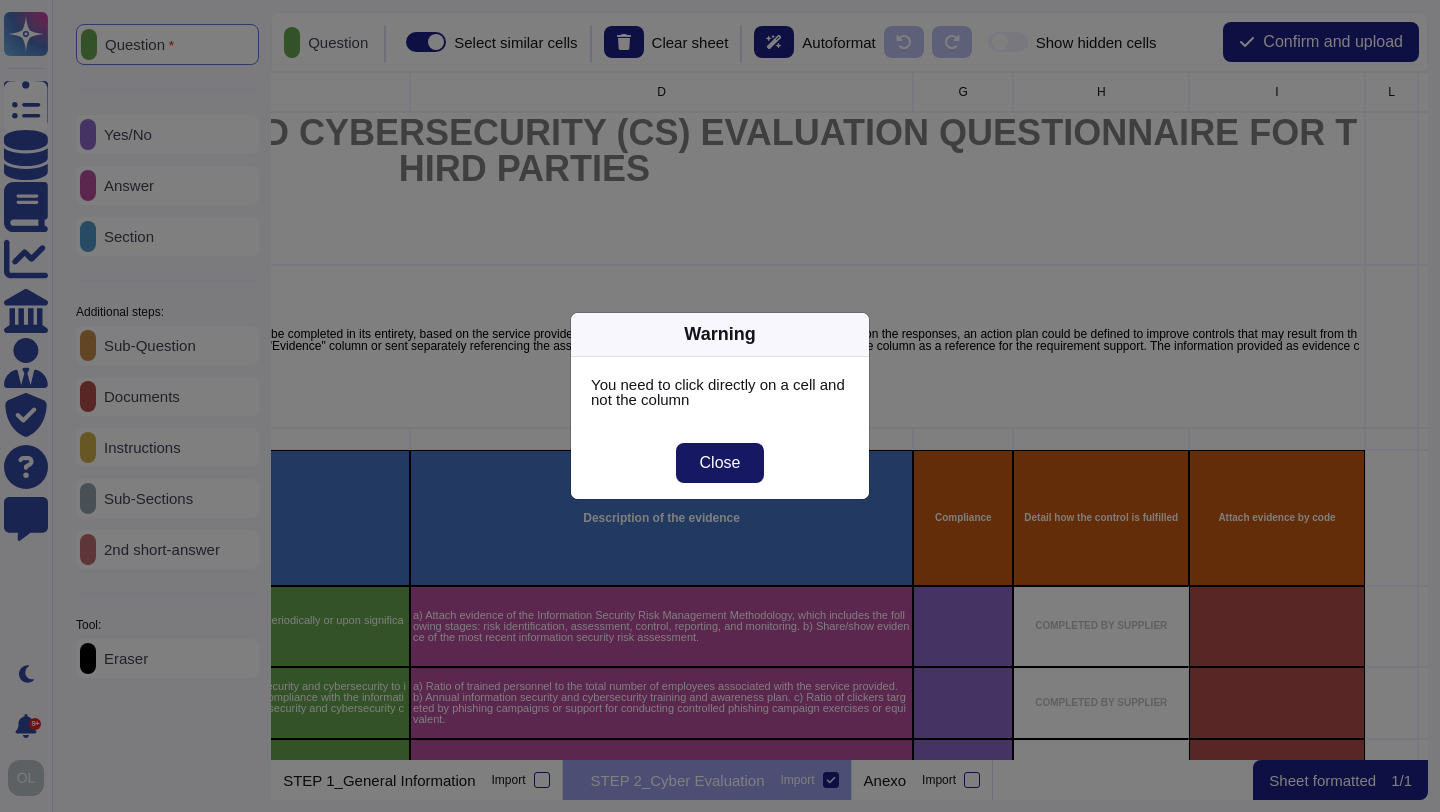 click on "Close" at bounding box center (720, 463) 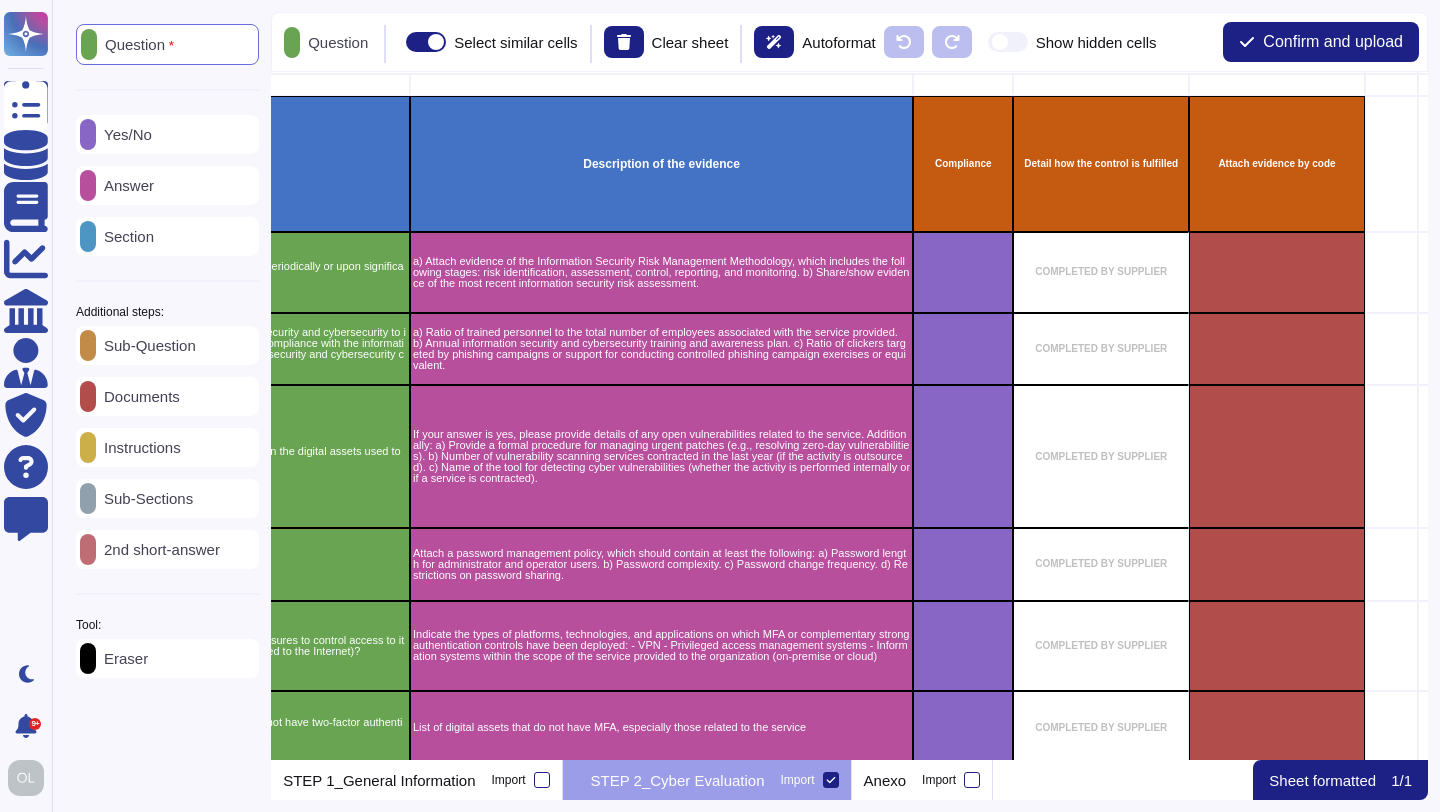 scroll, scrollTop: 358, scrollLeft: 659, axis: both 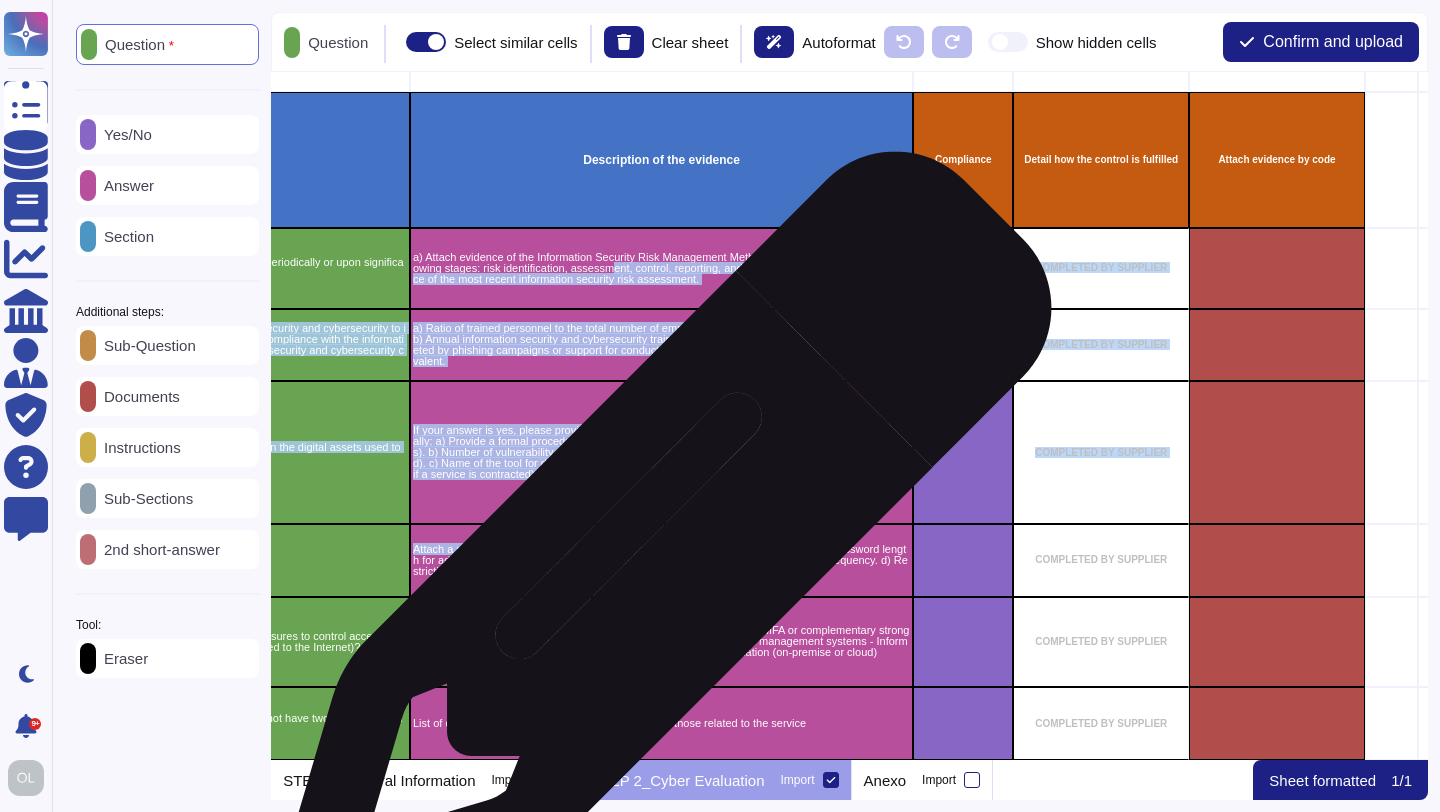 drag, startPoint x: 666, startPoint y: 273, endPoint x: 656, endPoint y: 547, distance: 274.18243 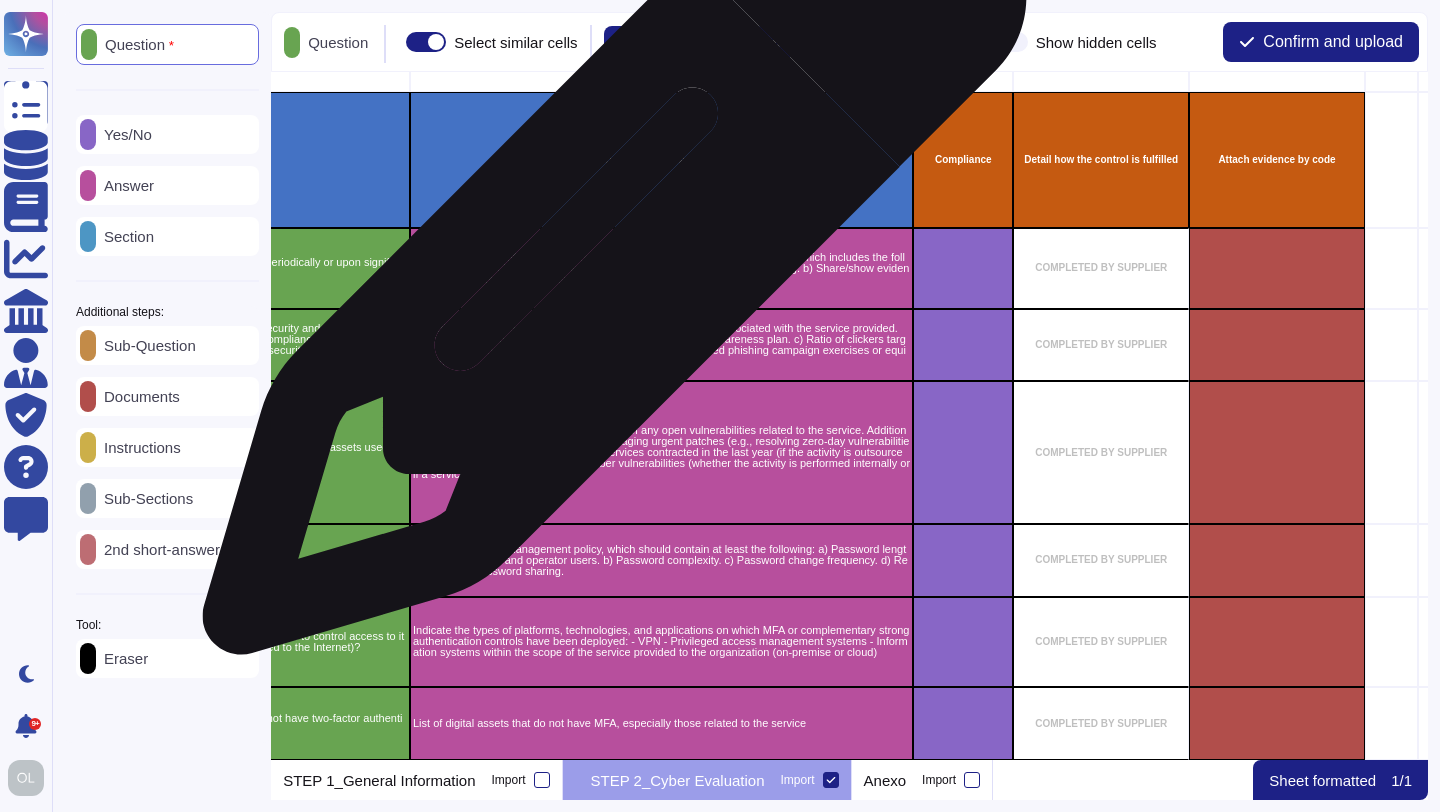 click on "a) Attach evidence of the Information Security Risk Management Methodology, which includes the following stages: risk identification, assessment, control, reporting, and monitoring.
b) Share/show evidence of the most recent information security risk assessment." at bounding box center (661, 268) 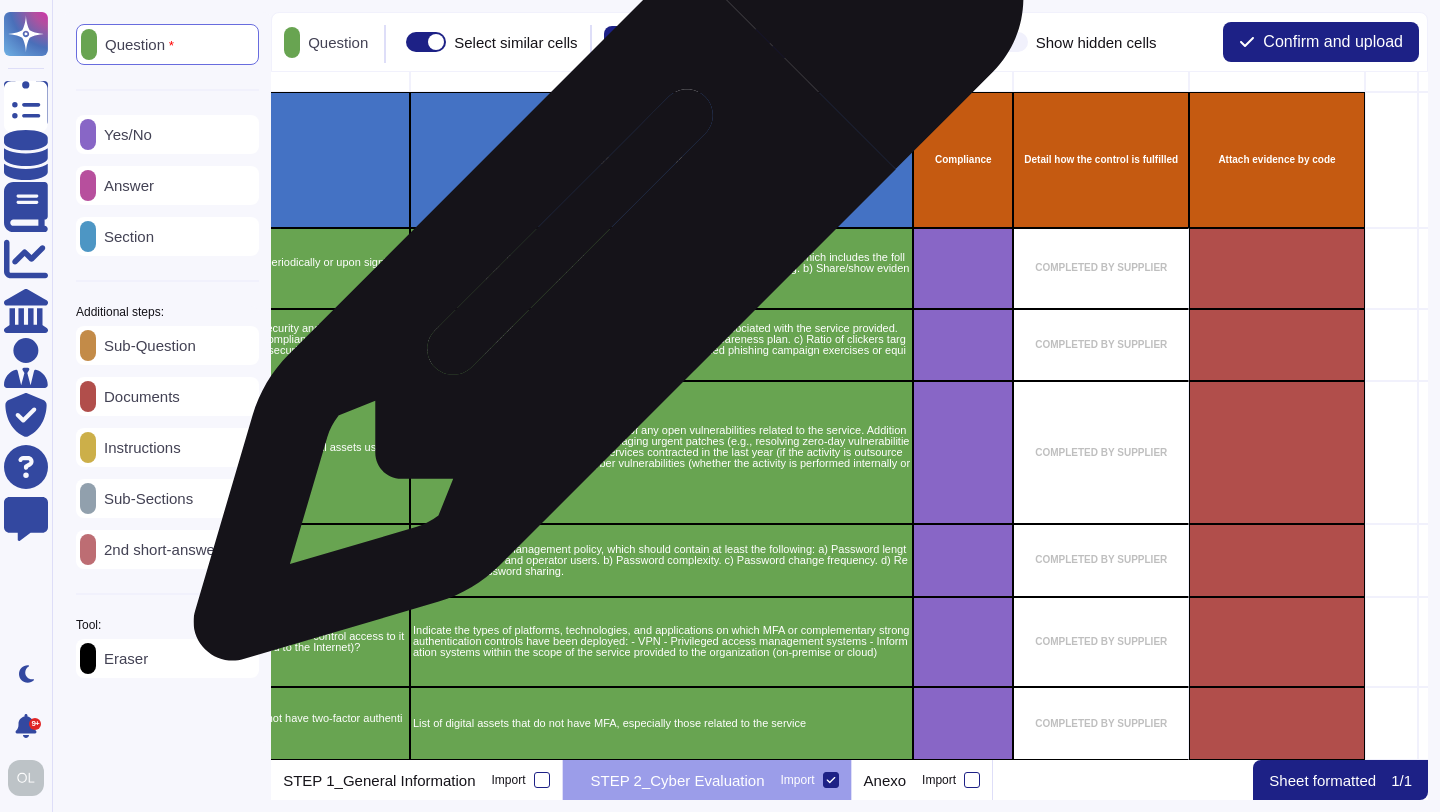 click on "a) Attach evidence of the Information Security Risk Management Methodology, which includes the following stages: risk identification, assessment, control, reporting, and monitoring.
b) Share/show evidence of the most recent information security risk assessment." at bounding box center (661, 268) 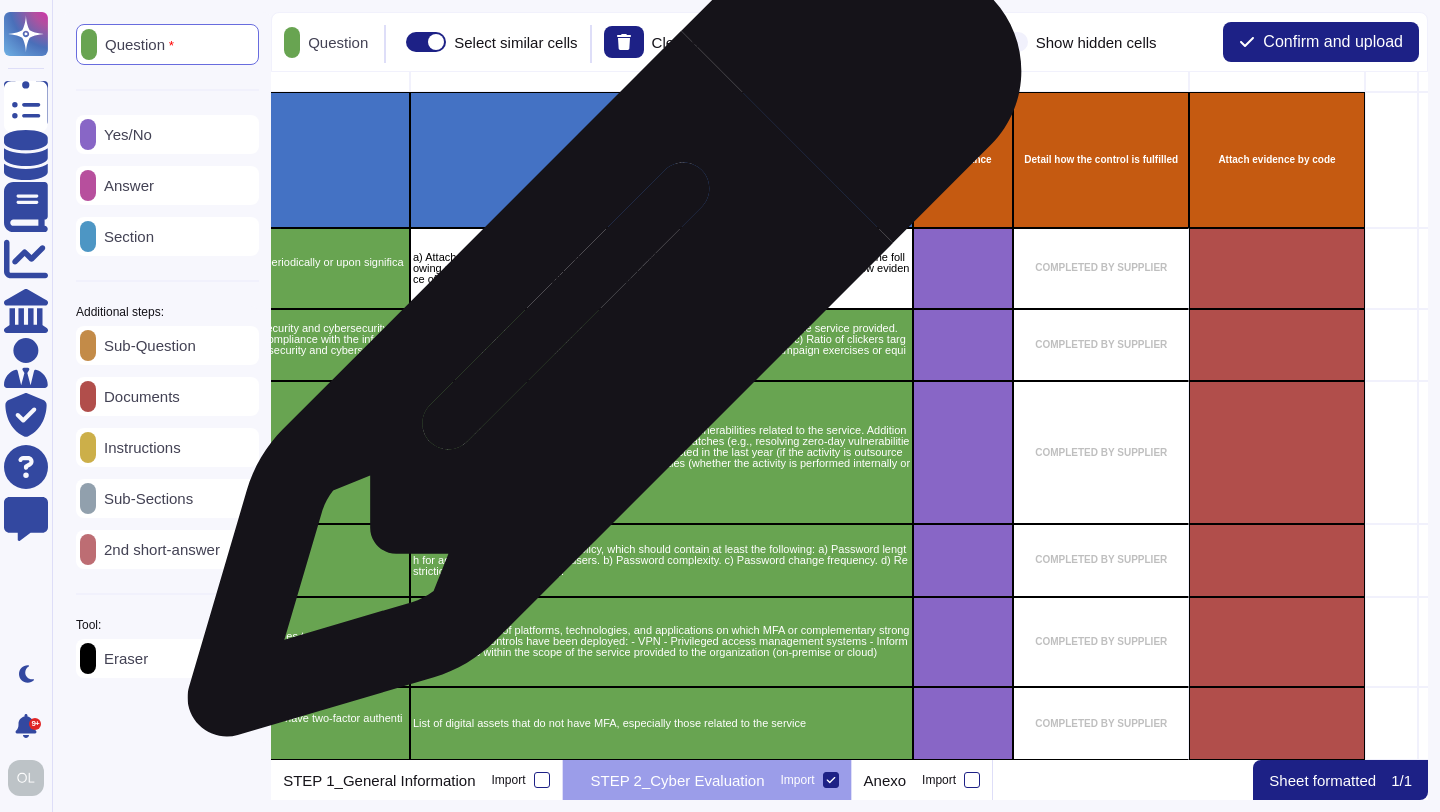 click on "a) Ratio of trained personnel to the total number of employees associated with the service provided.
b) Annual information security and cybersecurity training and awareness plan.
c) Ratio of clickers targeted by phishing campaigns or support for conducting controlled phishing campaign exercises or equivalent." at bounding box center (661, 345) 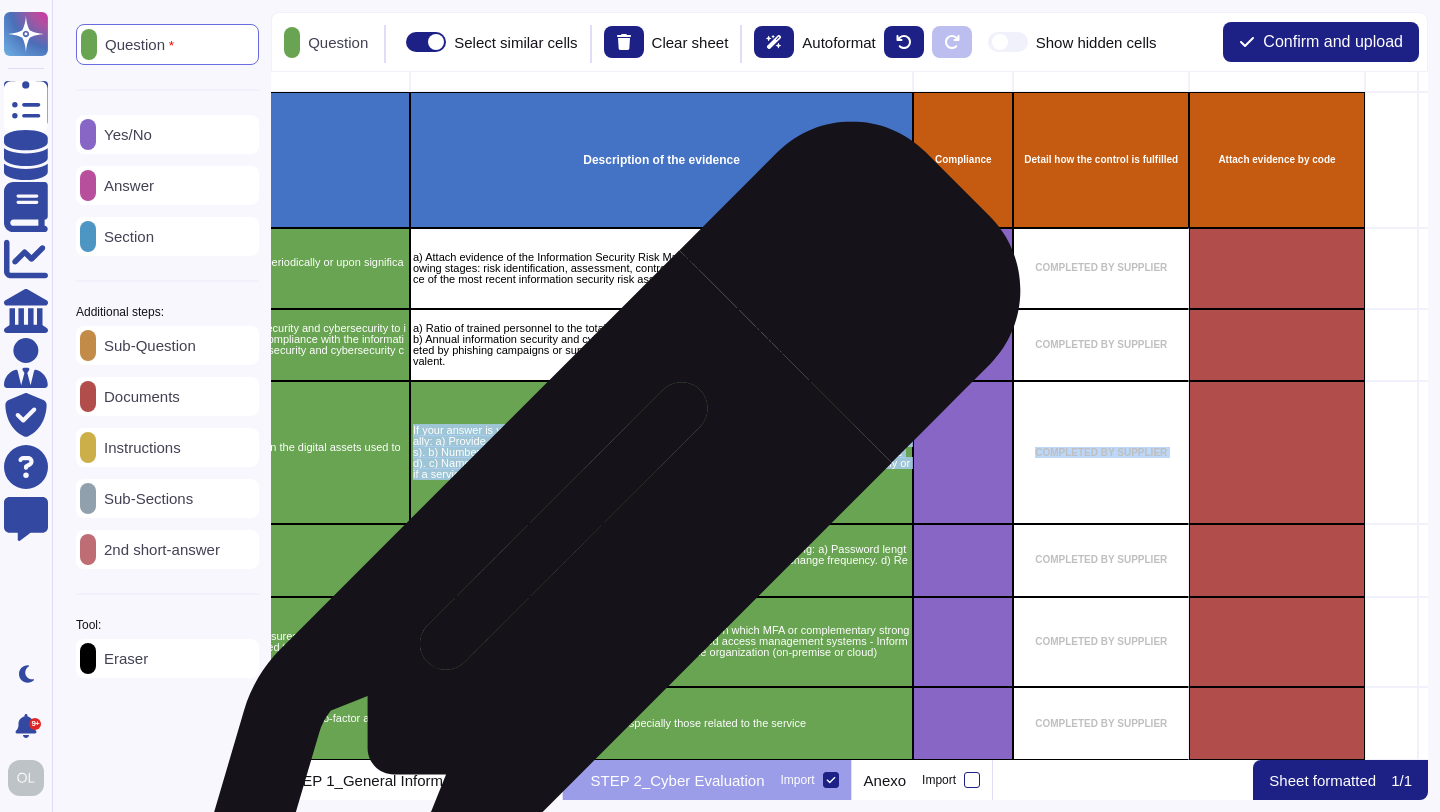 drag, startPoint x: 594, startPoint y: 400, endPoint x: 595, endPoint y: 548, distance: 148.00337 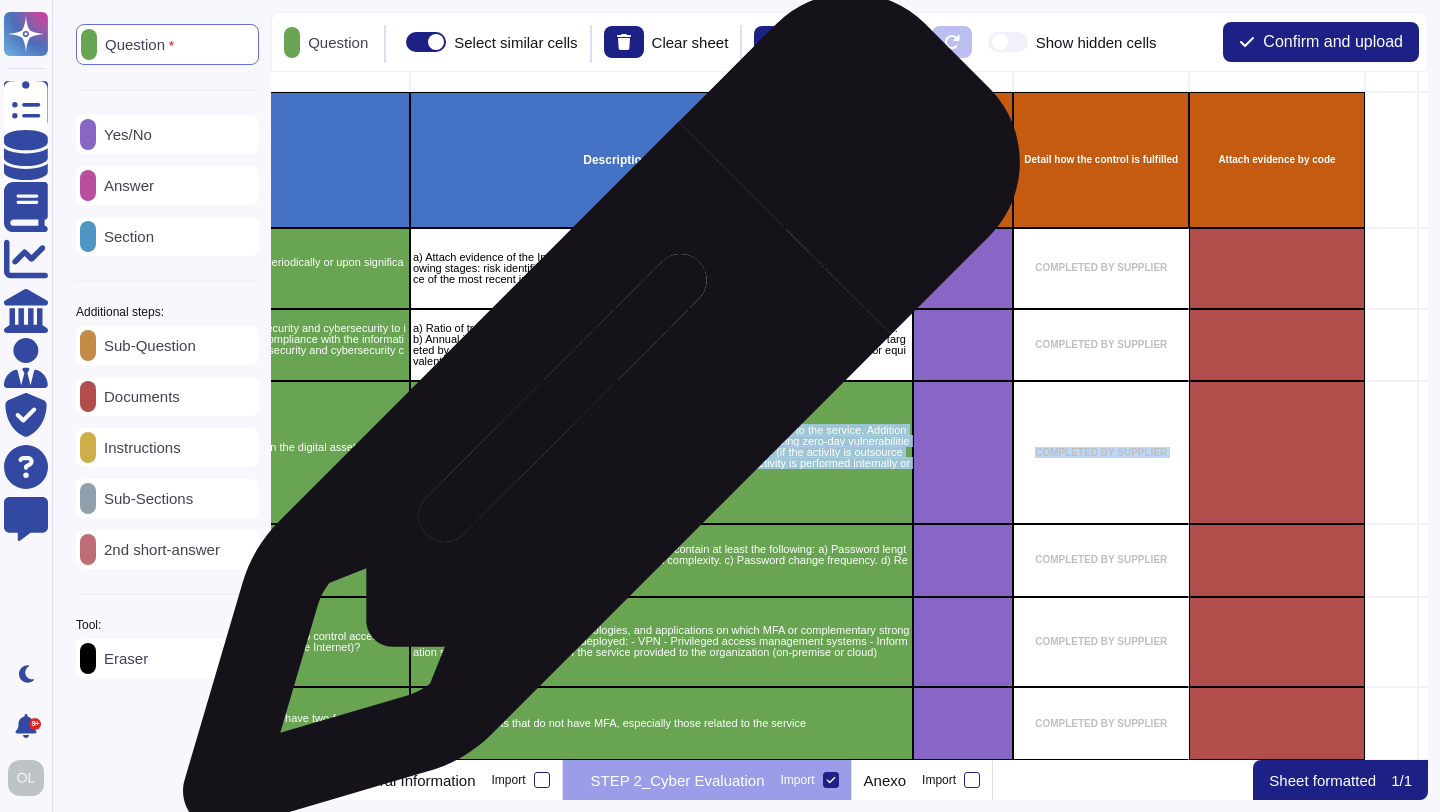 click on "If your answer is yes, please provide details of any open vulnerabilities related to the service. Additionally:
a) Provide a formal procedure for managing urgent patches (e.g., resolving zero-day vulnerabilities).
b) Number of vulnerability scanning services contracted in the last year (if the activity is outsourced).
c) Name of the tool for detecting cyber vulnerabilities (whether the activity is performed internally or if a service is contracted)." at bounding box center (661, 452) 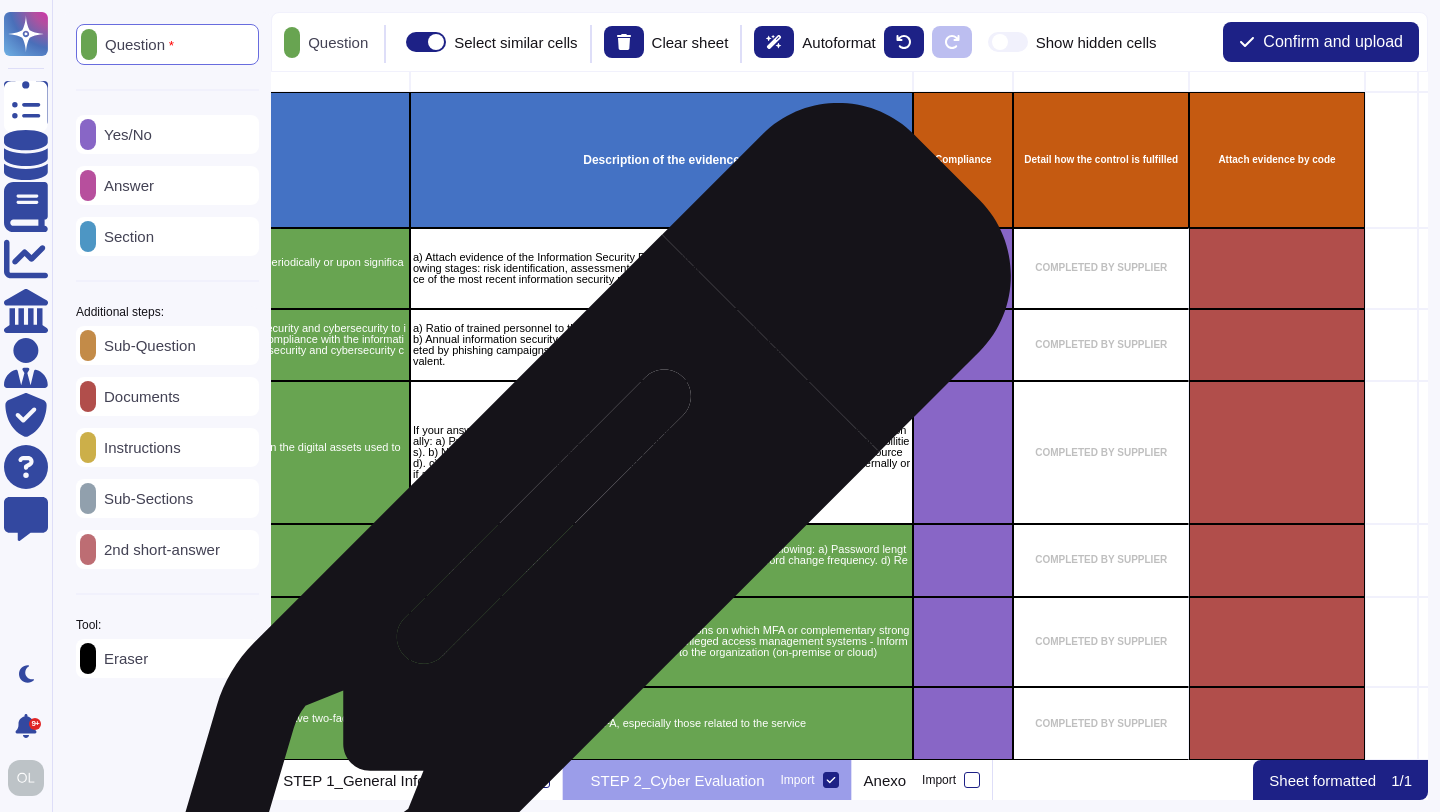 click on "Attach a password management policy, which should contain at least the following:
a) Password length for administrator and operator users.
b) Password complexity.
c) Password change frequency.
d) Restrictions on password sharing." at bounding box center (661, 560) 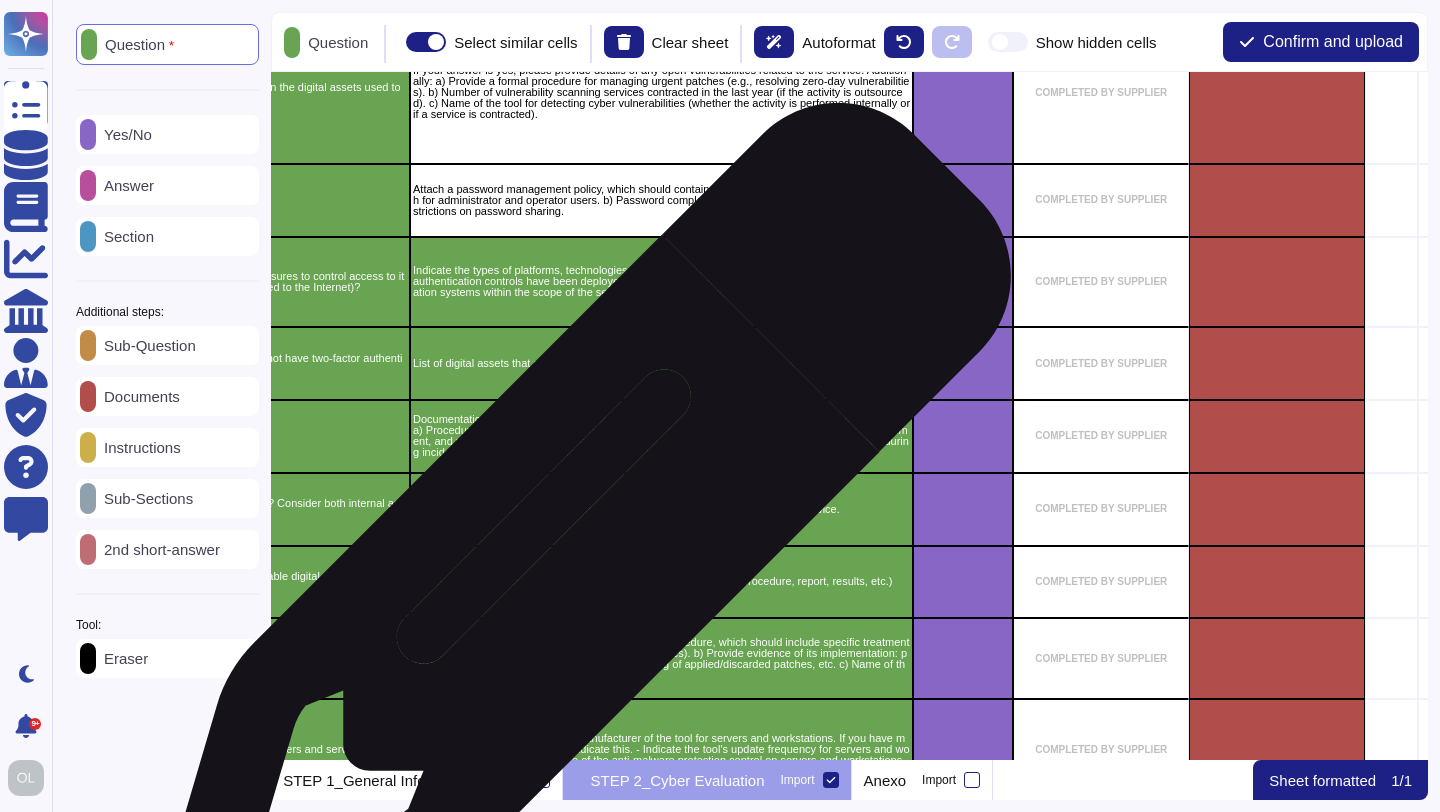 scroll, scrollTop: 765, scrollLeft: 659, axis: both 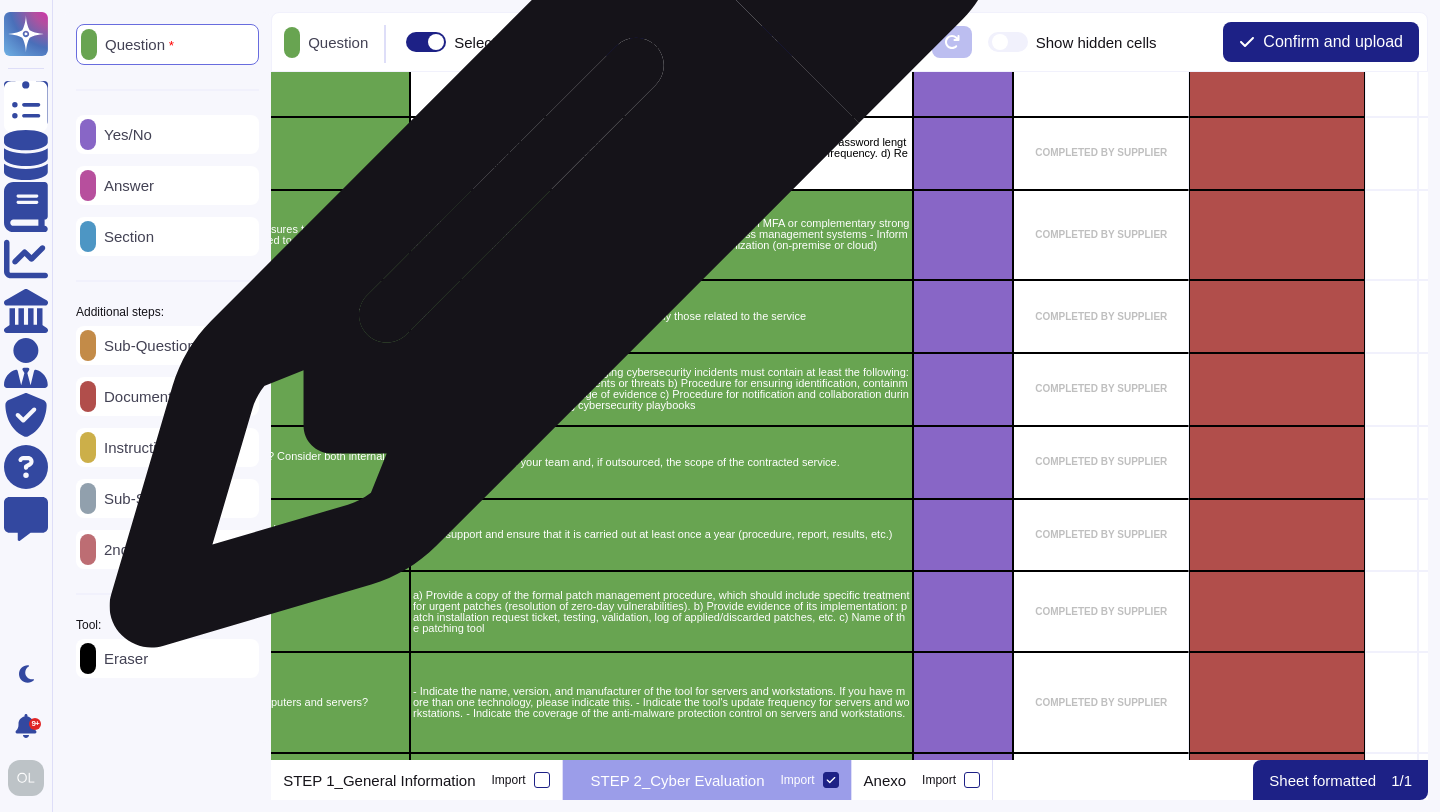 click on "Indicate the types of platforms, technologies, and applications on which MFA or complementary strong authentication controls have been deployed:
- VPN
- Privileged access management systems
- Information systems within the scope of the service provided to the organization (on-premise or cloud)" at bounding box center [661, 235] 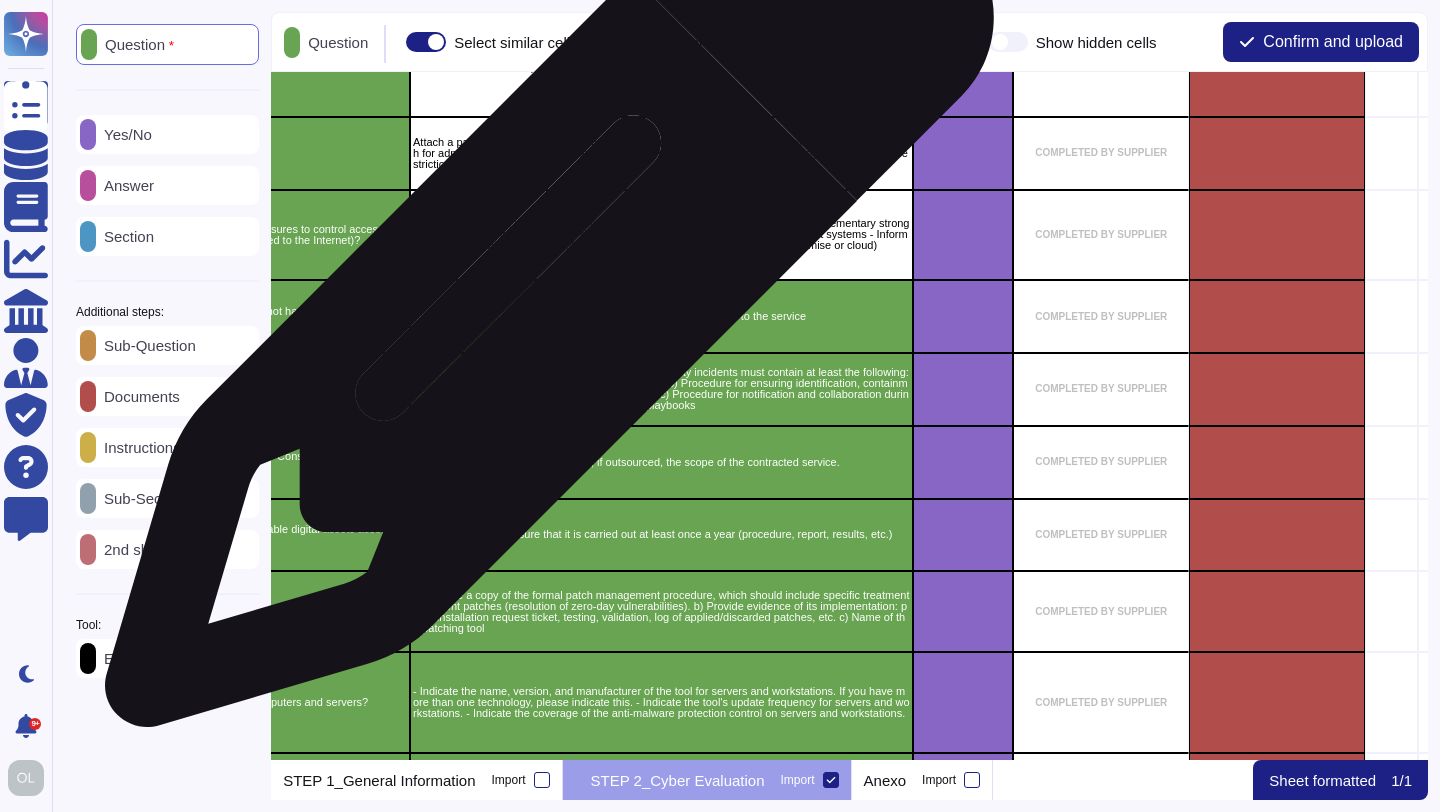 click on "List of digital assets that do not have MFA, especially those related to the service" at bounding box center (661, 316) 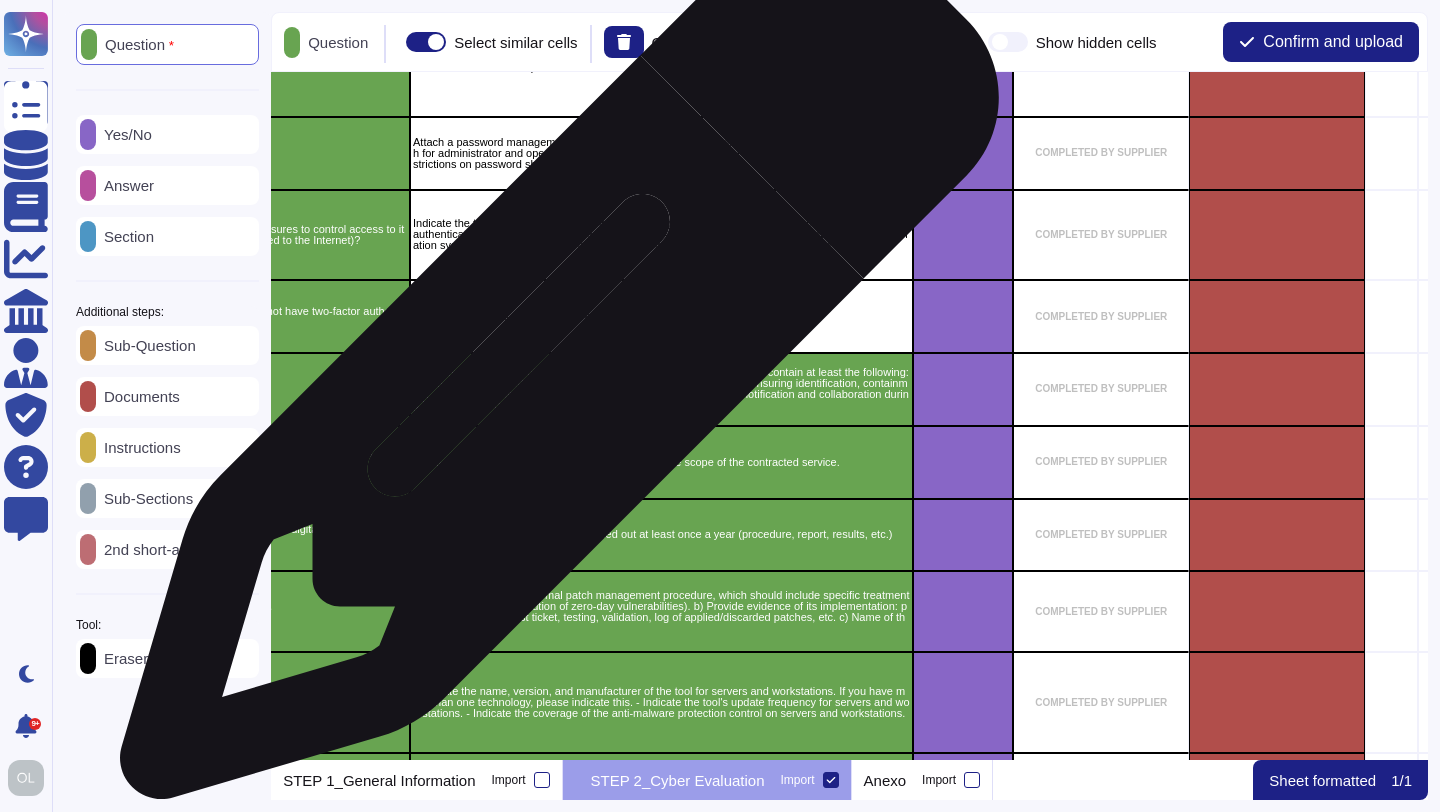 click on "Documentation for detecting and managing cybersecurity incidents must contain at least the following:
a) Procedure for reporting cyber incidents or threats
b) Procedure for ensuring identification, containment, and proper collection and storage of evidence
c) Procedure for notification and collaboration during incident remediation
d) Existing cybersecurity playbooks" at bounding box center [661, 389] 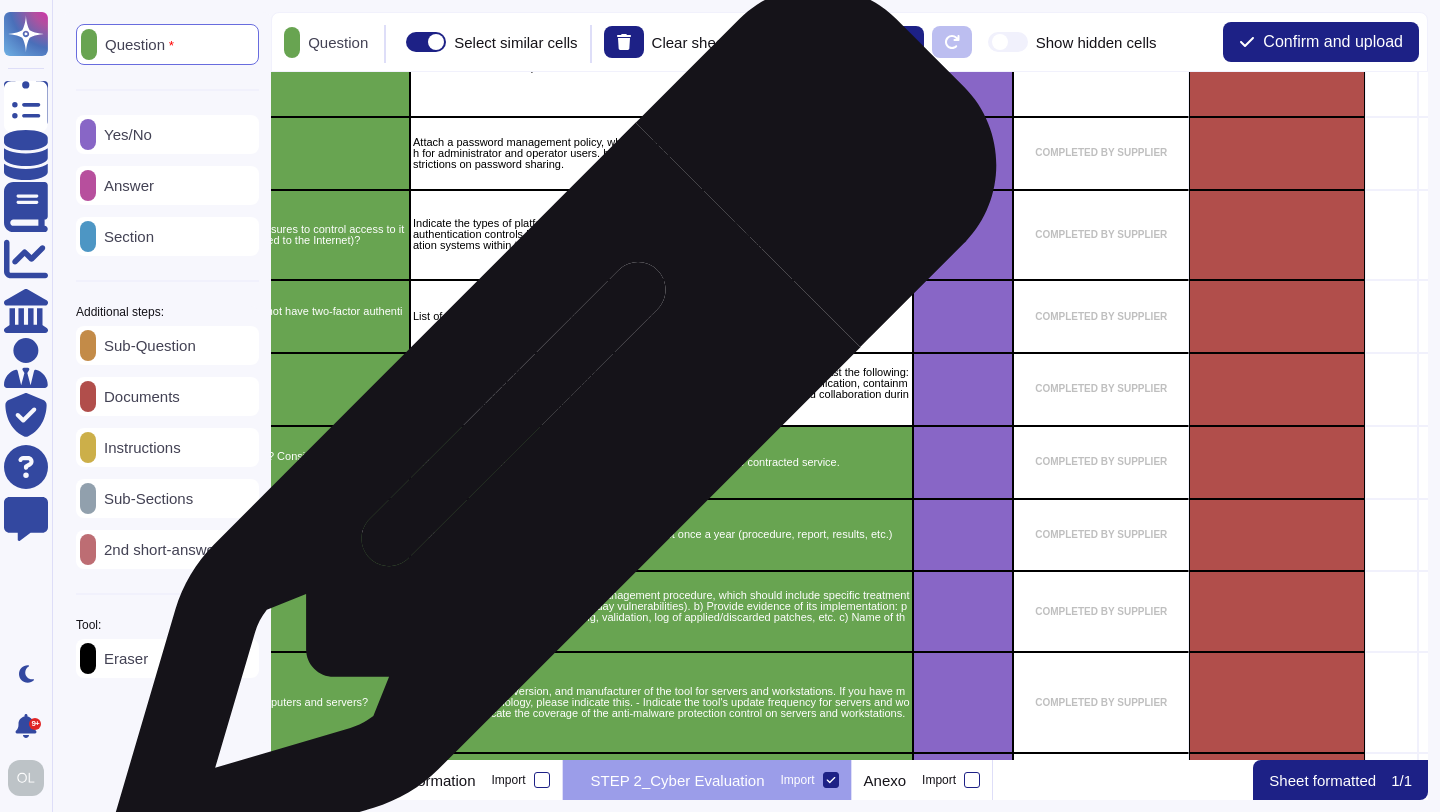 click on "Detail the structure of your team and, if outsourced, the scope of the contracted service." at bounding box center (661, 462) 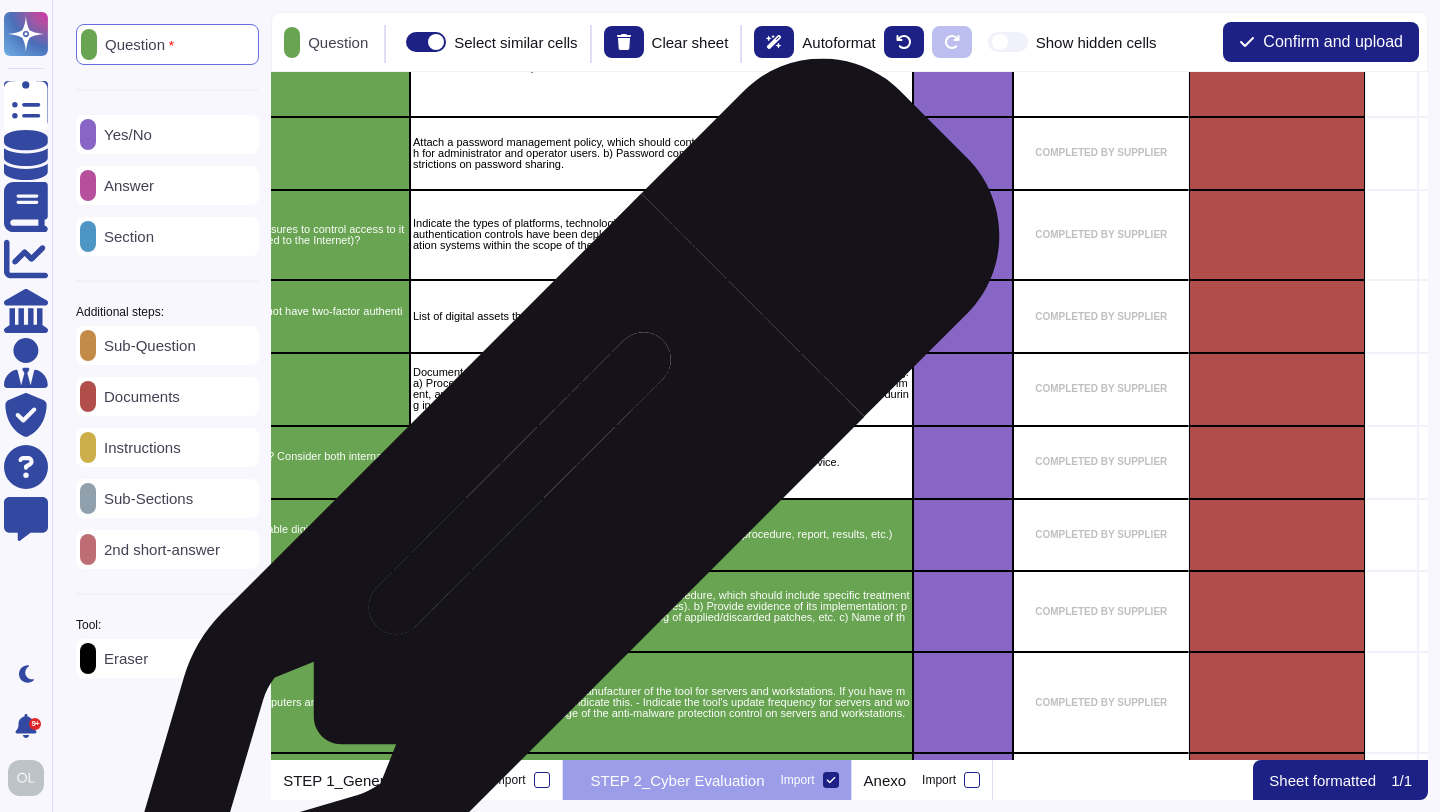 click on "Share support and ensure that it is carried out at least once a year (procedure, report, results, etc.)" at bounding box center [661, 535] 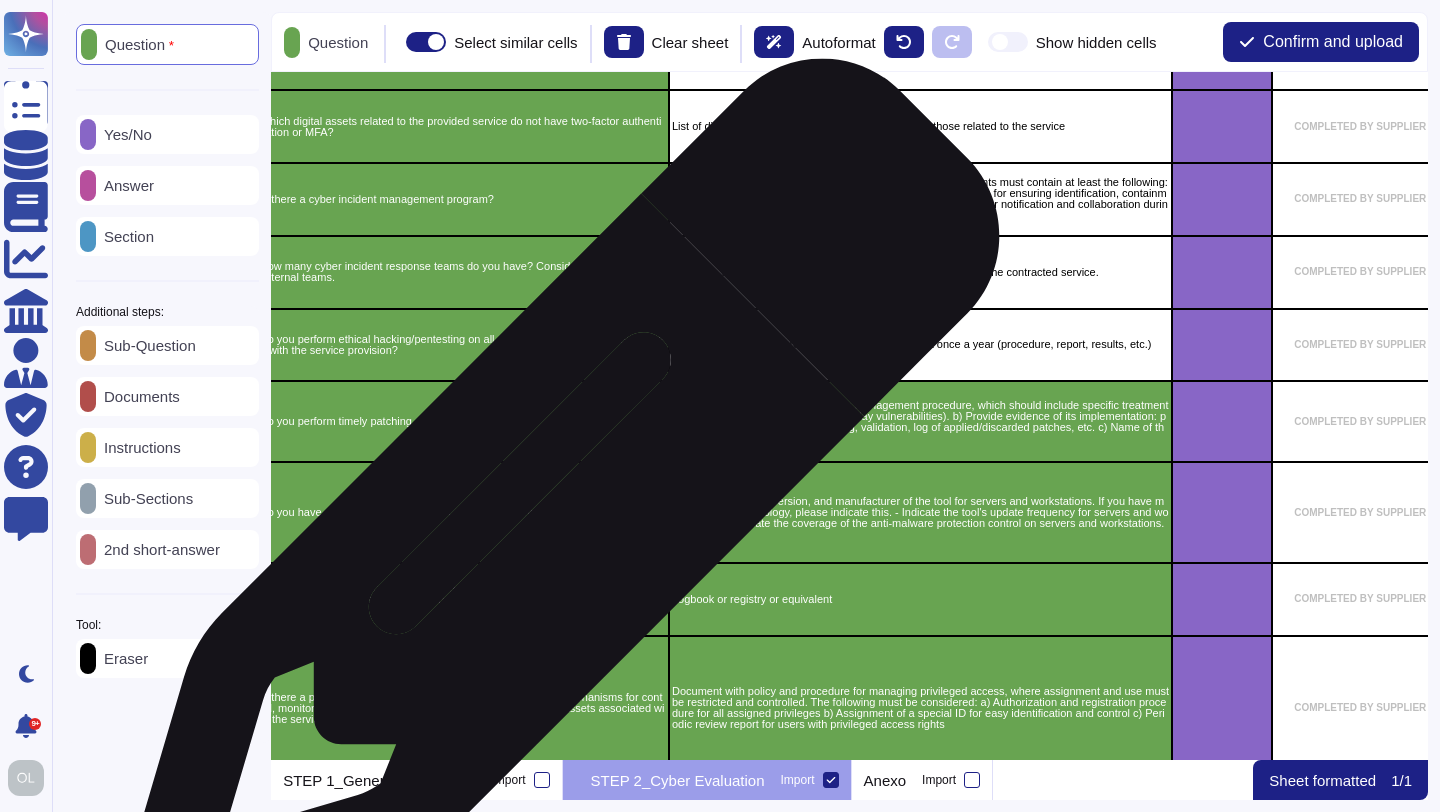 scroll, scrollTop: 955, scrollLeft: 399, axis: both 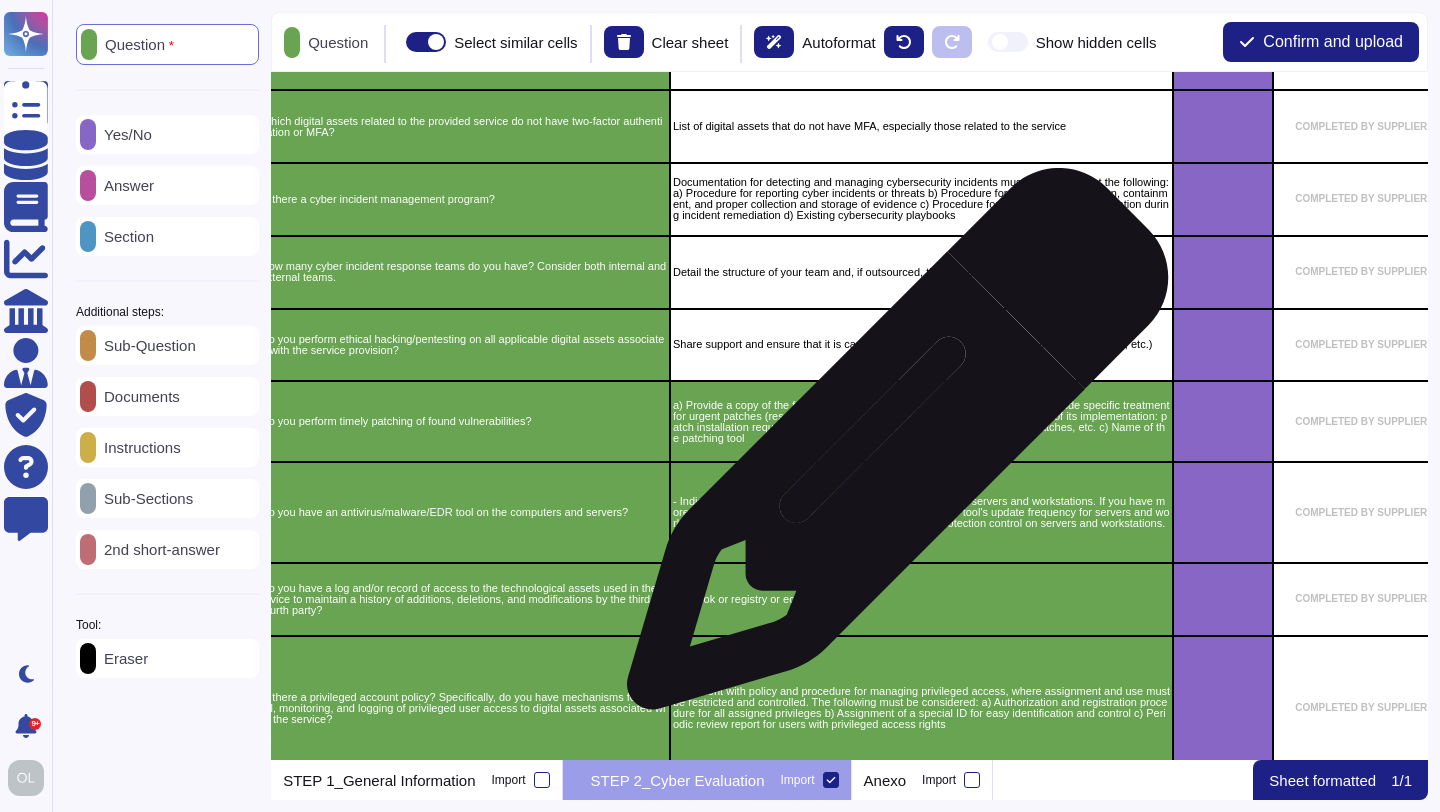 click on "a) Provide a copy of the formal patch management procedure, which should include specific treatment for urgent patches (resolution of zero-day vulnerabilities).
b) Provide evidence of its implementation: patch installation request ticket, testing, validation, log of applied/discarded patches, etc.
c) Name of the patching tool" at bounding box center (921, 421) 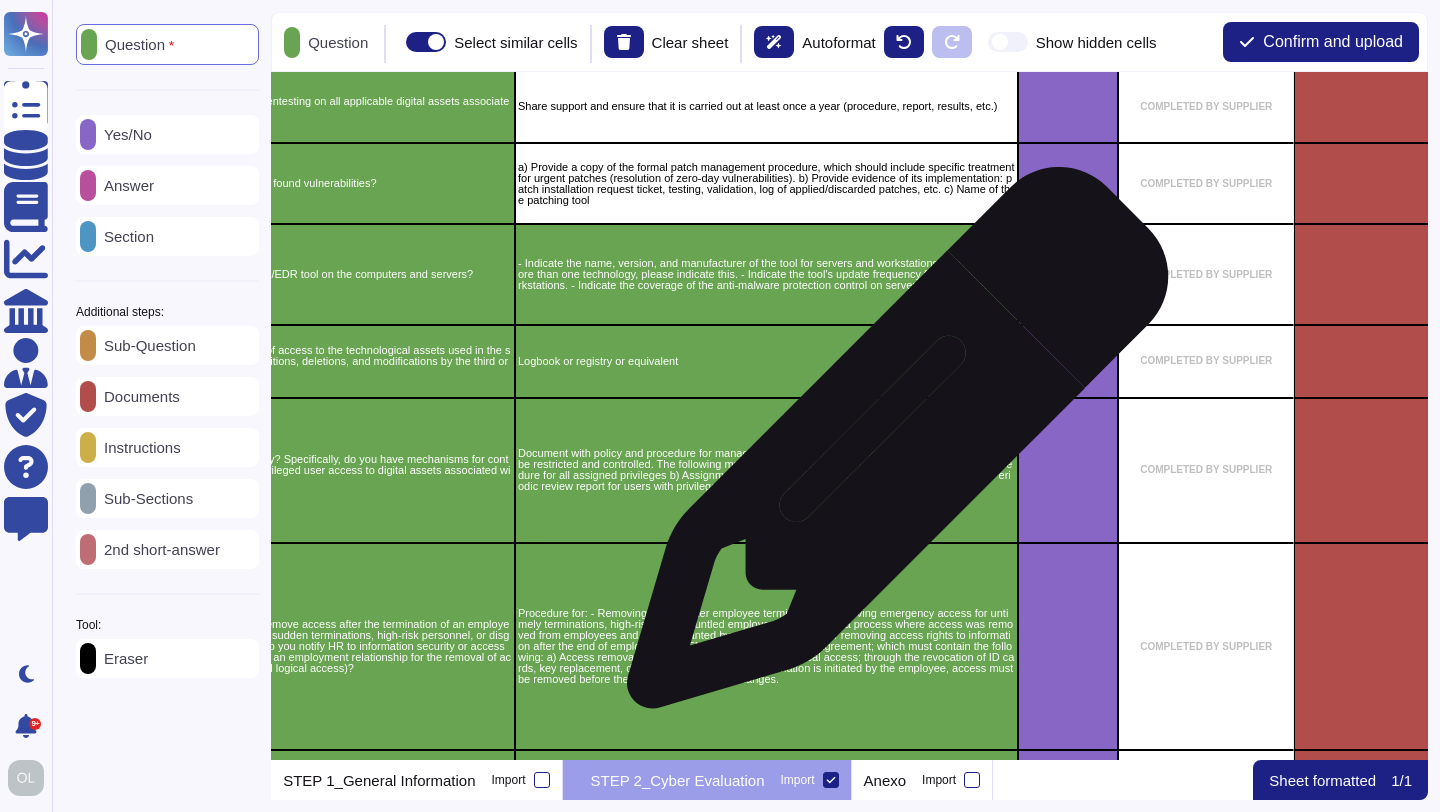 scroll, scrollTop: 1193, scrollLeft: 568, axis: both 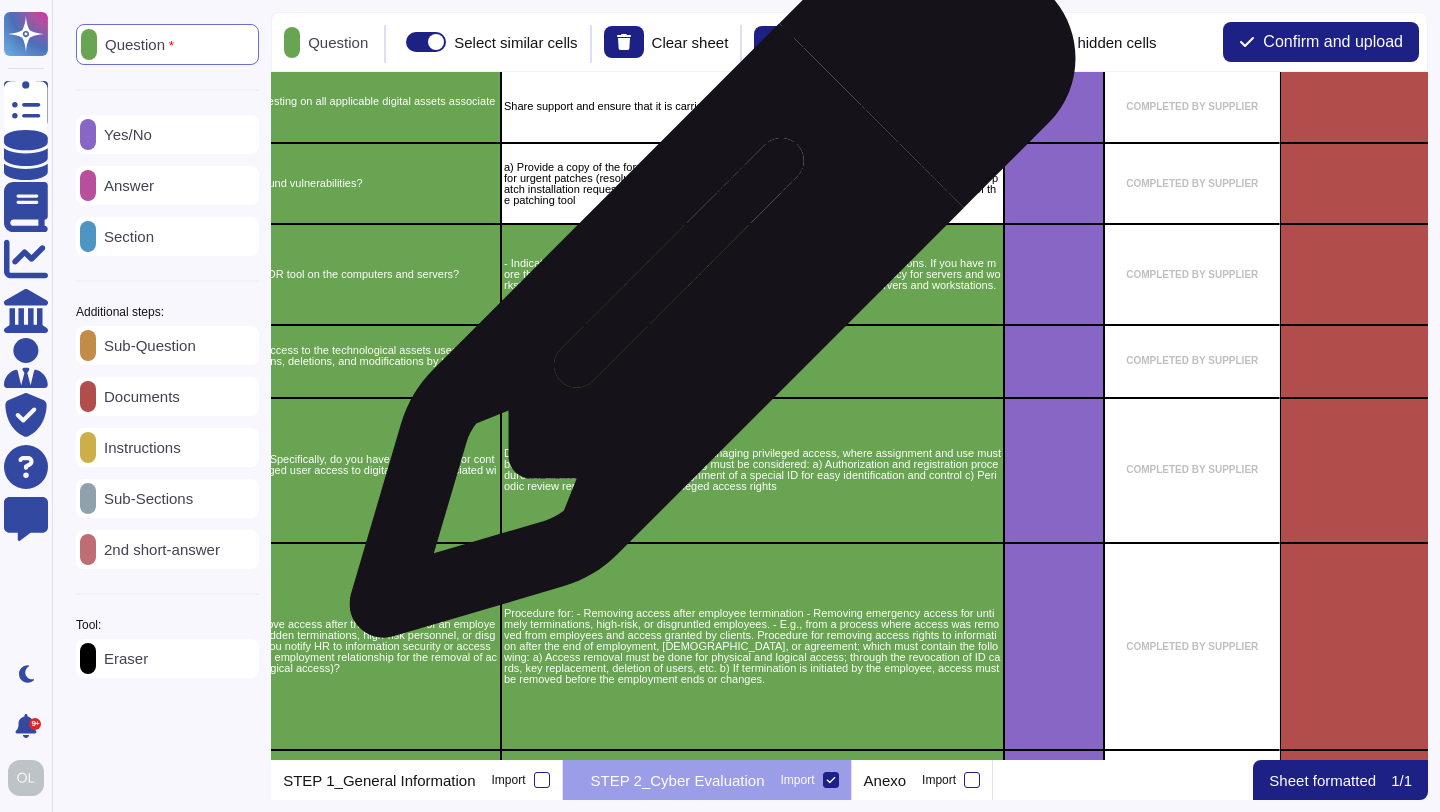 click on "- Indicate the name, version, and manufacturer of the tool for servers and workstations. If you have more than one technology, please indicate this.
- Indicate the tool's update frequency for servers and workstations.
- Indicate the coverage of the anti-malware protection control on servers and workstations." at bounding box center [752, 274] 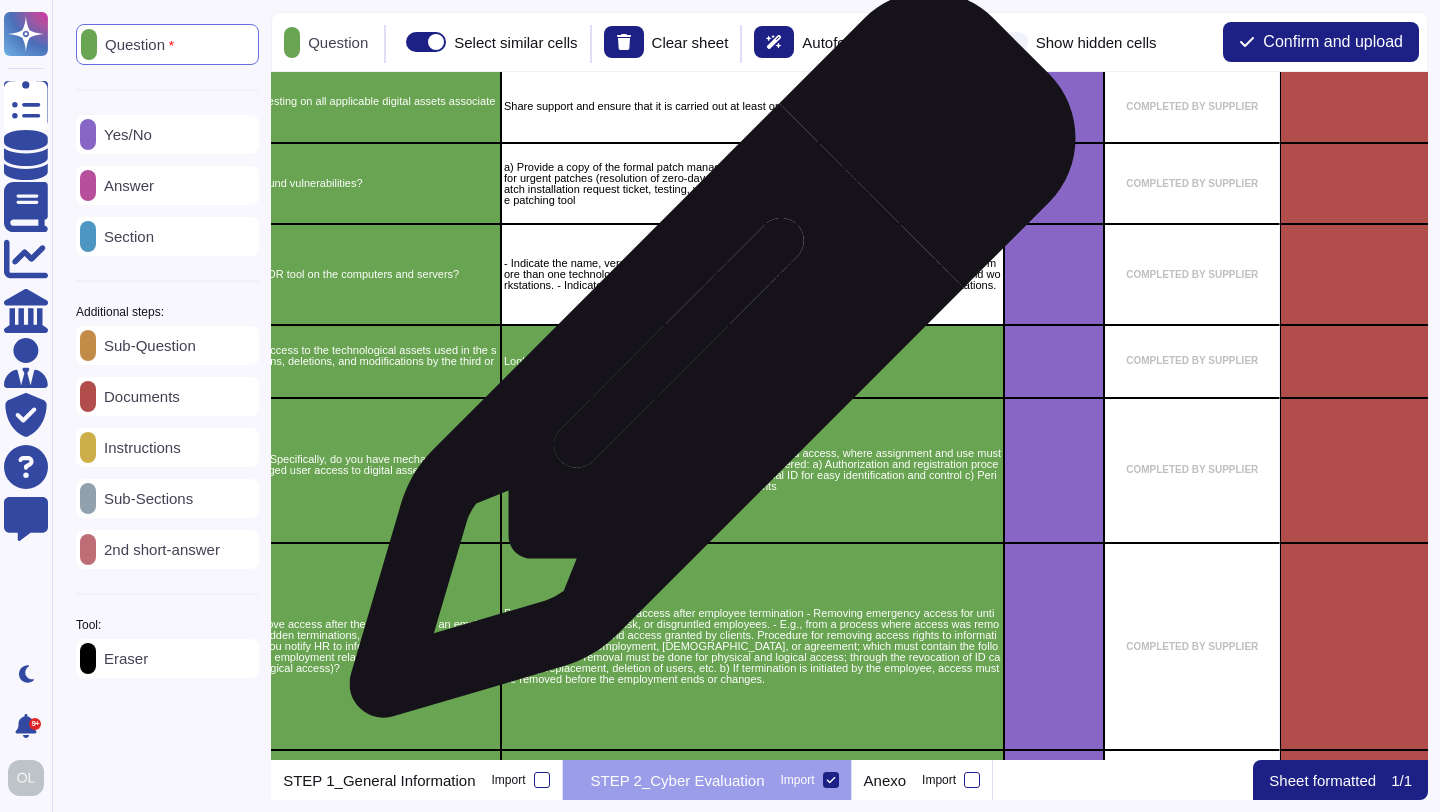 click on "Logbook or registry or equivalent" at bounding box center (752, 361) 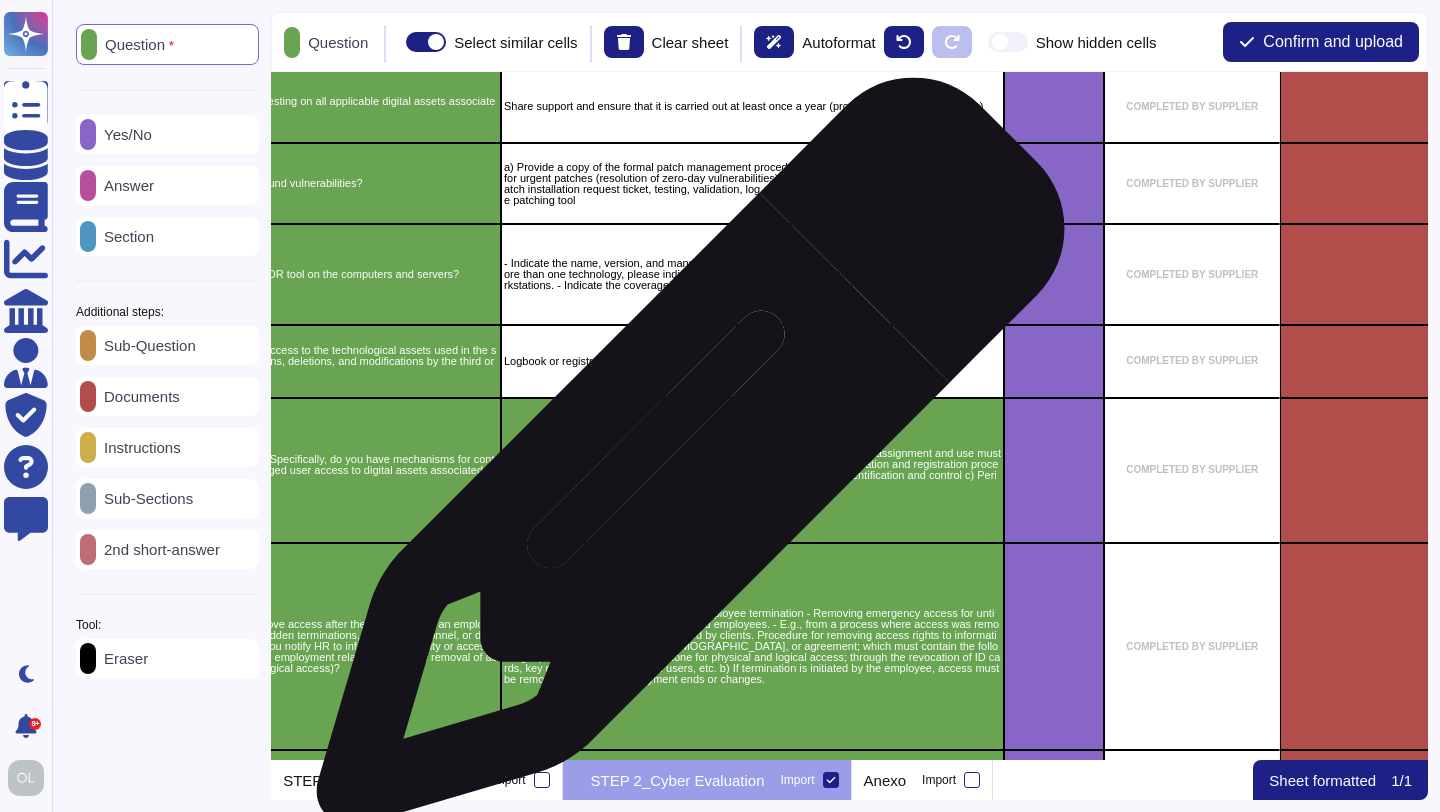 click on "Document with policy and procedure for managing privileged access, where assignment and use must be restricted and controlled. The following must be considered:
a) Authorization and registration procedure for all assigned privileges
b) Assignment of a special ID for easy identification and control
c) Periodic review report for users with privileged access rights" at bounding box center [752, 470] 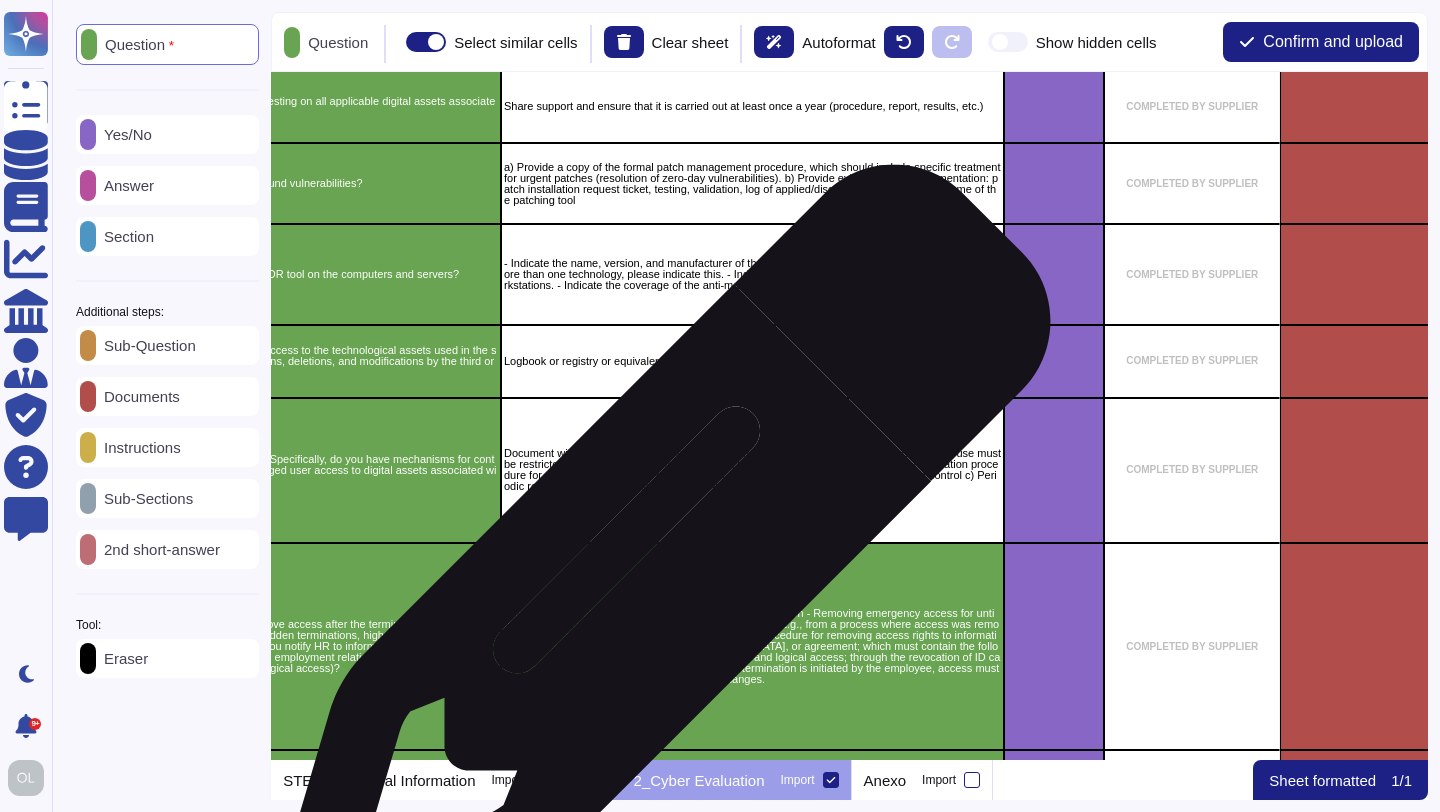 click on "Procedure for:
- Removing access after employee termination
- Removing emergency access for untimely terminations, high-risk, or disgruntled employees.
- E.g., from a process where access was removed from employees and access granted by clients.
Procedure for removing access rights to information after the end of employment, [DEMOGRAPHIC_DATA], or agreement; which must contain the following:
a) Access removal must be done for physical and logical access; through the revocation of ID cards, key replacement, deletion of users, etc.
b) If termination is initiated by the employee, access must be removed before the employment ends or changes." at bounding box center [752, 646] 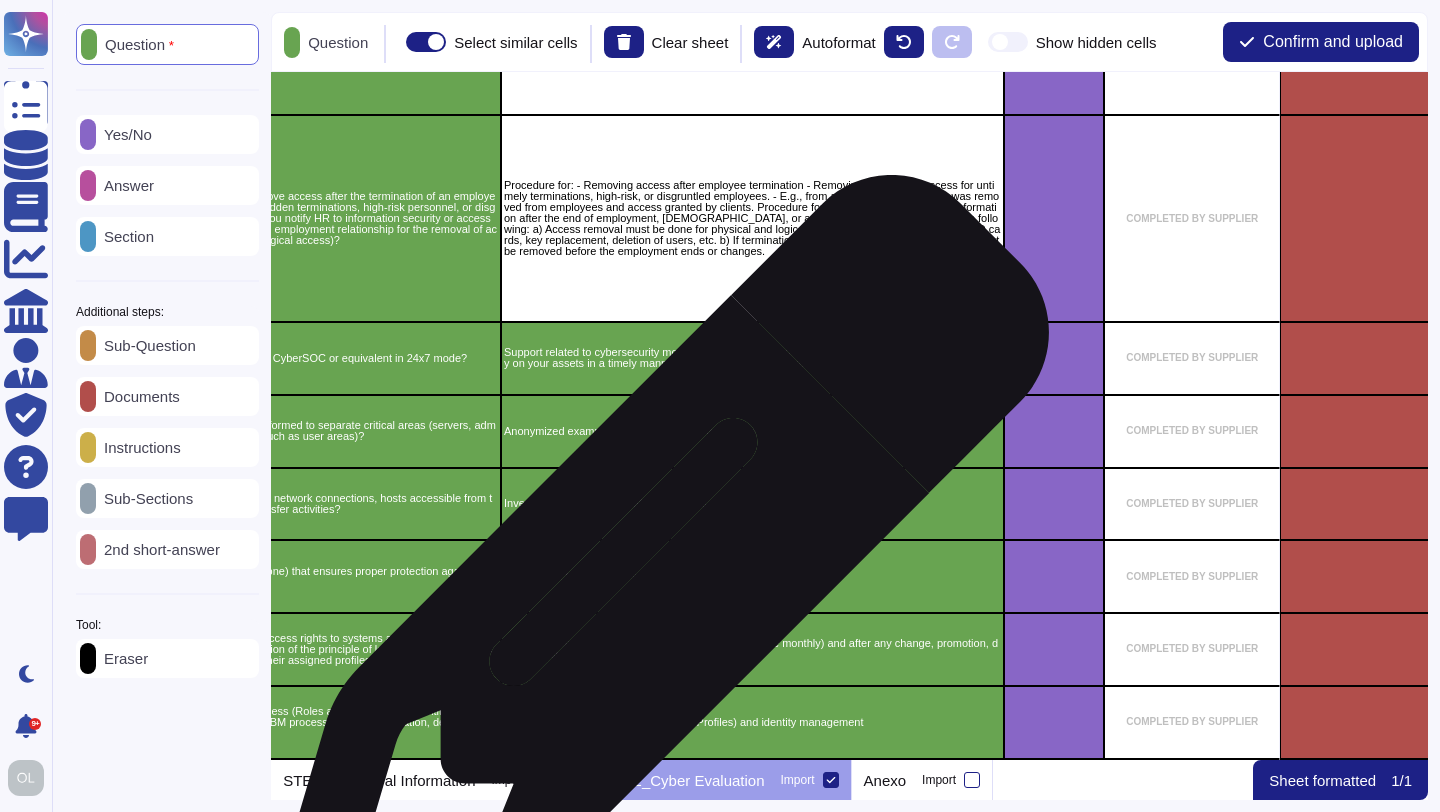 scroll, scrollTop: 1622, scrollLeft: 568, axis: both 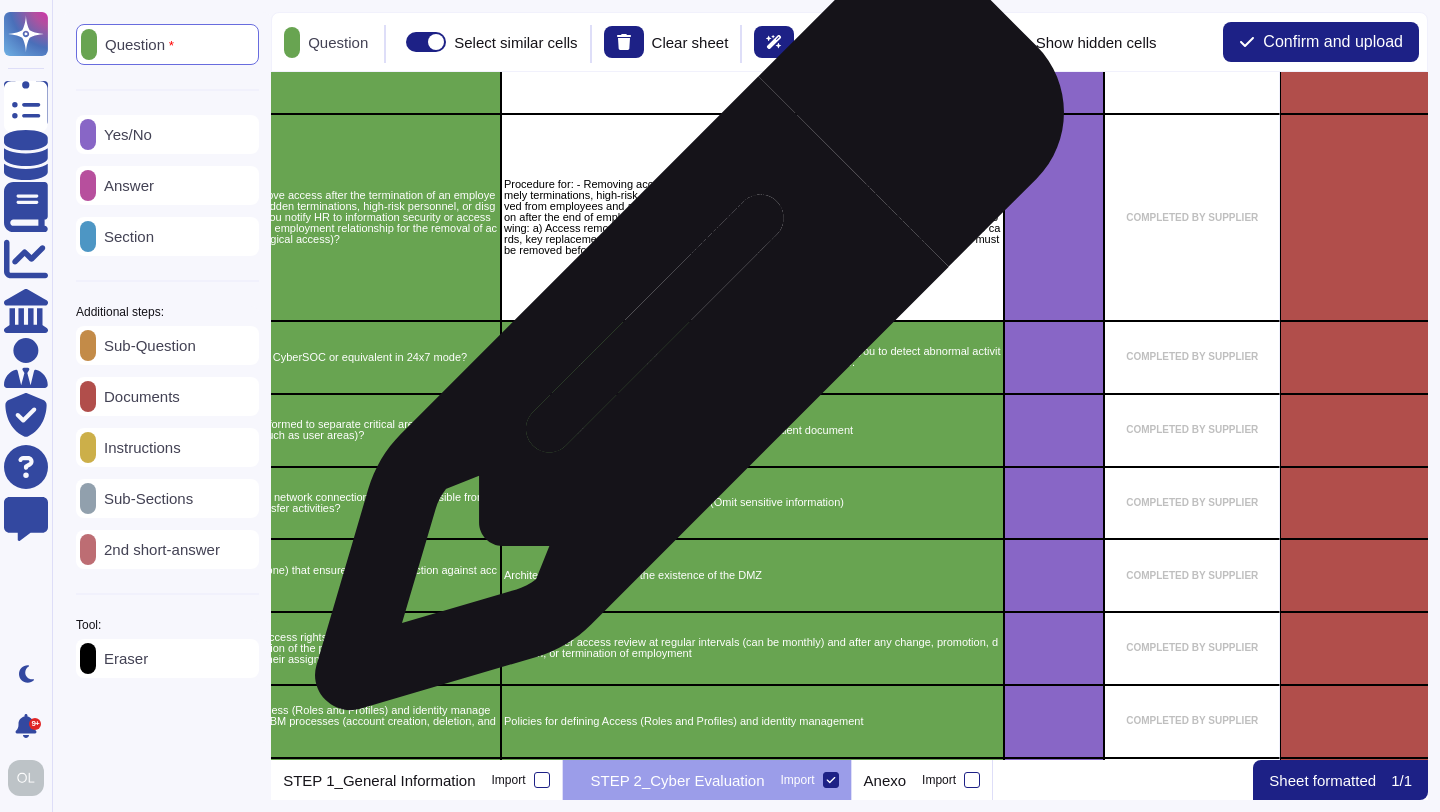click on "Support related to cybersecurity monitoring services and tools that allow you to detect abnormal activity on your assets in a timely manner on devices, networks, and software." at bounding box center [752, 357] 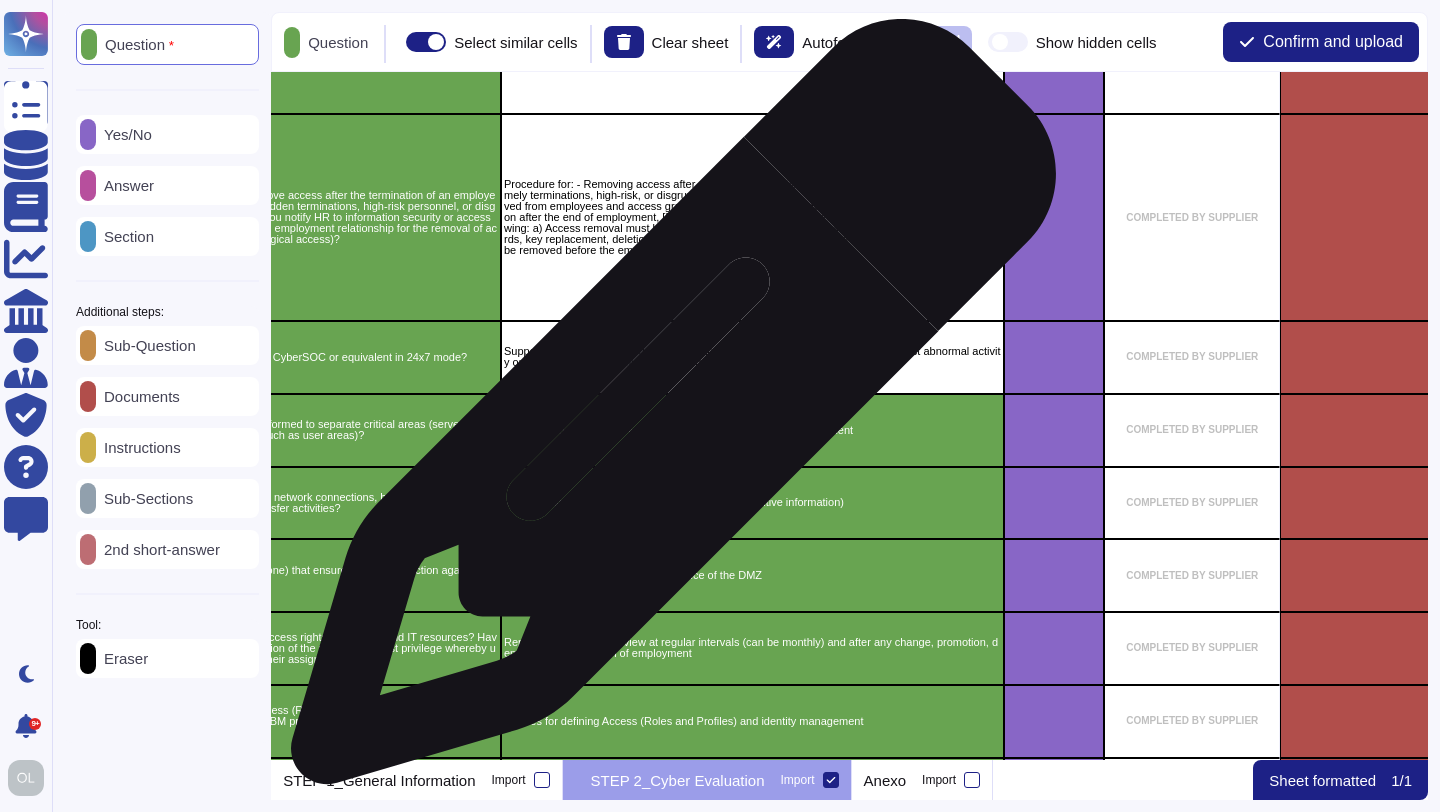 click on "Anonymized example of Network Segmentation or equivalent document" at bounding box center (752, 430) 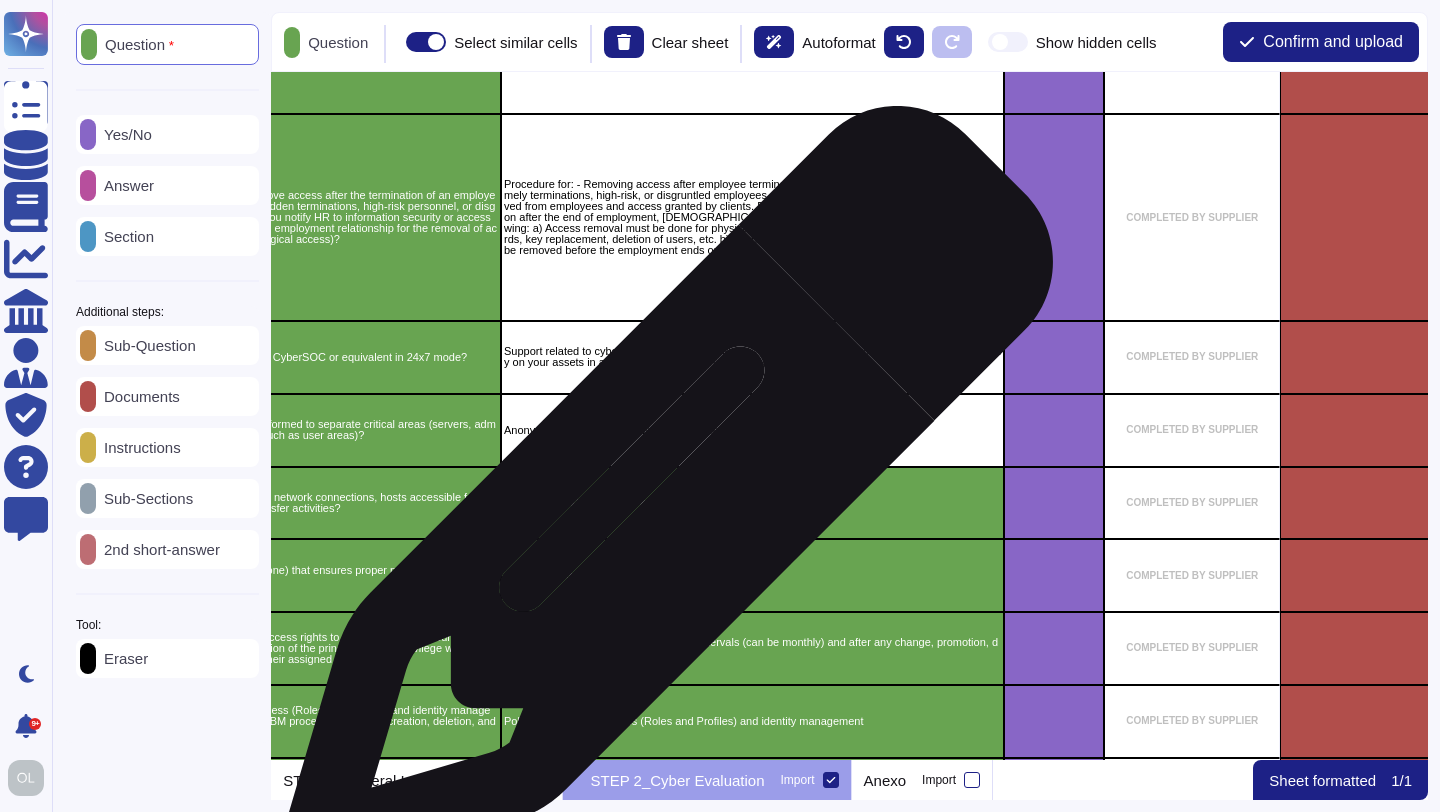 click on "Inventory of external network connections (Omit sensitive information)" at bounding box center [752, 502] 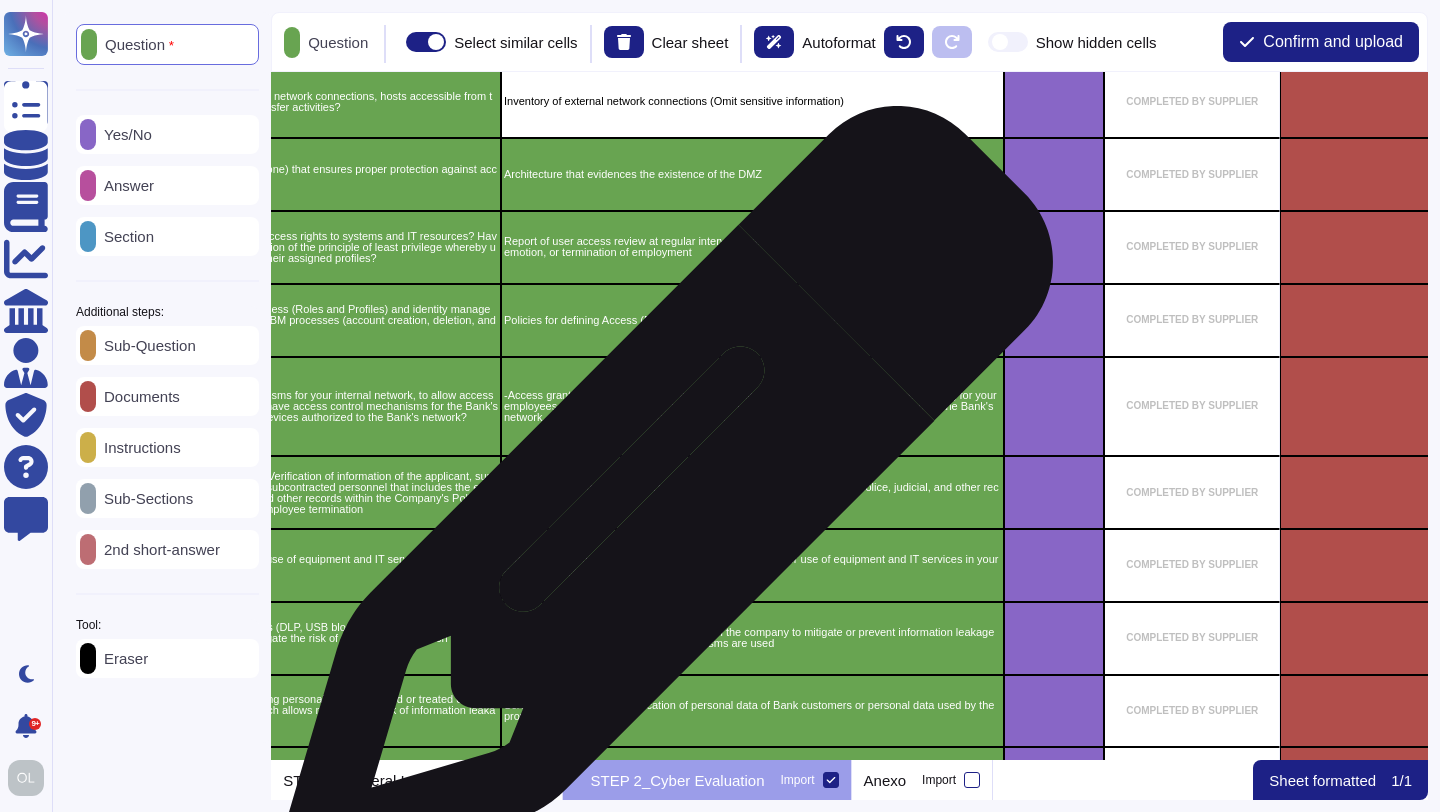 scroll, scrollTop: 2026, scrollLeft: 568, axis: both 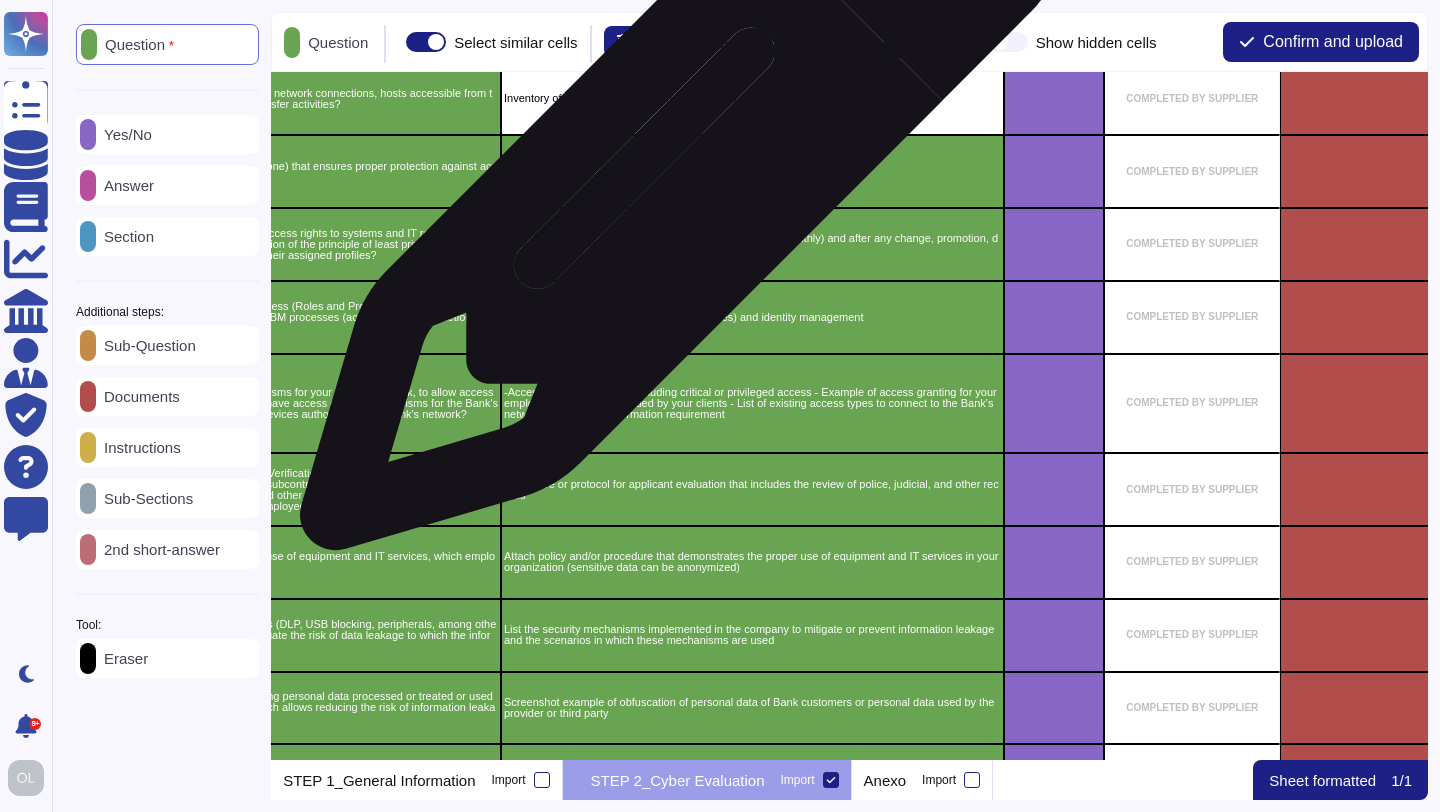 click on "Architecture that evidences the existence of the DMZ" at bounding box center (752, 171) 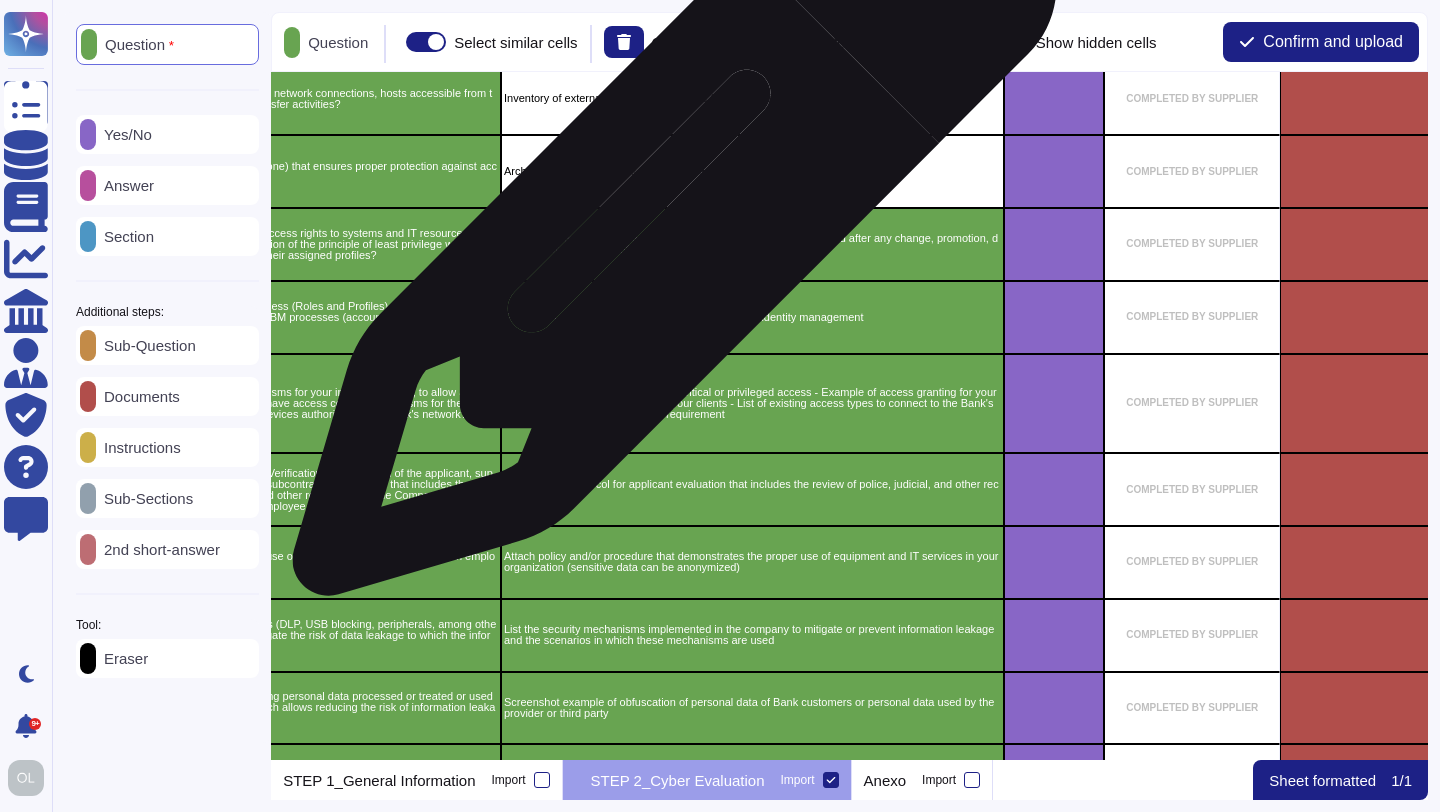click on "Report of user access review at regular intervals (can be monthly) and after any change, promotion, demotion, or termination of employment" at bounding box center (752, 244) 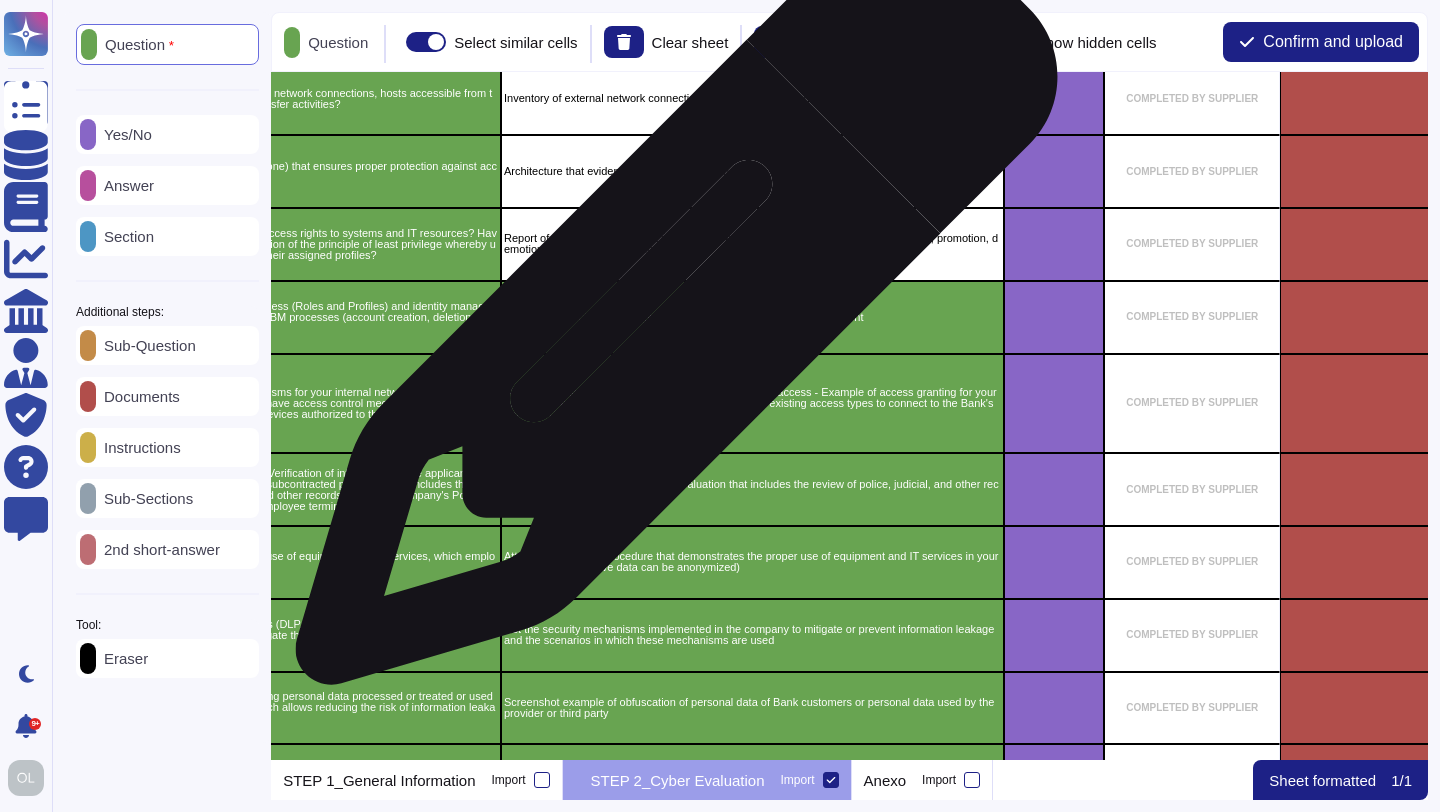 click on "Policies for defining Access (Roles and Profiles) and identity management" at bounding box center [752, 317] 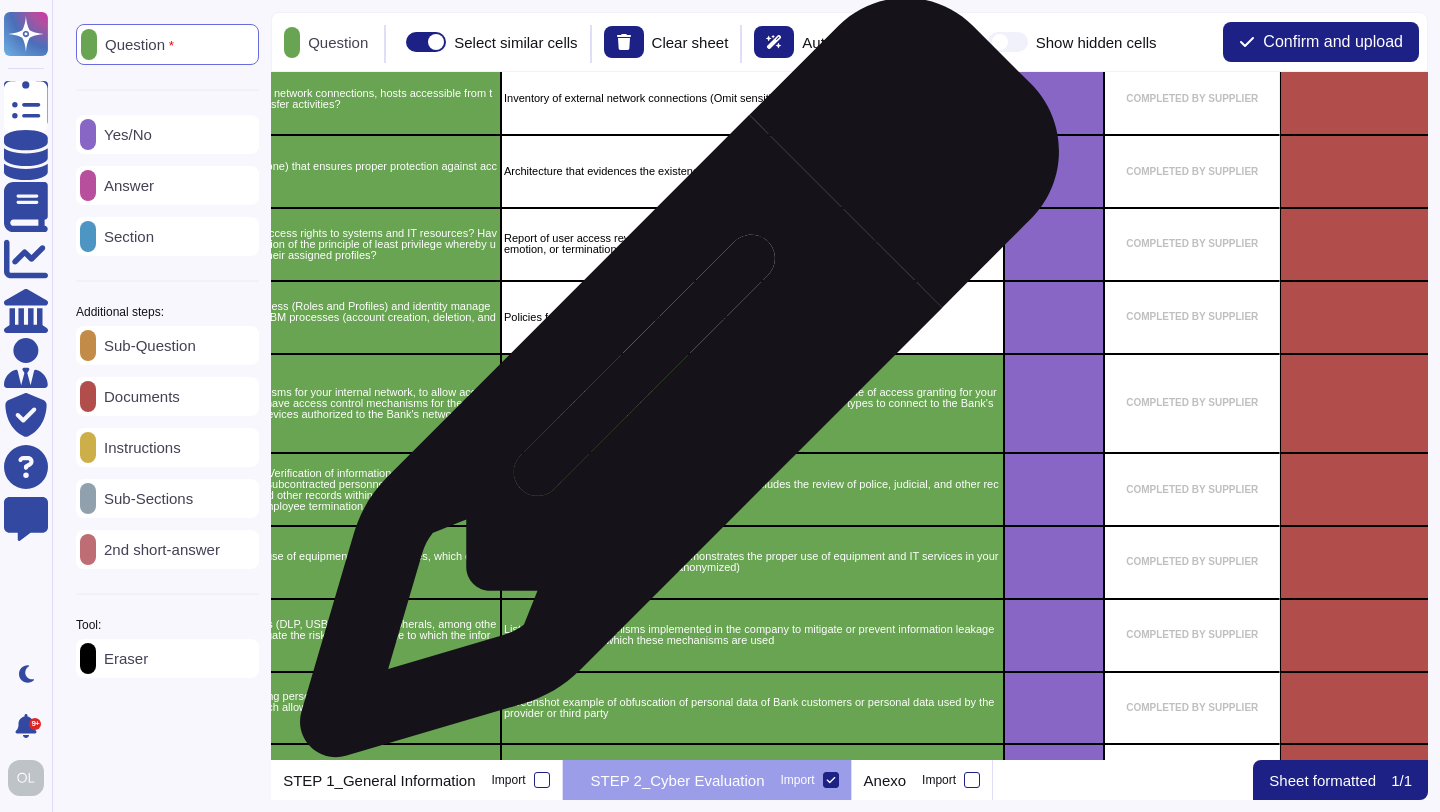 click on "-Access granting process, including critical or privileged access
- Example of access granting for your employees and those provided by your clients
- List of existing access types to connect to the Bank's network. Confirm the information requirement" at bounding box center [752, 403] 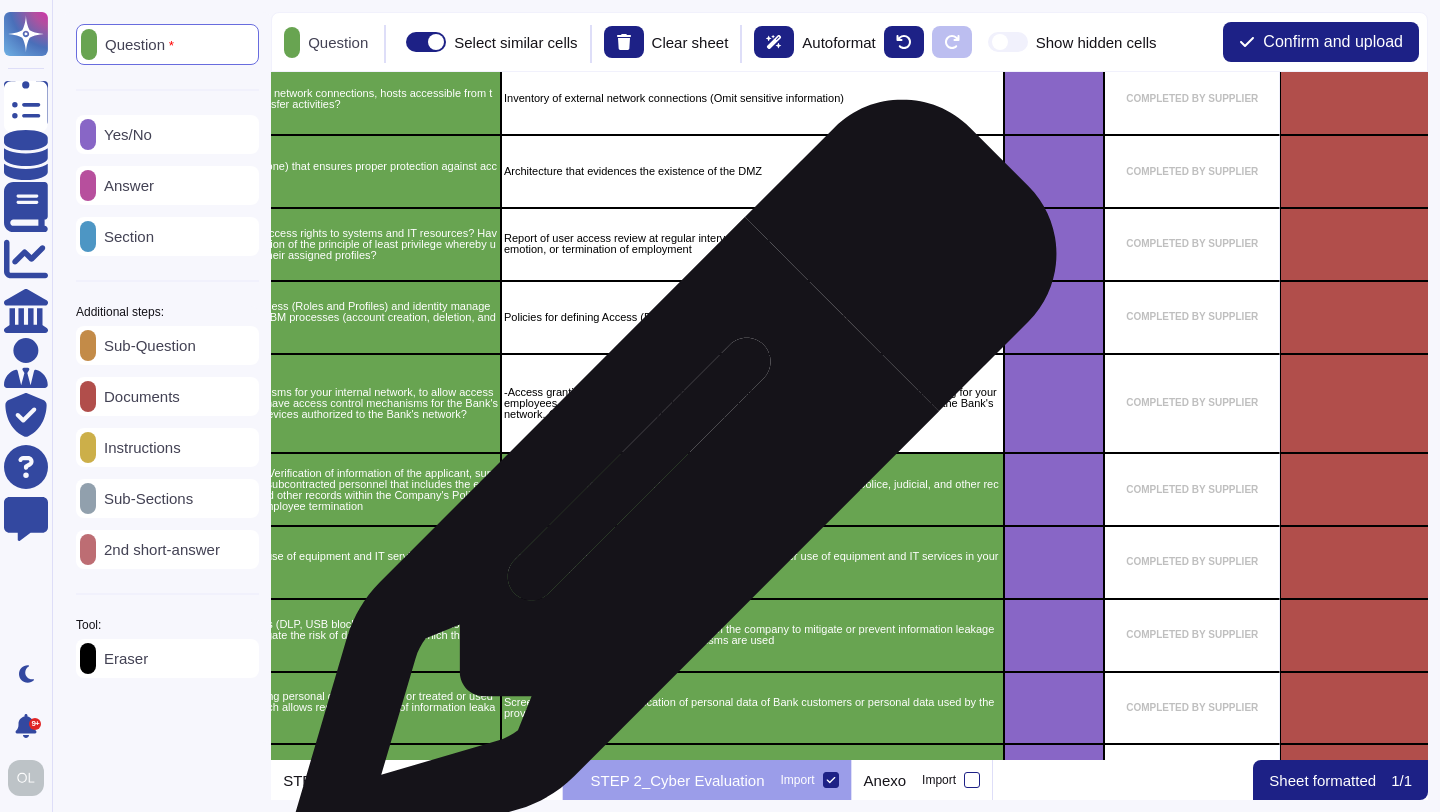 click on "Procedure or protocol for applicant evaluation that includes the review of police, judicial, and other records" at bounding box center [752, 490] 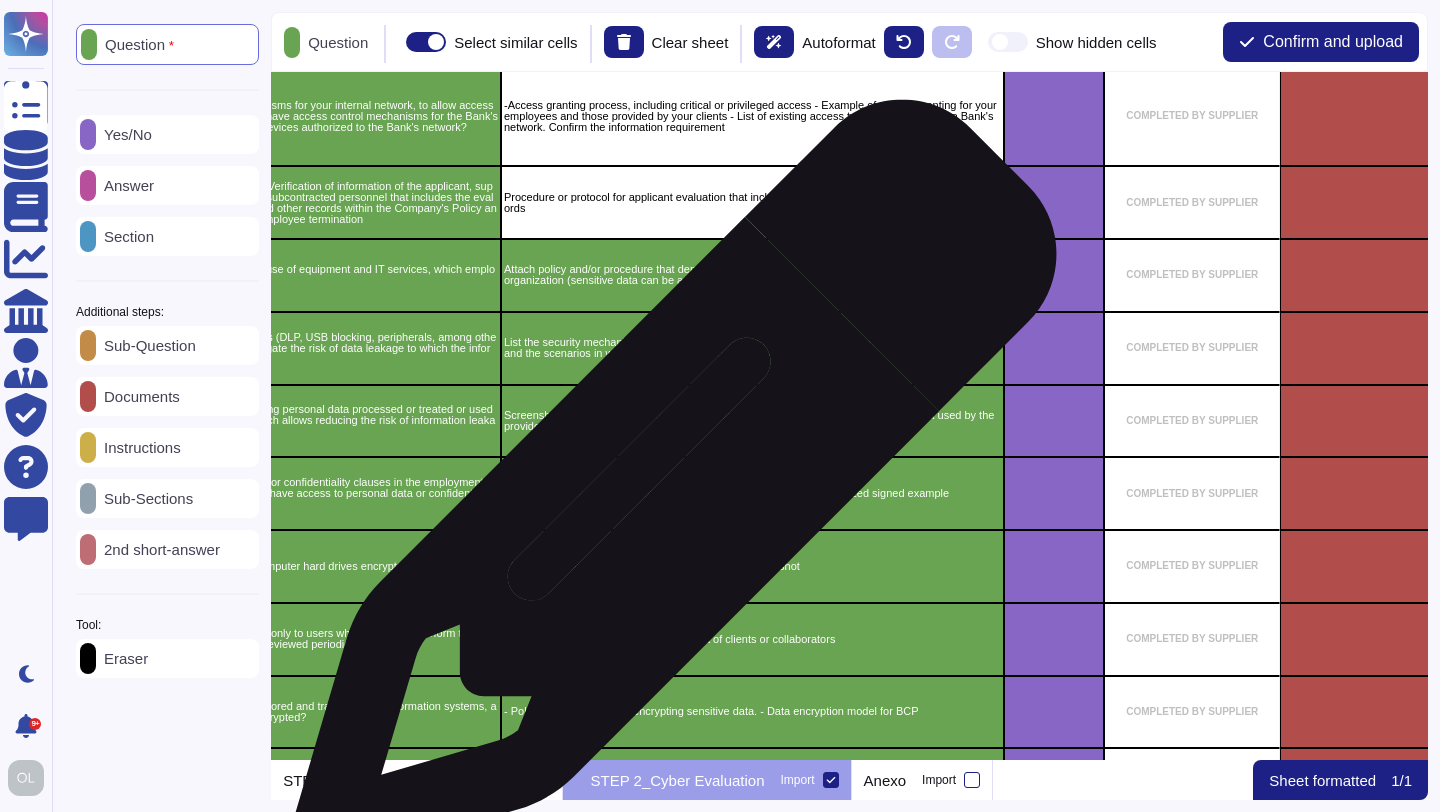 scroll, scrollTop: 2323, scrollLeft: 568, axis: both 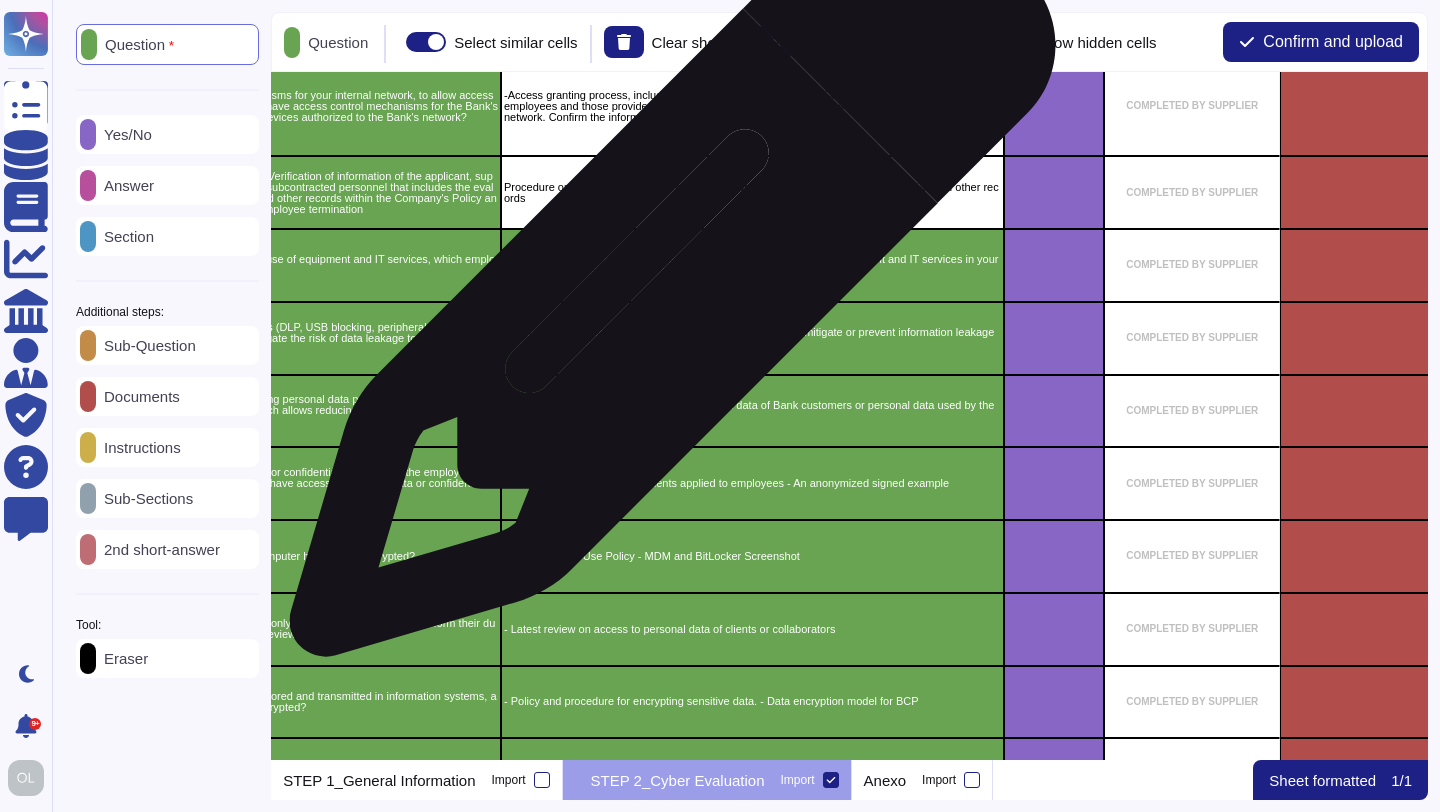click on "Attach policy and/or procedure that demonstrates the proper use of equipment and IT services in your organization (sensitive data can be anonymized)" at bounding box center (752, 265) 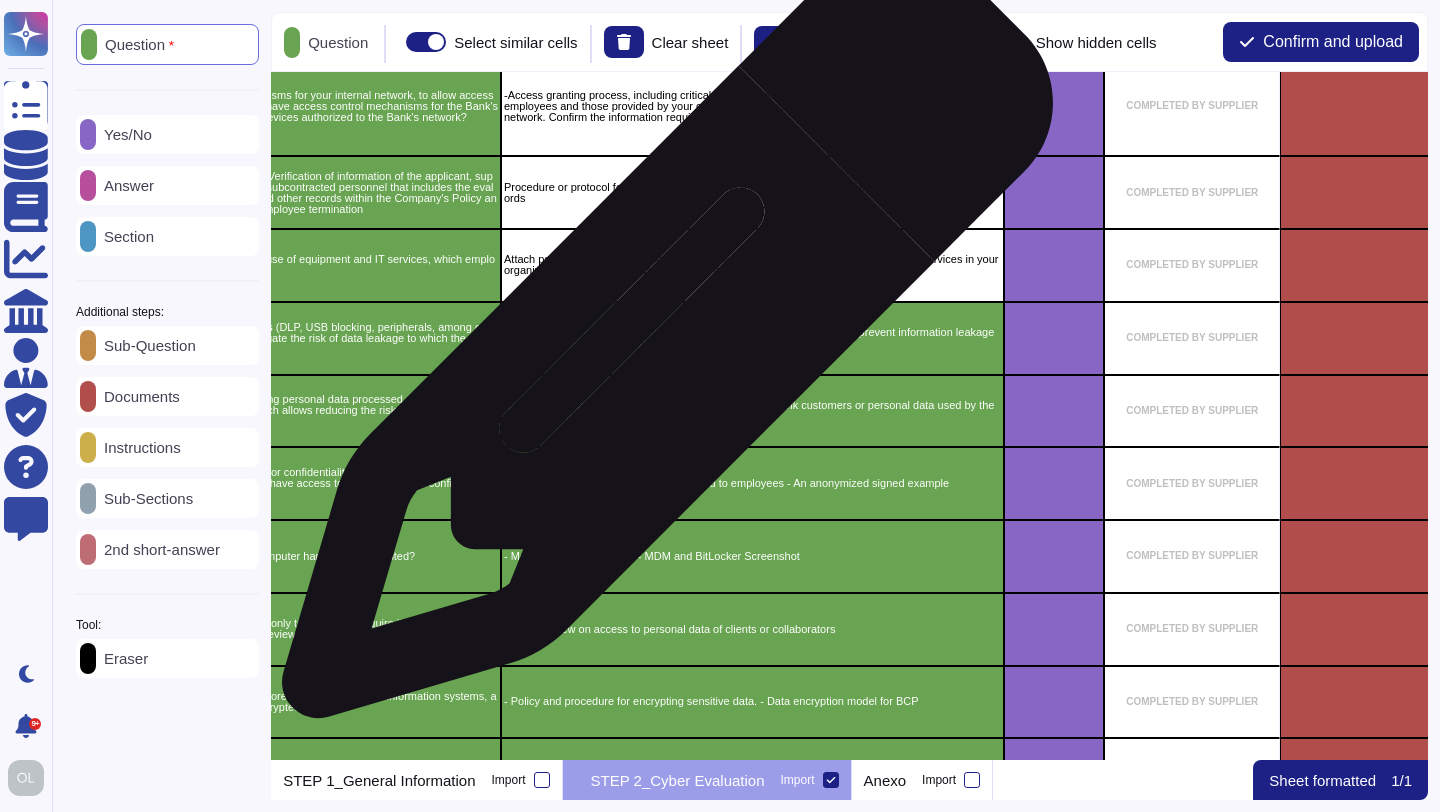 click on "List the security mechanisms implemented in the company to mitigate or prevent information leakage and the scenarios in which these mechanisms are used" at bounding box center [752, 338] 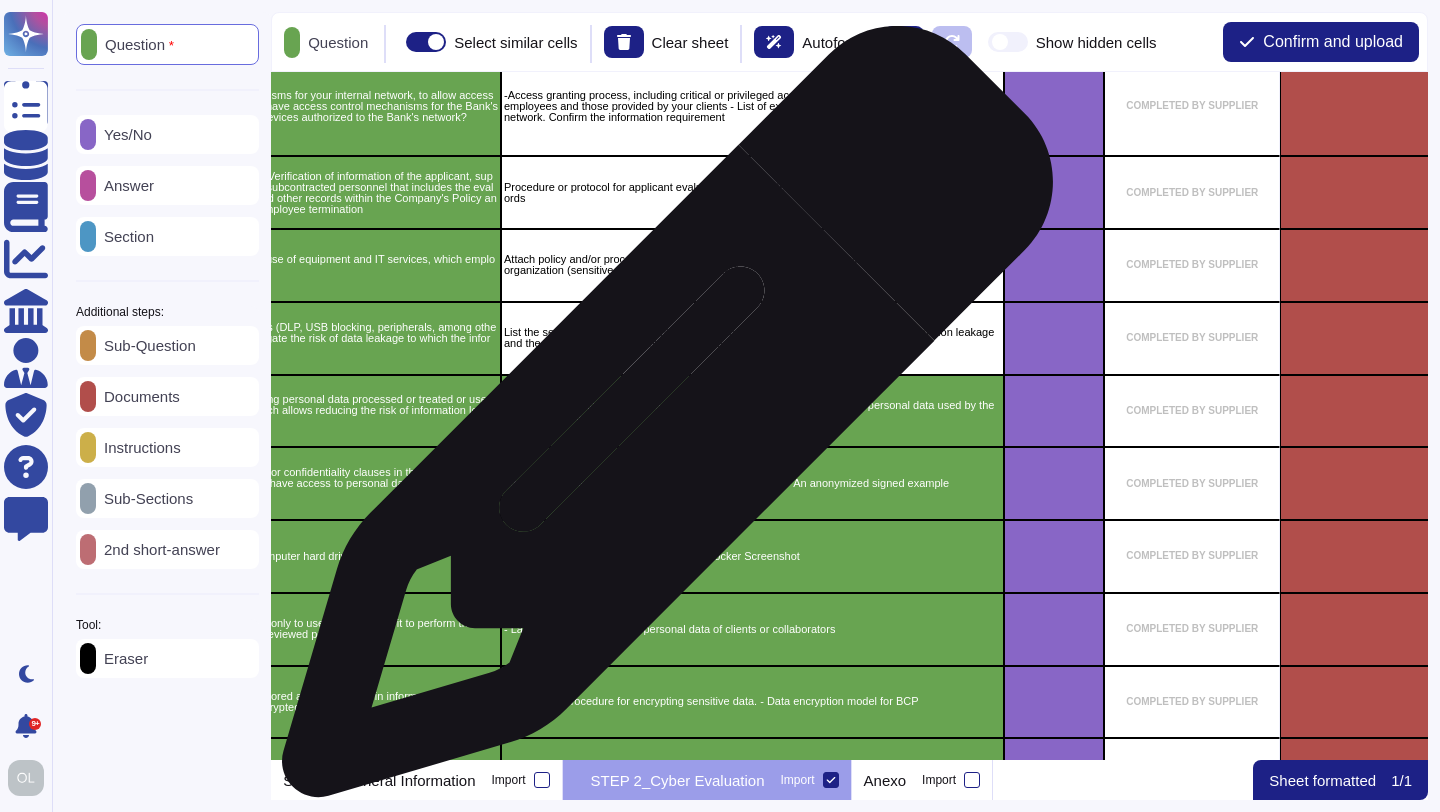 click on "Screenshot example of obfuscation of personal data of Bank customers or personal data used by the provider or third party" at bounding box center (752, 411) 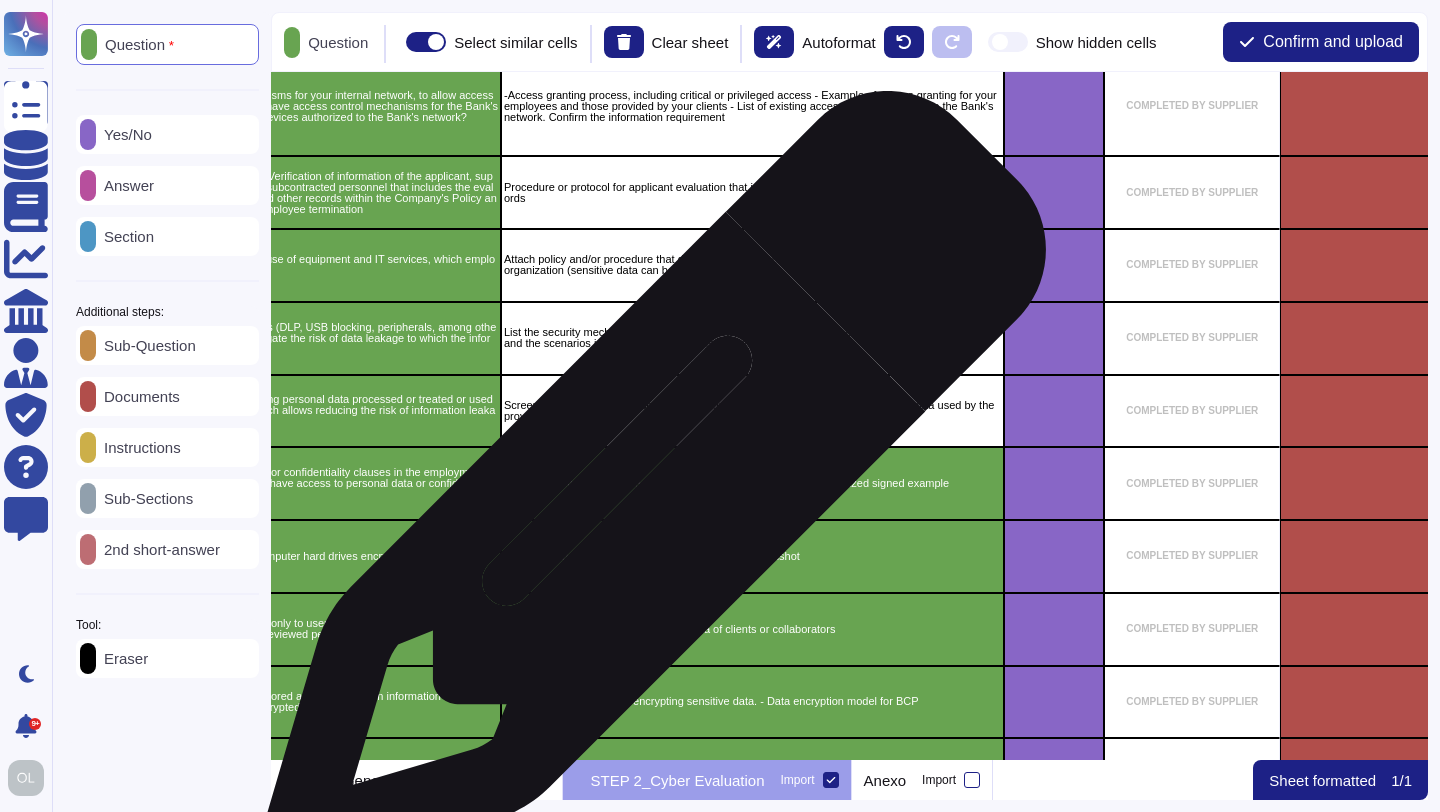 click on "Model of confidentiality agreements applied to employees
- An anonymized signed example" at bounding box center [752, 483] 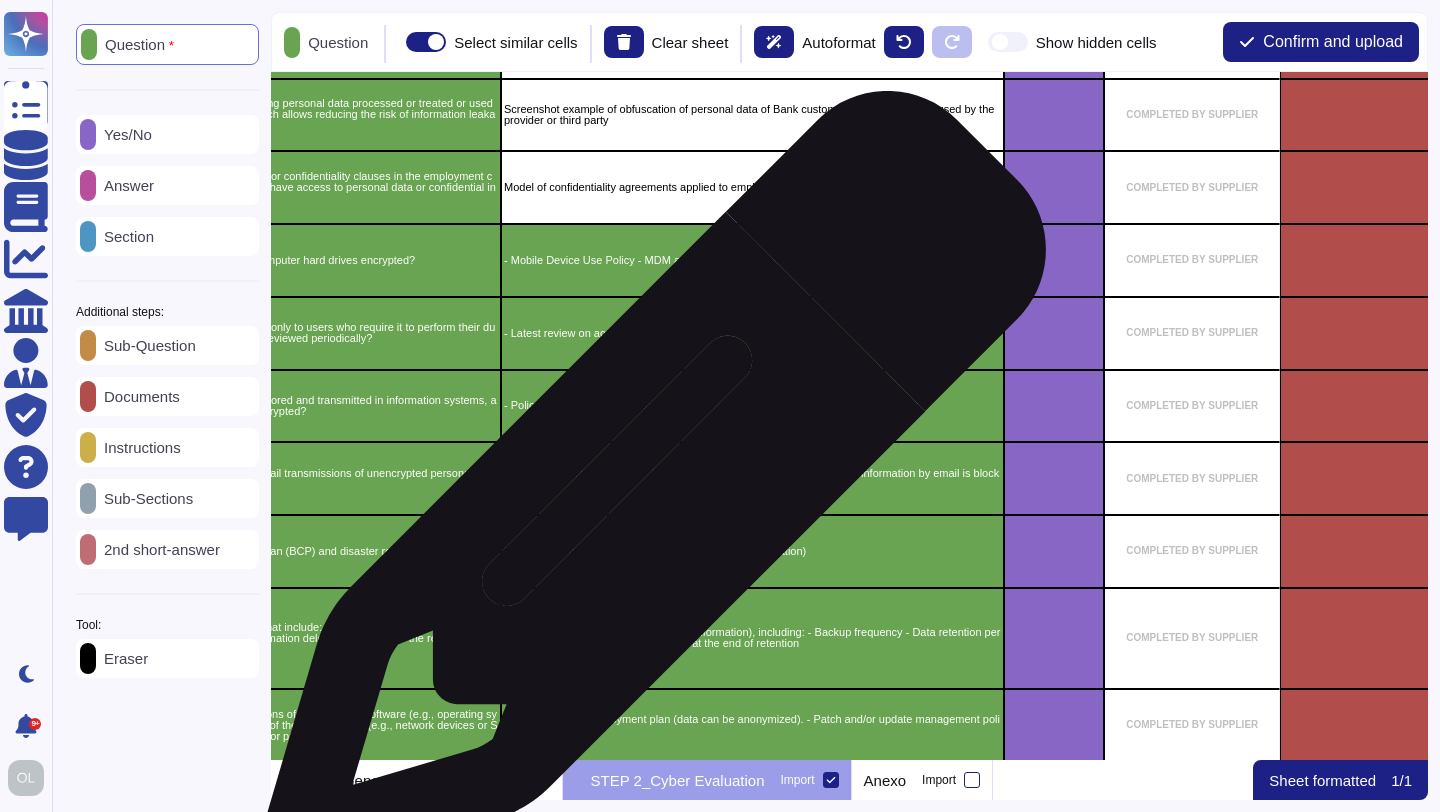 scroll, scrollTop: 2635, scrollLeft: 568, axis: both 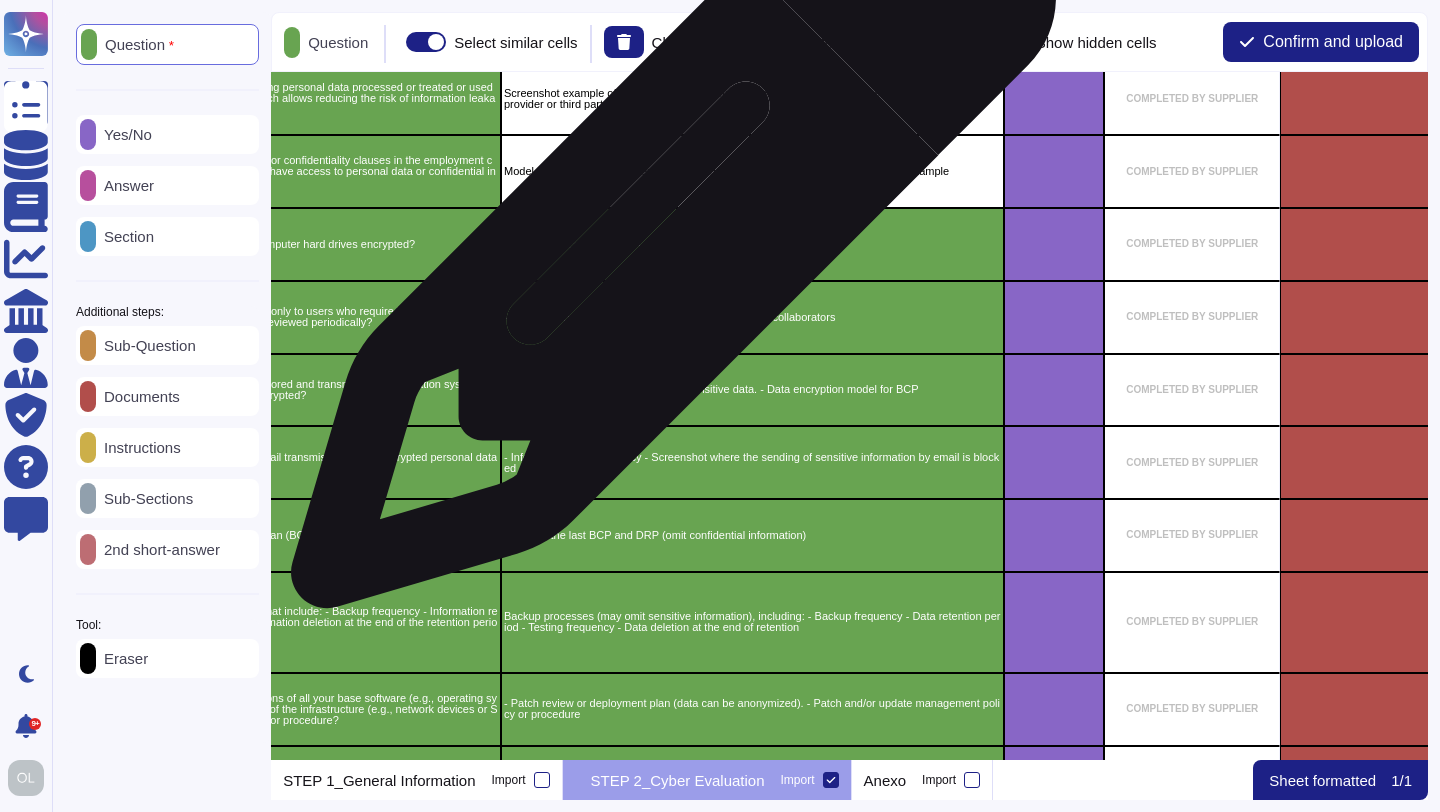 click on "- Mobile Device Use Policy
- MDM and BitLocker Screenshot" at bounding box center [752, 244] 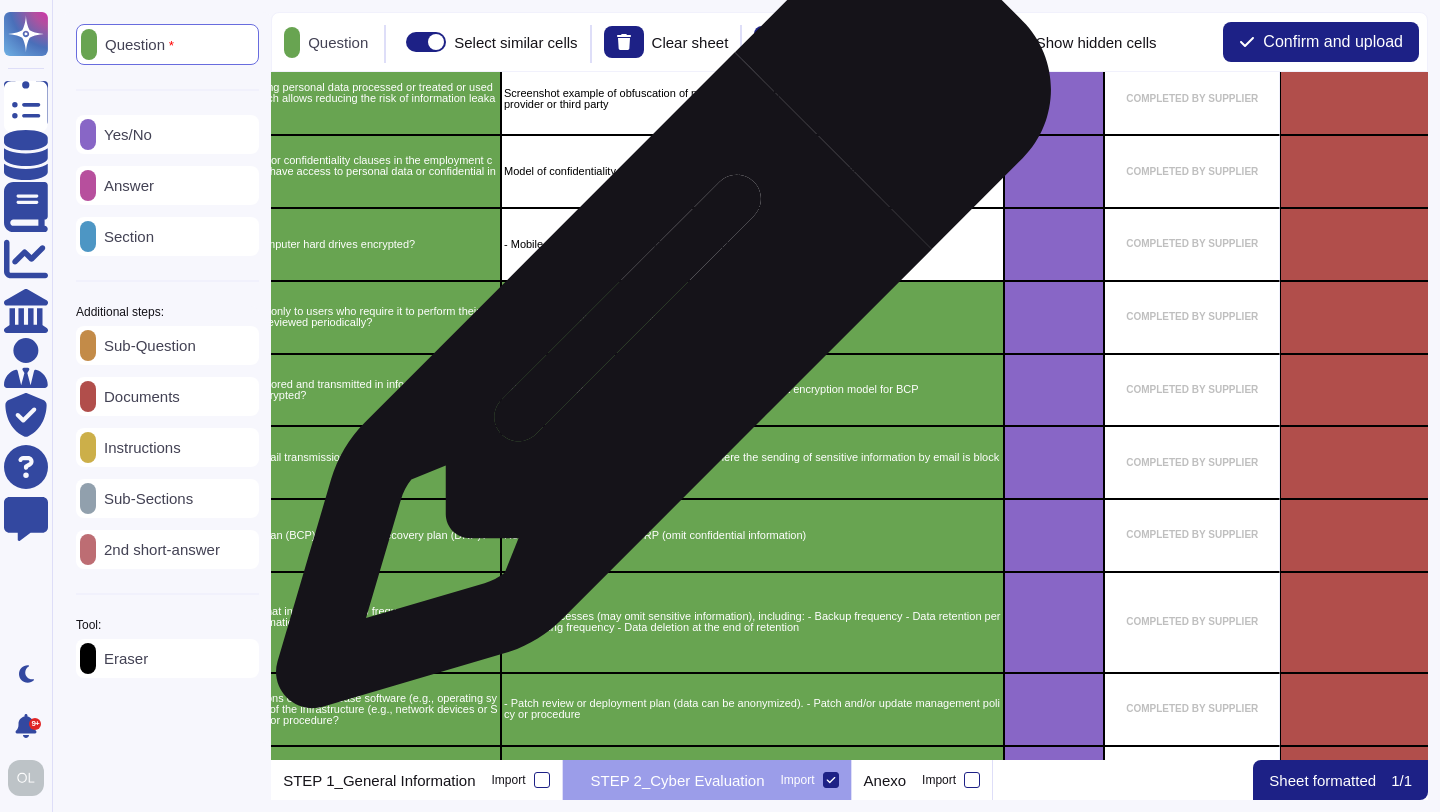 click on "- Latest review on access to personal data of clients or collaborators" at bounding box center (752, 317) 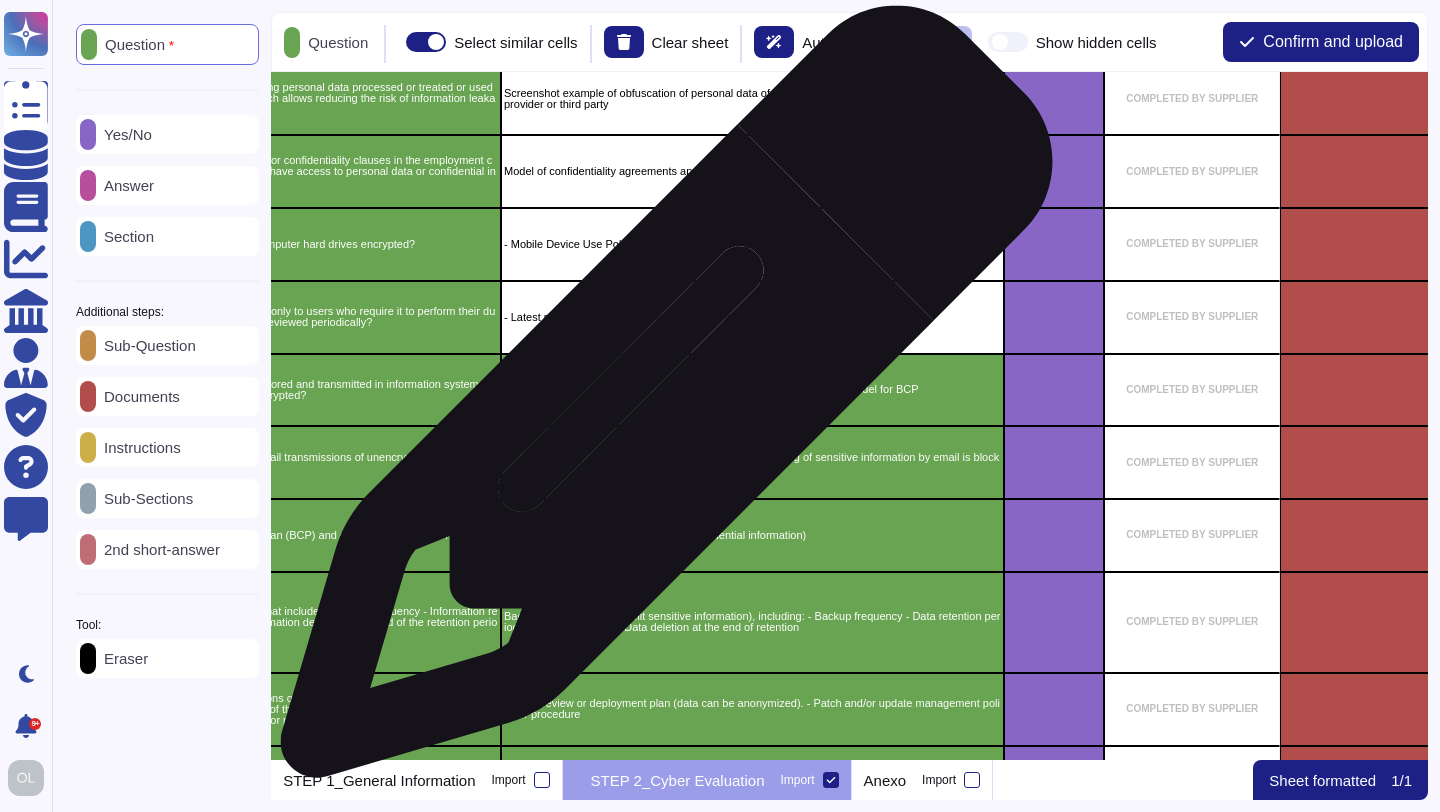 click on "- Policy and procedure for encrypting sensitive data.
- Data encryption model for BCP" at bounding box center [752, 390] 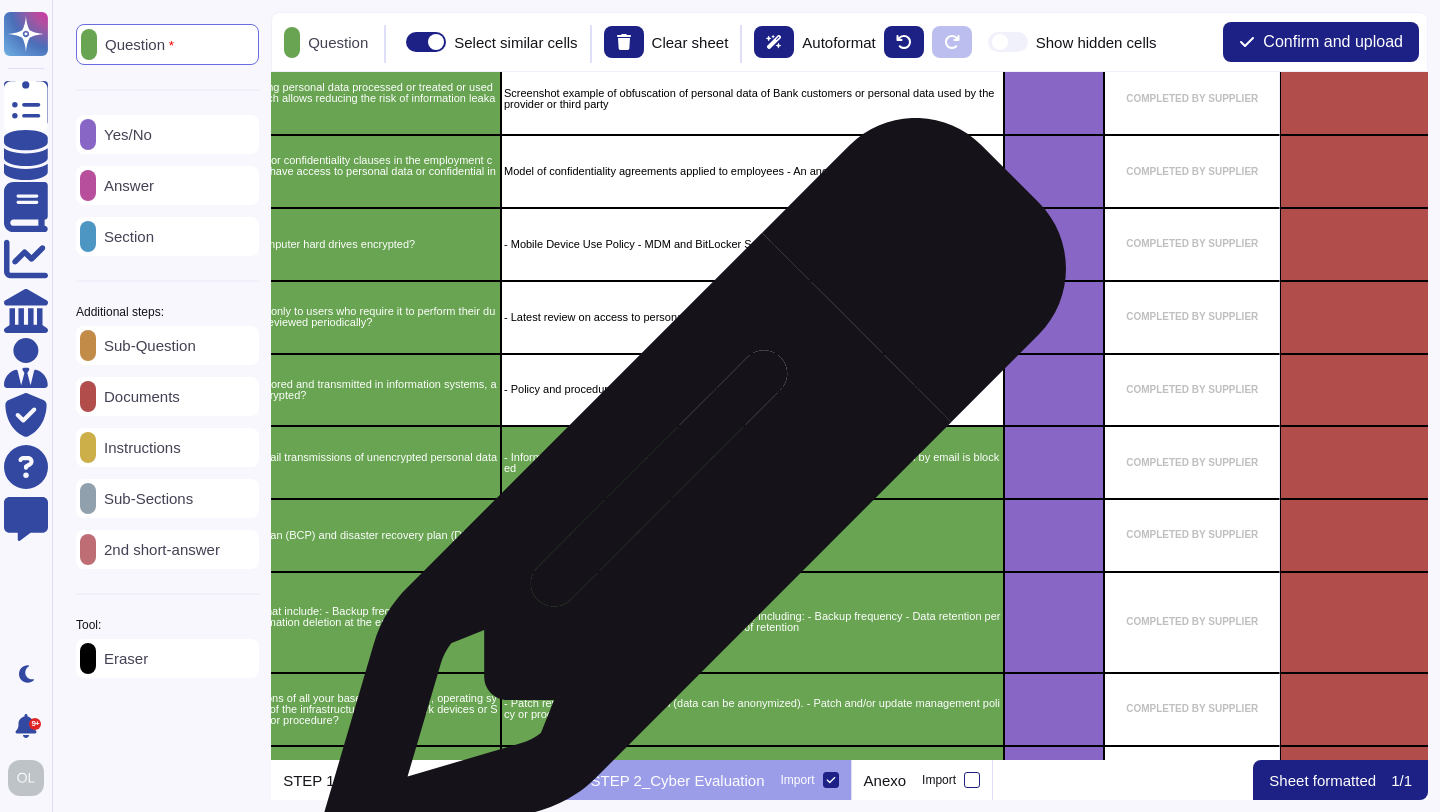 click on "Result of the last BCP and DRP (omit confidential information)" at bounding box center (752, 535) 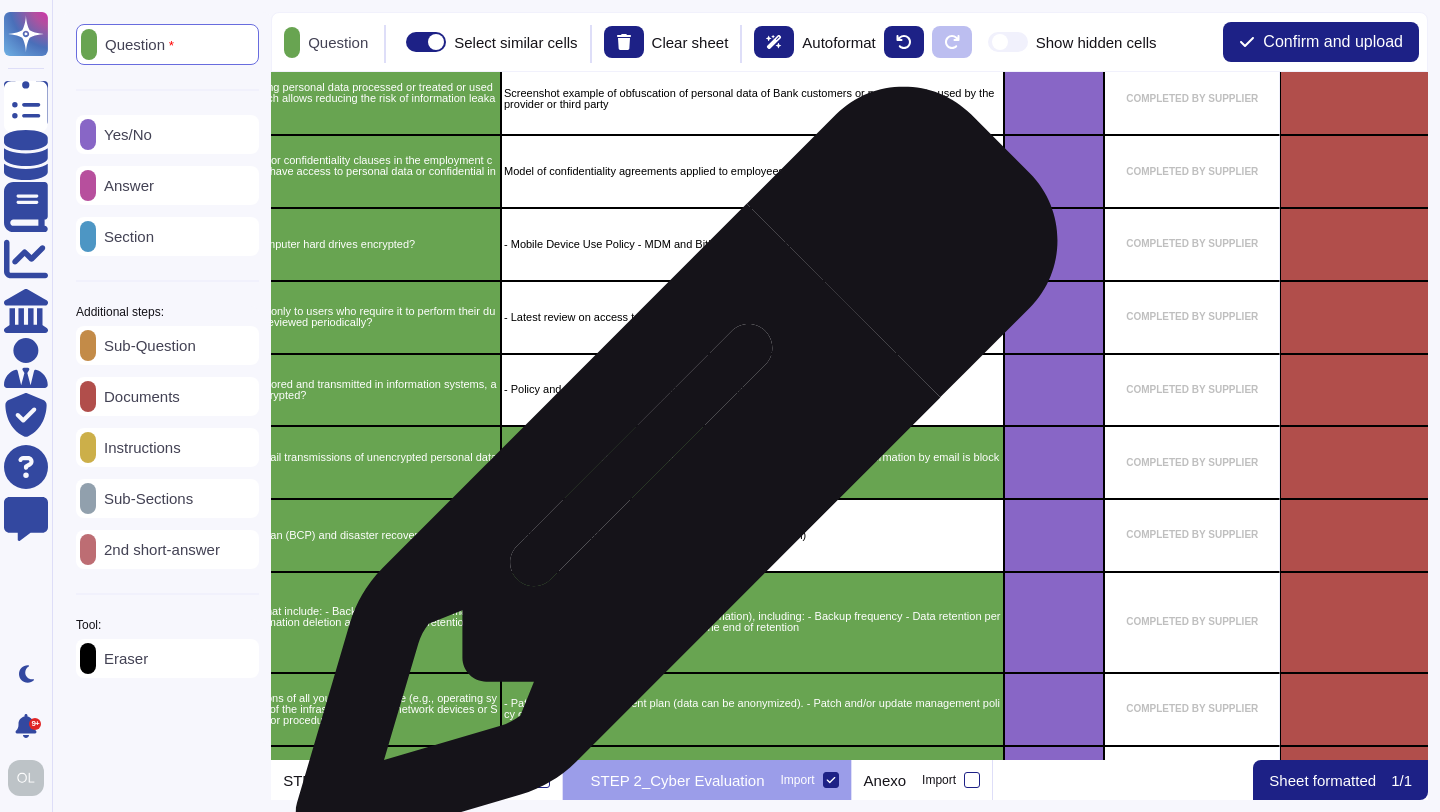 click on "- Information Transfer Policy
- Screenshot where the sending of sensitive information by email is blocked" at bounding box center (752, 462) 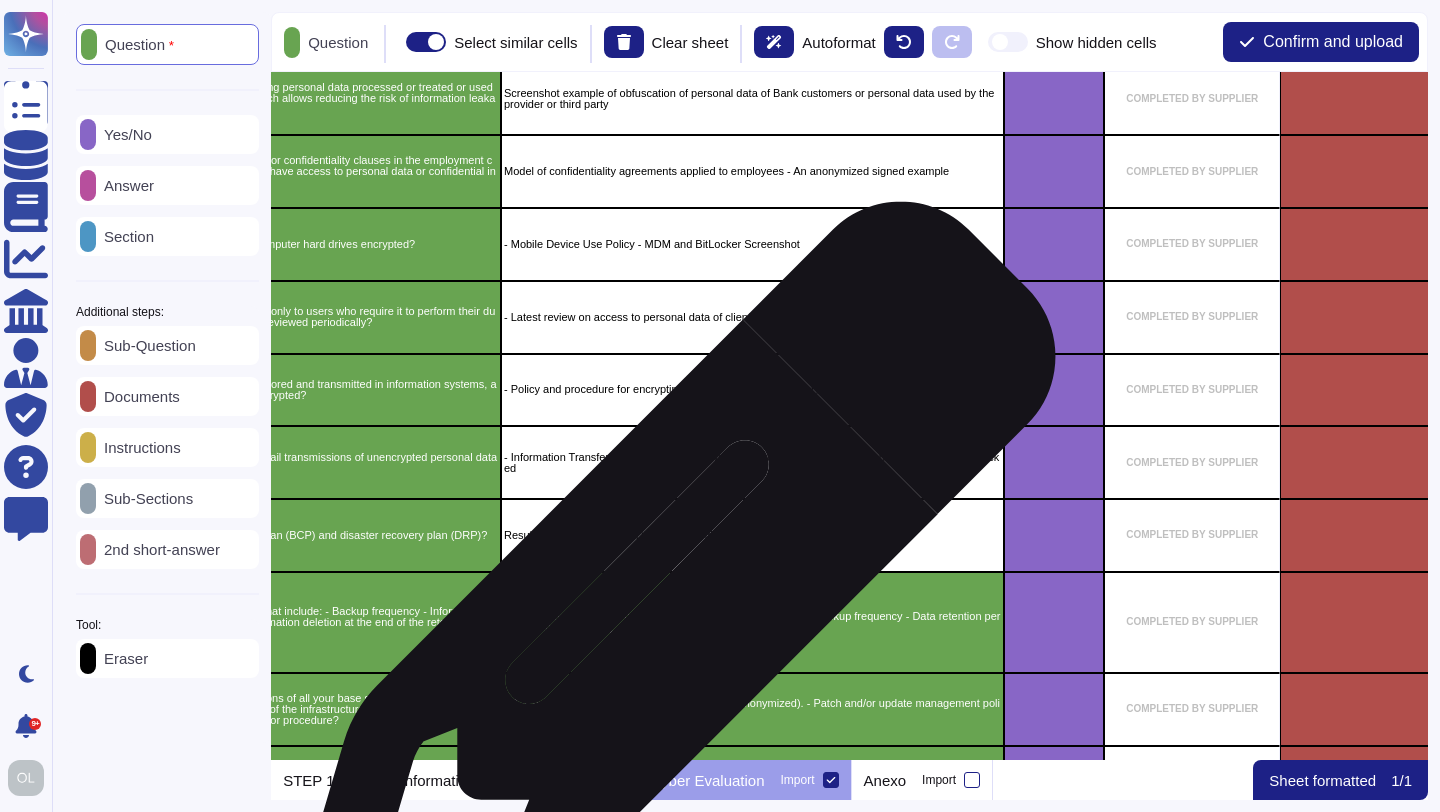 click on "Backup processes (may omit sensitive information), including:
- Backup frequency
- Data retention period
- Testing frequency
- Data deletion at the end of retention" at bounding box center [752, 622] 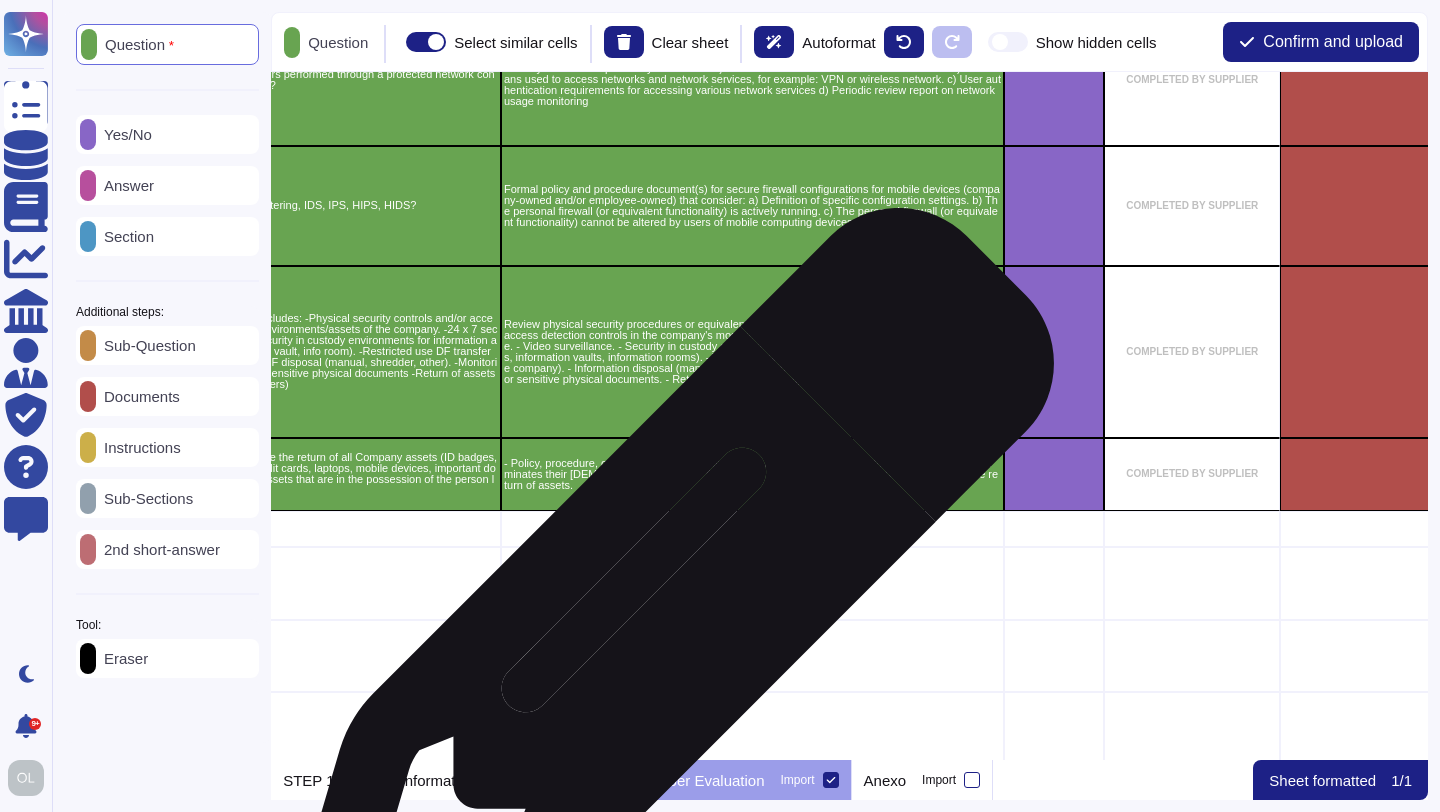 scroll, scrollTop: 4539, scrollLeft: 568, axis: both 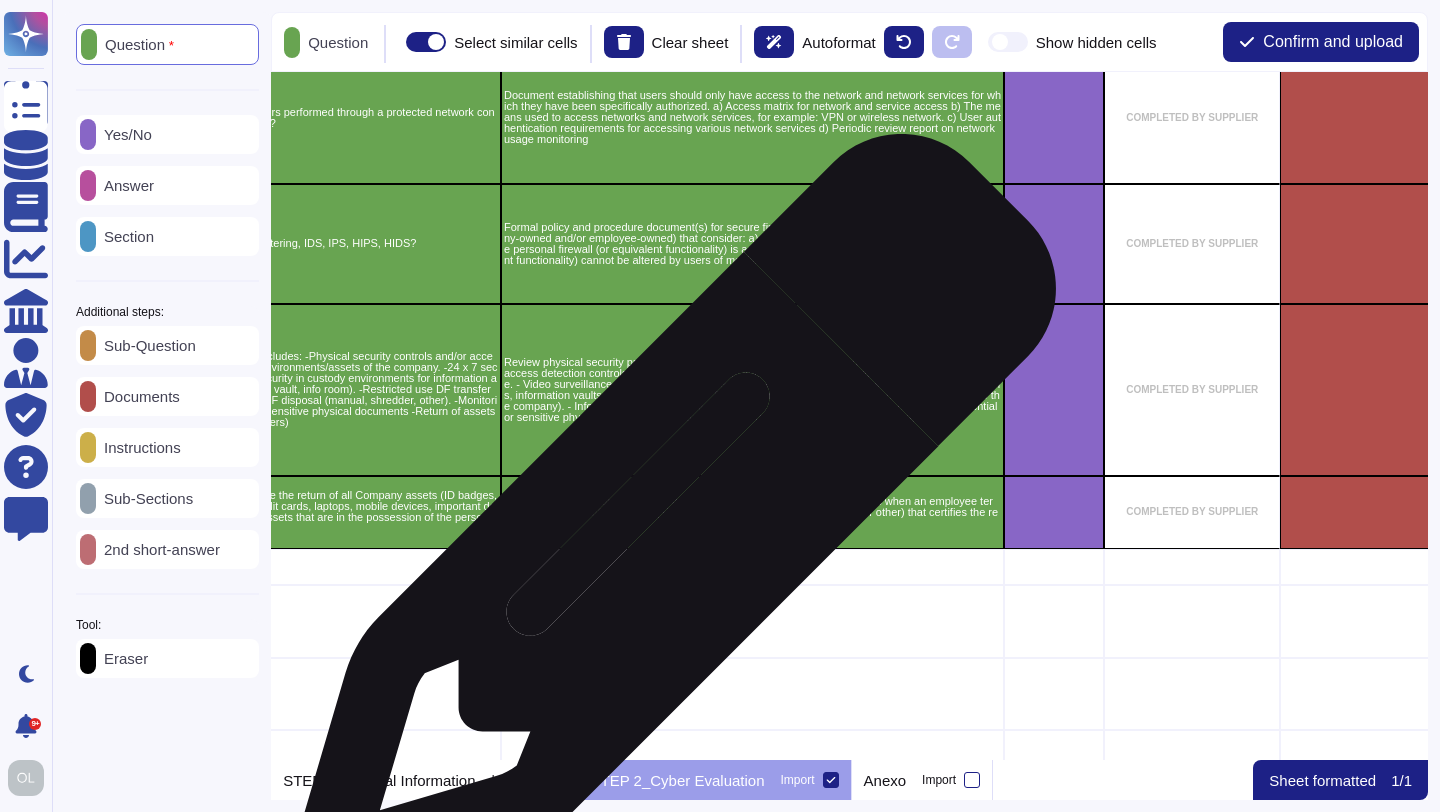 click on "- Policy, procedure, or statement that includes the return of information assets when an employee terminates their [DEMOGRAPHIC_DATA].
- Compliance form (email, report, or other) that certifies the return of assets." at bounding box center (752, 512) 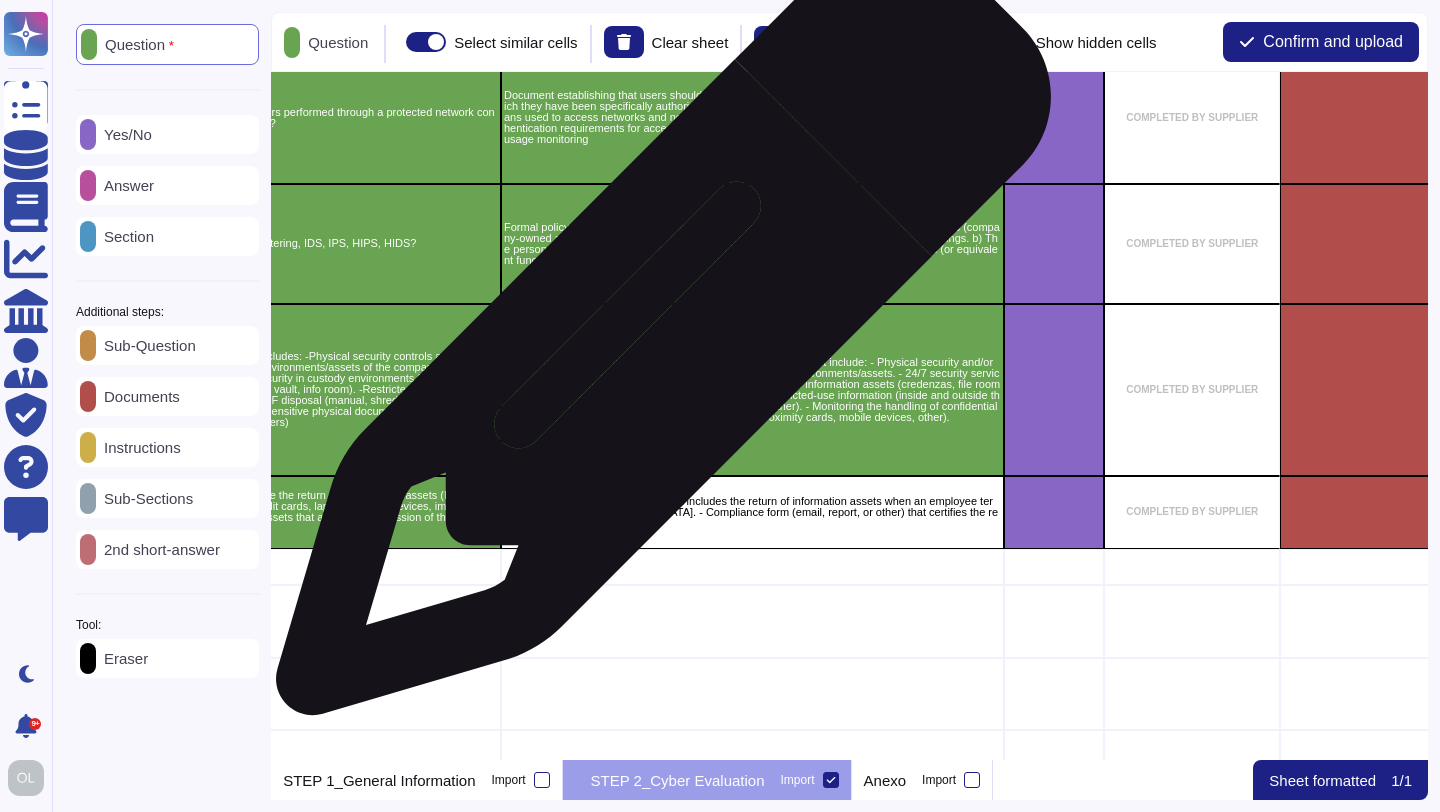 click on "Review physical security procedures or equivalent documents that include:
- Physical security and/or access detection controls in the company's most important environments/assets.
- 24/7 security service.
- Video surveillance.
- Security in custody environments for information assets (credenzas, file rooms, information vaults, information rooms).
- Transfer of restricted-use information (inside and outside the company).
- Information disposal (manual, shredder, other).
- Monitoring the handling of confidential or sensitive physical documents.
- Return of assets (proximity cards, mobile devices, other)." at bounding box center (752, 390) 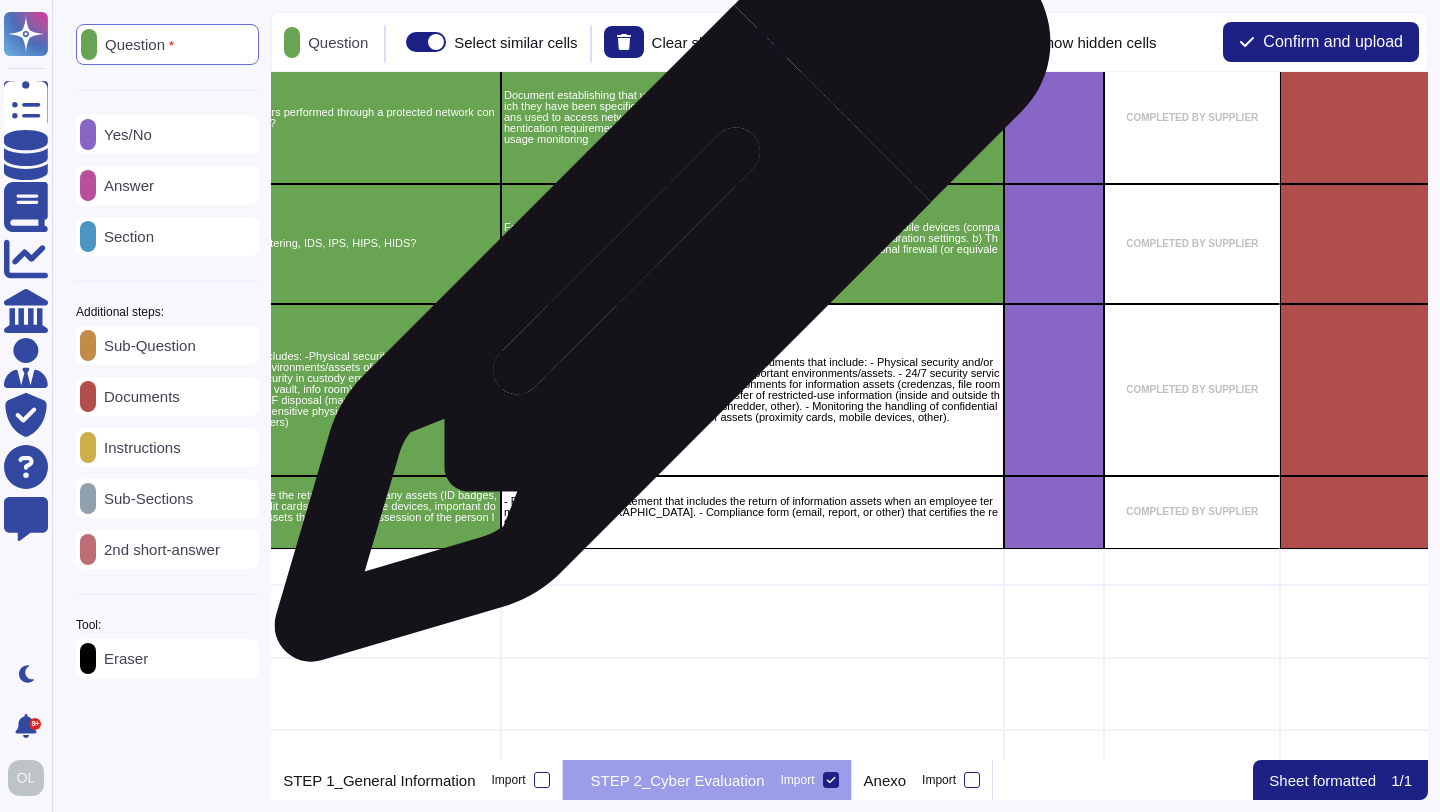click on "Formal policy and procedure document(s) for secure firewall configurations for mobile devices (company-owned and/or employee-owned) that consider:
a) Definition of specific configuration settings.
b) The personal firewall (or equivalent functionality) is actively running.
c) The personal firewall (or equivalent functionality) cannot be altered by users of mobile computing devices." at bounding box center [752, 244] 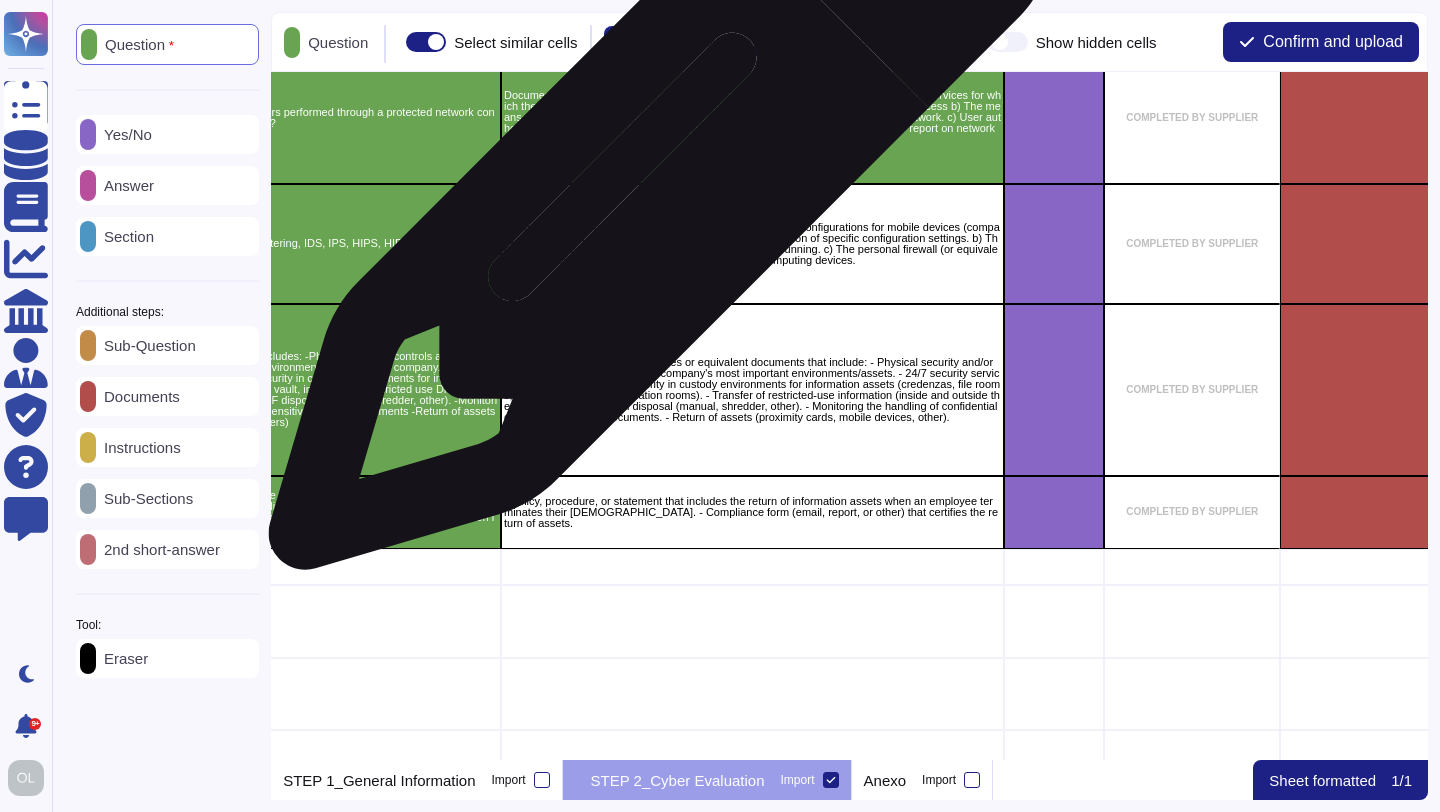 click on "Document establishing that users should only have access to the network and network services for which they have been specifically authorized.
a) Access matrix for network and service access
b) The means used to access networks and network services, for example: VPN or wireless network.
c) User authentication requirements for accessing various network services
d) Periodic review report on network usage monitoring" at bounding box center [752, 118] 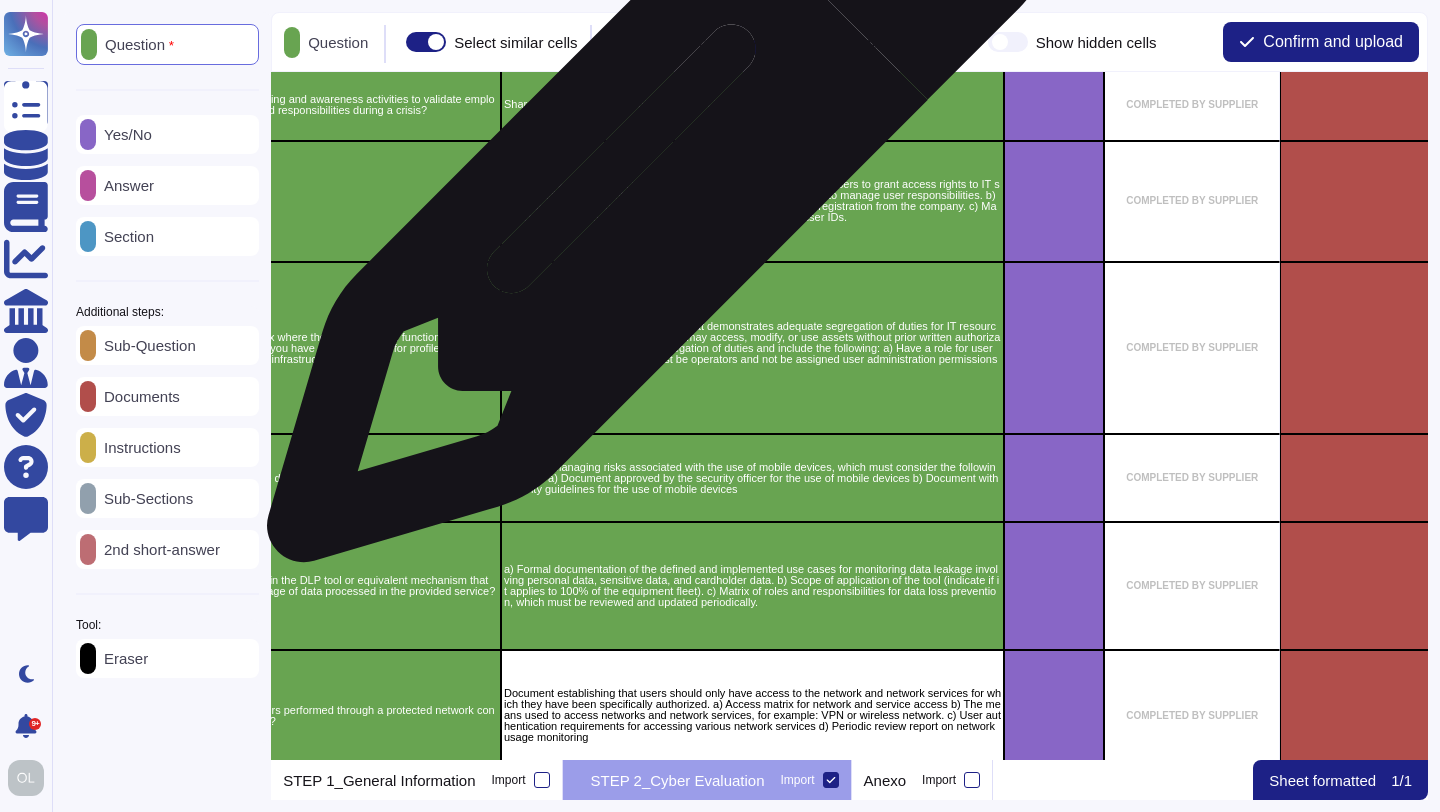 scroll, scrollTop: 3934, scrollLeft: 568, axis: both 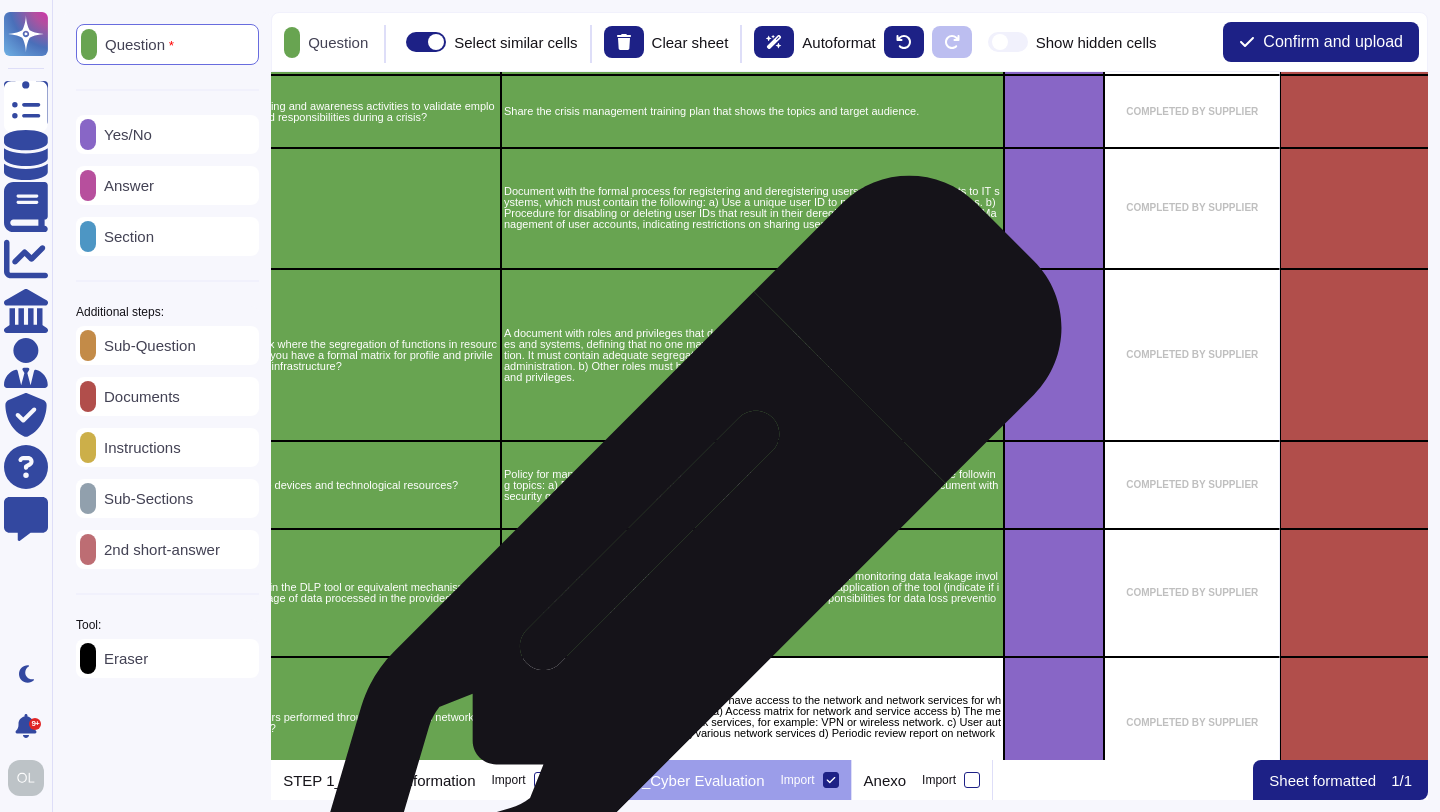 click on "a) Formal documentation of the defined and implemented use cases for monitoring data leakage involving personal data, sensitive data, and cardholder data.
b) Scope of application of the tool (indicate if it applies to 100% of the equipment fleet).
c) Matrix of roles and responsibilities for data loss prevention, which must be reviewed and updated periodically." at bounding box center [752, 593] 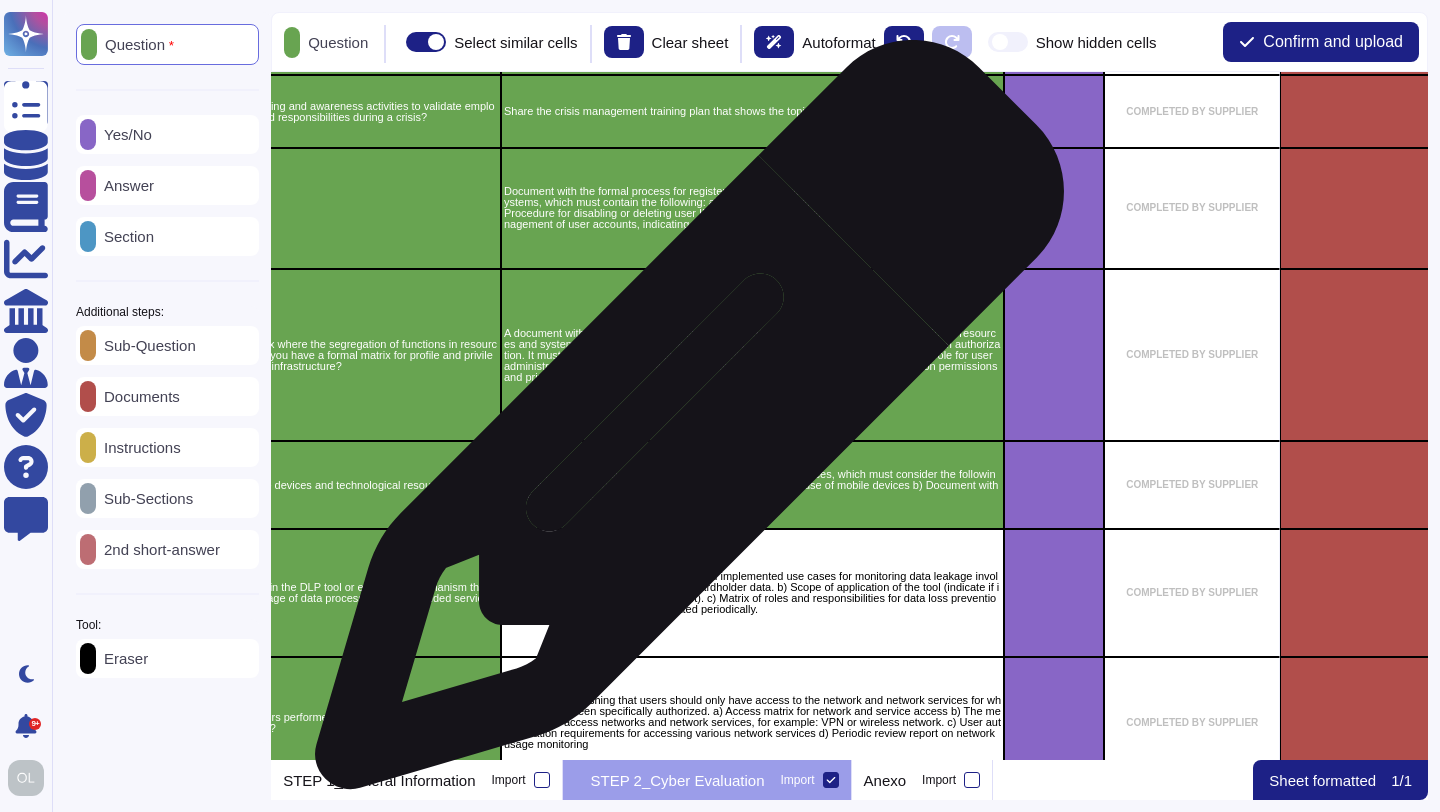 click on "A document with roles and privileges that demonstrates adequate segregation of duties for IT resources and systems, defining that no one may access, modify, or use assets without prior written authorization.
It must contain adequate segregation of duties and include the following:
a) Have a role for user administration.
b) Other roles must be operators and not be assigned user administration permissions and privileges." at bounding box center [752, 355] 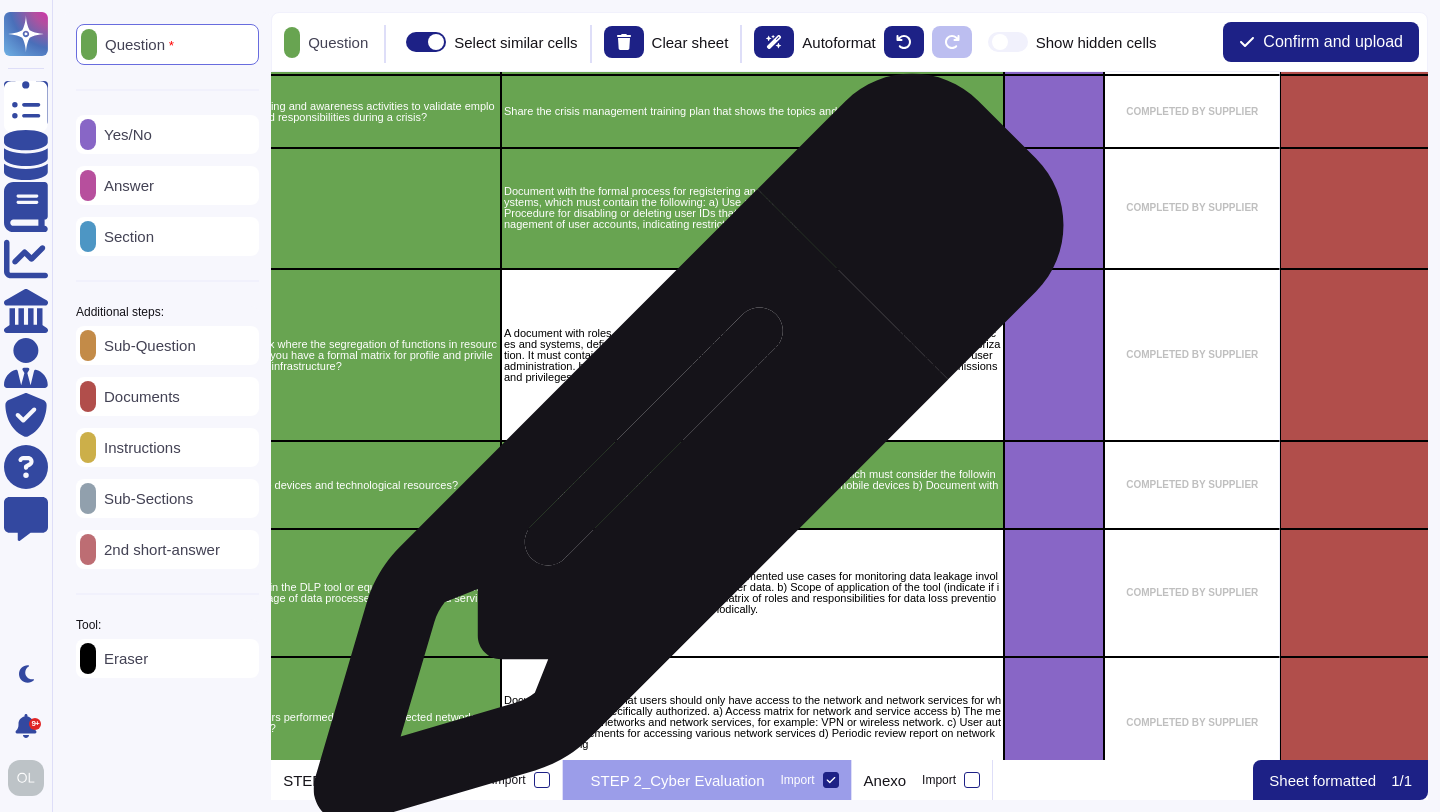 click on "Policy for managing risks associated with the use of mobile devices, which must consider the following topics:
a) Document approved by the security officer for the use of mobile devices
b) Document with security guidelines for the use of mobile devices" at bounding box center [752, 485] 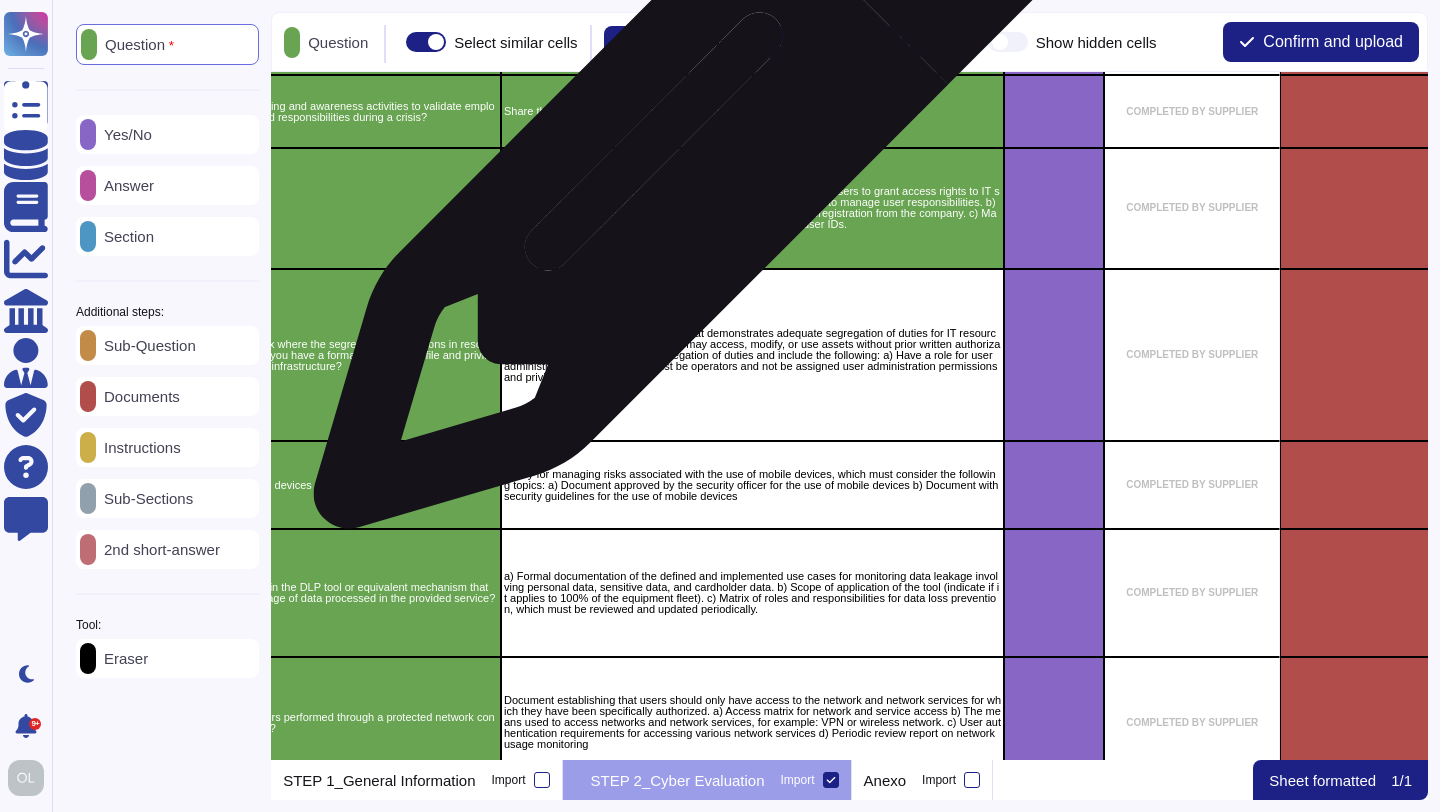 click on "Document with the formal process for registering and deregistering users to grant access rights to IT systems, which must contain the following:
a) Use a unique user ID to manage user responsibilities.
b) Procedure for disabling or deleting user IDs that result in their deregistration from the company.
c) Management of user accounts, indicating restrictions on sharing user IDs." at bounding box center [752, 208] 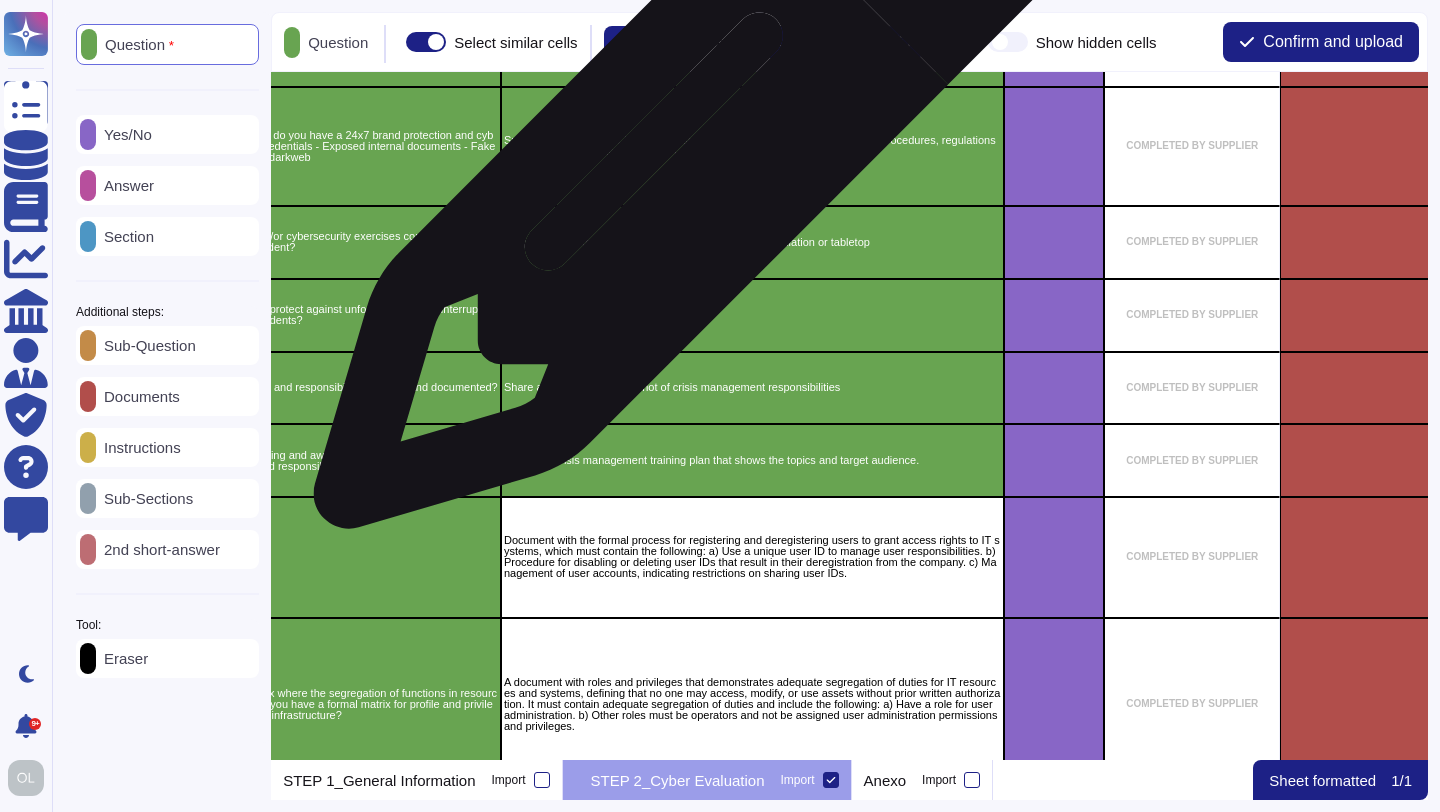 scroll, scrollTop: 3583, scrollLeft: 568, axis: both 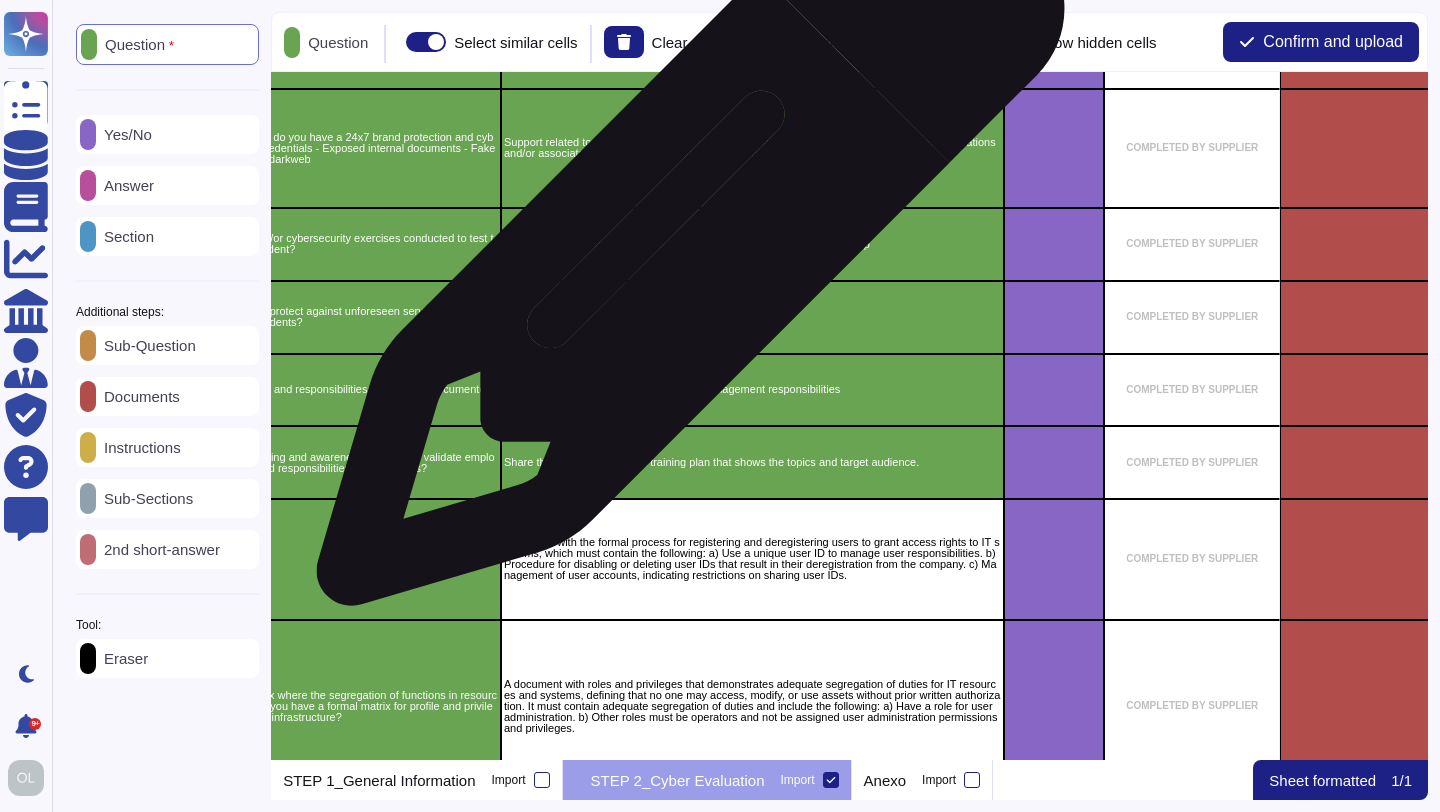 click on "Support related to the company's latest cybersecurity simulation or tabletop" at bounding box center [752, 244] 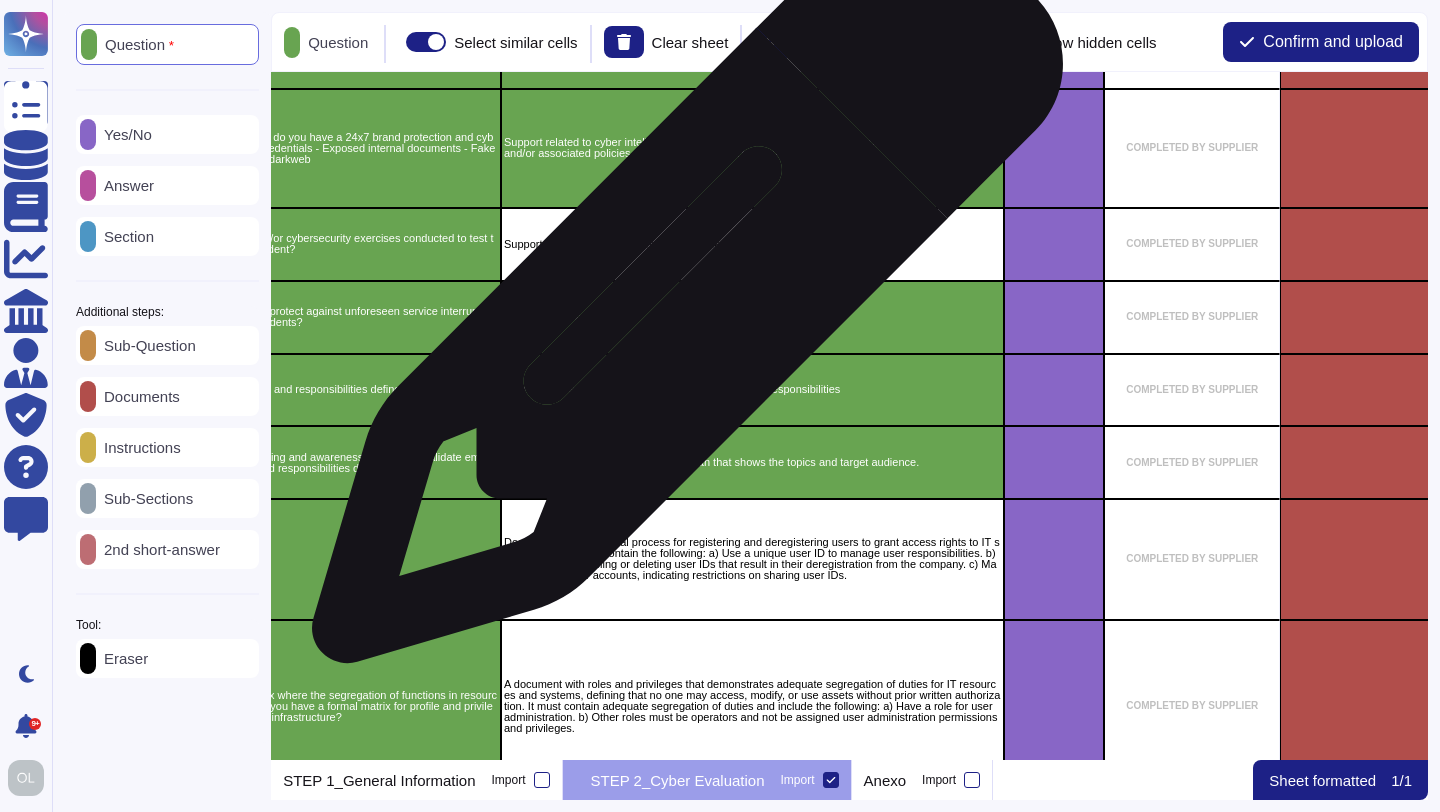 click on "Describe your answer." at bounding box center (752, 317) 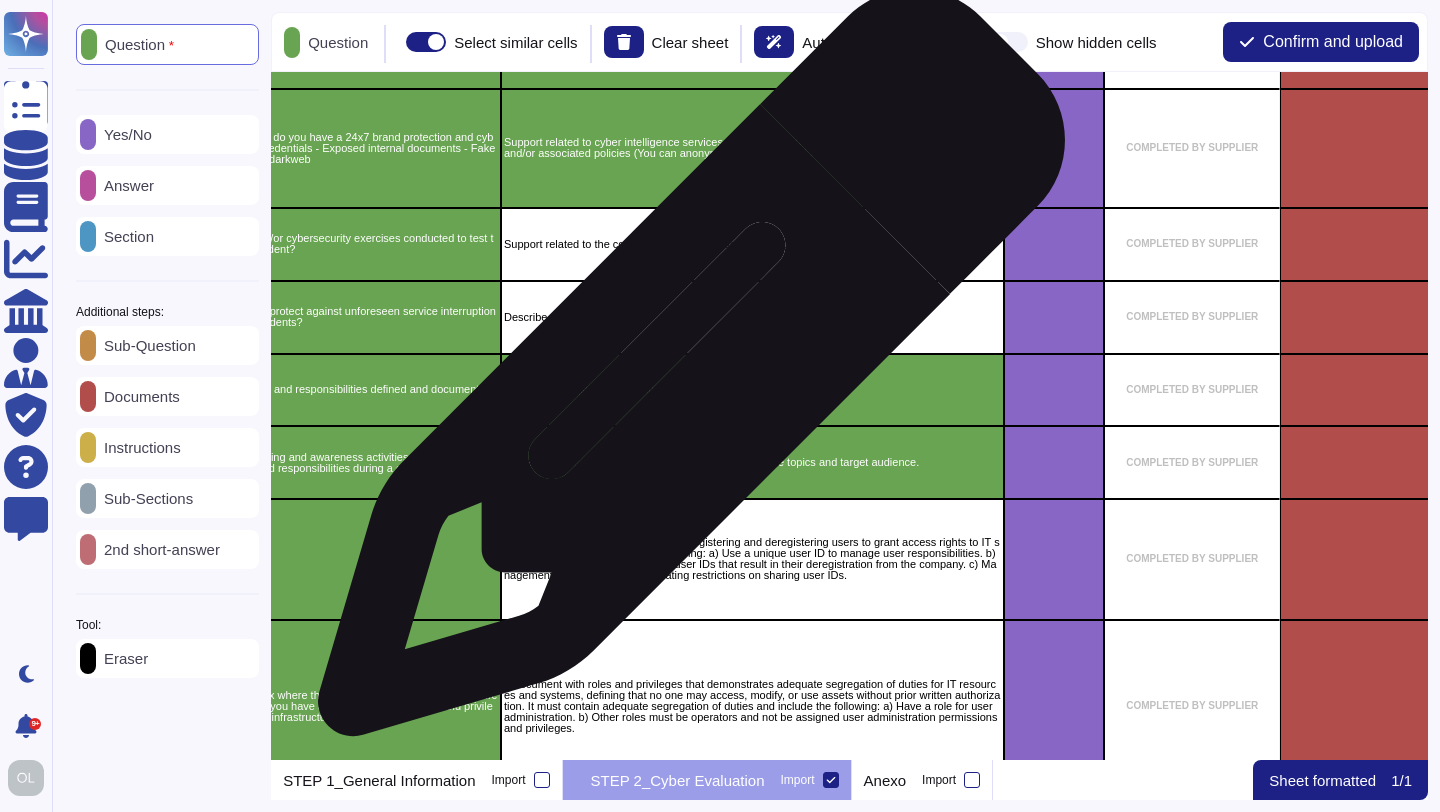 click on "Share an excerpt or screenshot of crisis management responsibilities" at bounding box center [752, 390] 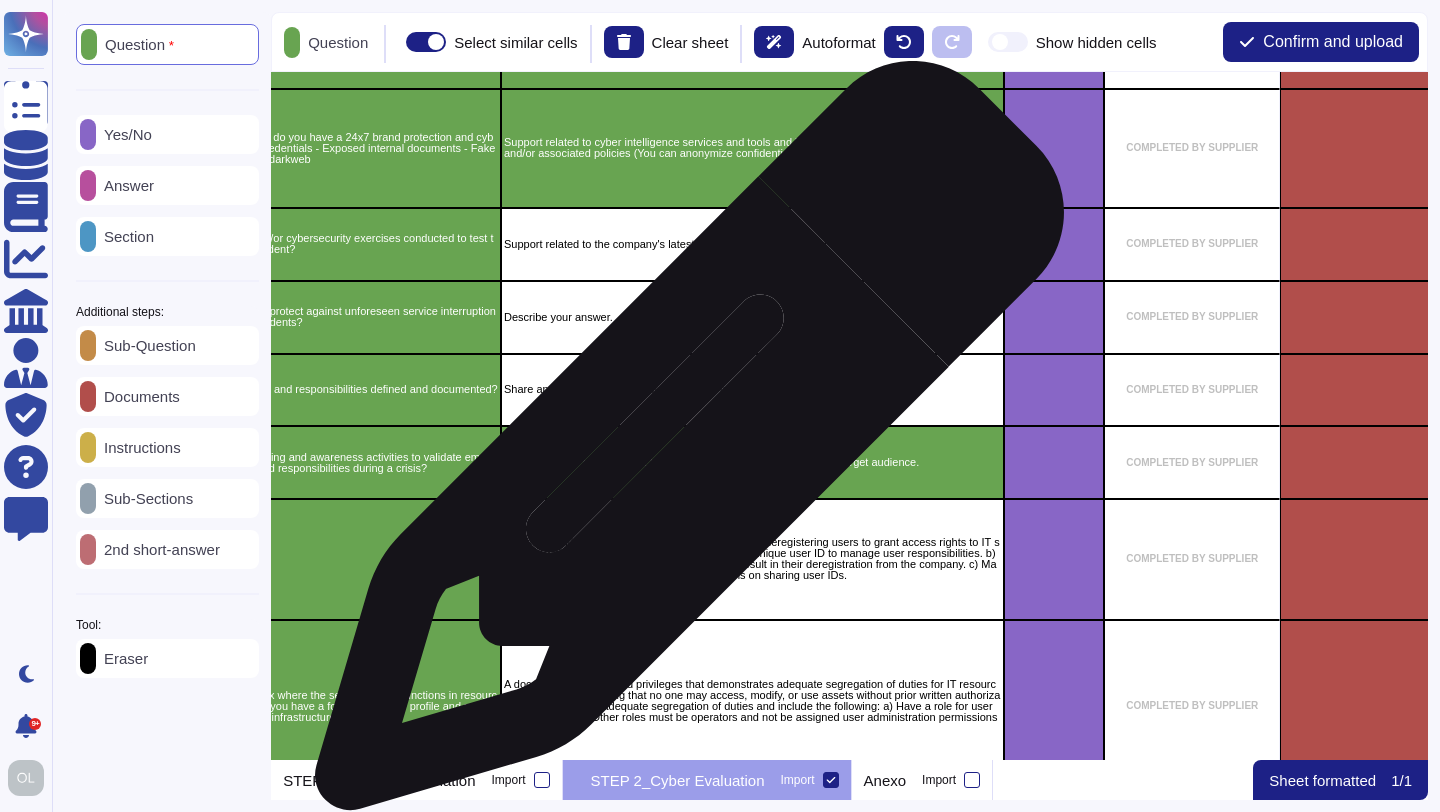 click on "Share the crisis management training plan that shows the topics and target audience." at bounding box center (752, 462) 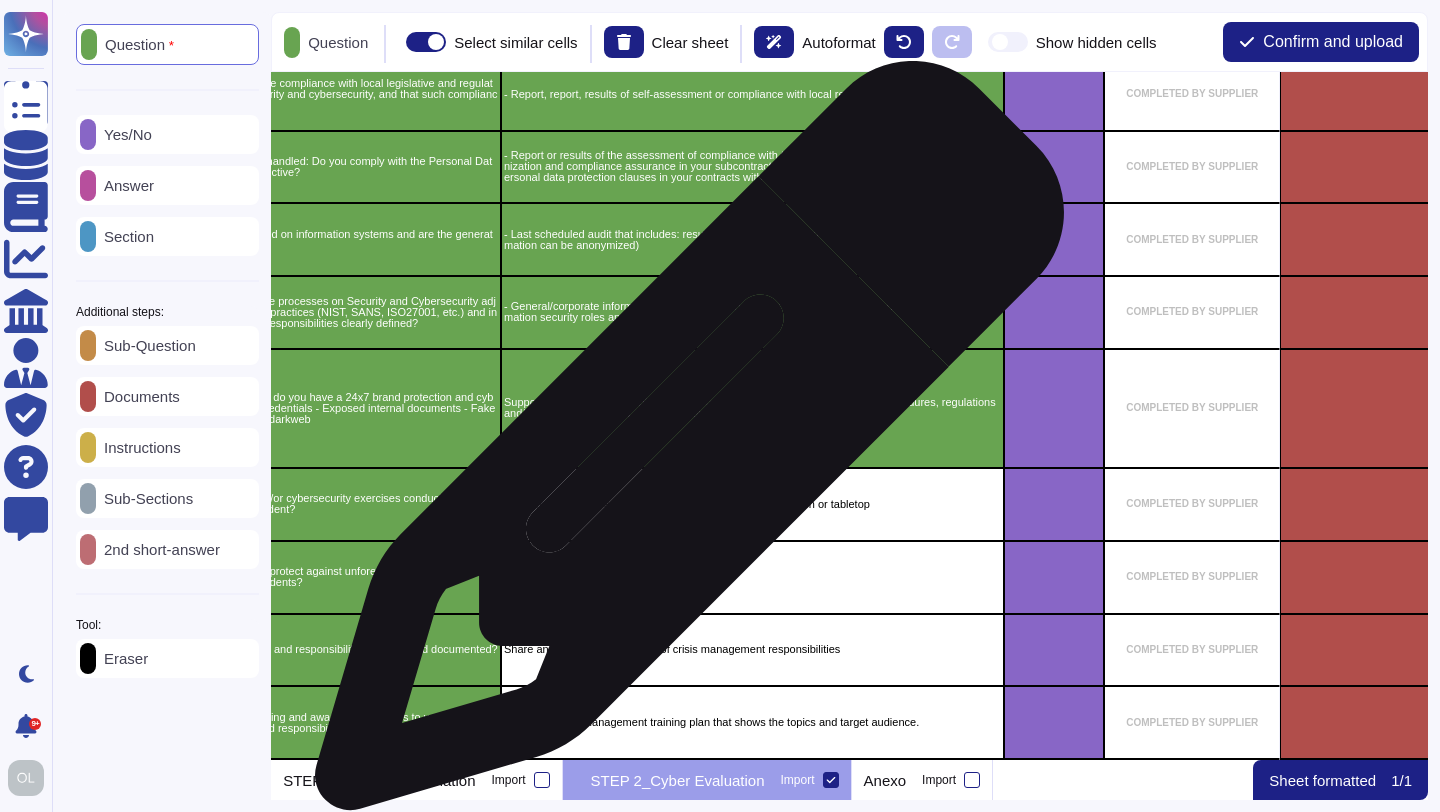 scroll, scrollTop: 3322, scrollLeft: 568, axis: both 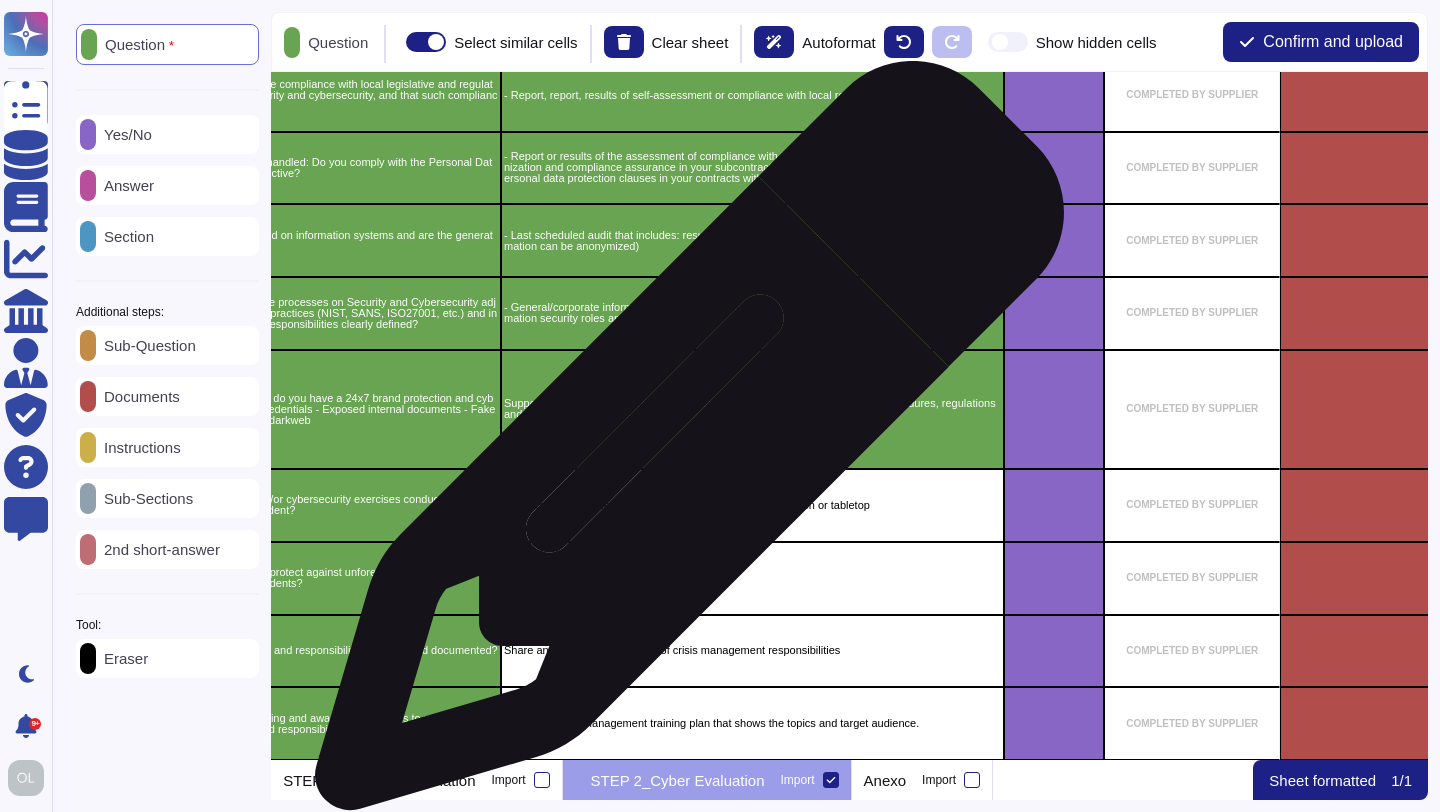 click on "Support related to cyber intelligence services and tools and brand protection, procedures, regulations and/or associated policies (You can anonymize confidential information)" at bounding box center (752, 409) 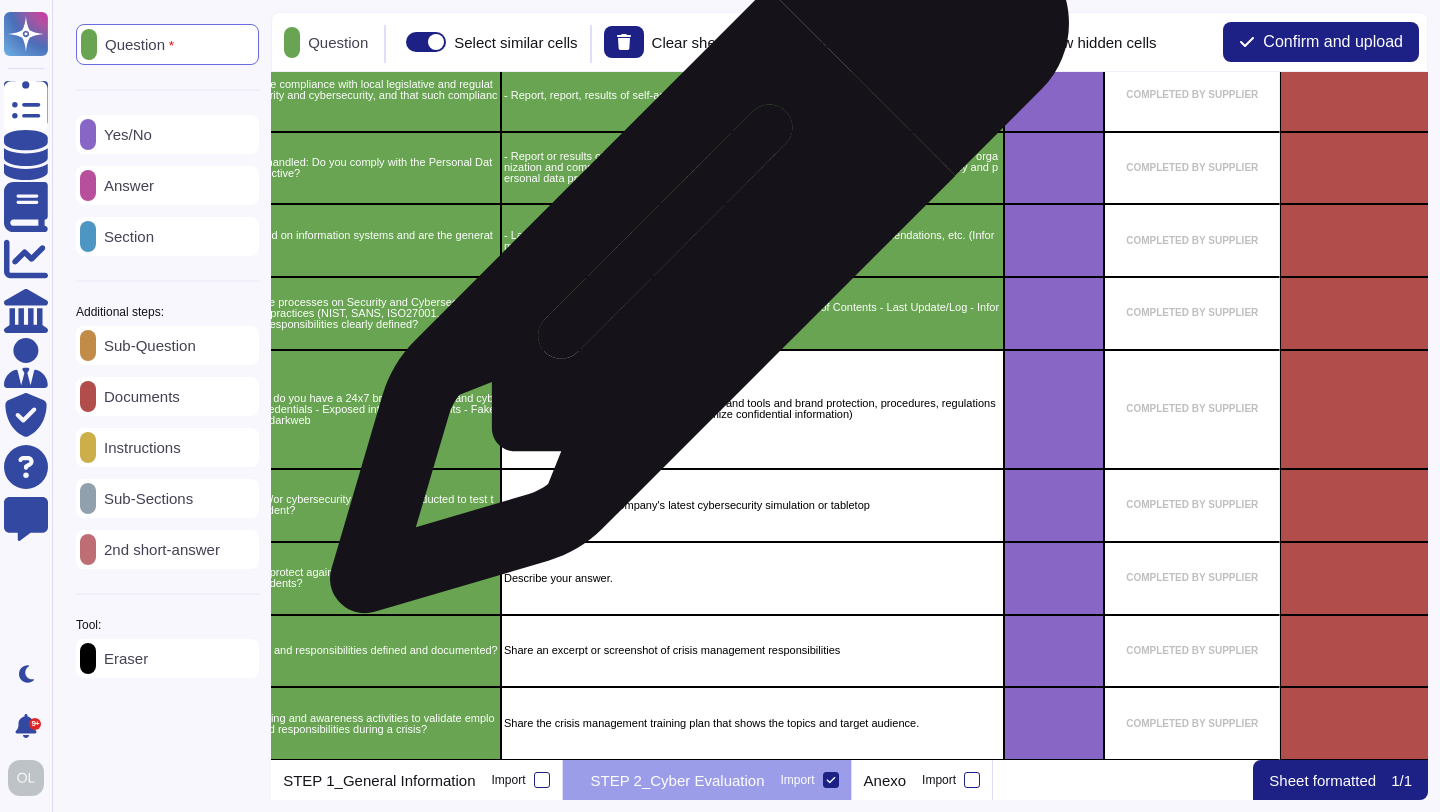 click on "- Last scheduled audit that includes: results, observations, action plans, recommendations, etc. (Information can be anonymized)" at bounding box center [752, 240] 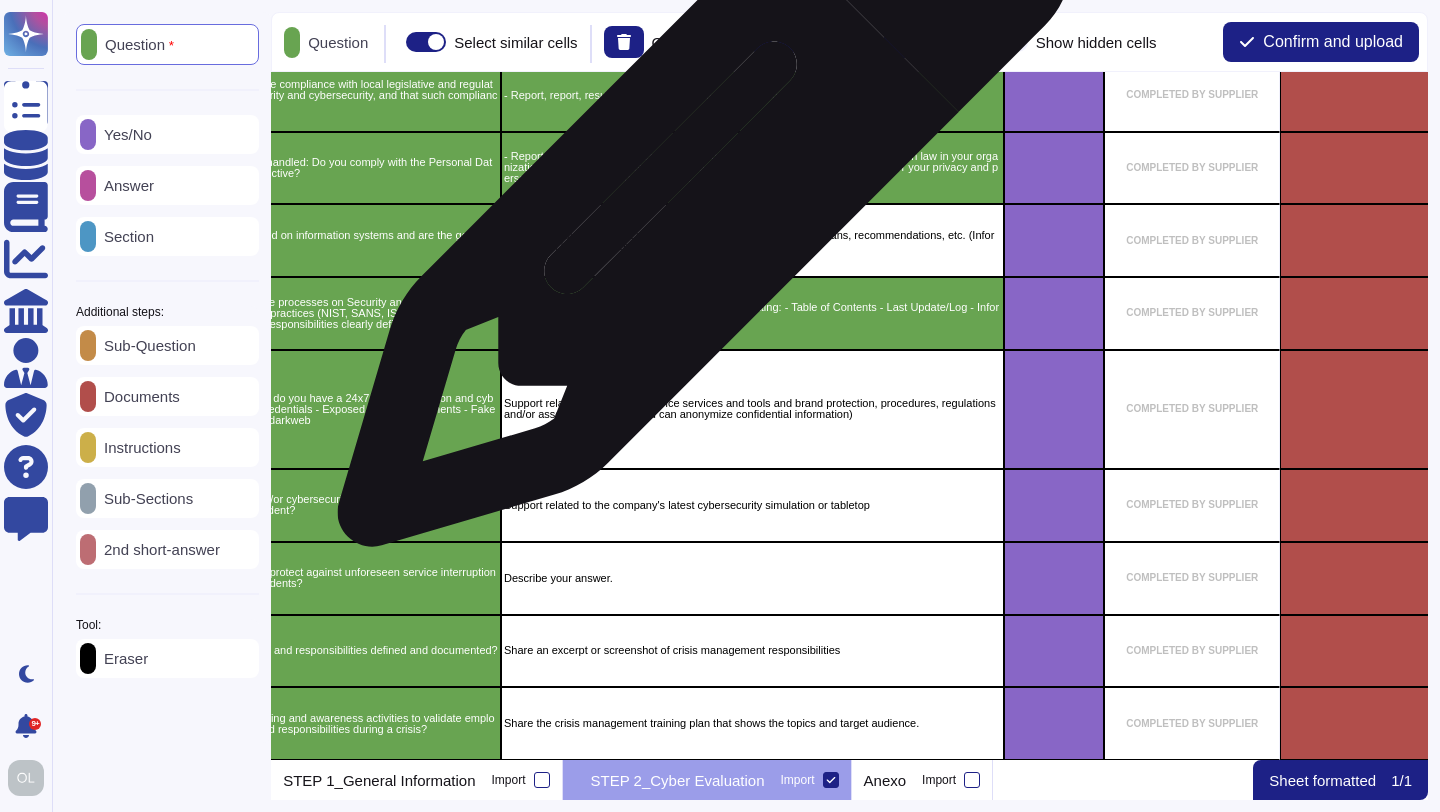 click on "- Report or results of the assessment of compliance with the personal data protection law in your organization and compliance assurance in your subcontractors.
- Send the template for your privacy and personal data protection clauses in your contracts with third parties." at bounding box center (752, 168) 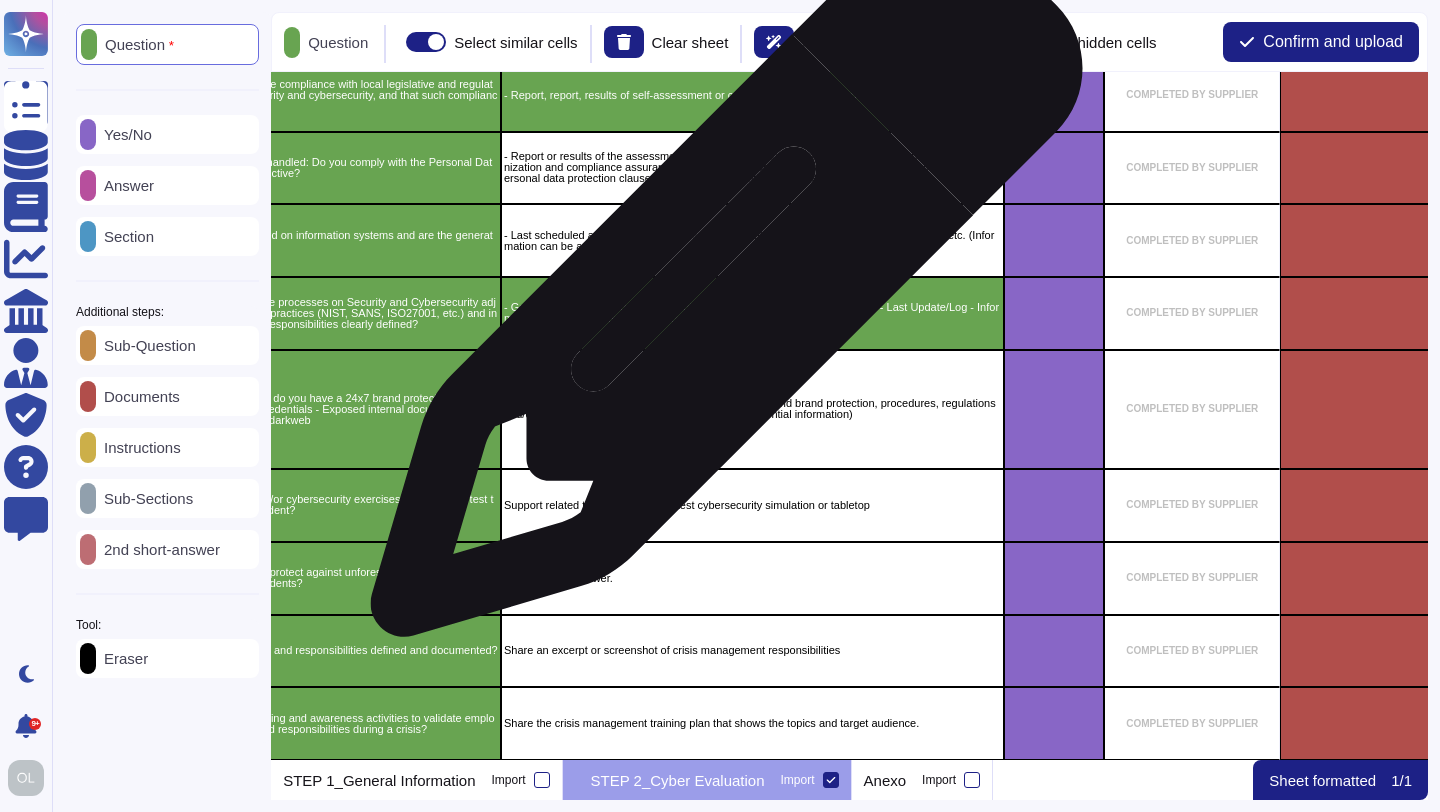 click on "- General/corporate information security policy indicating:
- Table of Contents
- Last Update/Log
- Information security roles and responsibilities" at bounding box center (752, 313) 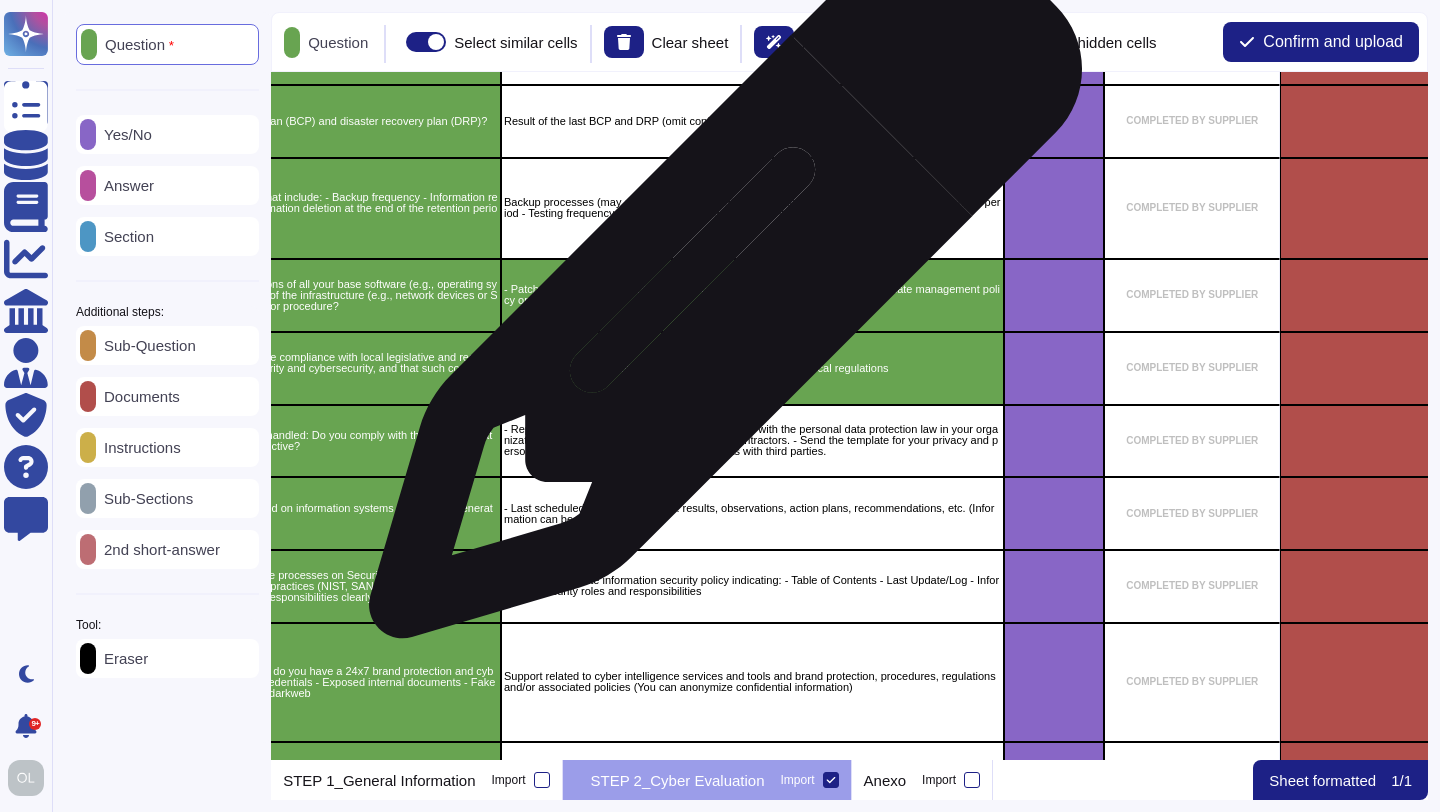 scroll, scrollTop: 3026, scrollLeft: 568, axis: both 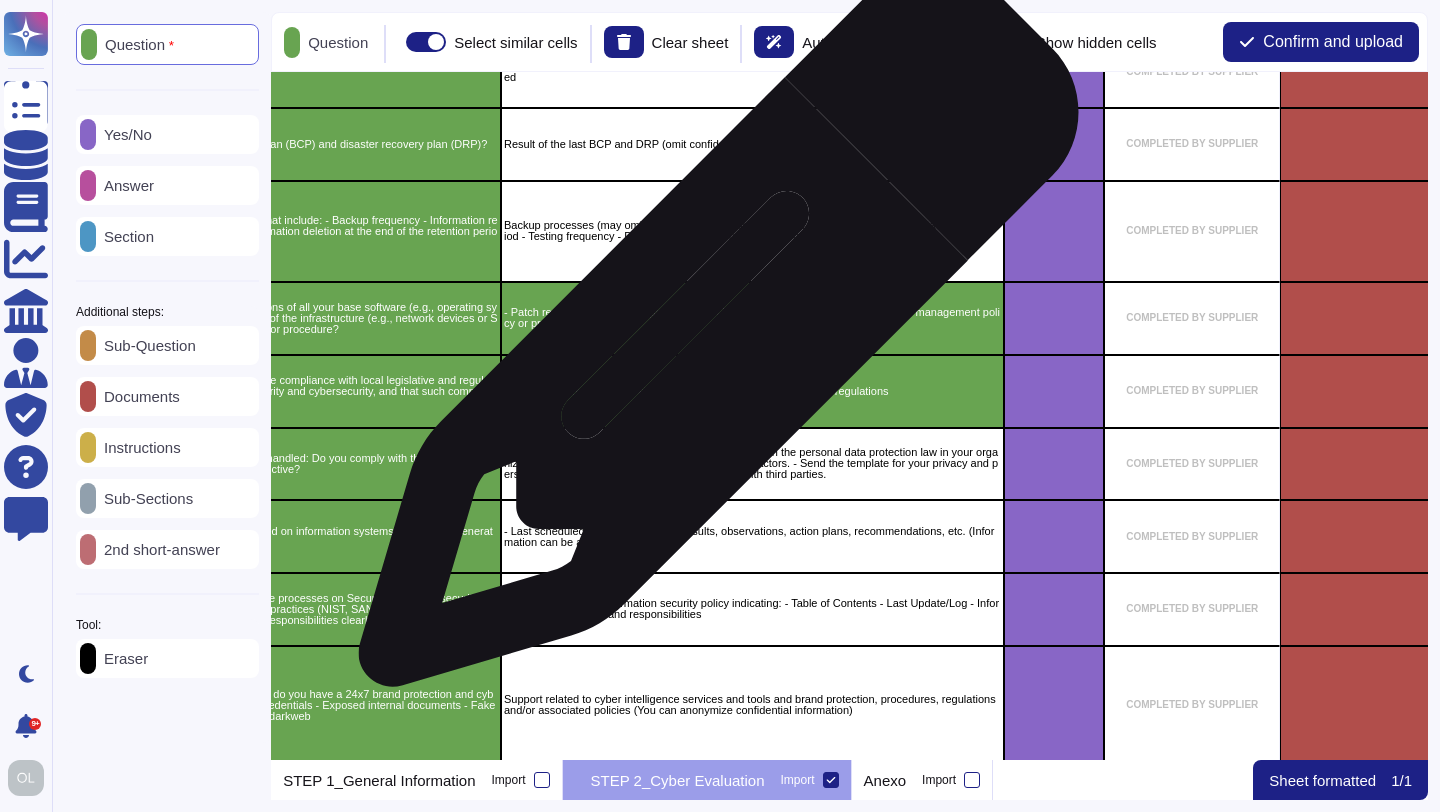 click on "- Patch review or deployment plan (data can be anonymized).
- Patch and/or update management policy or procedure" at bounding box center [752, 318] 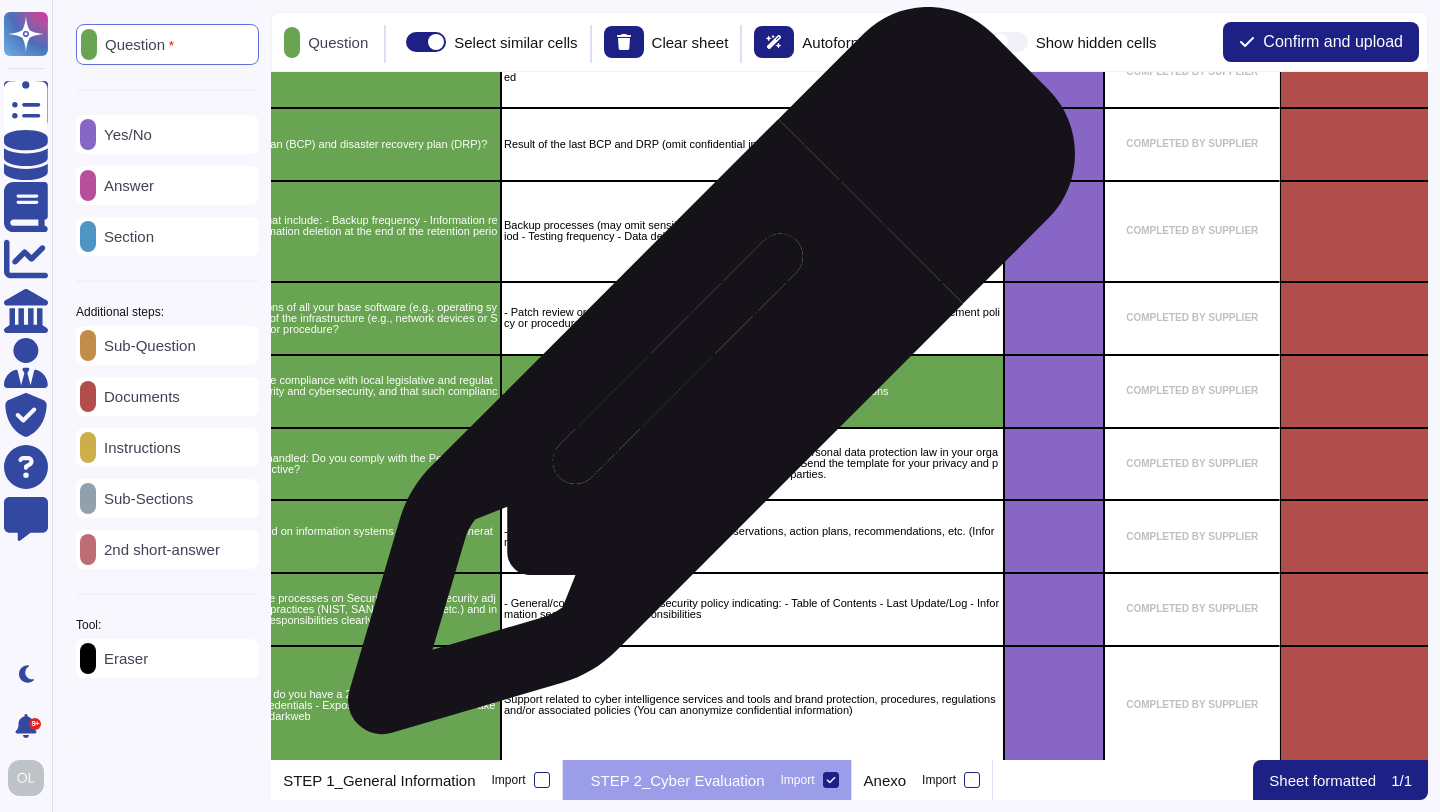 click on "- Report, report, results of self-assessment or compliance with local regulations" at bounding box center (752, 391) 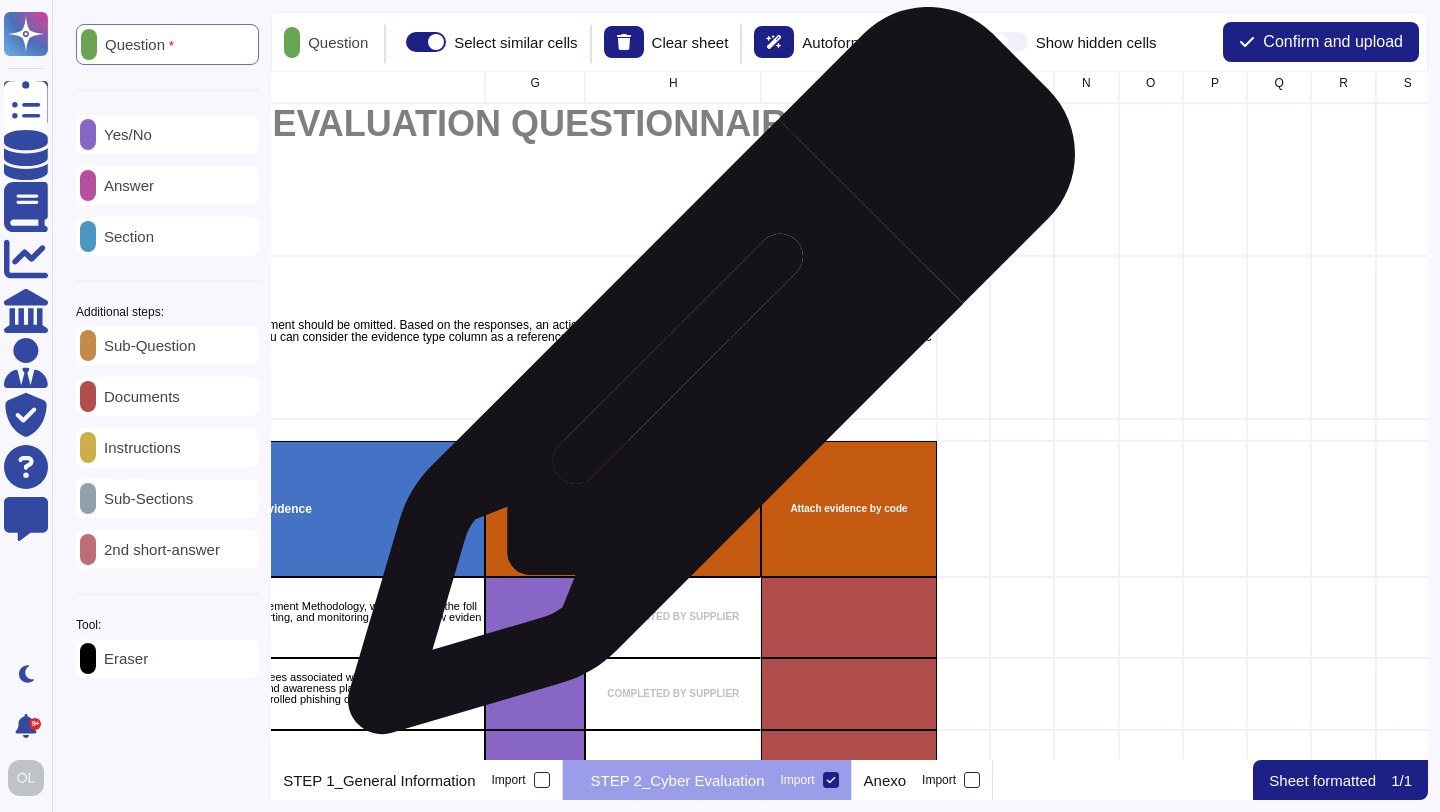 scroll, scrollTop: 0, scrollLeft: 1087, axis: horizontal 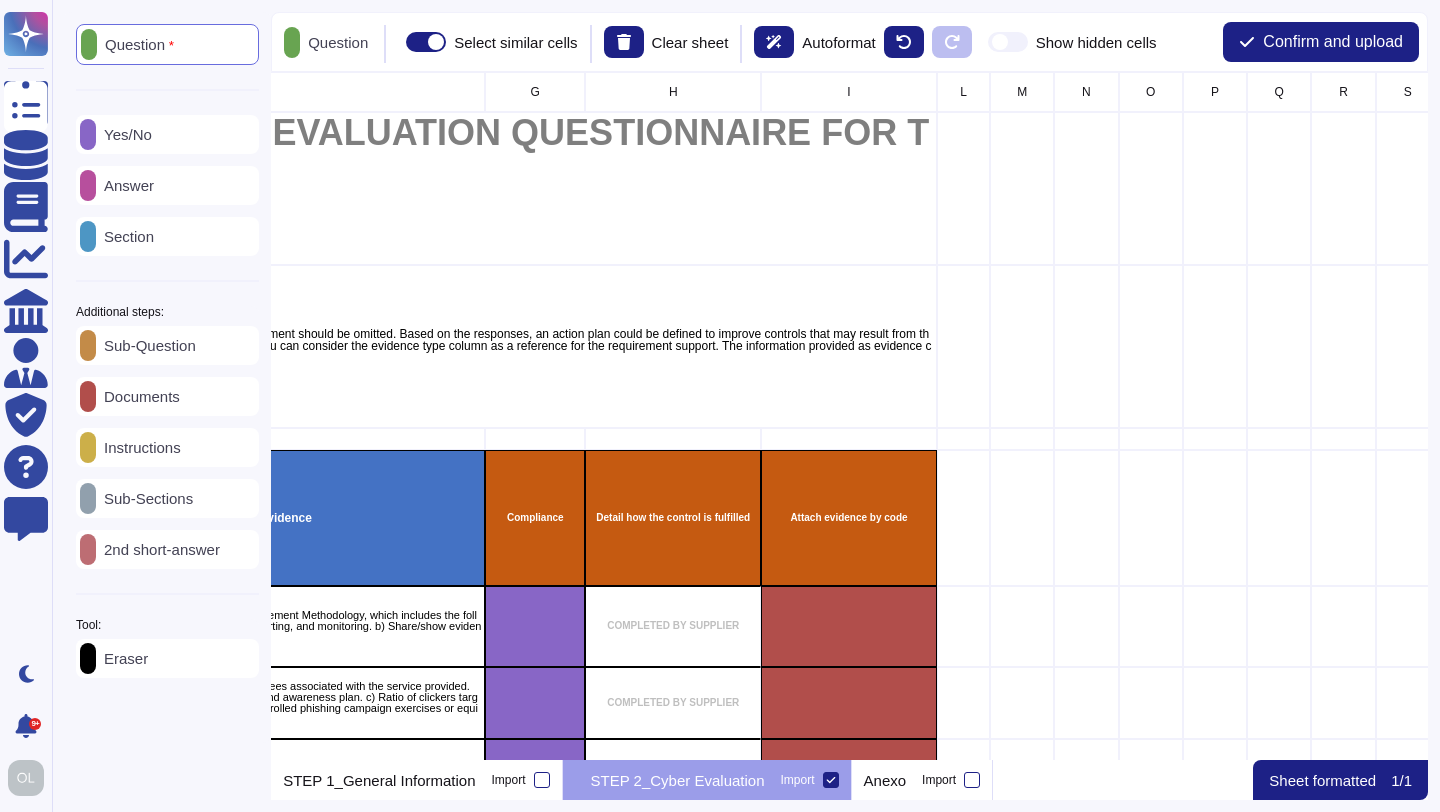 click on "Answer" at bounding box center [125, 185] 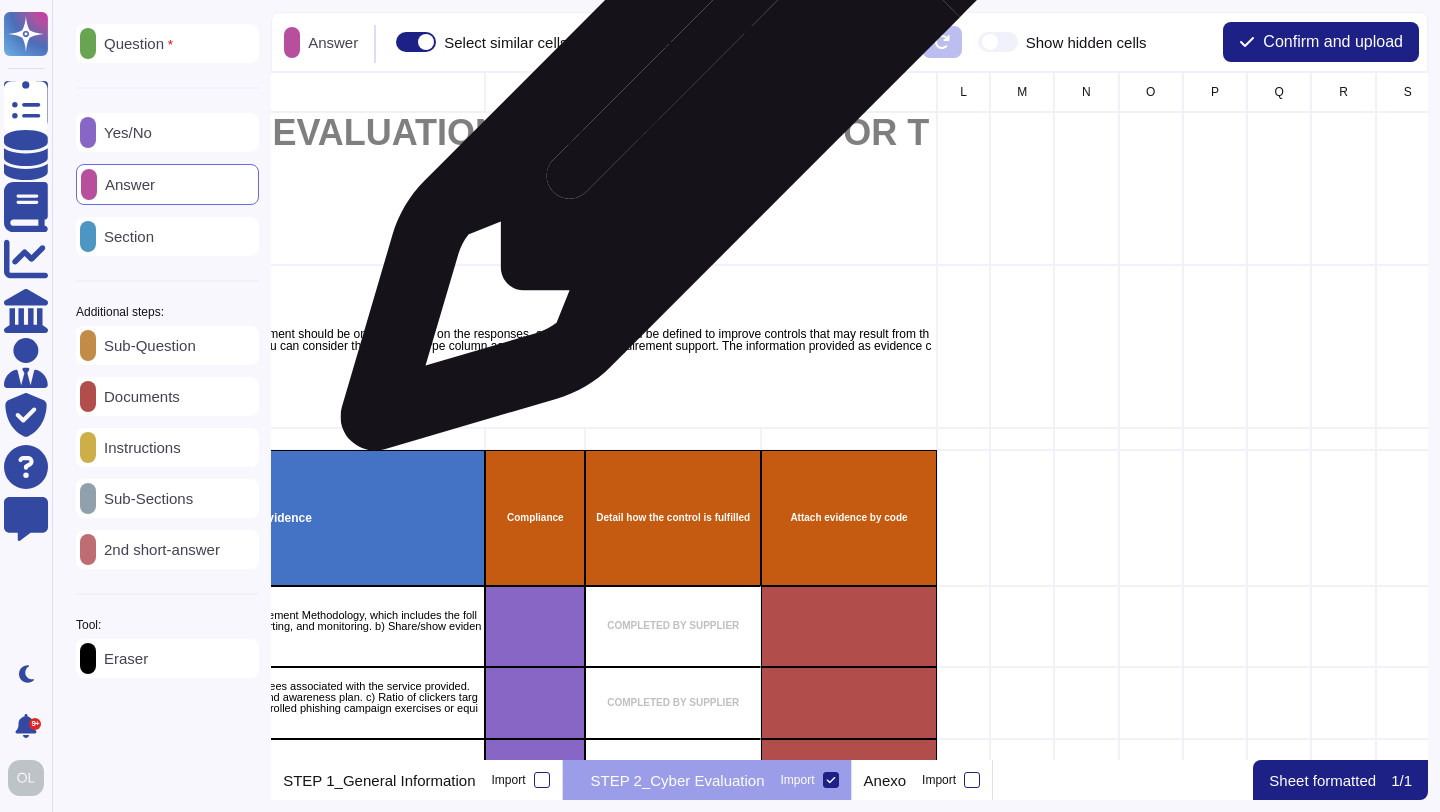 click on "H" at bounding box center (674, 92) 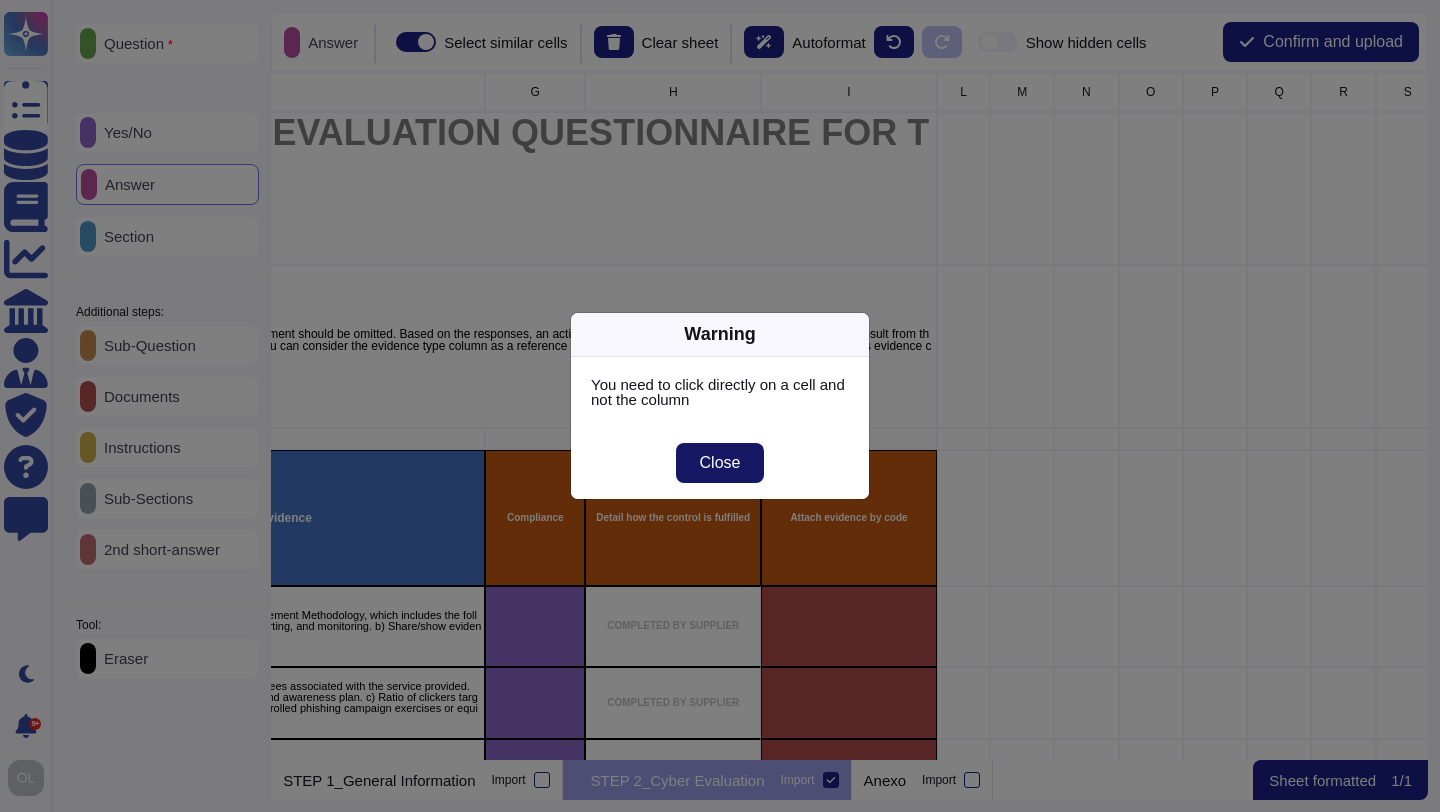 click on "Close" at bounding box center (720, 463) 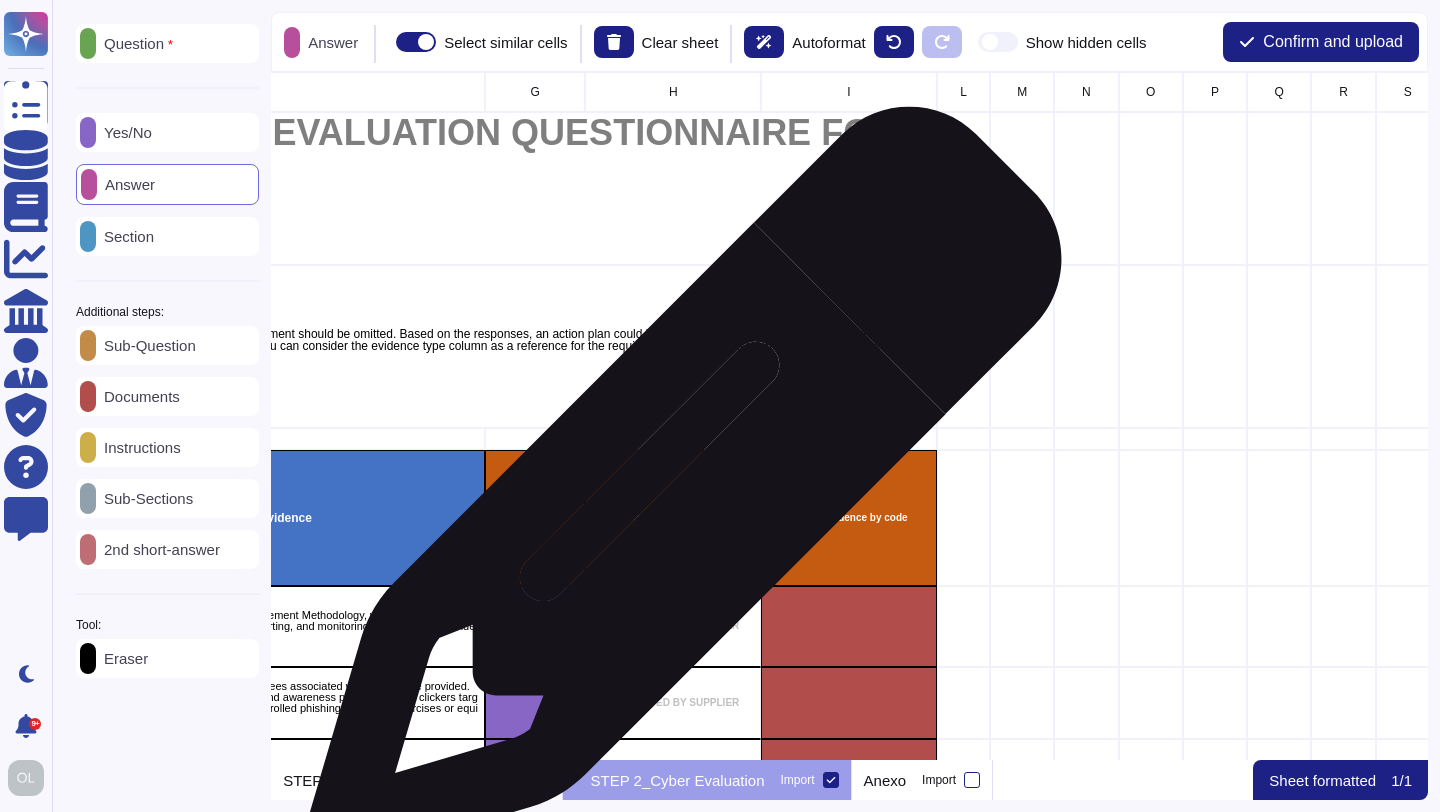 click on "Detail how the control is fulfilled" at bounding box center (674, 518) 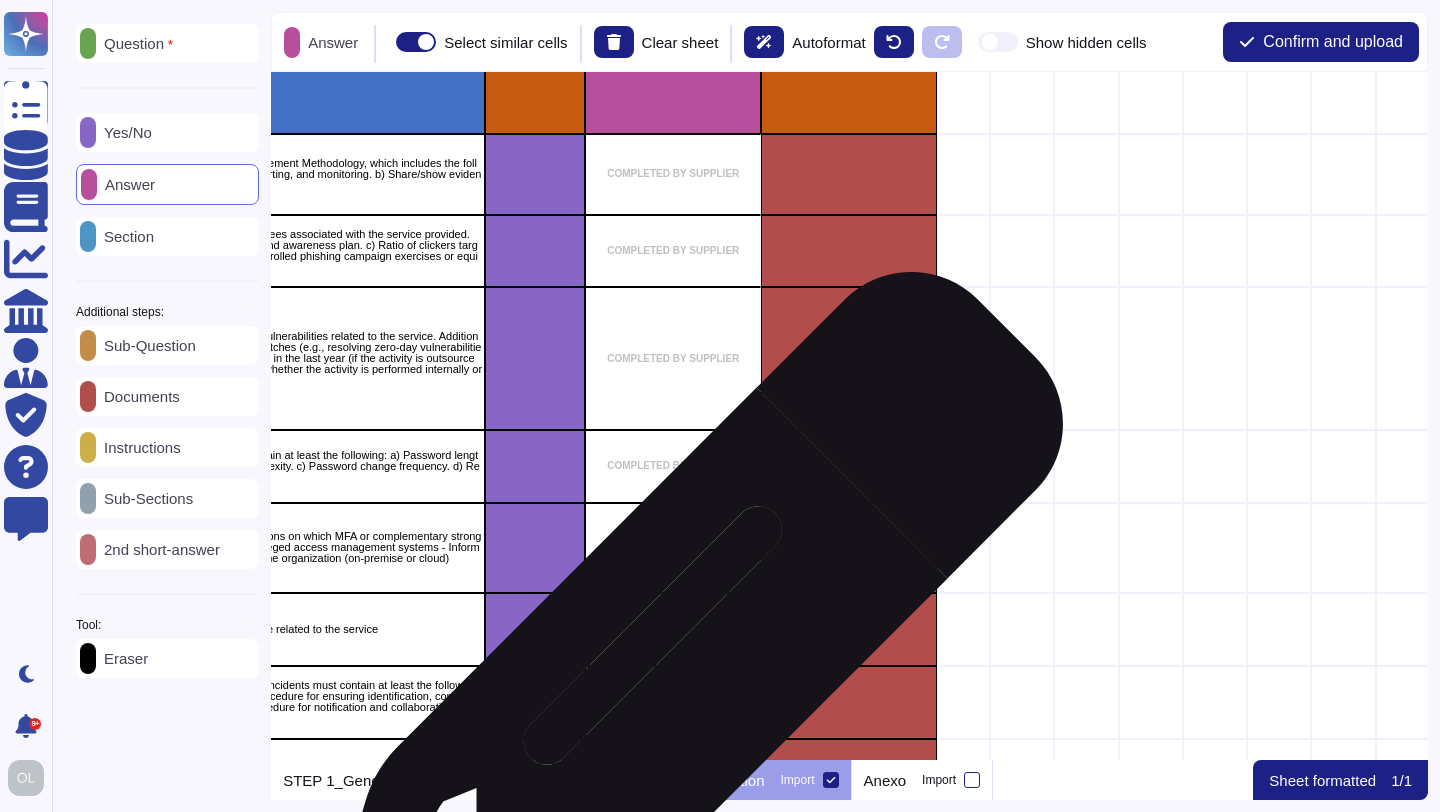 scroll, scrollTop: 453, scrollLeft: 1087, axis: both 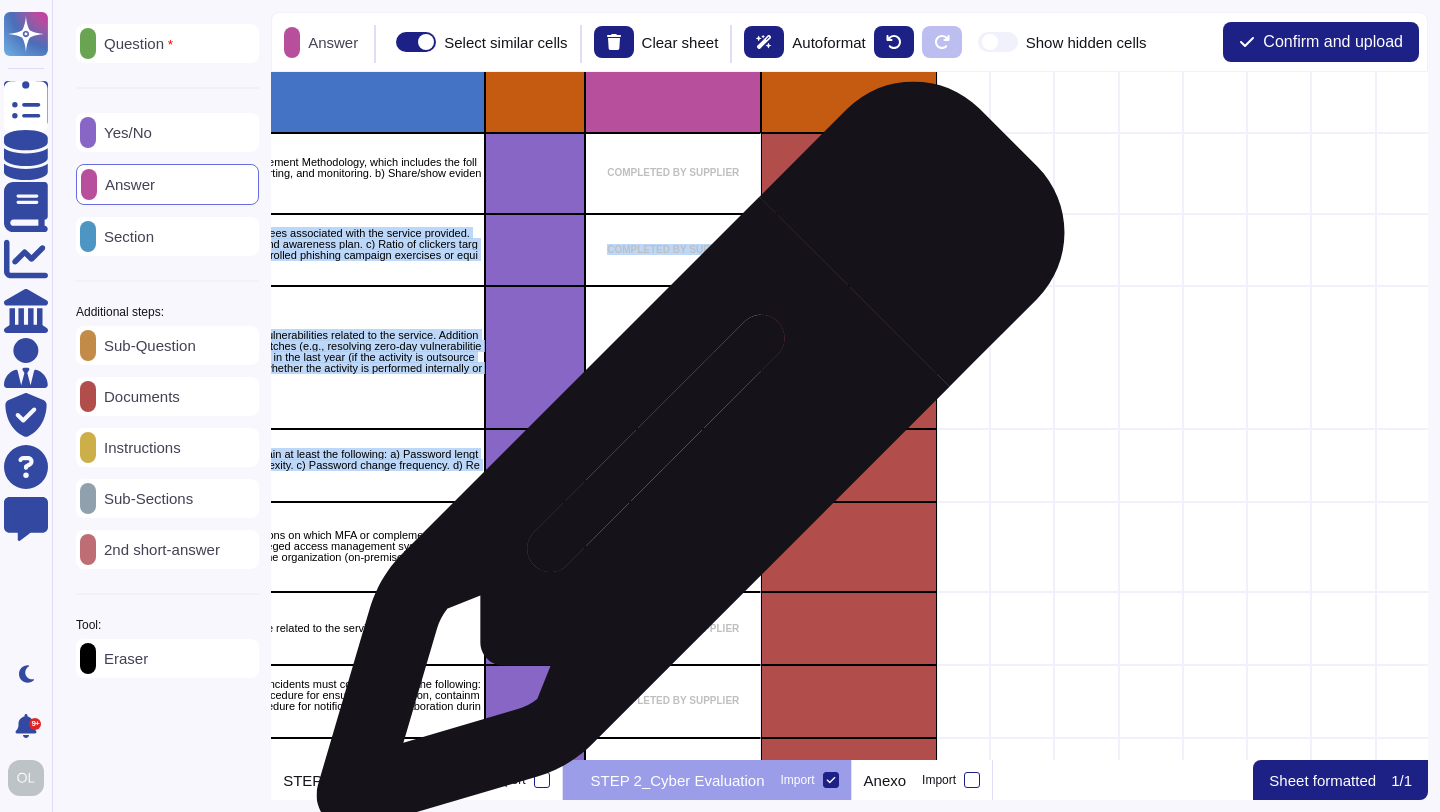 drag, startPoint x: 670, startPoint y: 191, endPoint x: 683, endPoint y: 466, distance: 275.3071 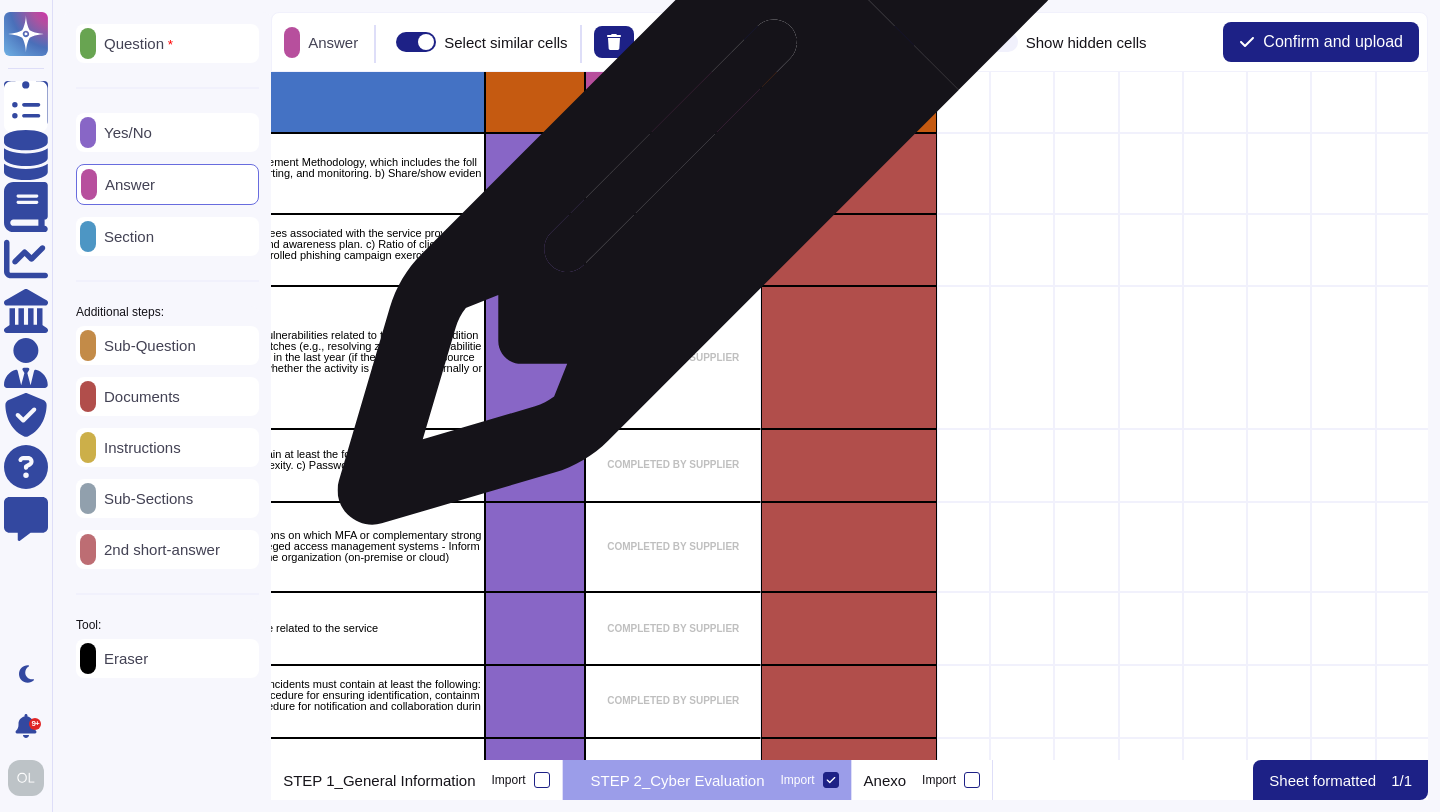 click on "COMPLETED BY SUPPLIER" at bounding box center (674, 173) 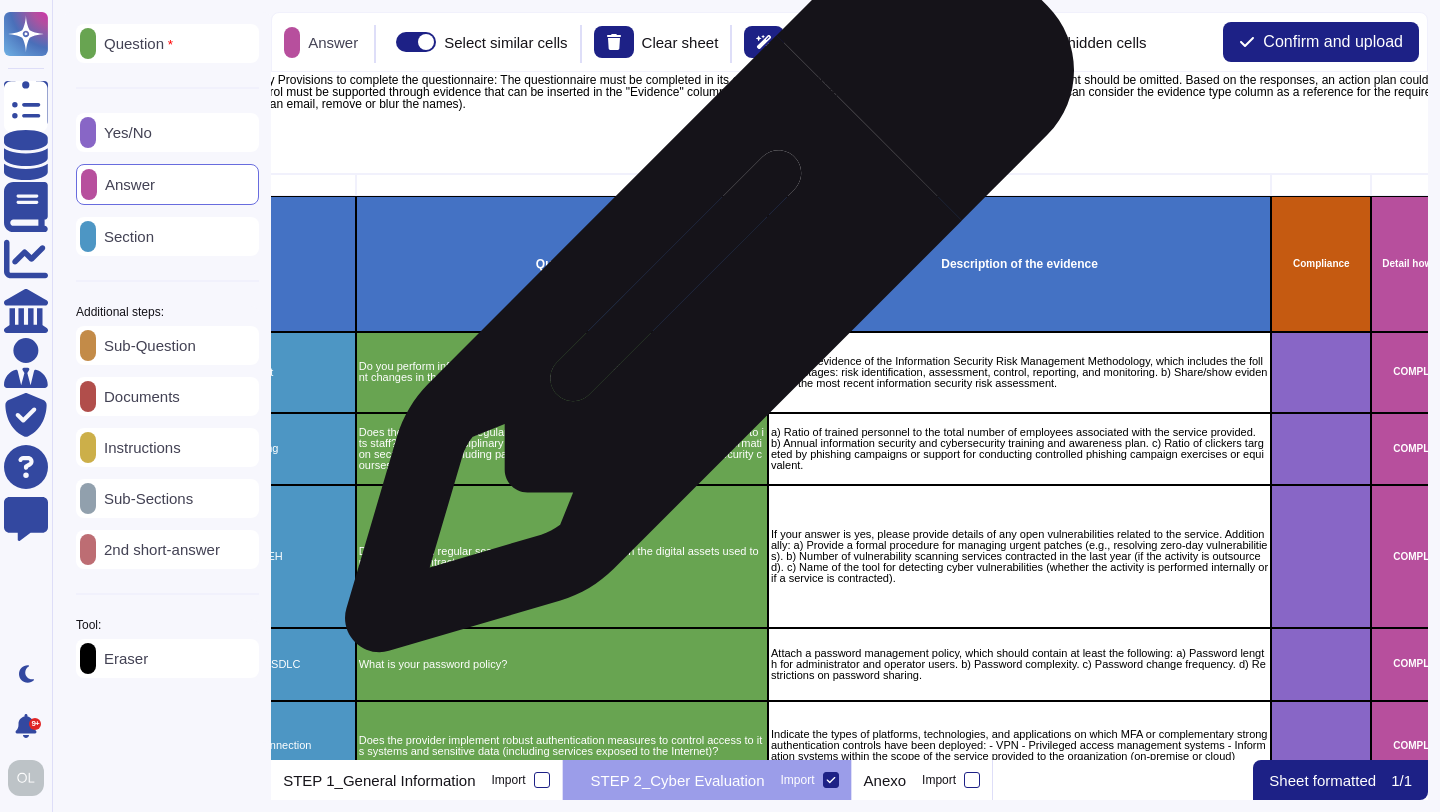 scroll, scrollTop: 254, scrollLeft: 0, axis: vertical 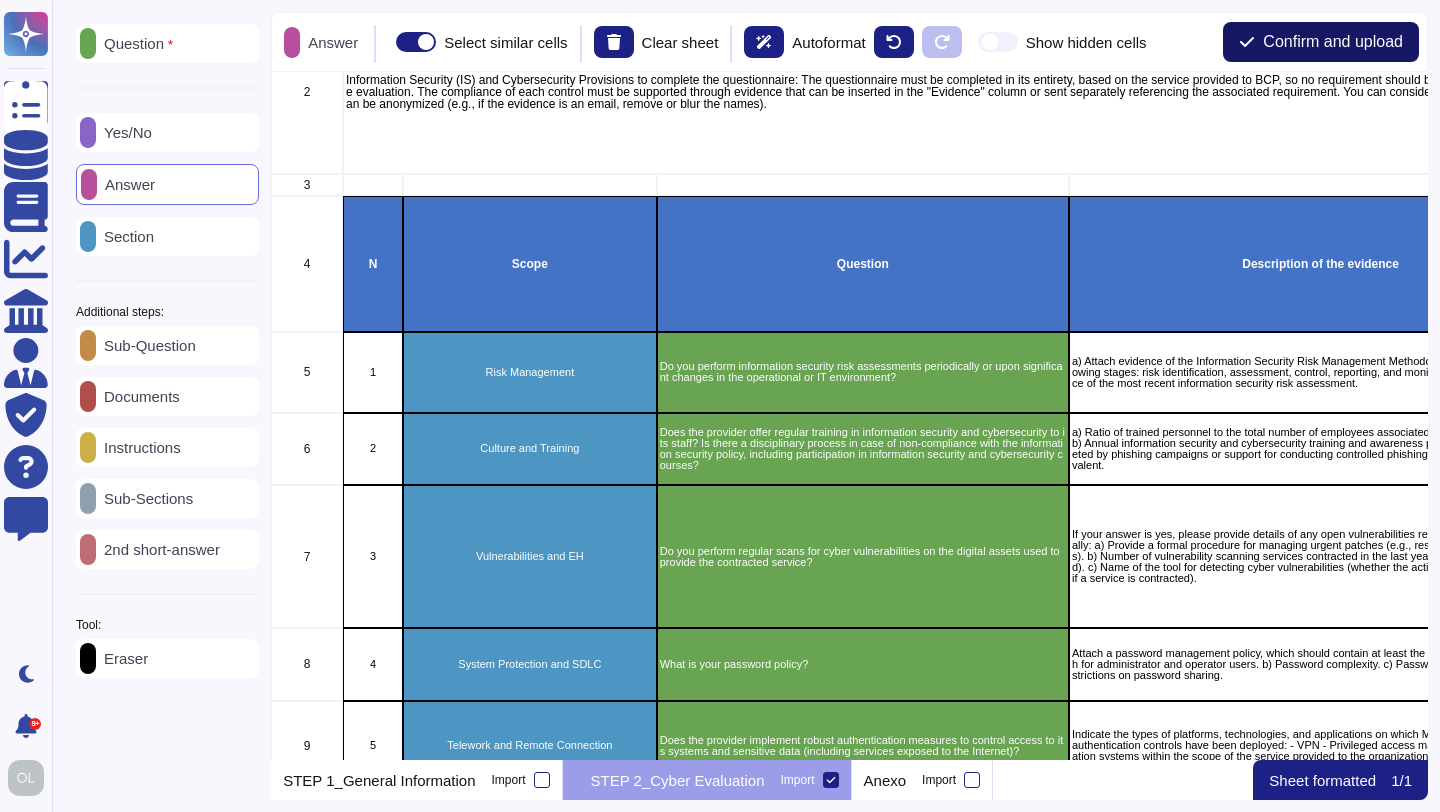 click on "Confirm and upload" at bounding box center [1333, 42] 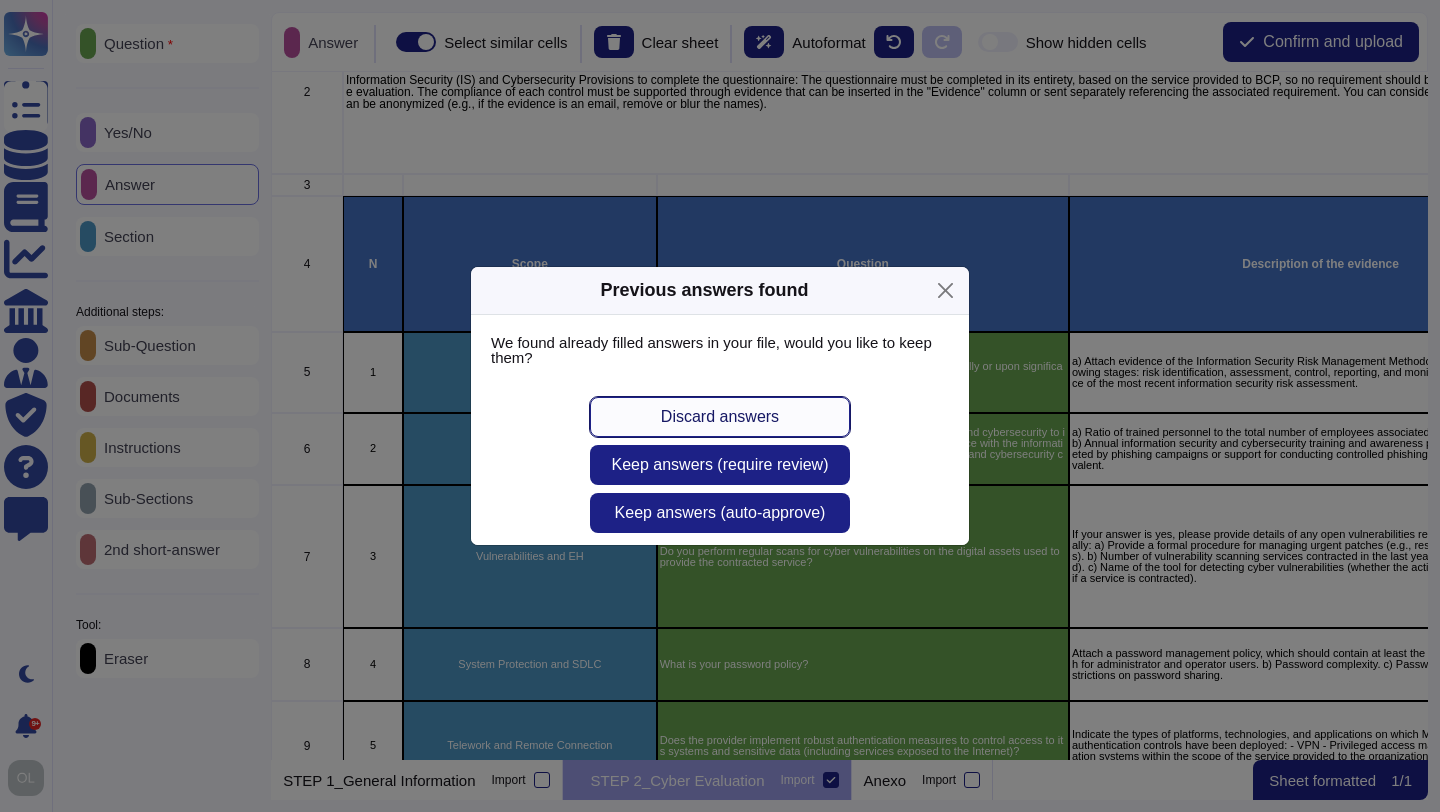 click on "Discard answers" at bounding box center [720, 417] 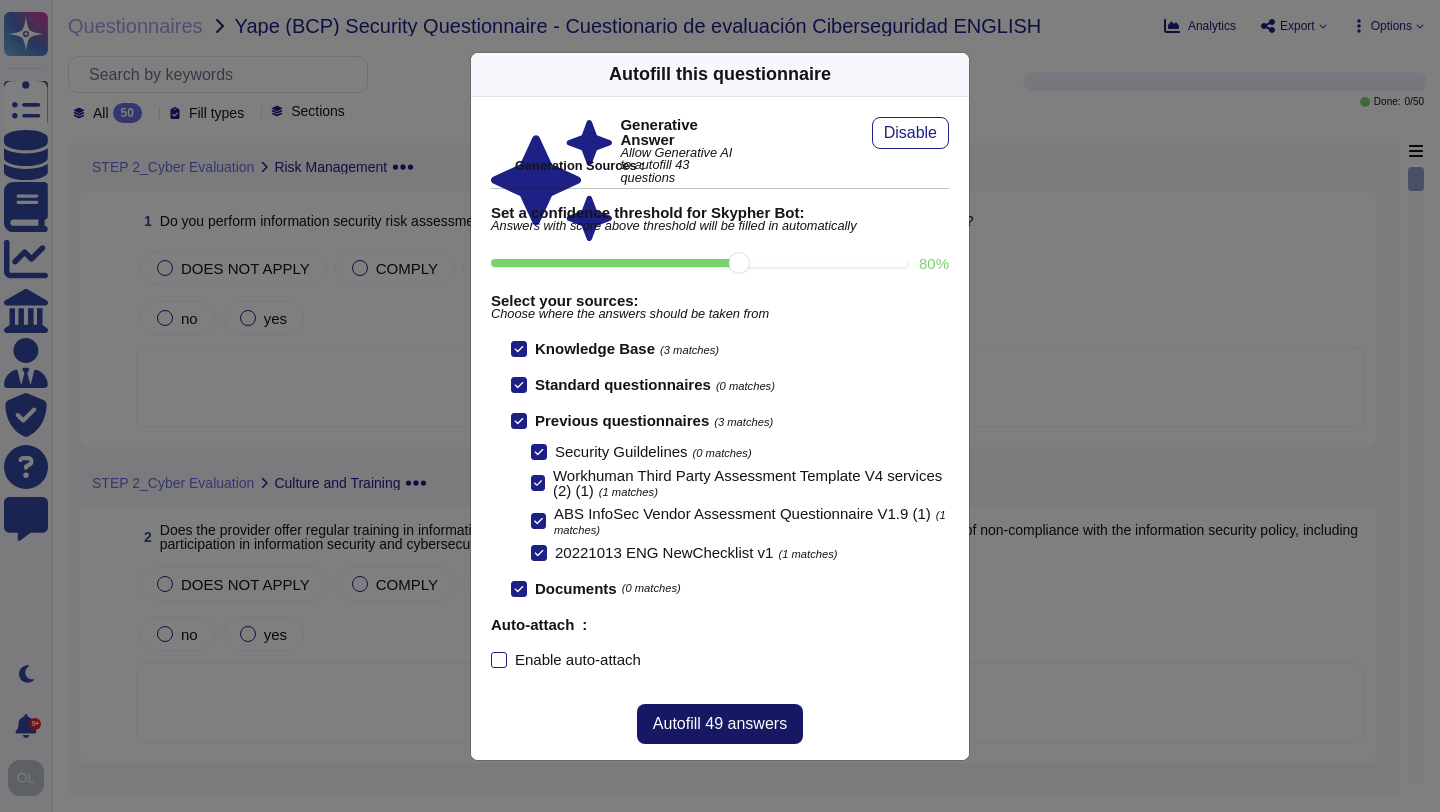click on "Autofill 49 answers" at bounding box center [720, 724] 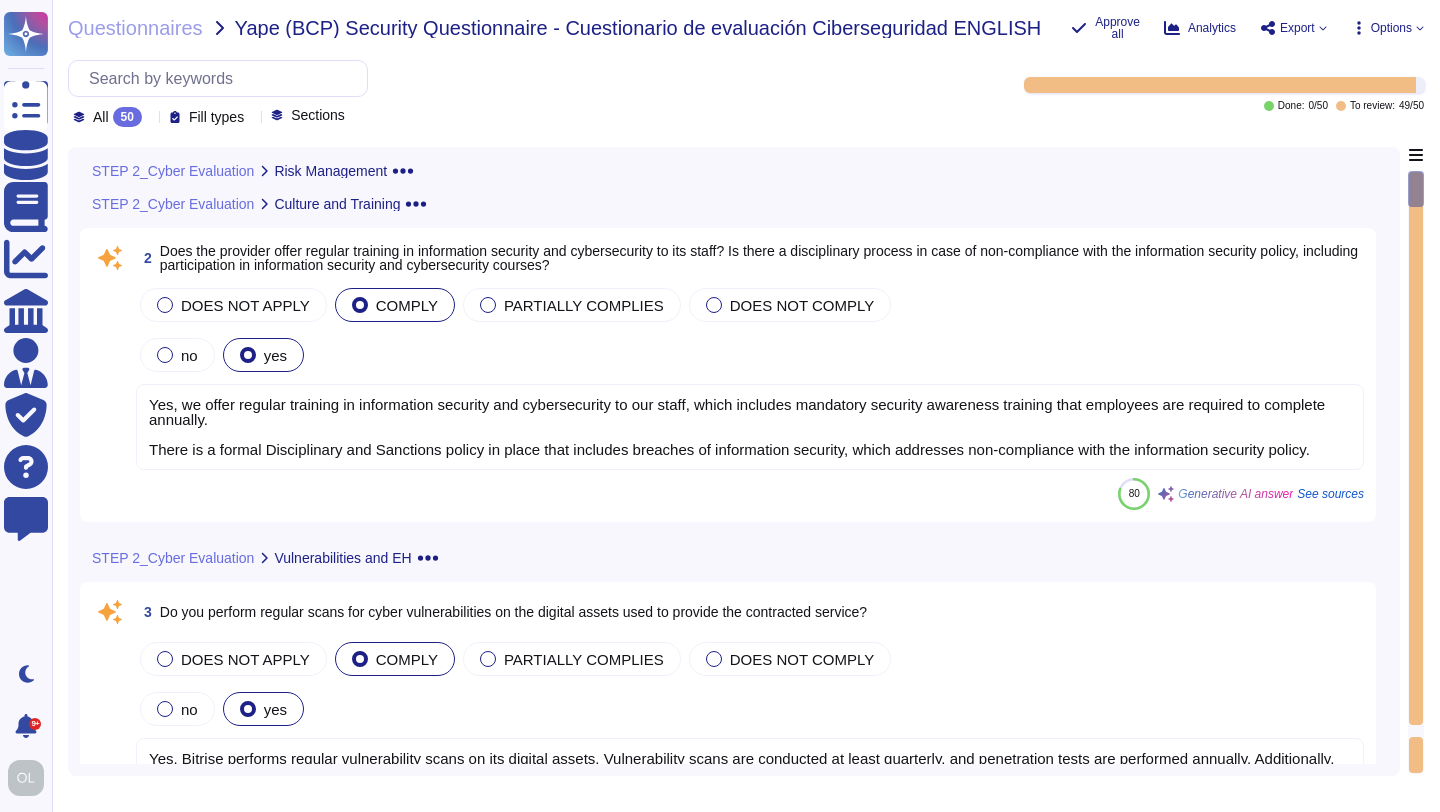 scroll, scrollTop: 0, scrollLeft: 0, axis: both 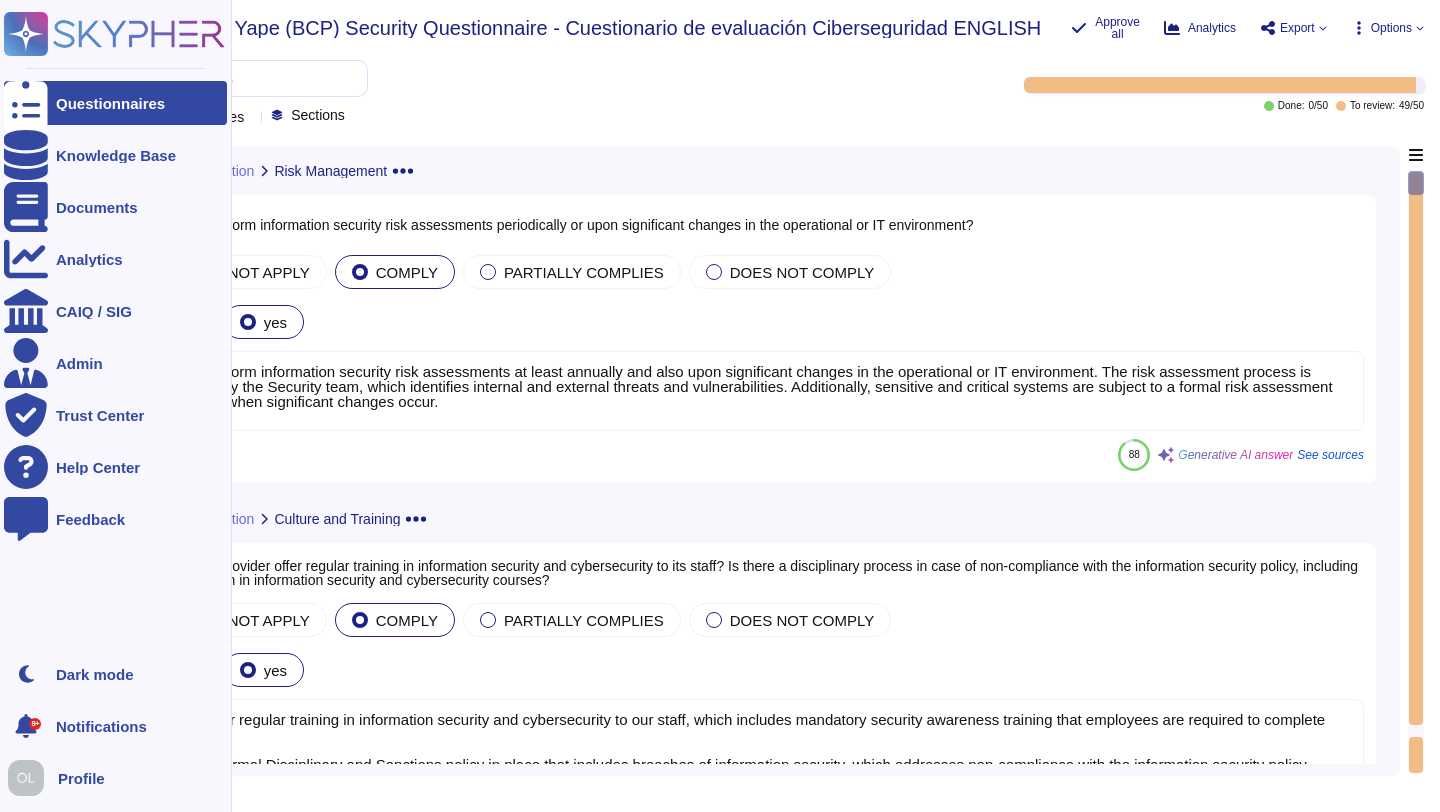 click on "Questionnaires" at bounding box center [110, 103] 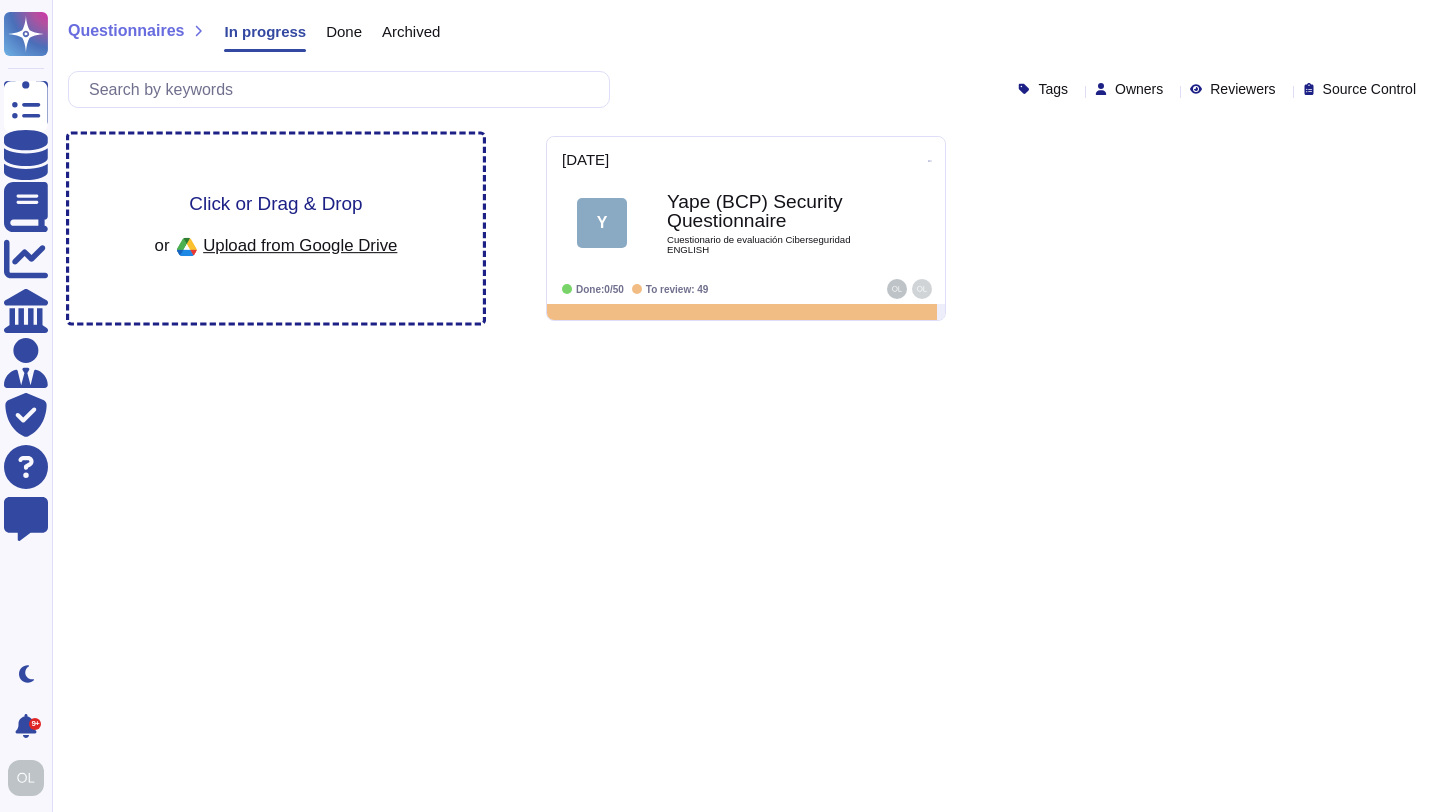 click on "Click or Drag & Drop" at bounding box center (275, 203) 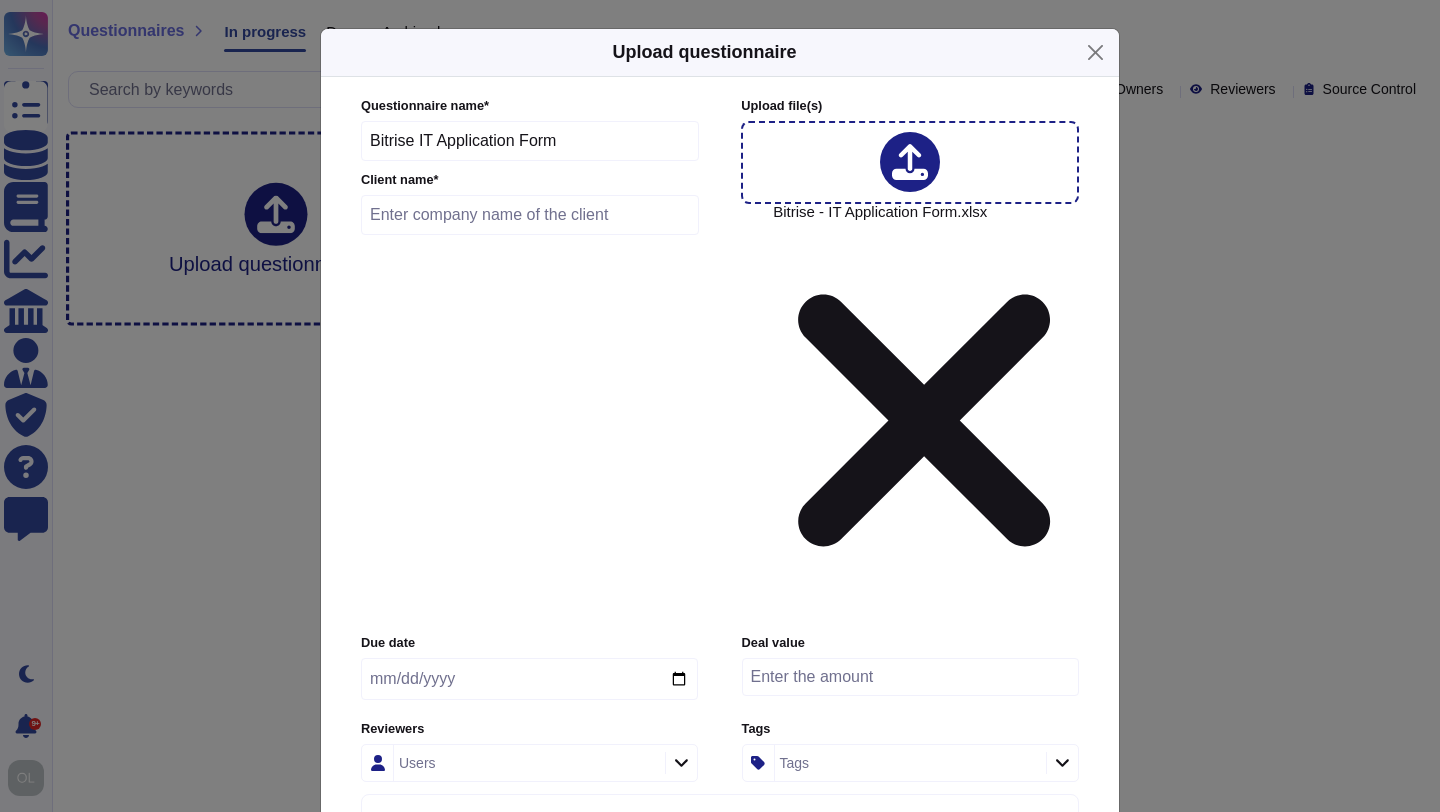 click at bounding box center [530, 215] 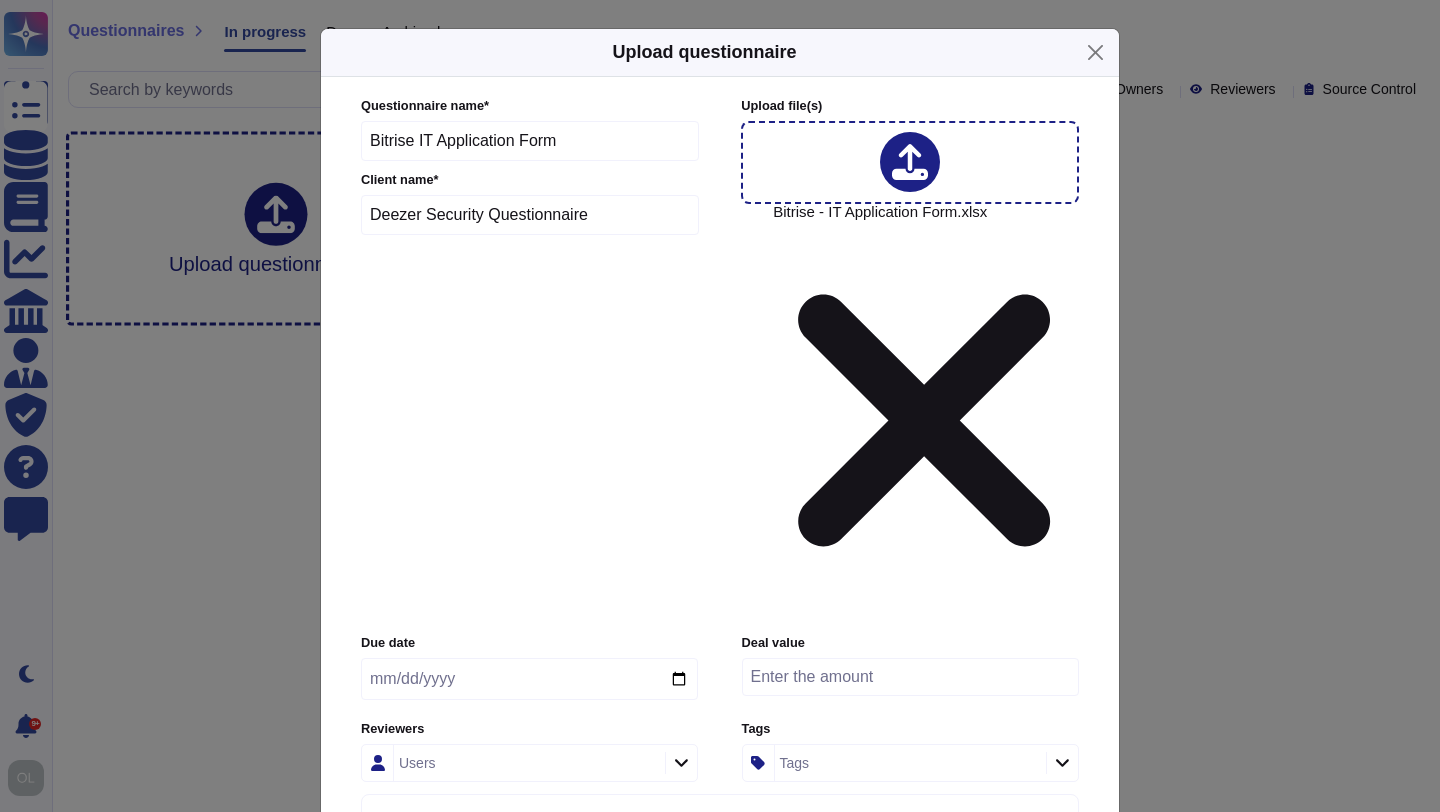 type on "Deezer Security Questionnaire" 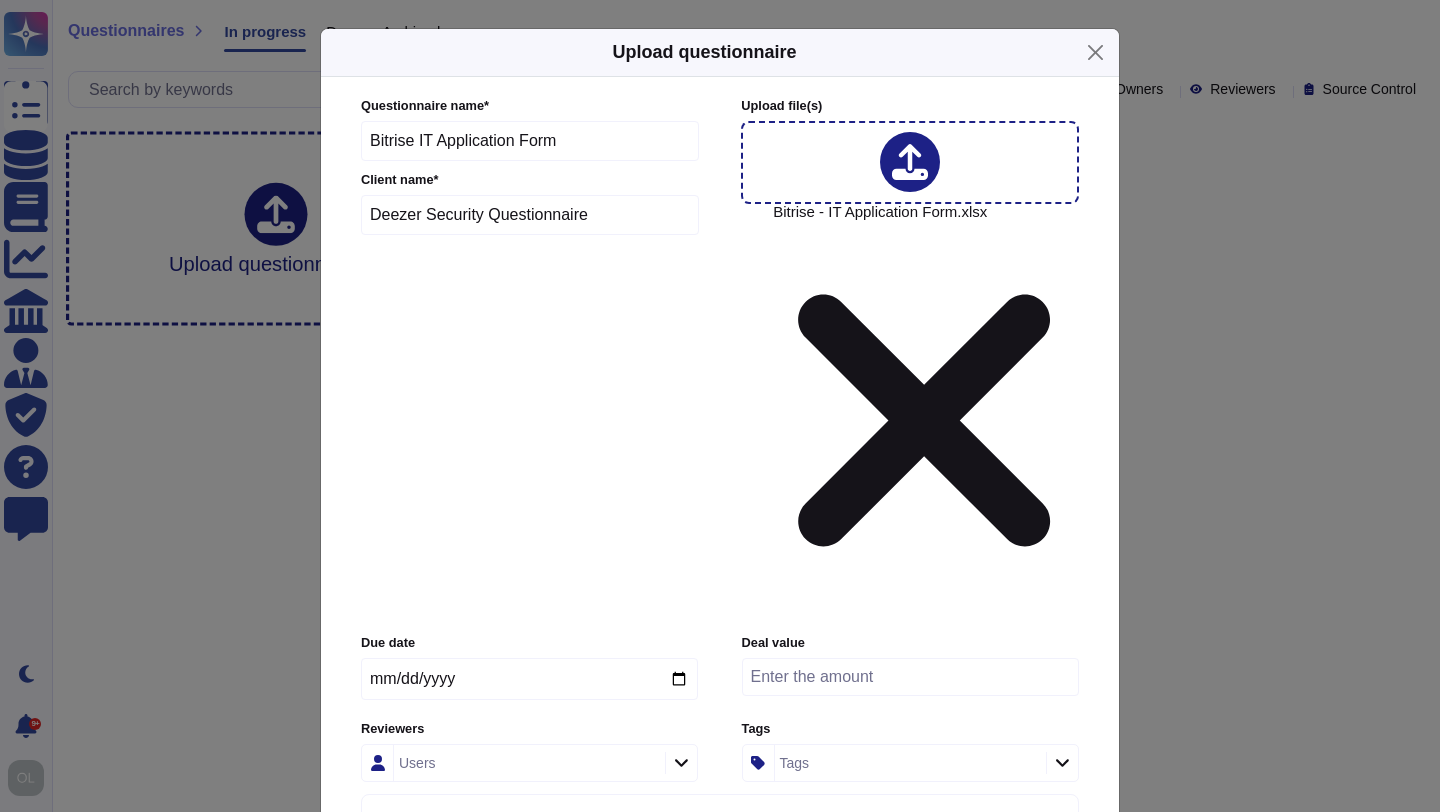click on "Users" at bounding box center [527, 763] 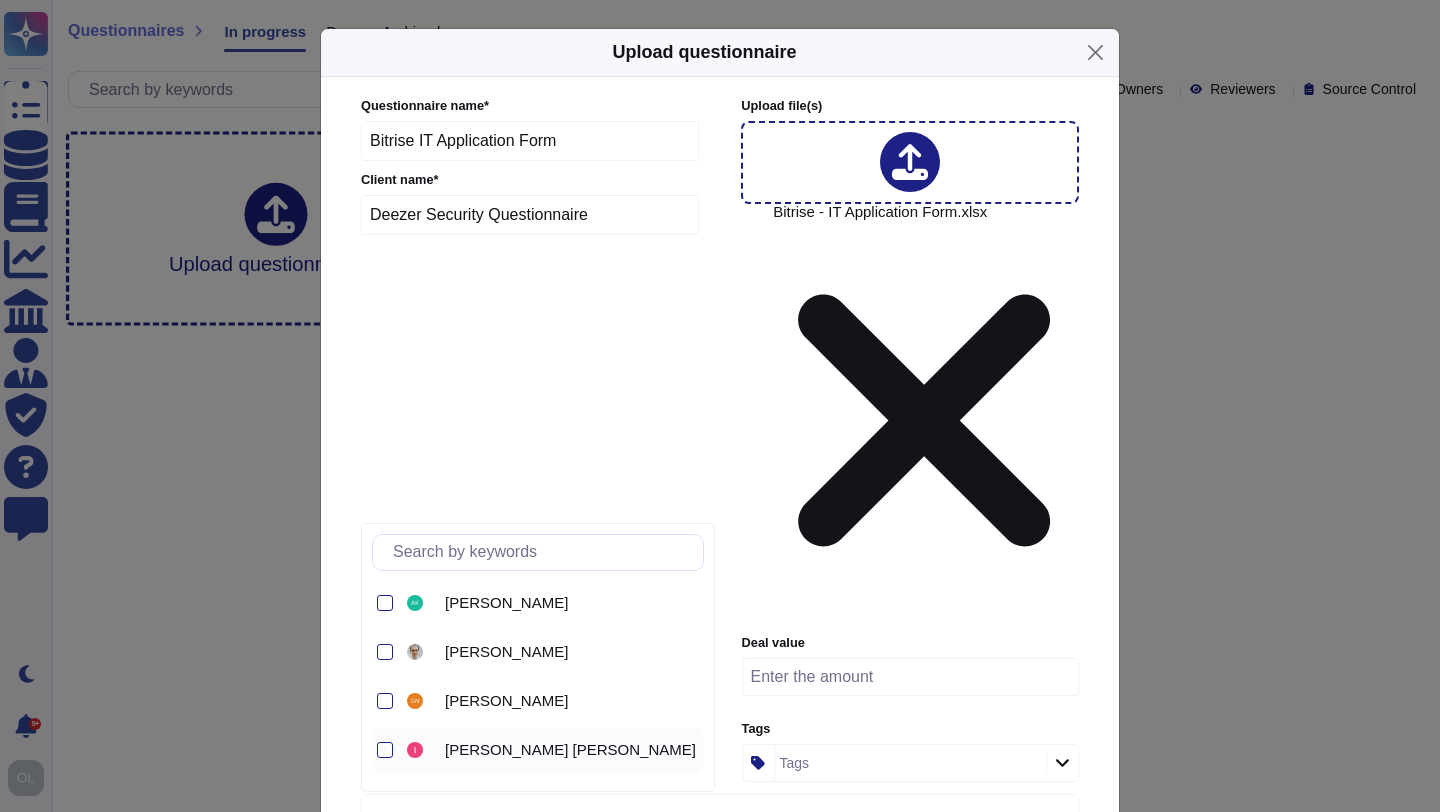 scroll, scrollTop: 41, scrollLeft: 0, axis: vertical 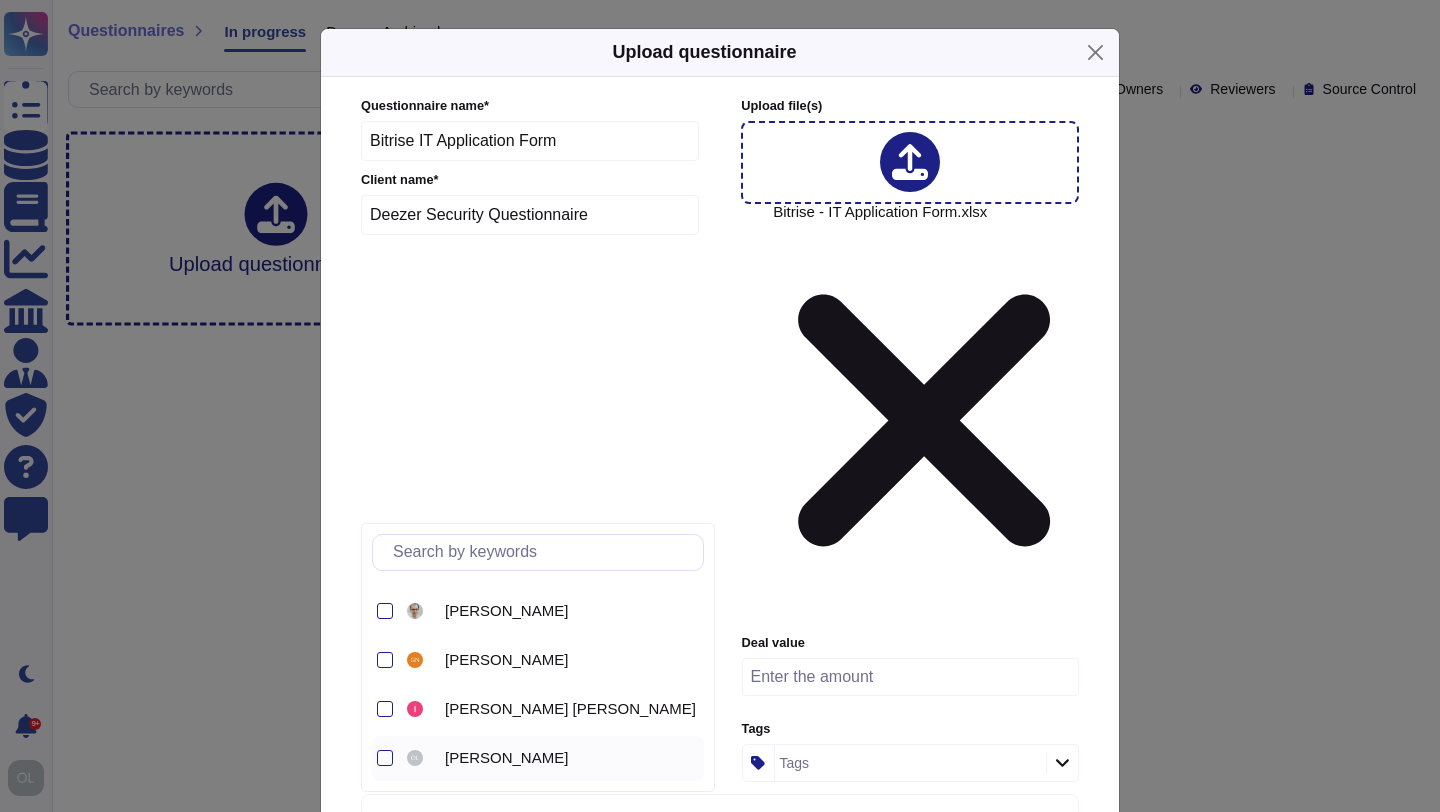 click on "[PERSON_NAME]" at bounding box center [506, 758] 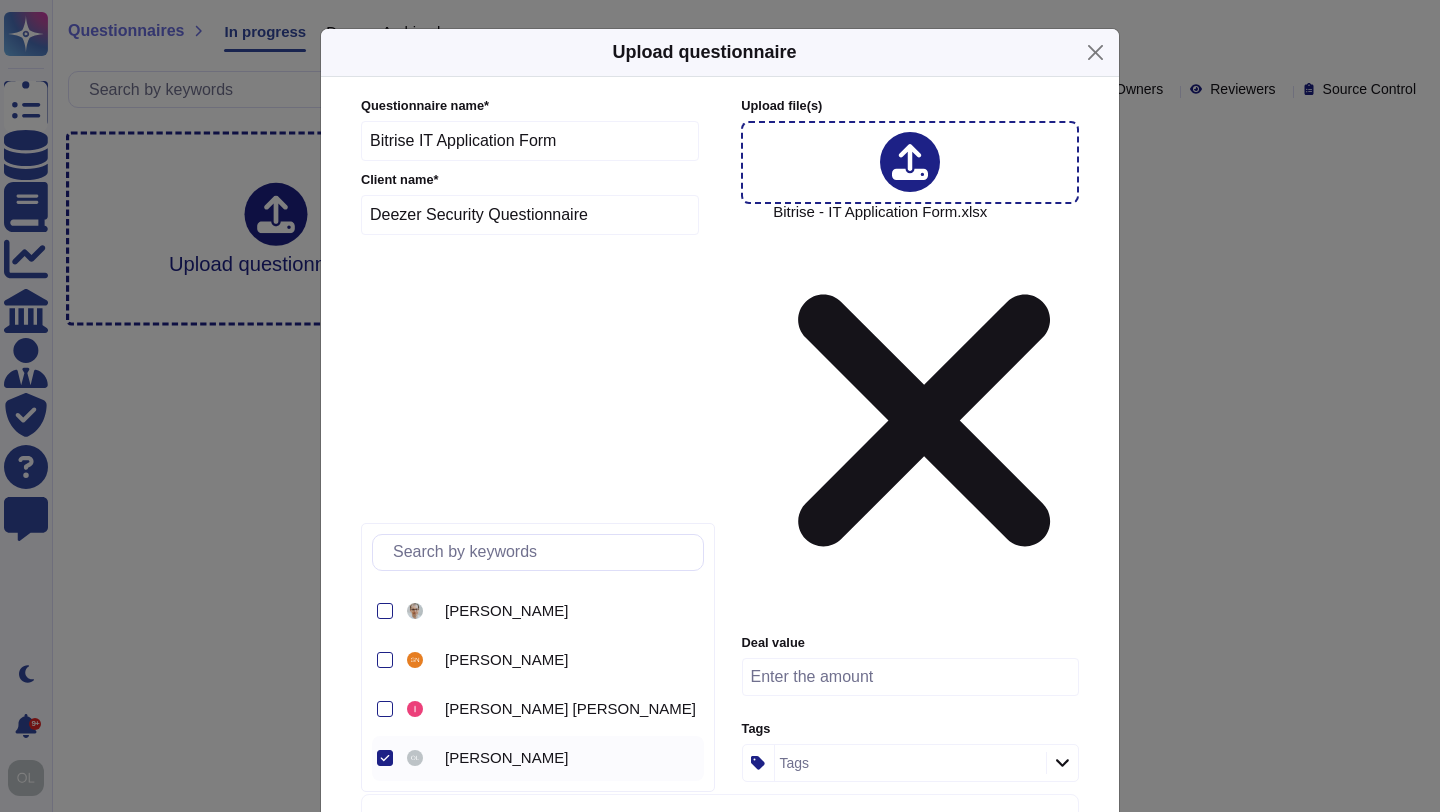 click on "Questionnaire name * Bitrise IT Application Form Client name * Deezer Security Questionnaire     Upload file (s) Bitrise - IT Application Form.xlsx     Due date [DATE] Deal value Reviewers [PERSON_NAME] Tags Tags More options Automatically format file when possible Automatically assign teams on questions Keep existing answers from the file Require a review of existing answers (recommended for questionnaires to be filled out) Auto-approve existing answers (recommended for already filled out questionnaires) Use this questionnaire as a source of suggestions Use anonymization filter on the suggestions" at bounding box center [720, 471] 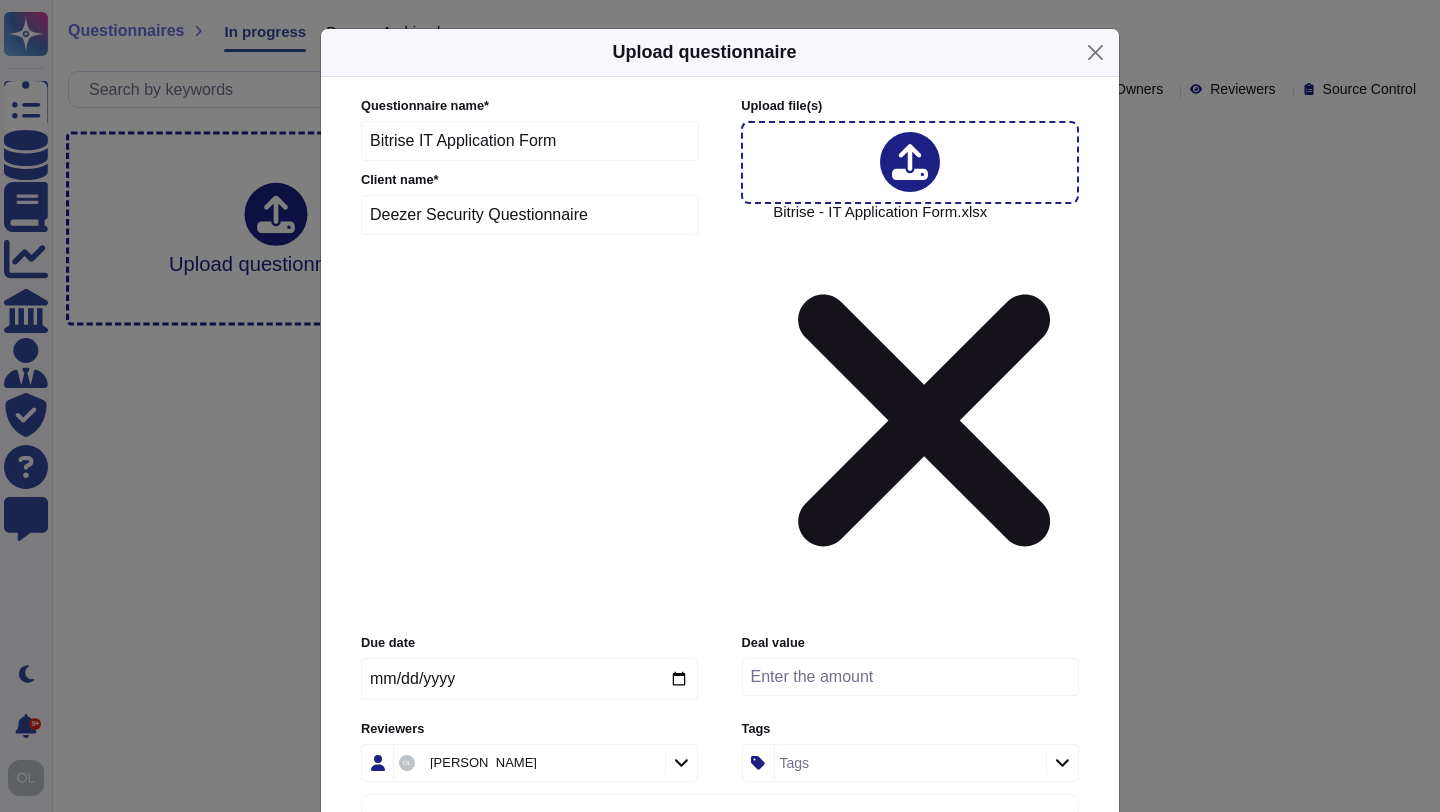 click on "Upload" at bounding box center [720, 902] 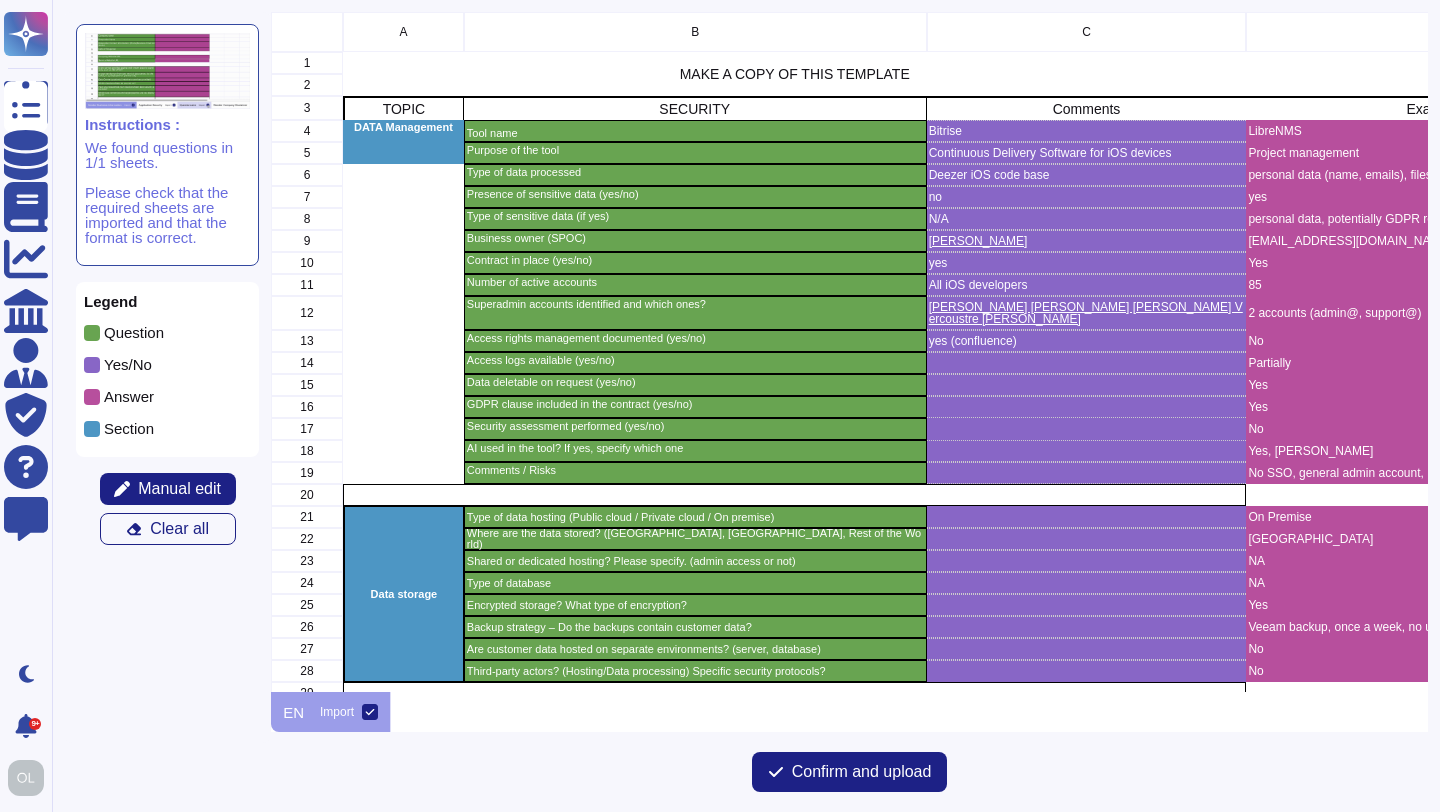 scroll, scrollTop: 1, scrollLeft: 1, axis: both 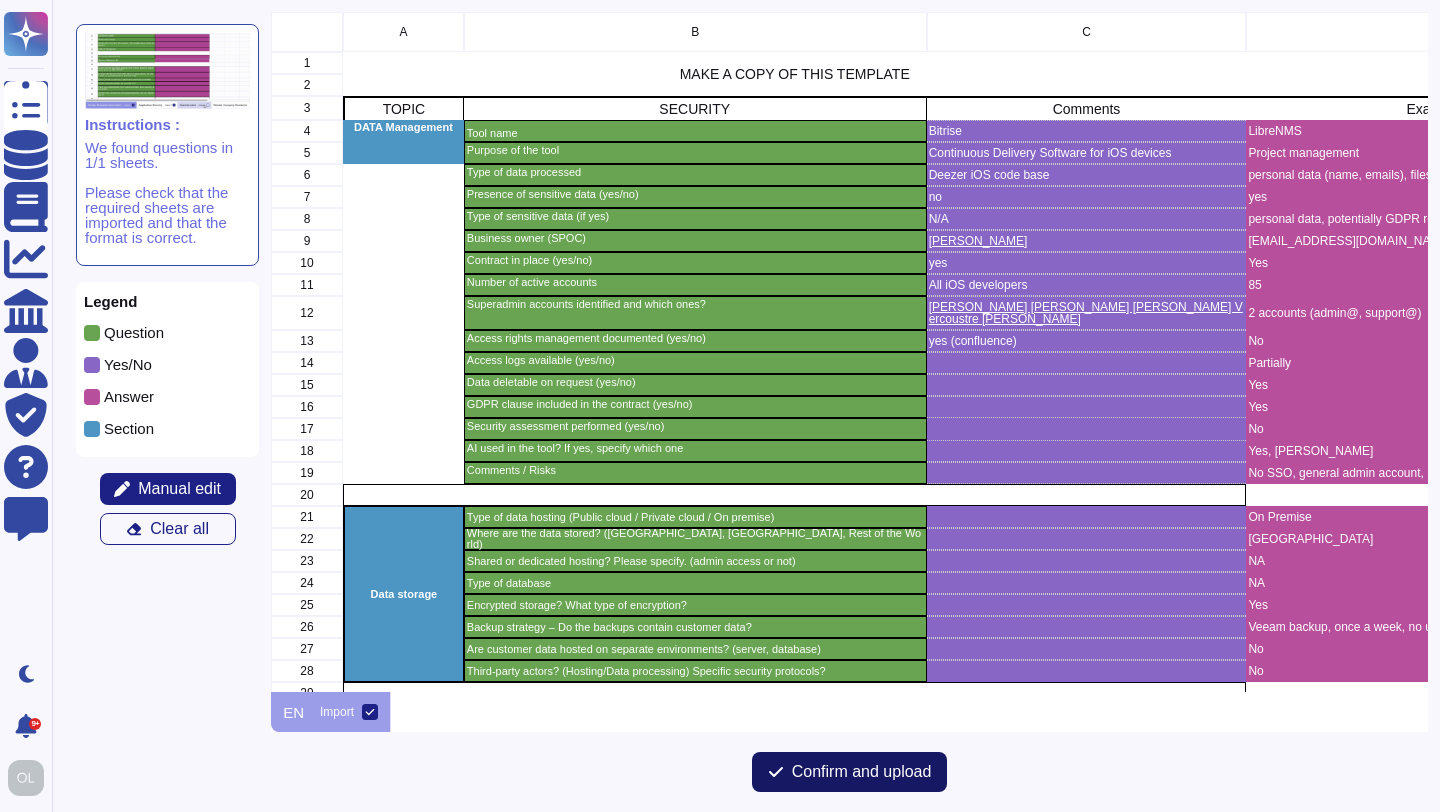 click on "Confirm and upload" at bounding box center [862, 772] 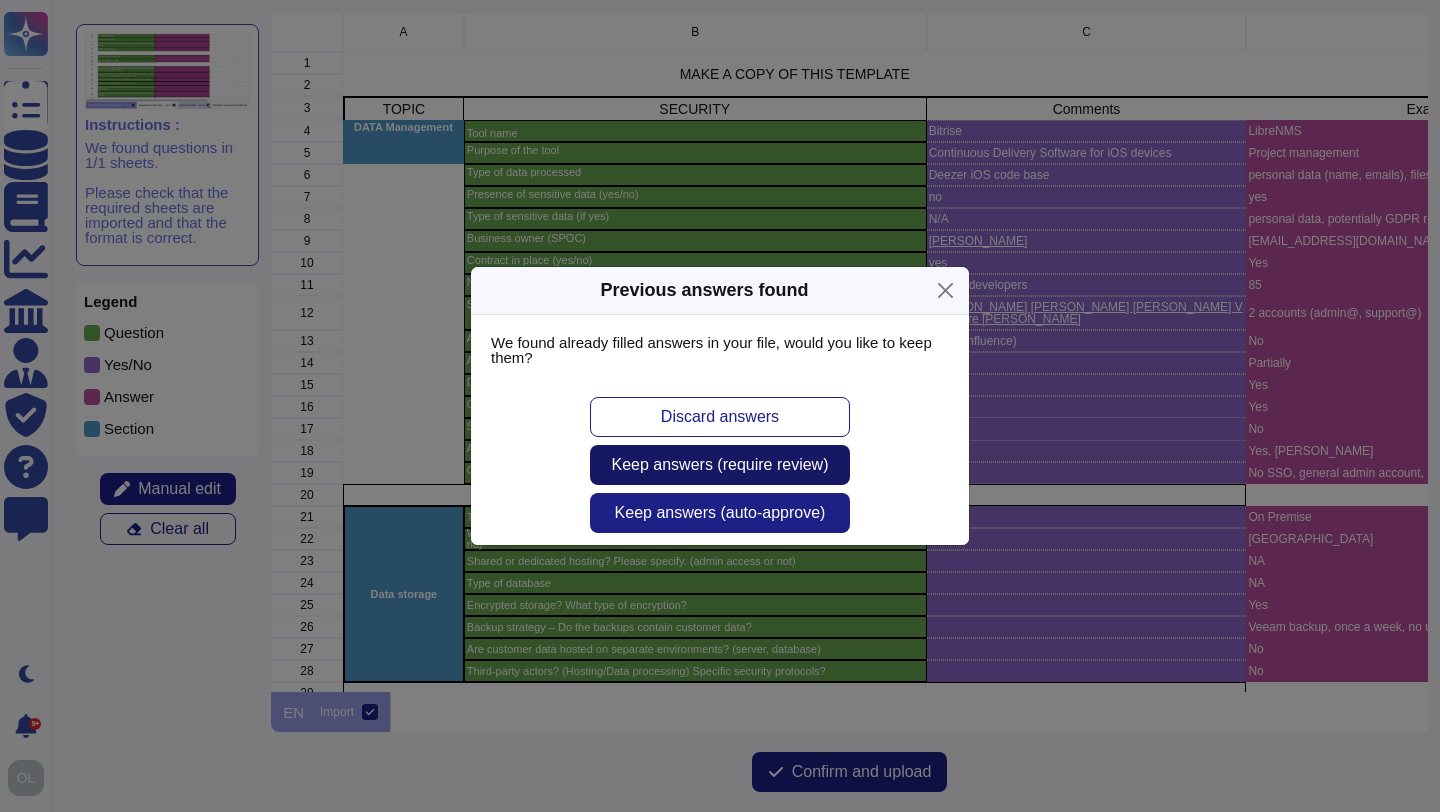click on "Keep answers (require review)" at bounding box center [720, 465] 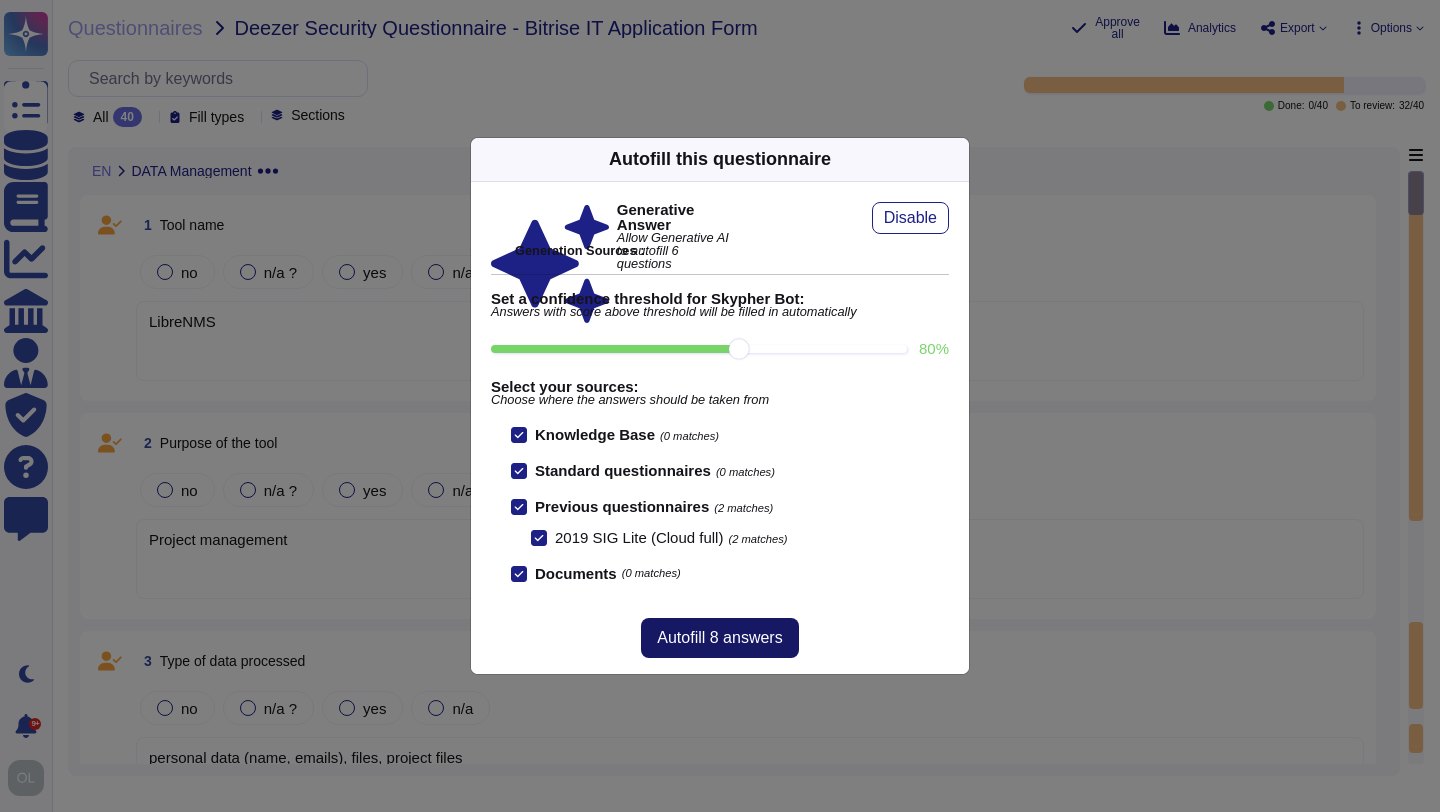 click on "Autofill 8 answers" at bounding box center [719, 638] 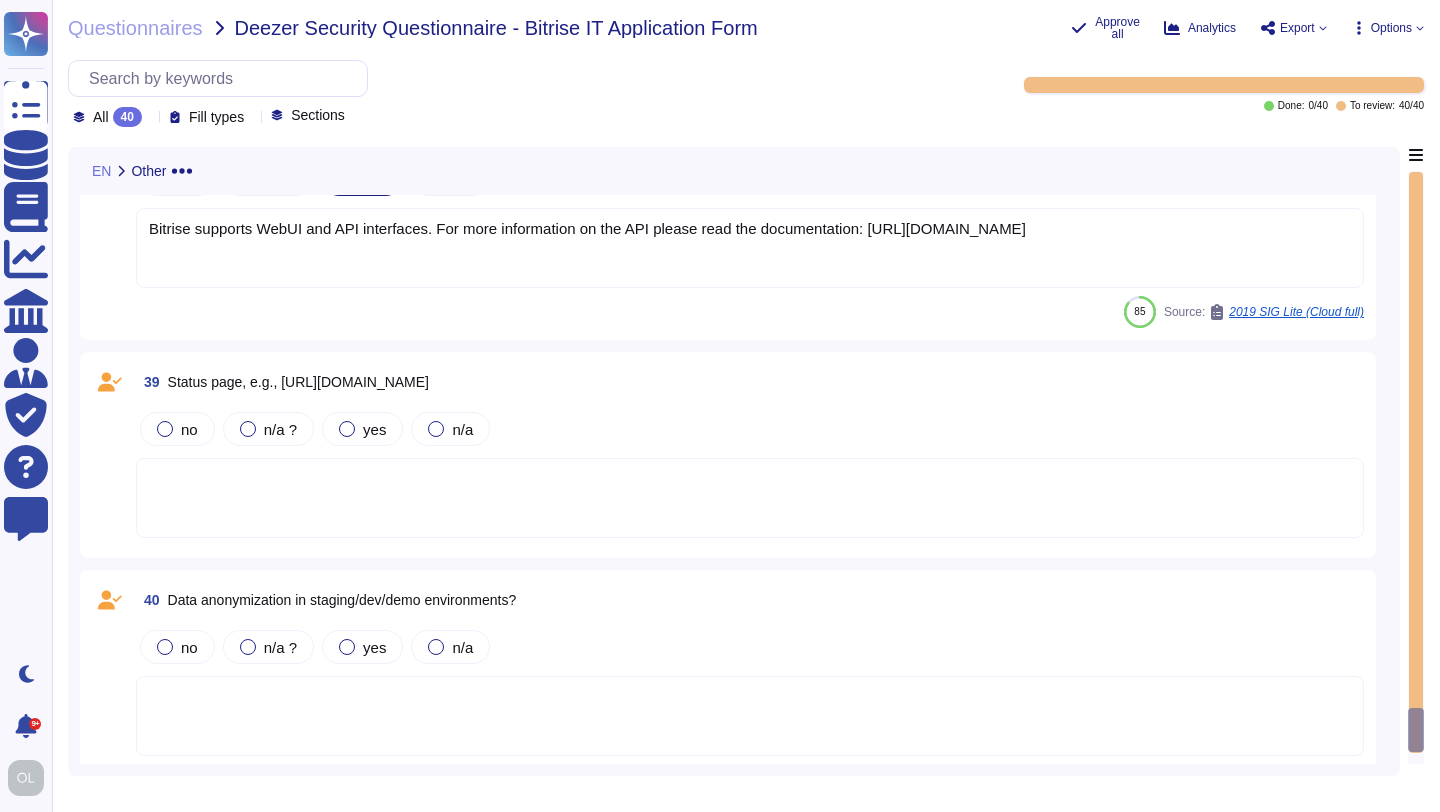 scroll, scrollTop: 9181, scrollLeft: 0, axis: vertical 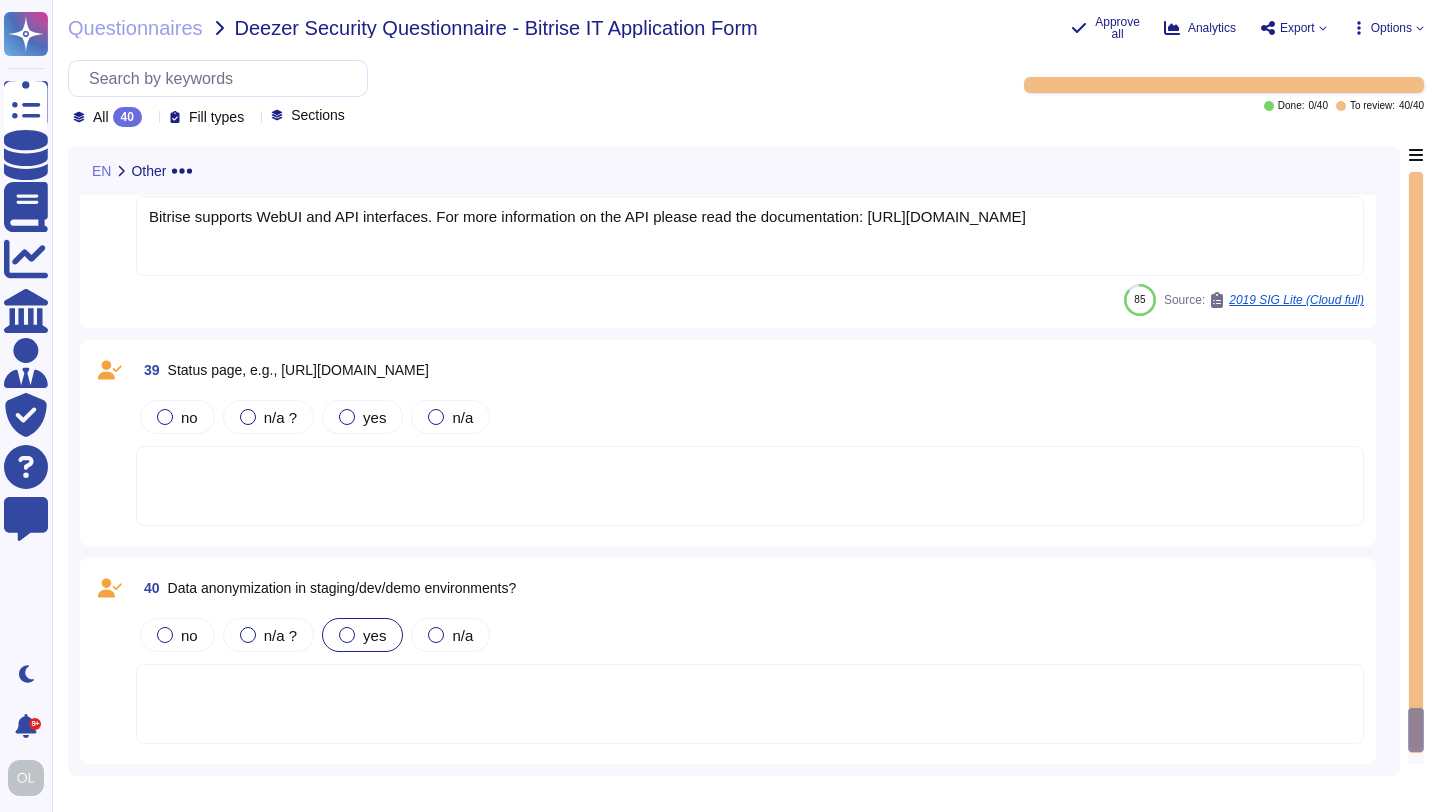 click on "yes" at bounding box center [362, 635] 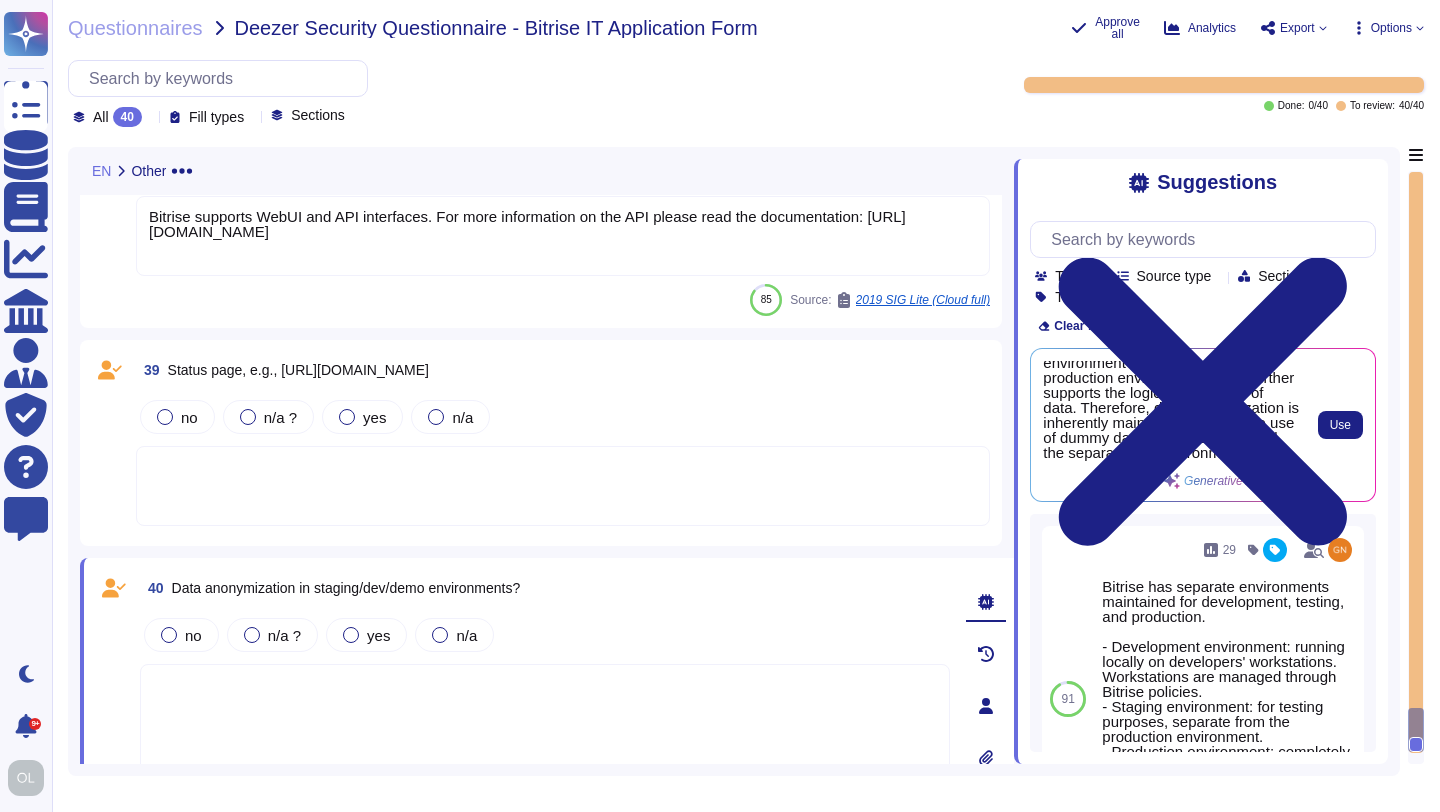scroll, scrollTop: 81, scrollLeft: 0, axis: vertical 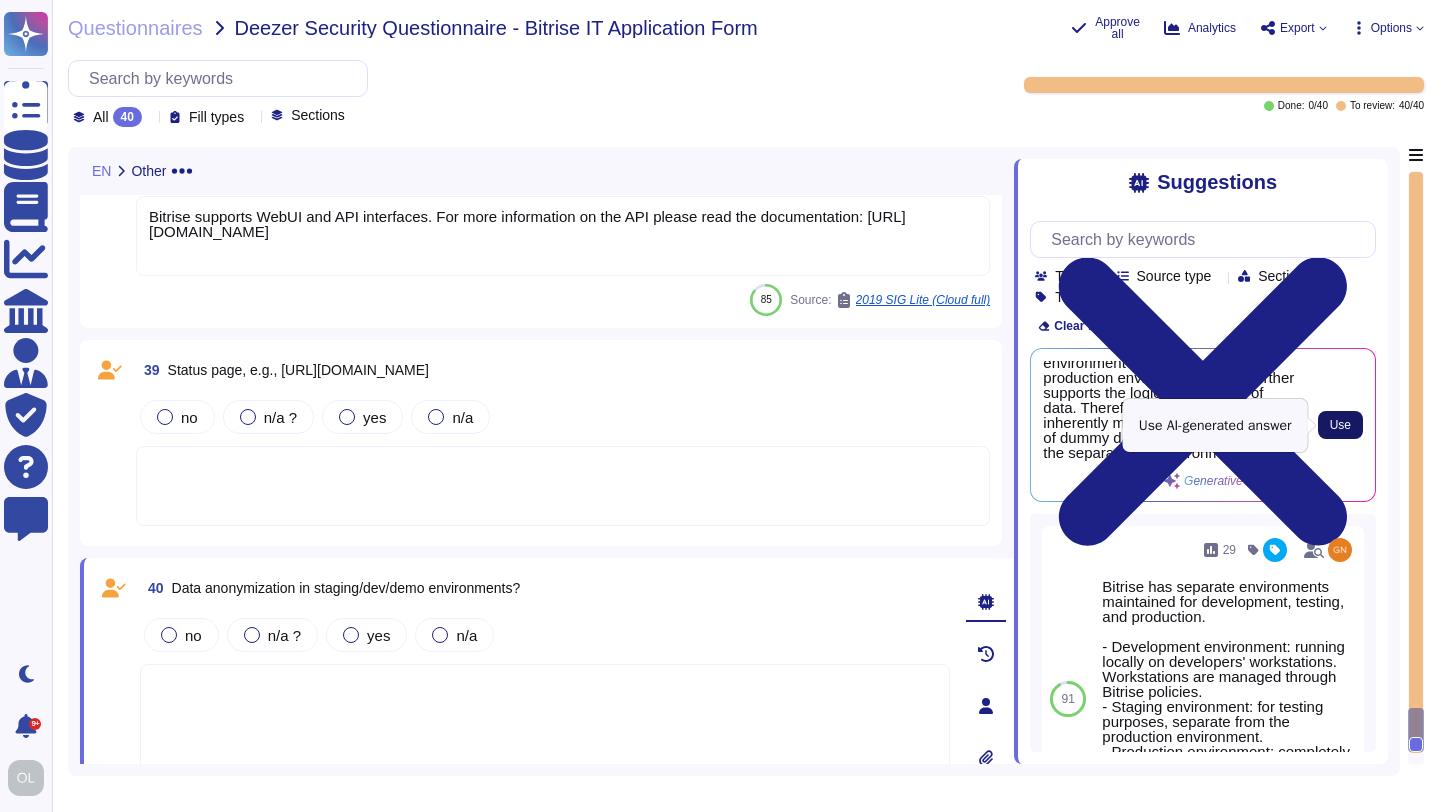 click on "Use" at bounding box center [1340, 425] 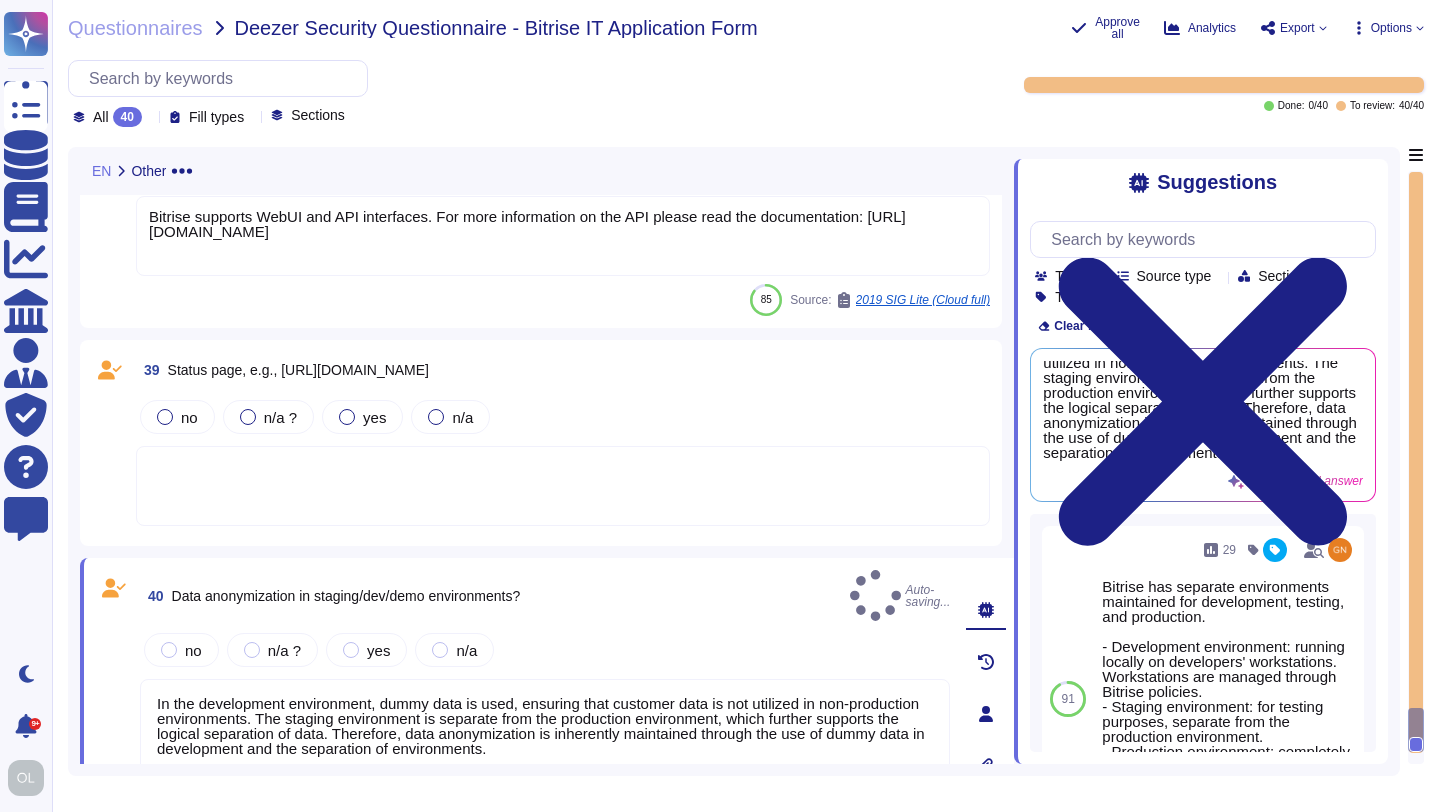 scroll, scrollTop: 51, scrollLeft: 0, axis: vertical 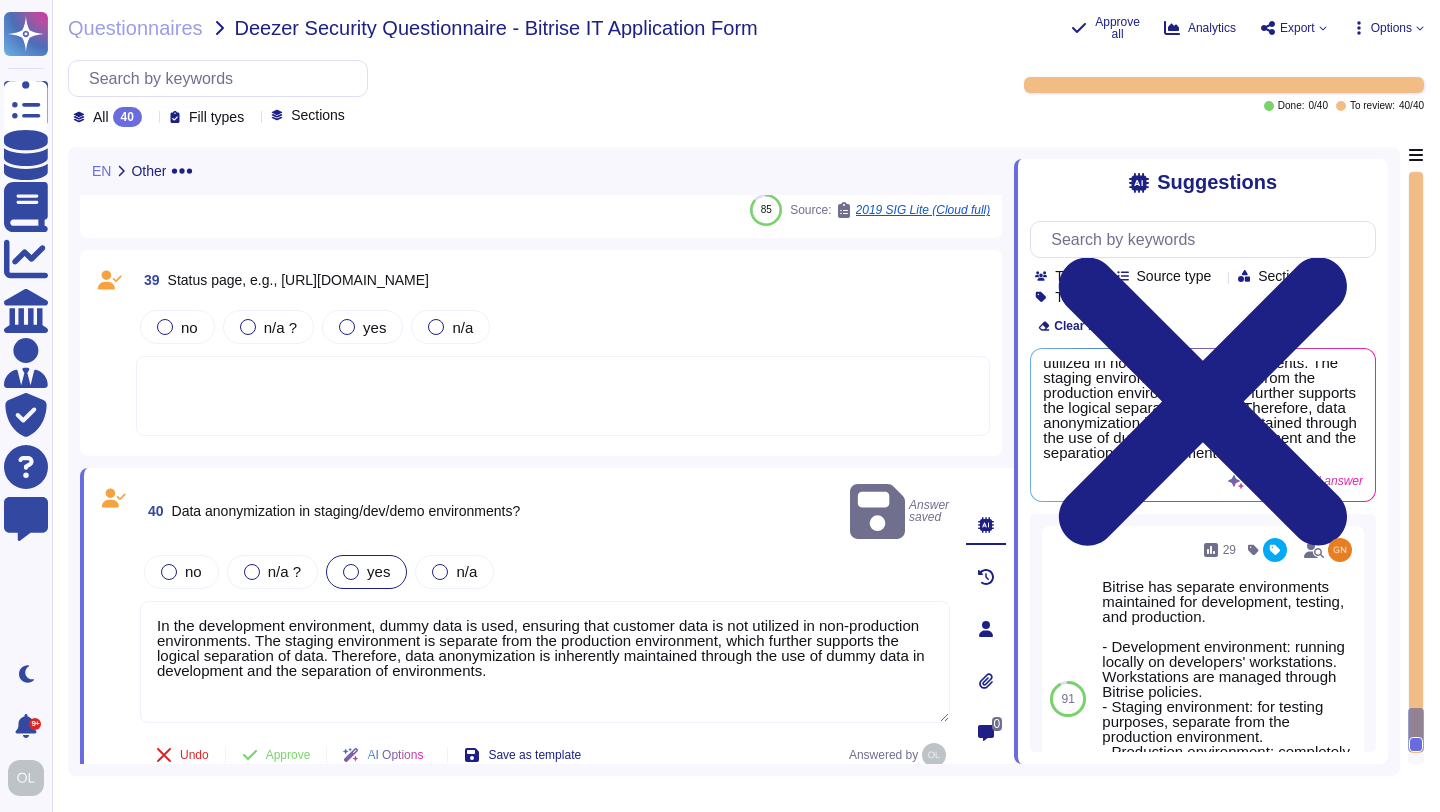 click on "yes" at bounding box center [366, 572] 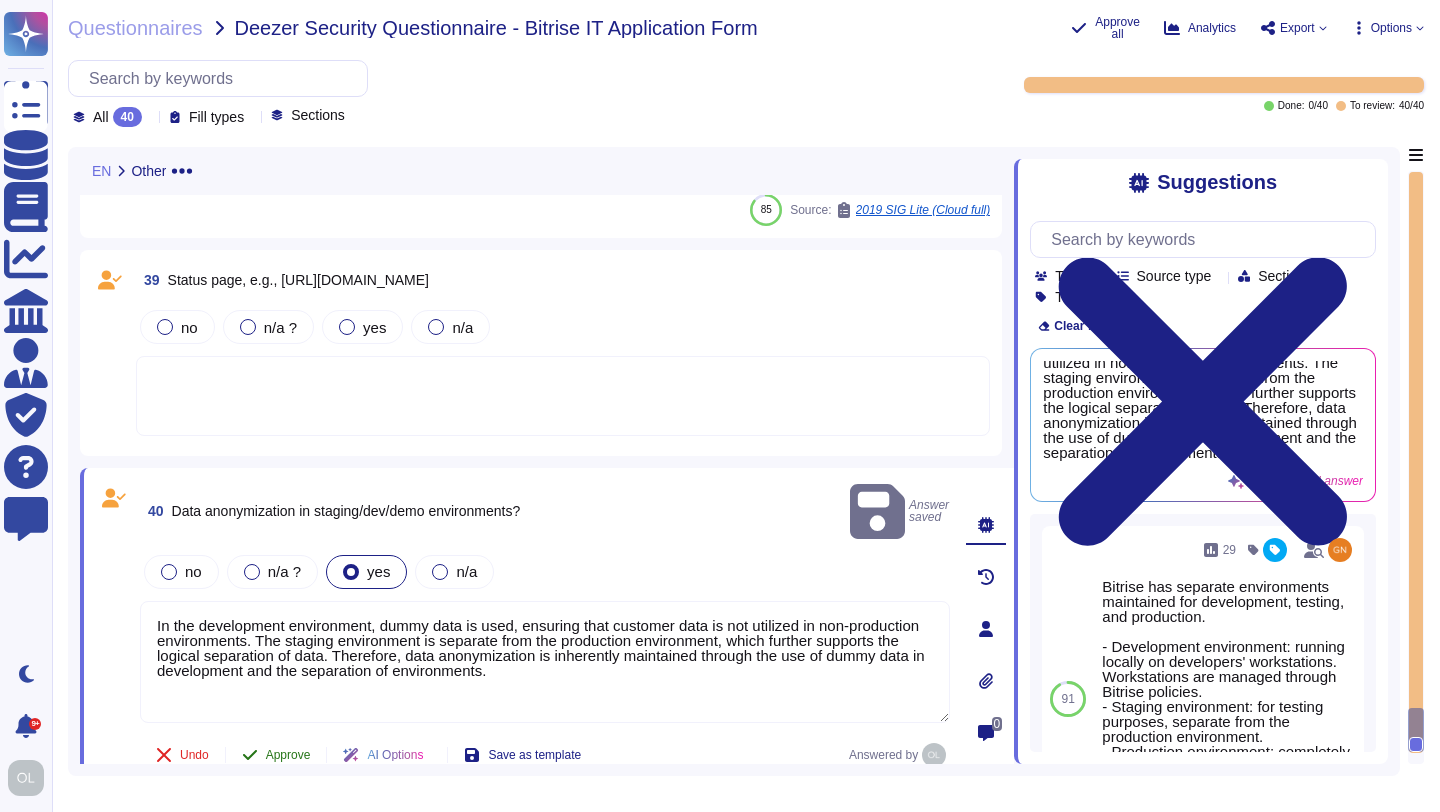 click on "Approve" at bounding box center [288, 755] 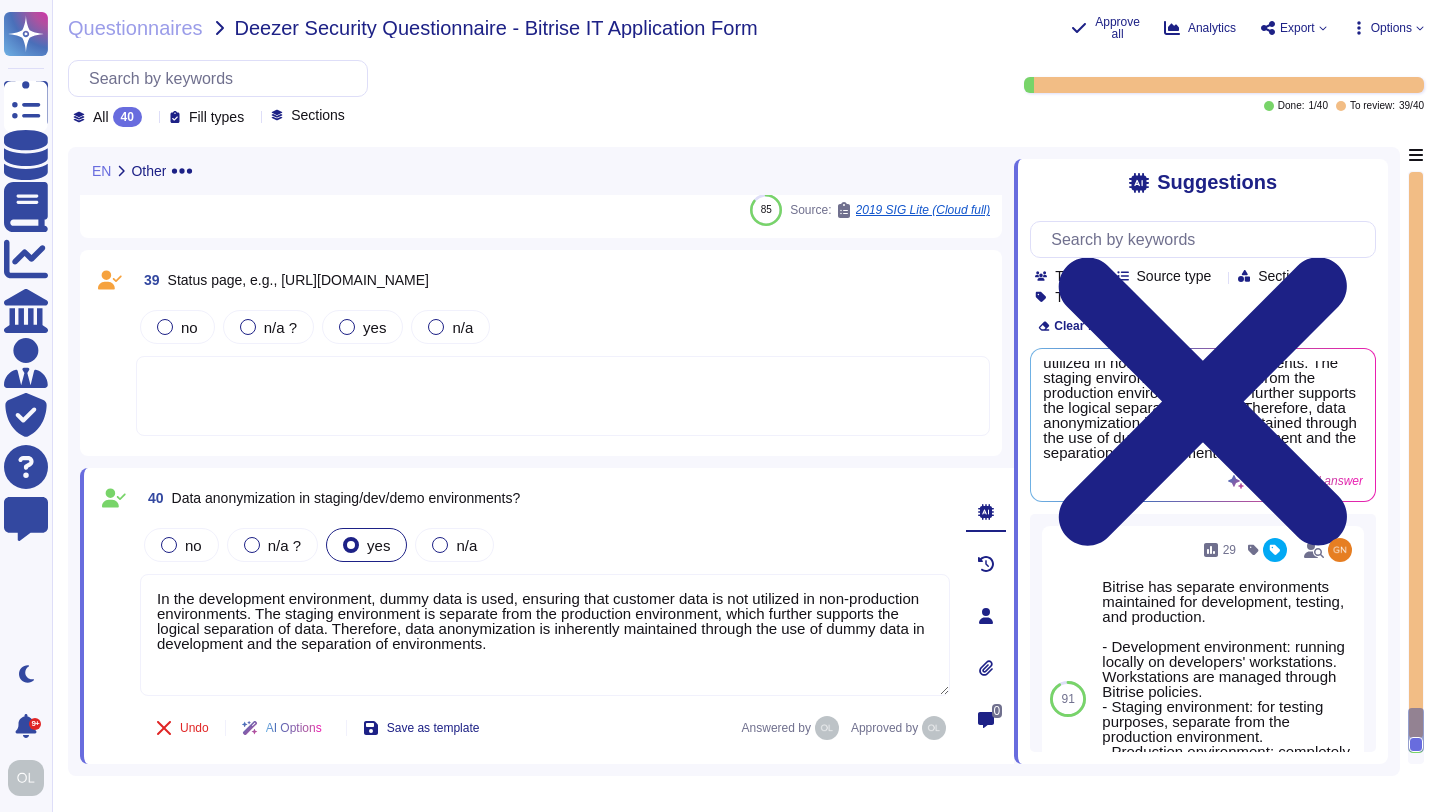 click at bounding box center [563, 396] 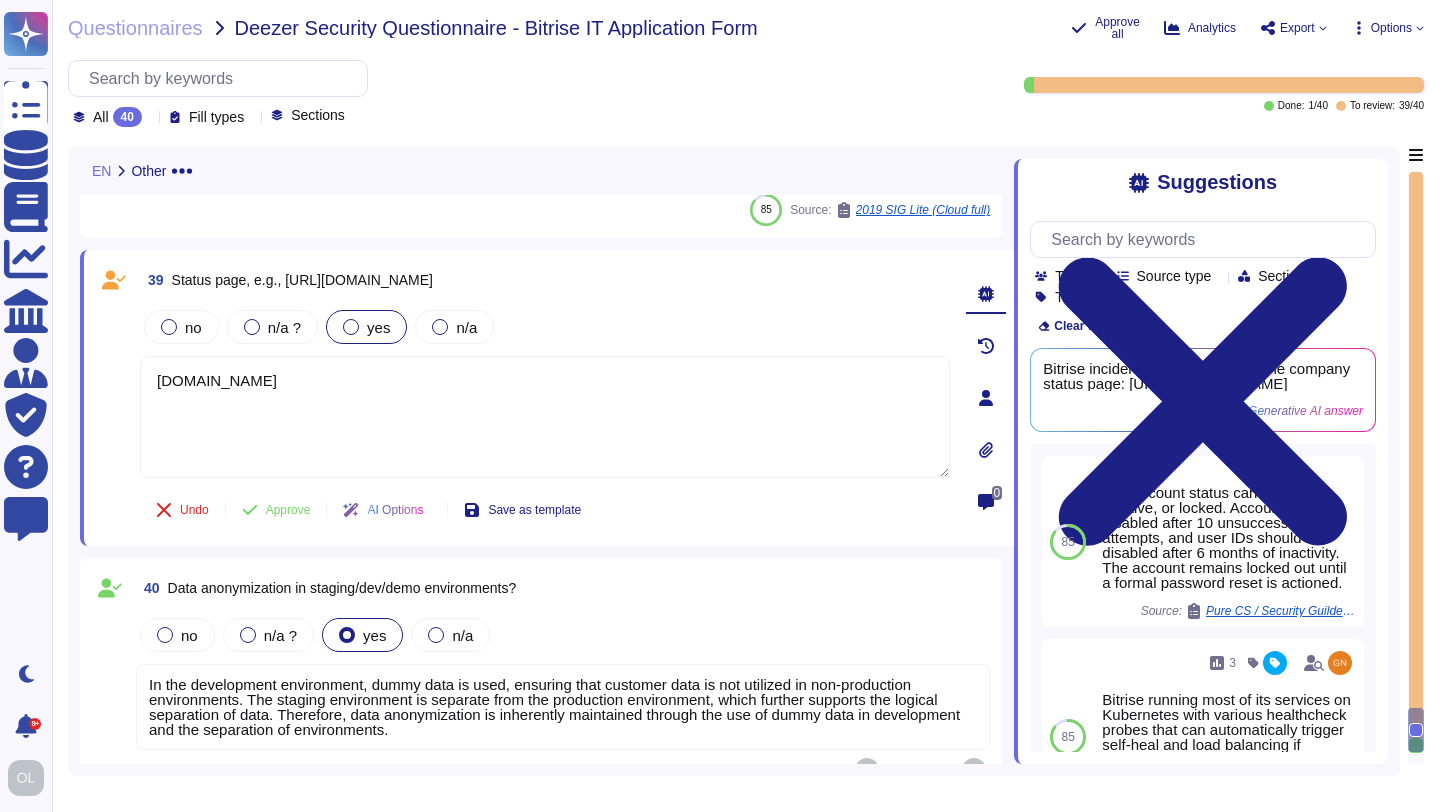 type on "[DOMAIN_NAME]" 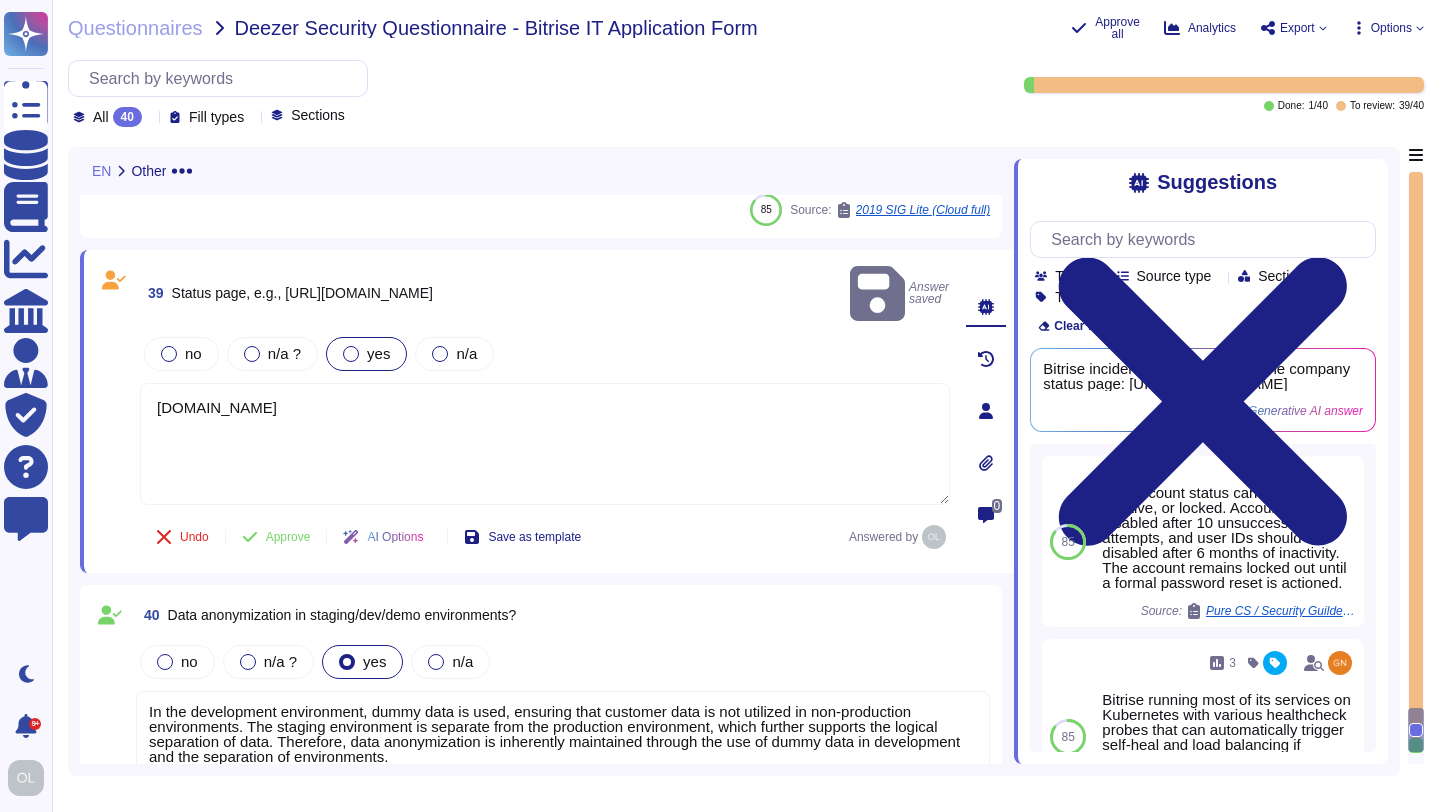 click at bounding box center (351, 354) 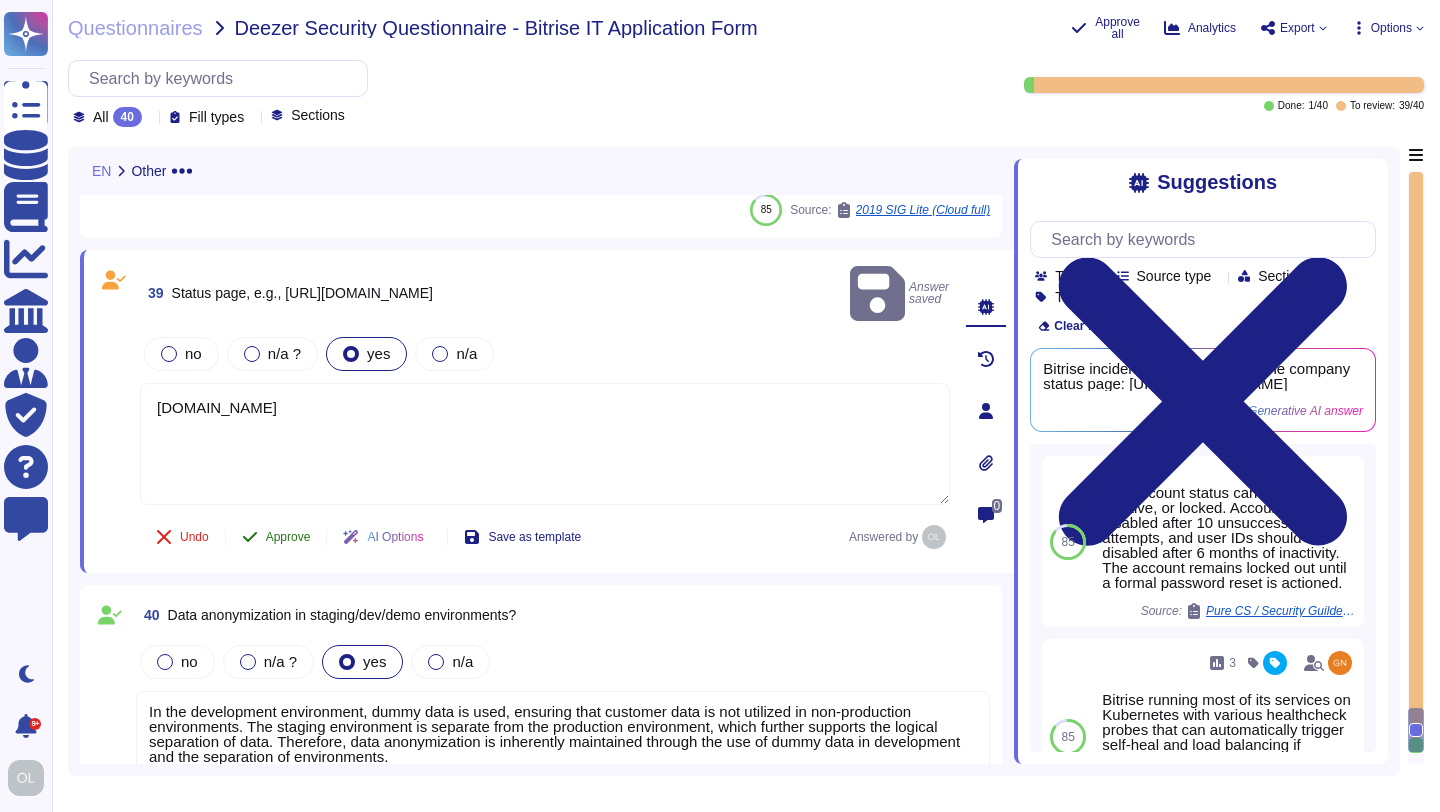 click on "Approve" at bounding box center [288, 537] 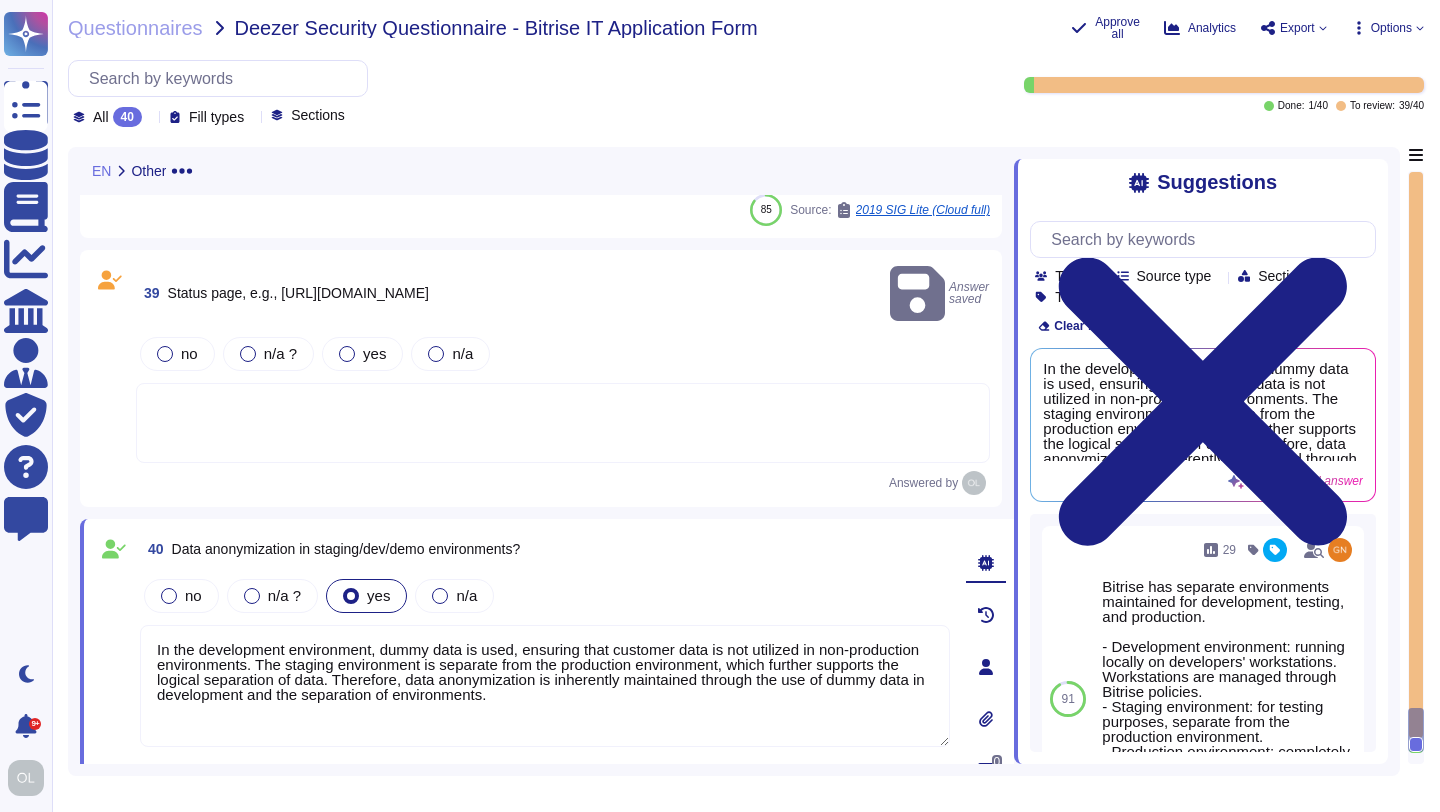 type on "In the development environment, dummy data is used, ensuring that customer data is not utilized in non-production environments. The staging environment is separate from the production environment, which further supports the logical separation of data. Therefore, data anonymization is inherently maintained through the use of dummy data in development and the separation of environments." 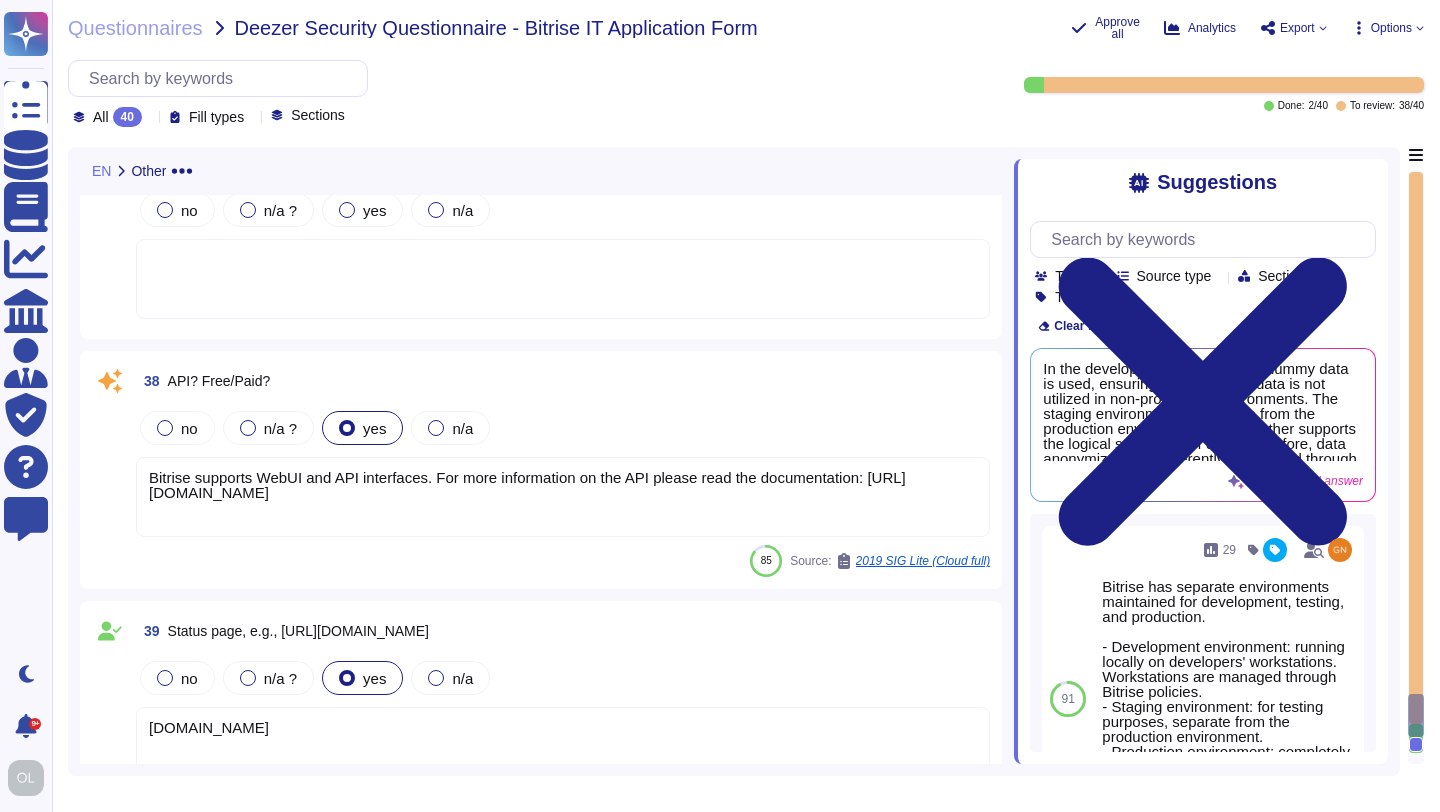 scroll, scrollTop: 8930, scrollLeft: 0, axis: vertical 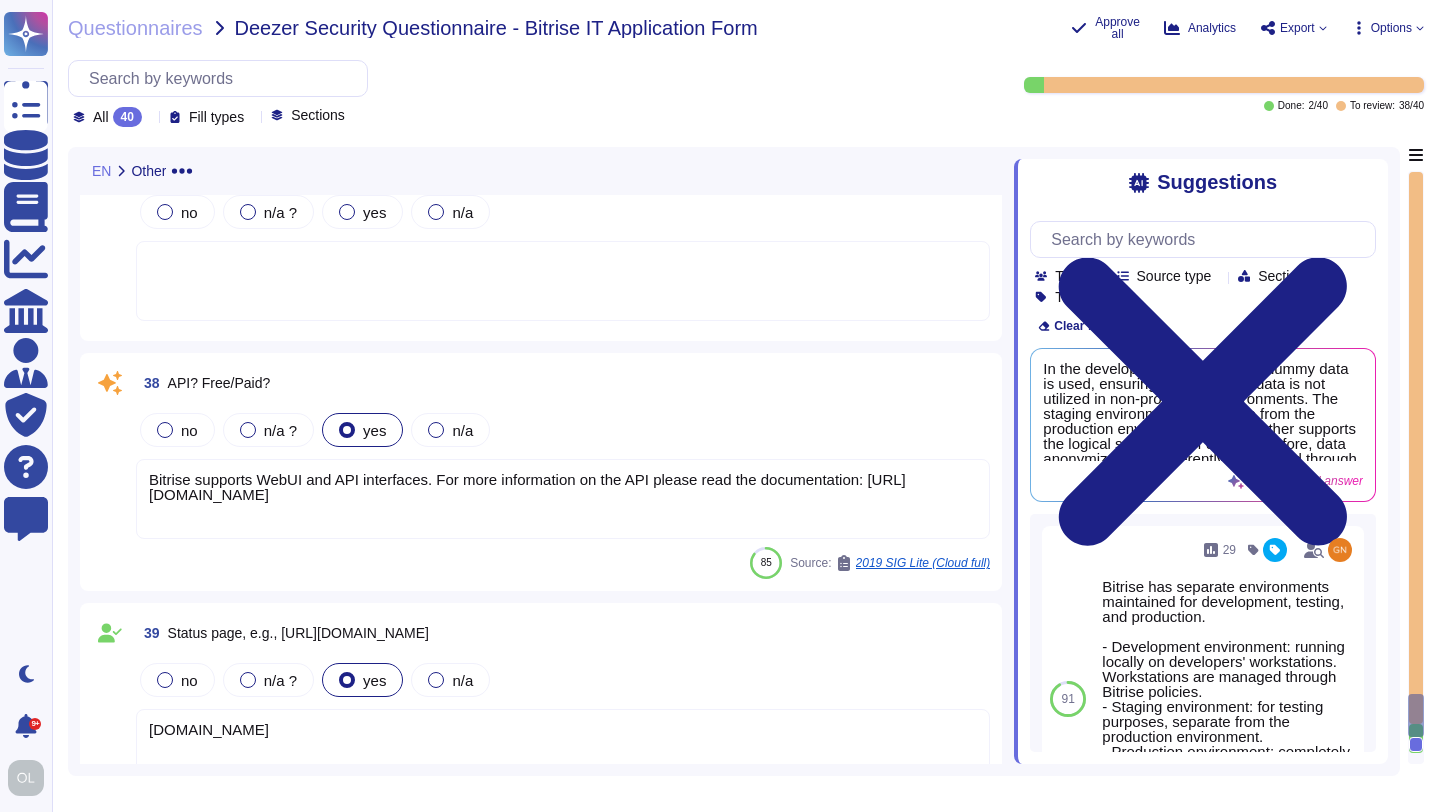 click on "Bitrise supports WebUI and API interfaces. For more information on the API please  read the documentation: [URL][DOMAIN_NAME]" at bounding box center [563, 499] 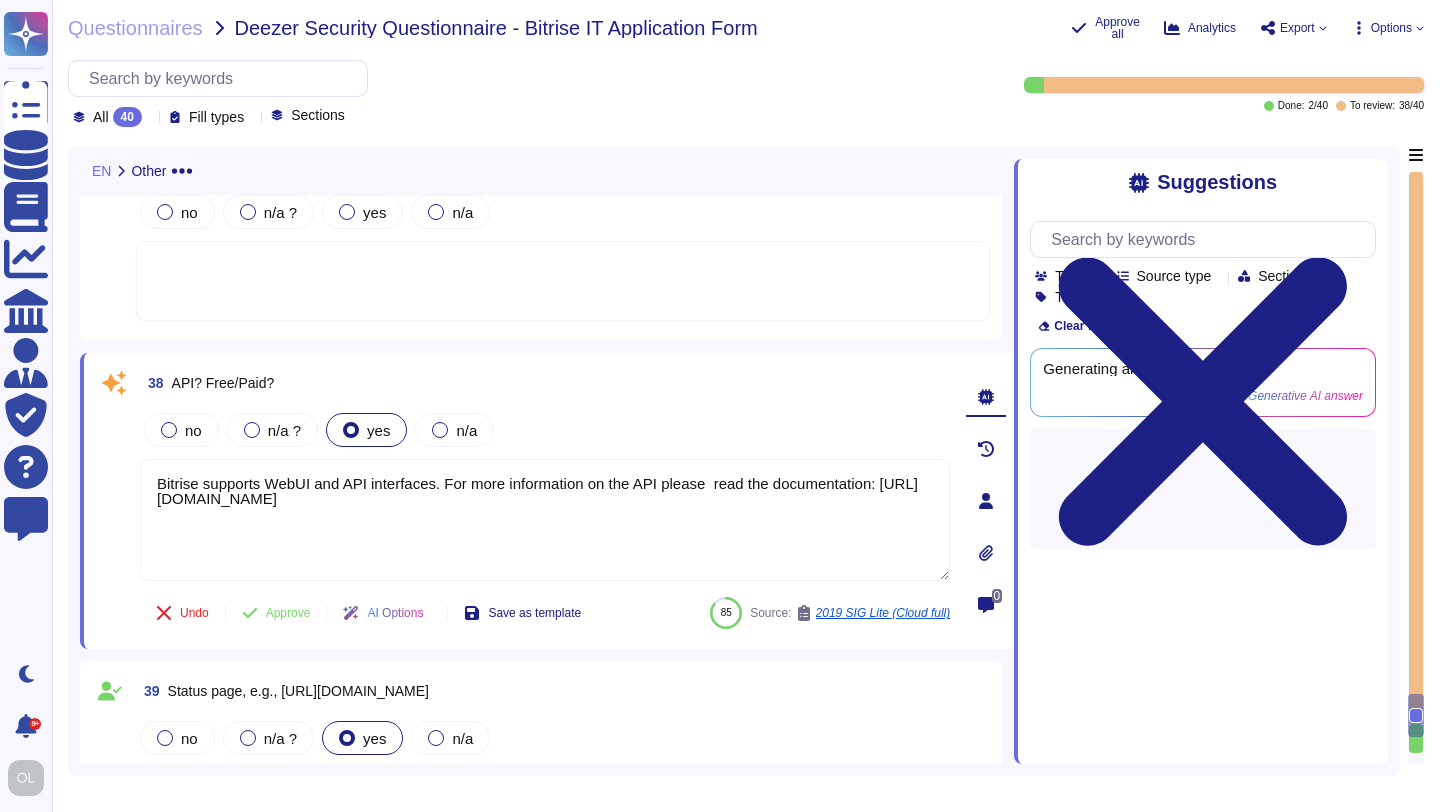 type on "Bitrise supports WebUI and API interfaces. For more information on the API please  read the documentation: [URL][DOMAIN_NAME]" 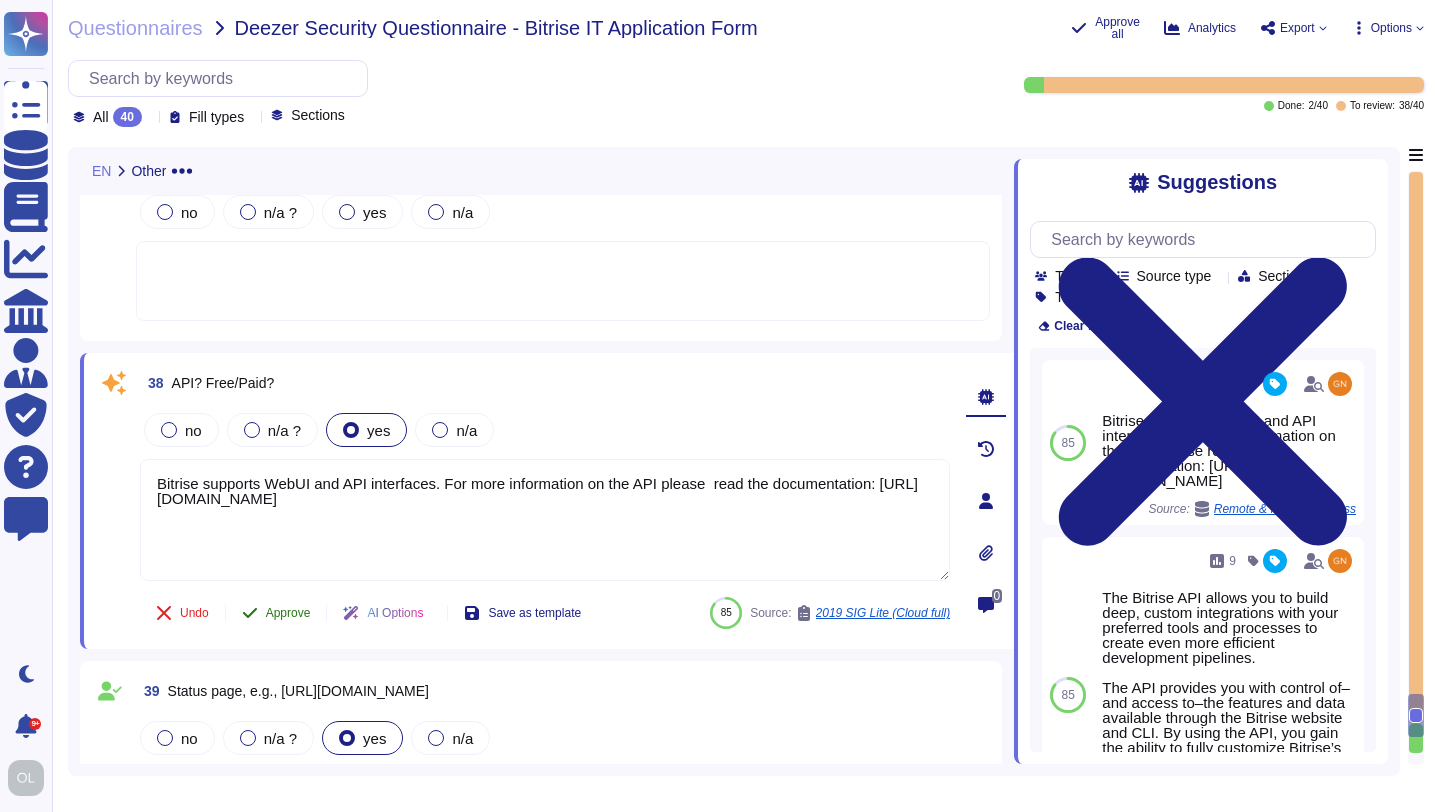 click on "Approve" at bounding box center (288, 613) 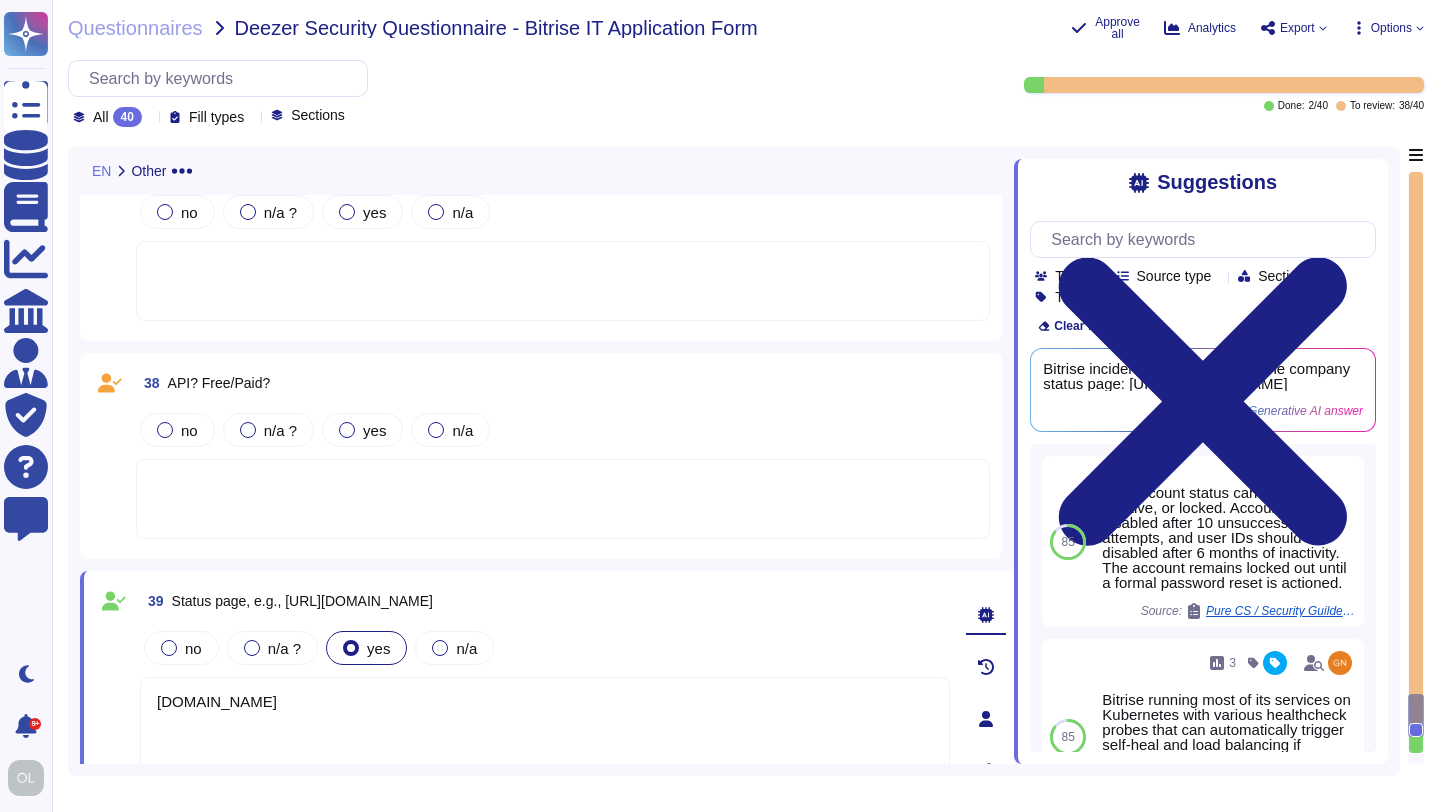 type on "[DOMAIN_NAME]" 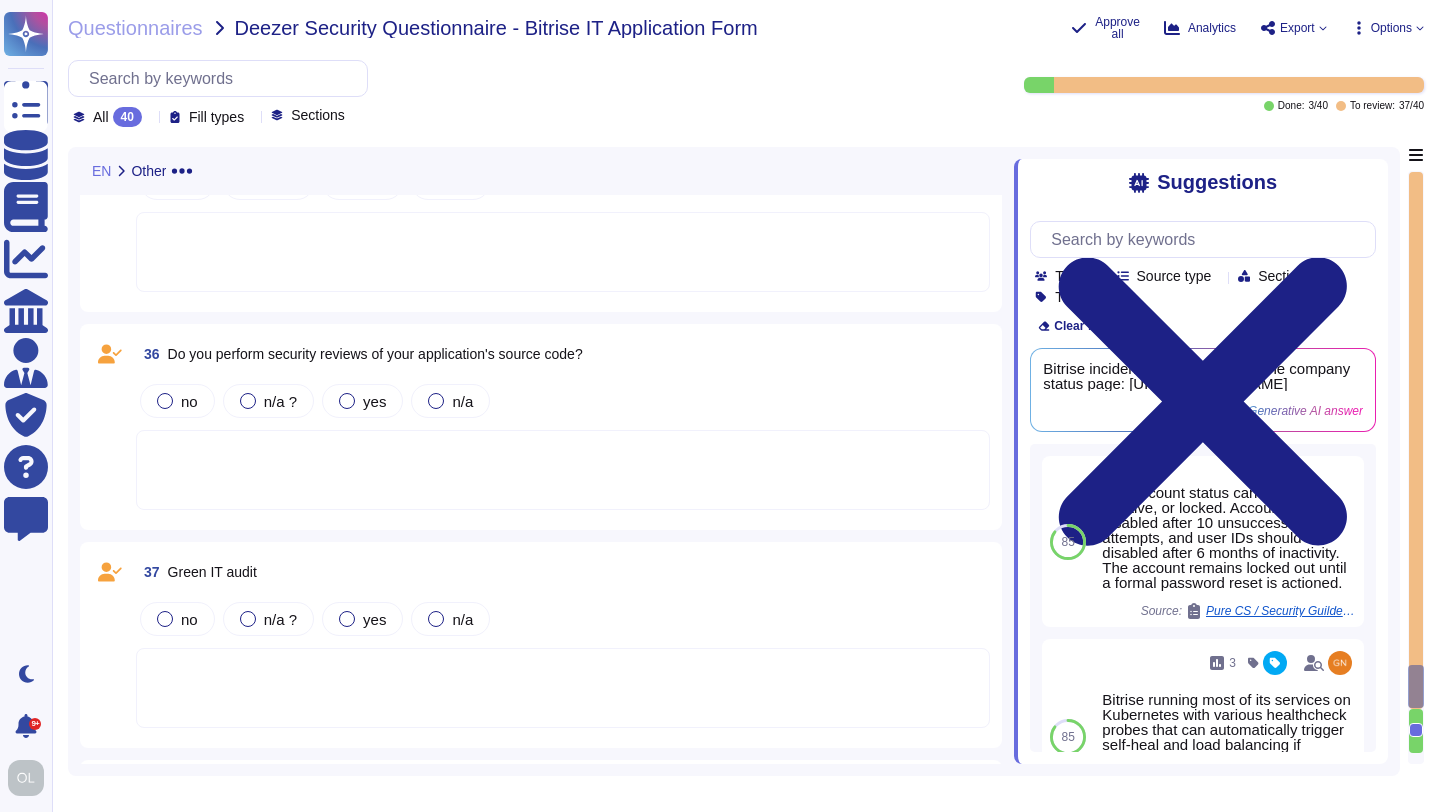 scroll, scrollTop: 8516, scrollLeft: 0, axis: vertical 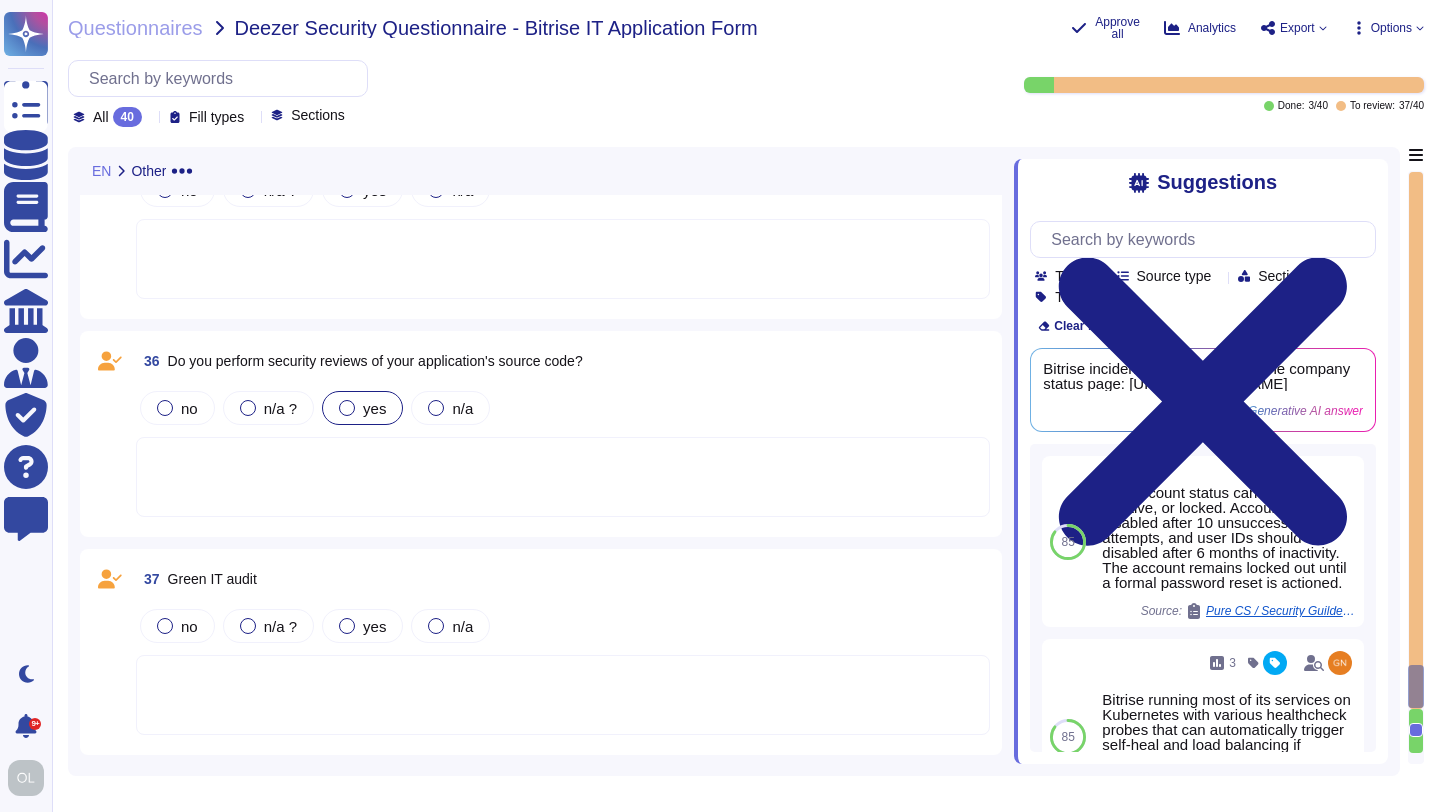 click at bounding box center (347, 408) 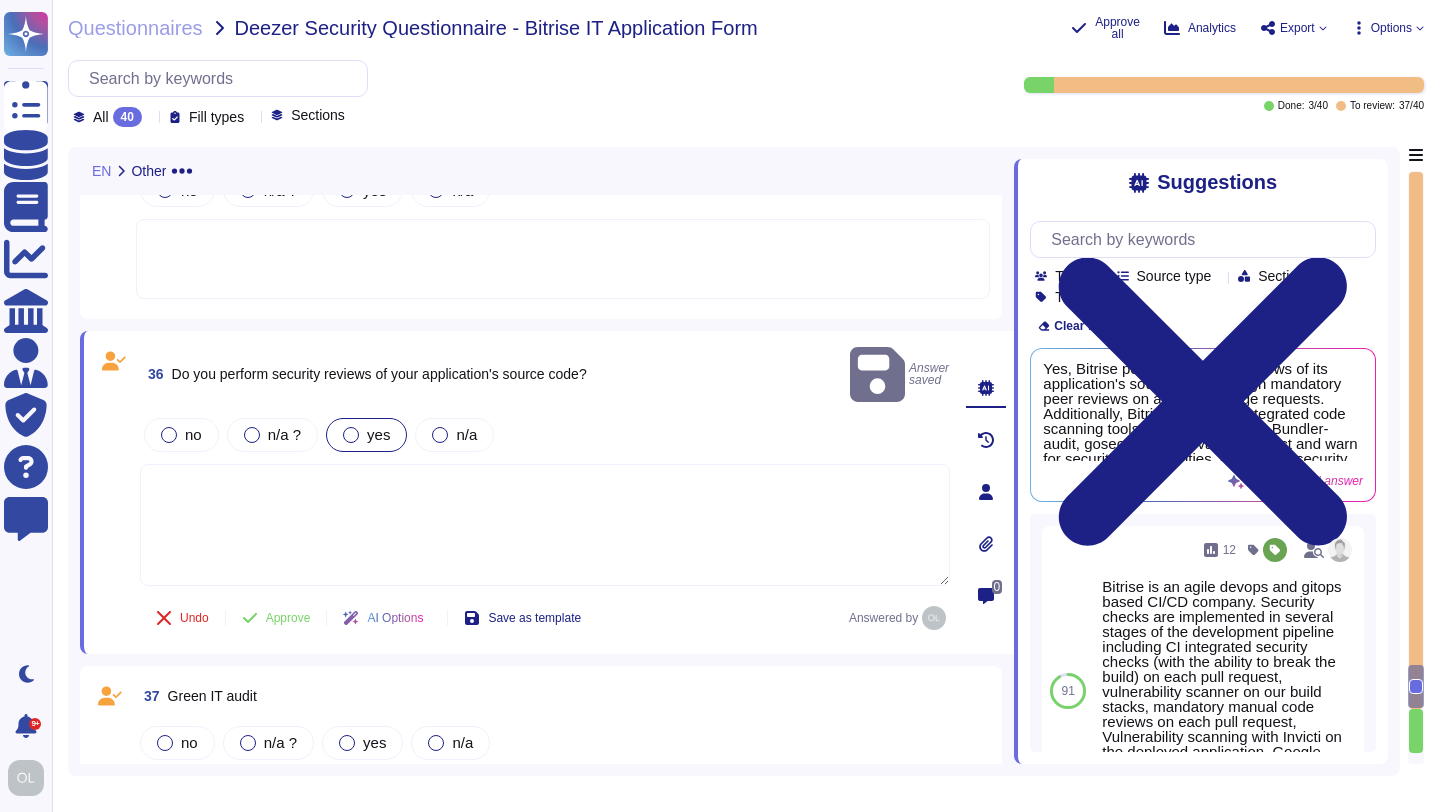 click at bounding box center [351, 435] 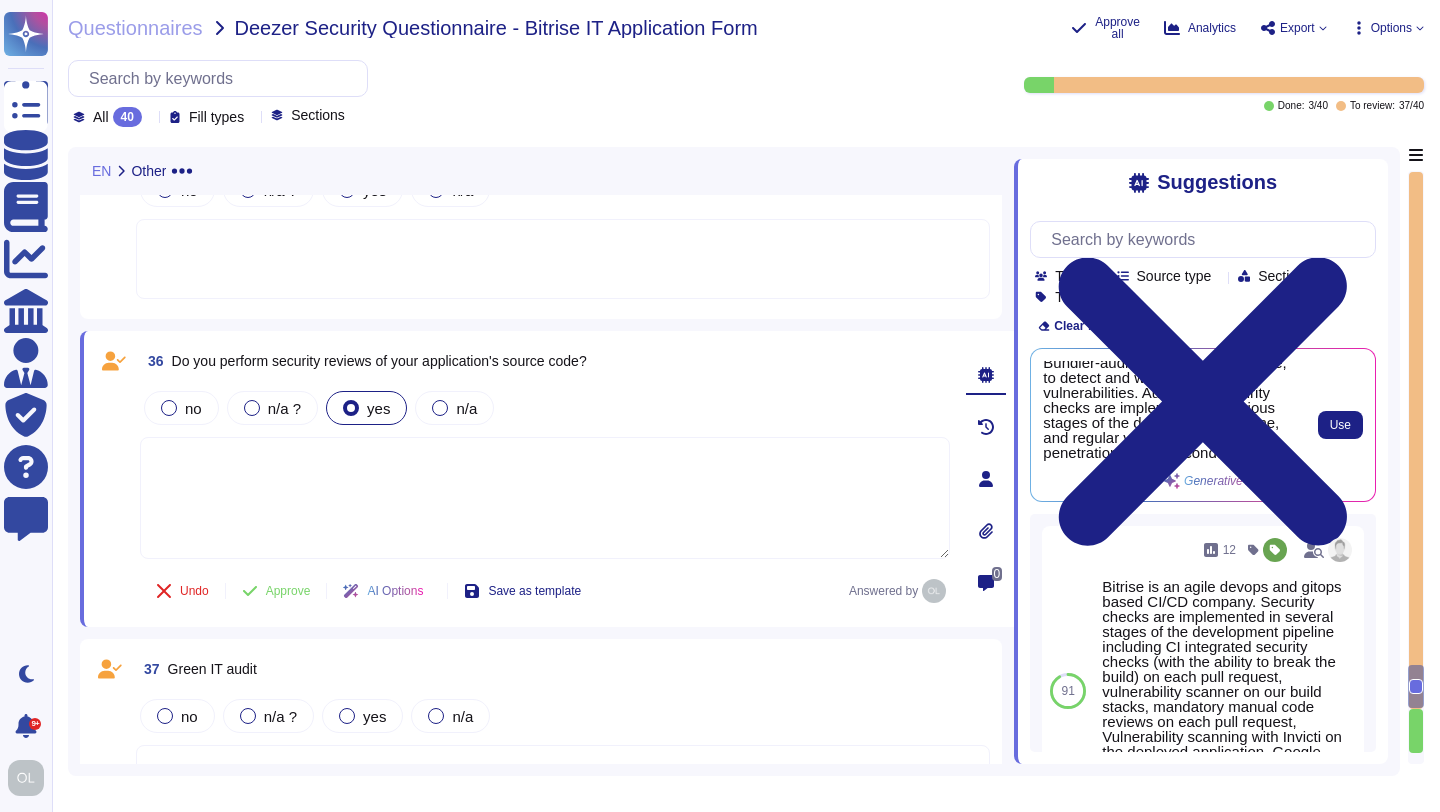 scroll, scrollTop: 102, scrollLeft: 0, axis: vertical 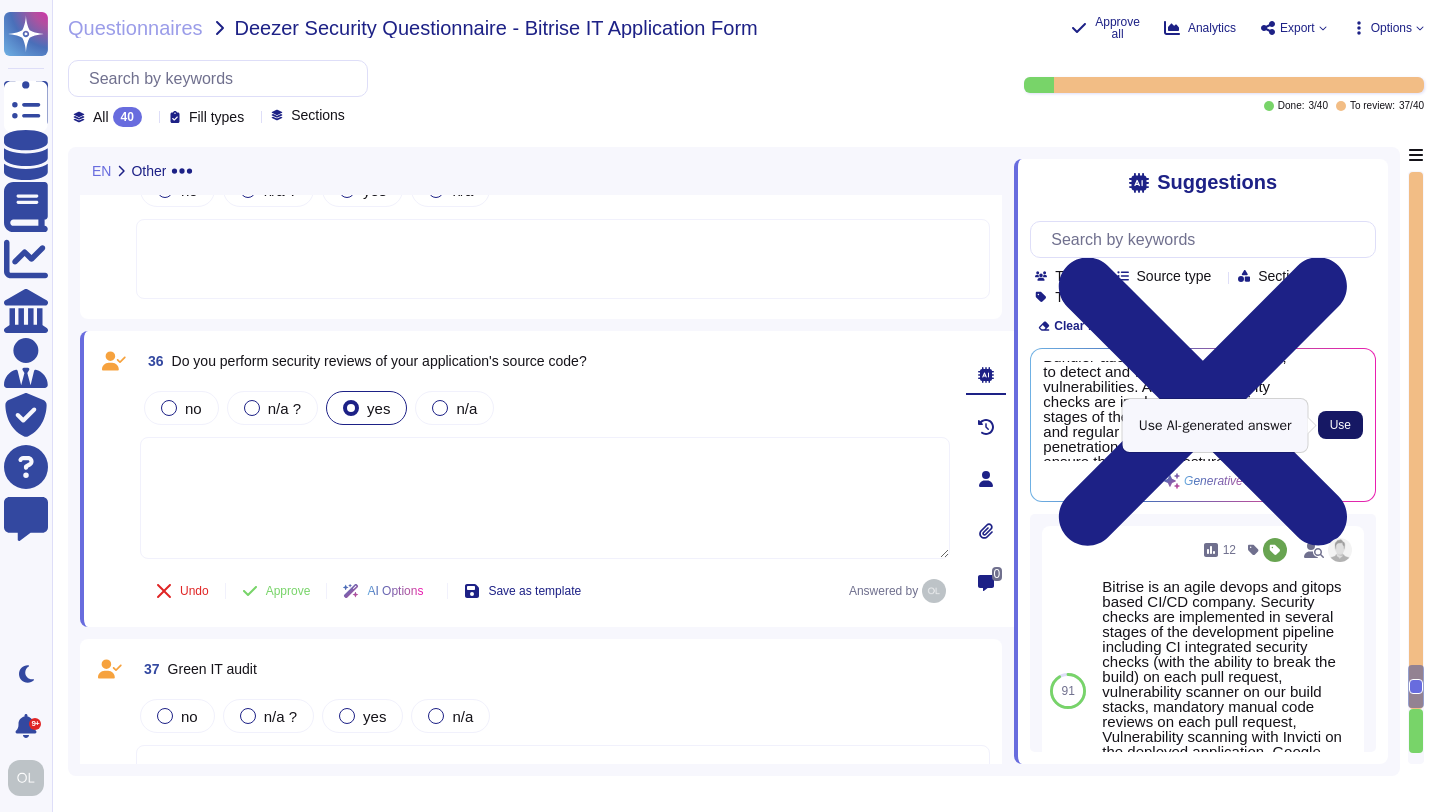 click on "Use" at bounding box center [1340, 425] 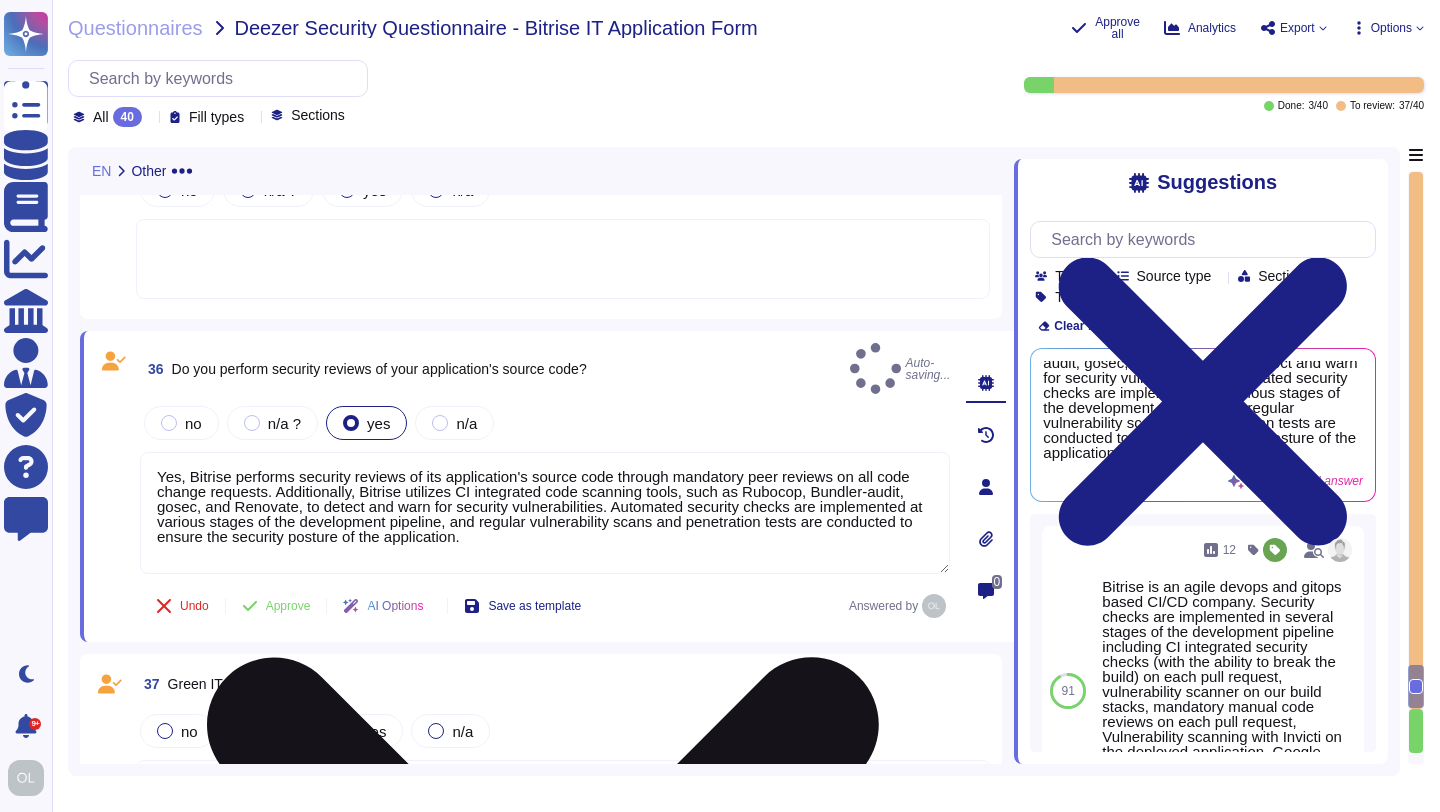 scroll, scrollTop: 81, scrollLeft: 0, axis: vertical 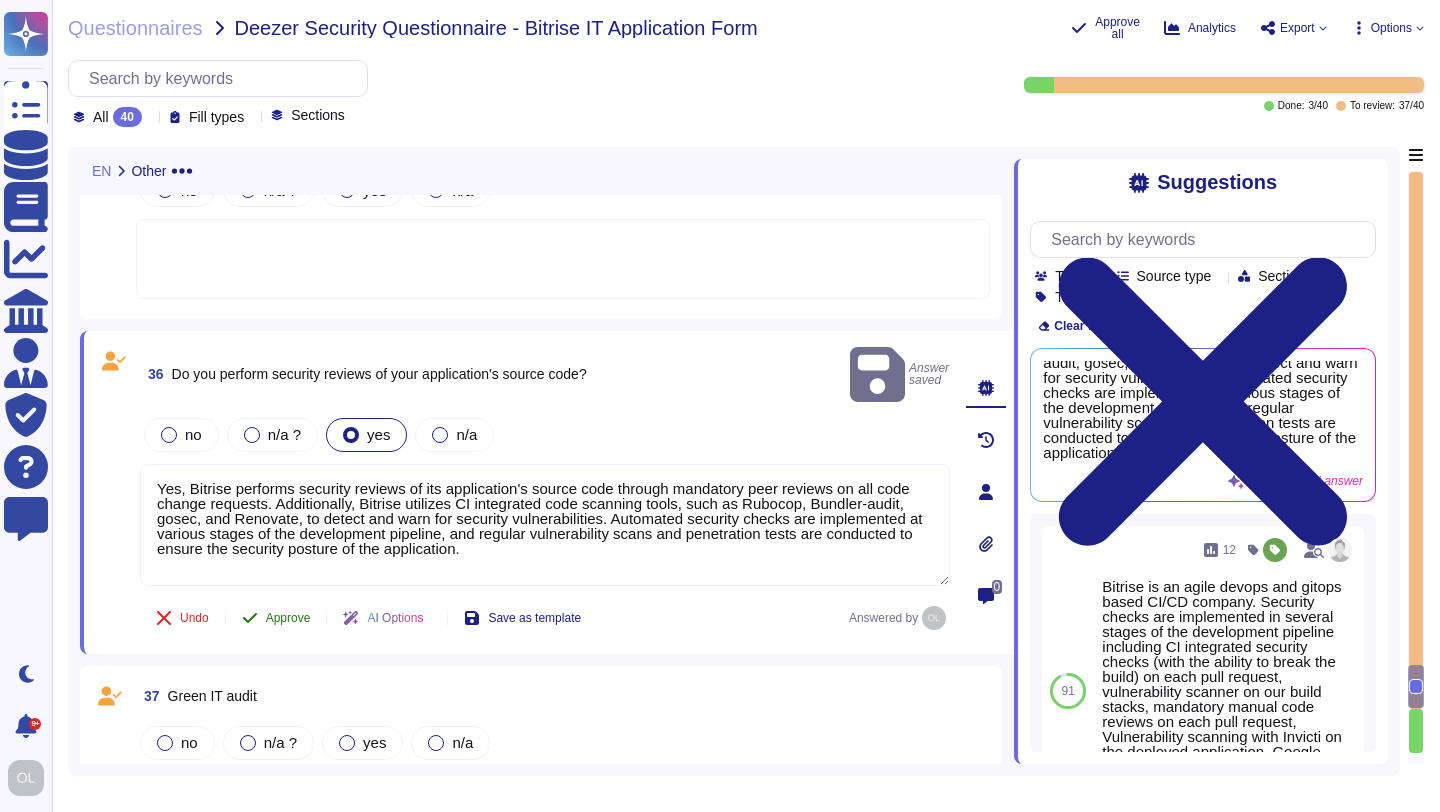 click on "Approve" at bounding box center (288, 618) 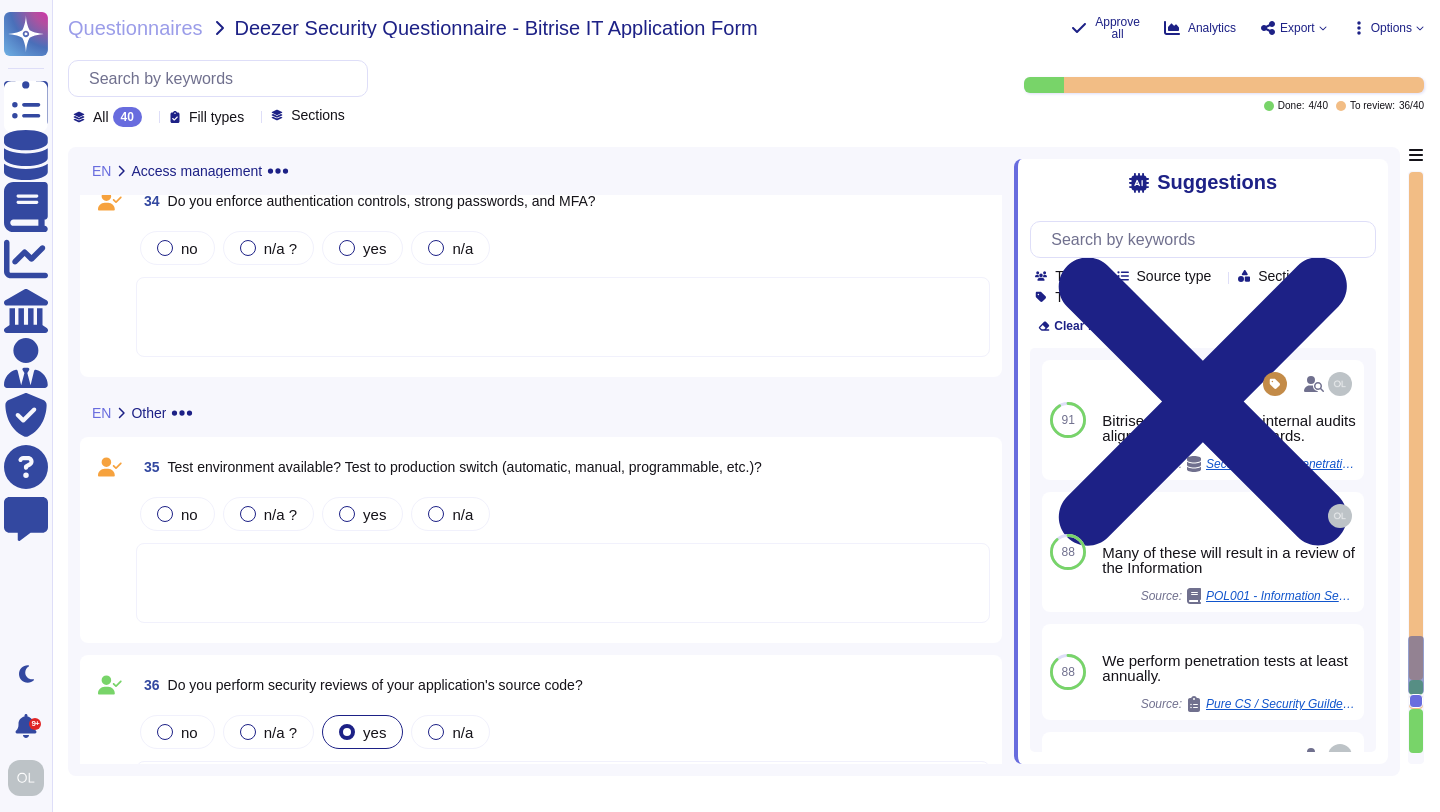 scroll, scrollTop: 8238, scrollLeft: 0, axis: vertical 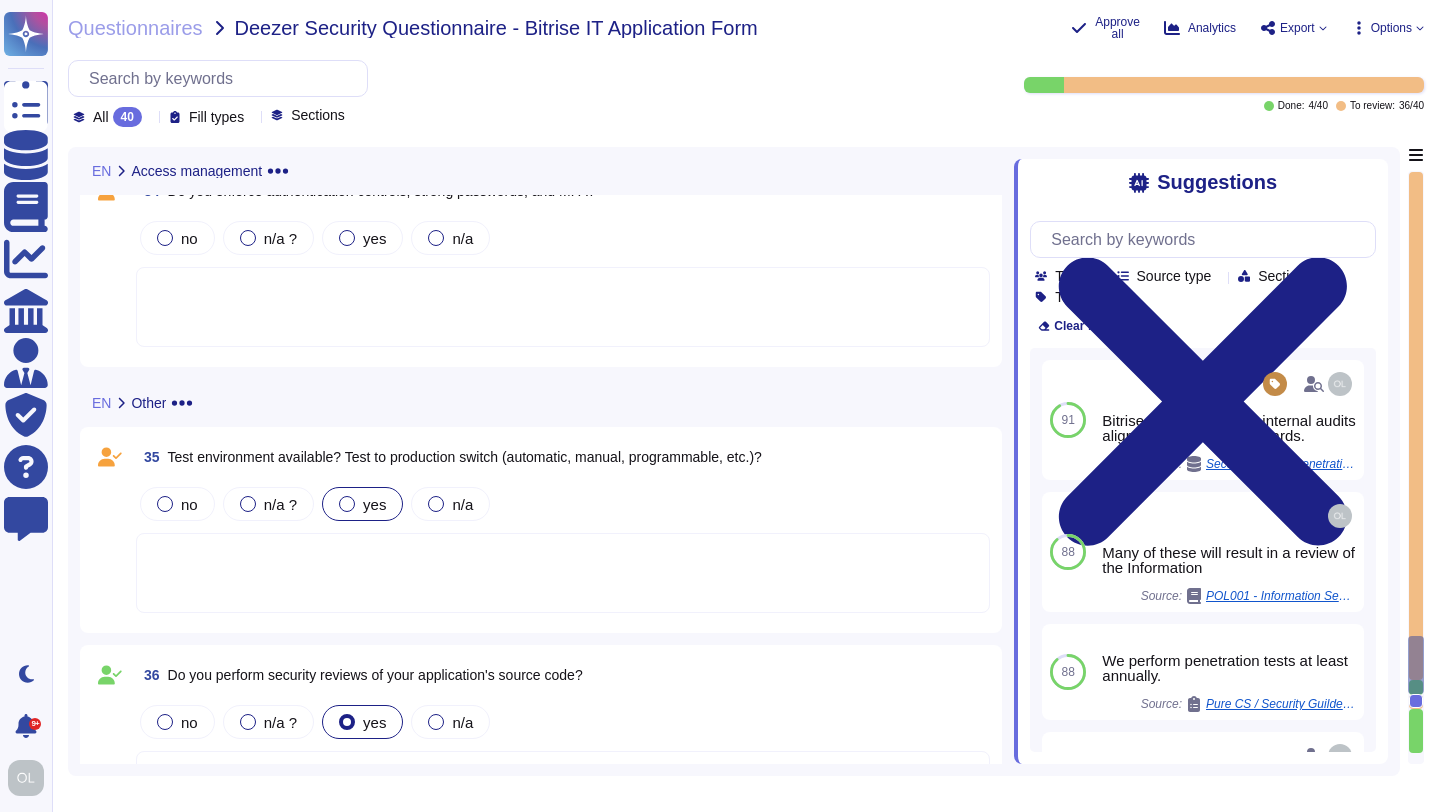 click on "yes" at bounding box center [362, 504] 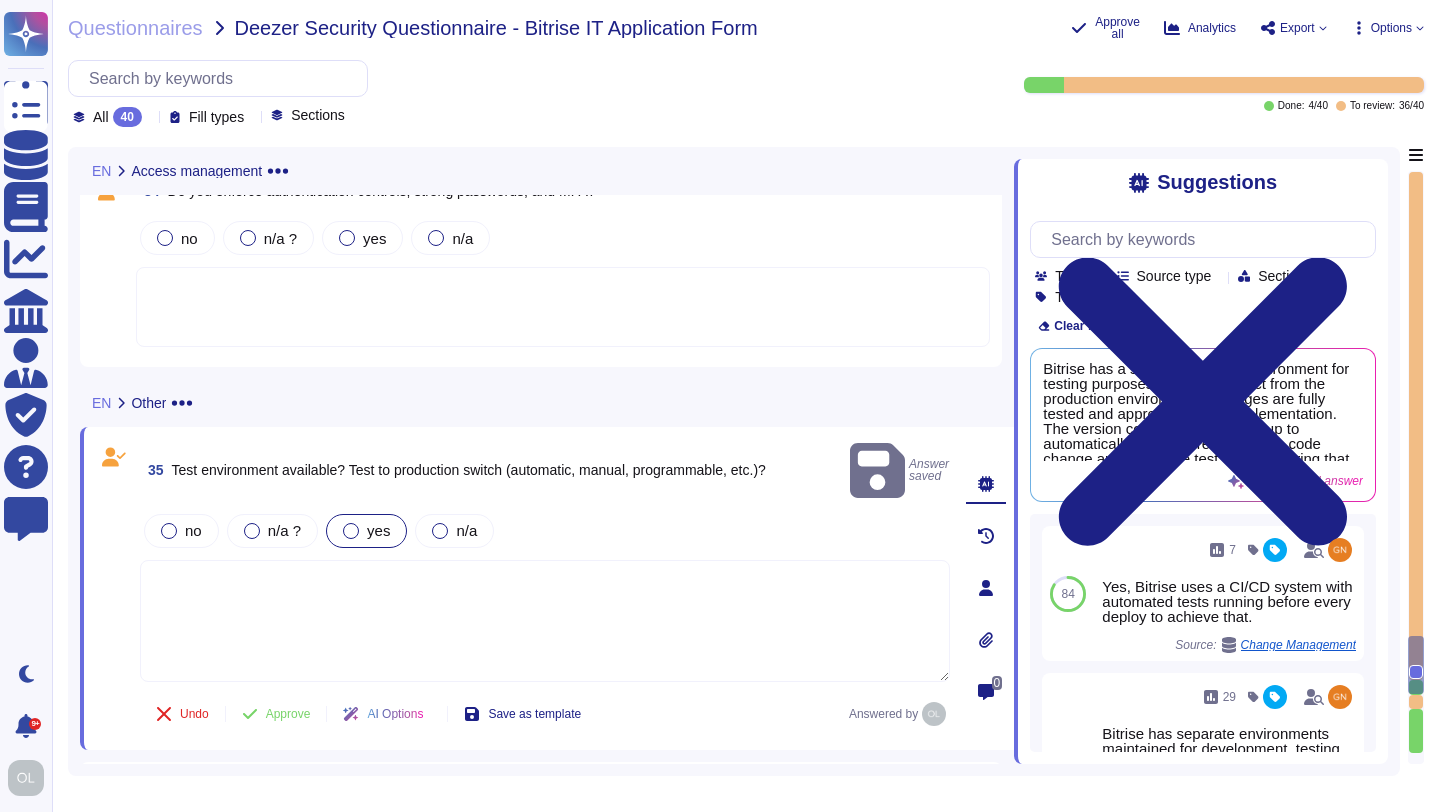 click at bounding box center (351, 531) 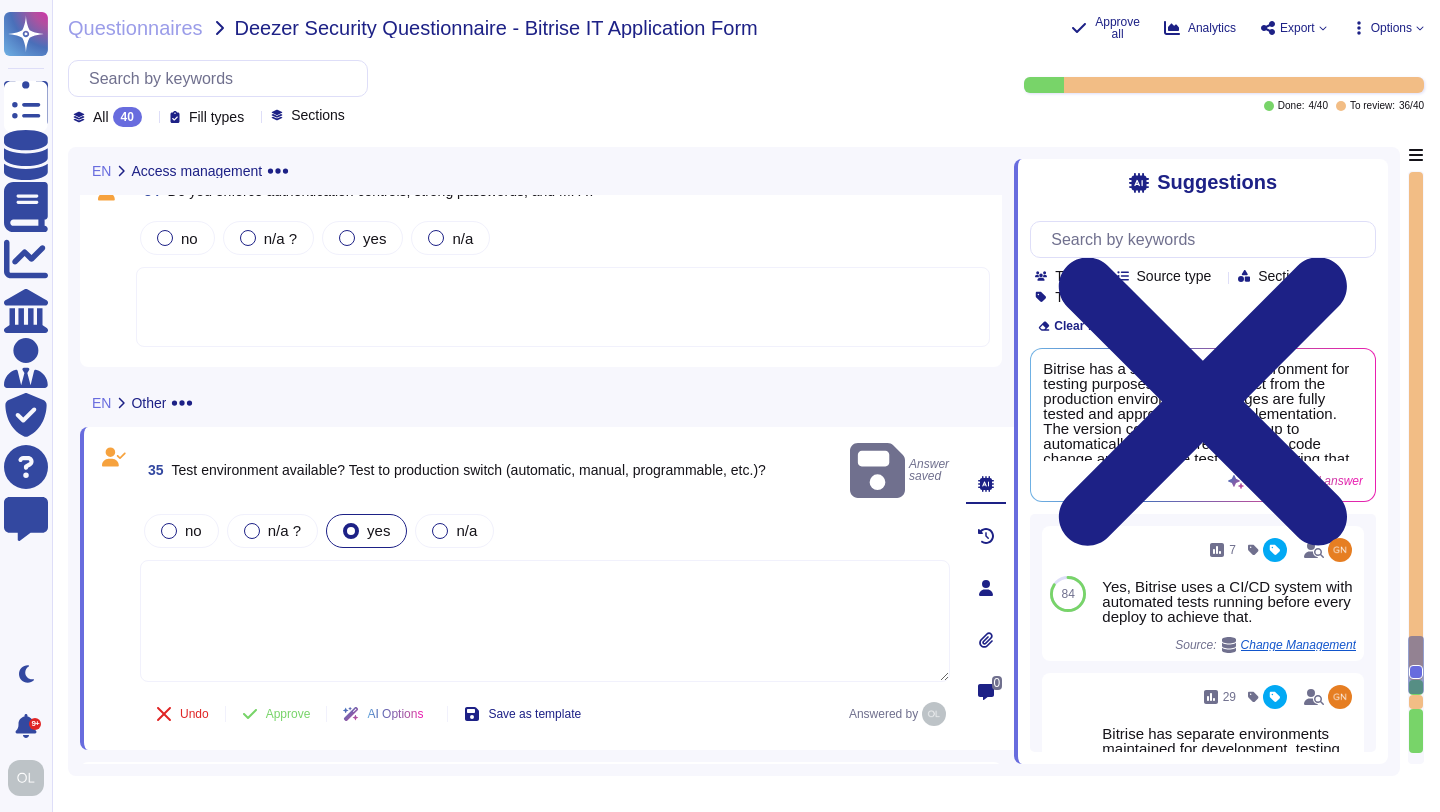 click at bounding box center [545, 621] 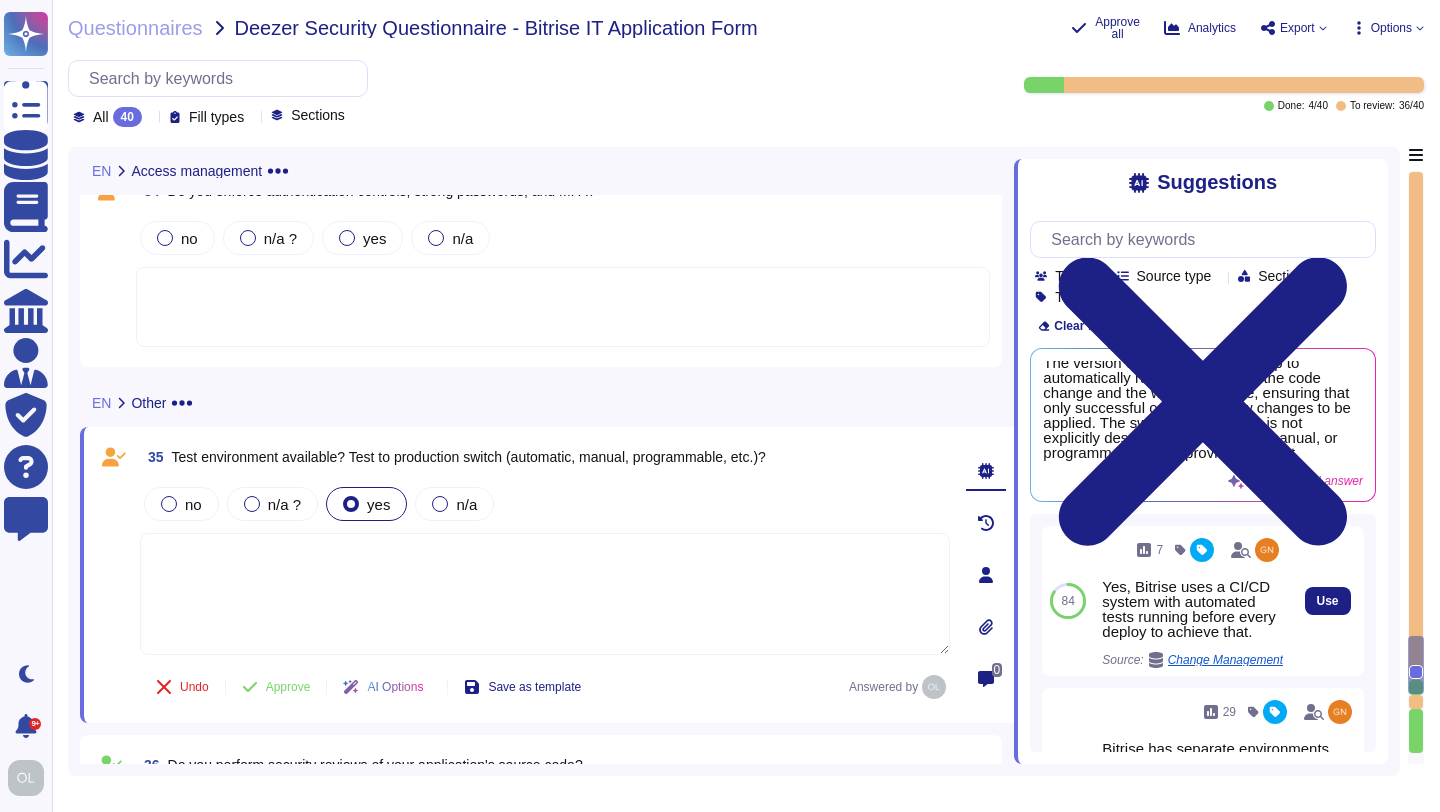 scroll, scrollTop: 66, scrollLeft: 0, axis: vertical 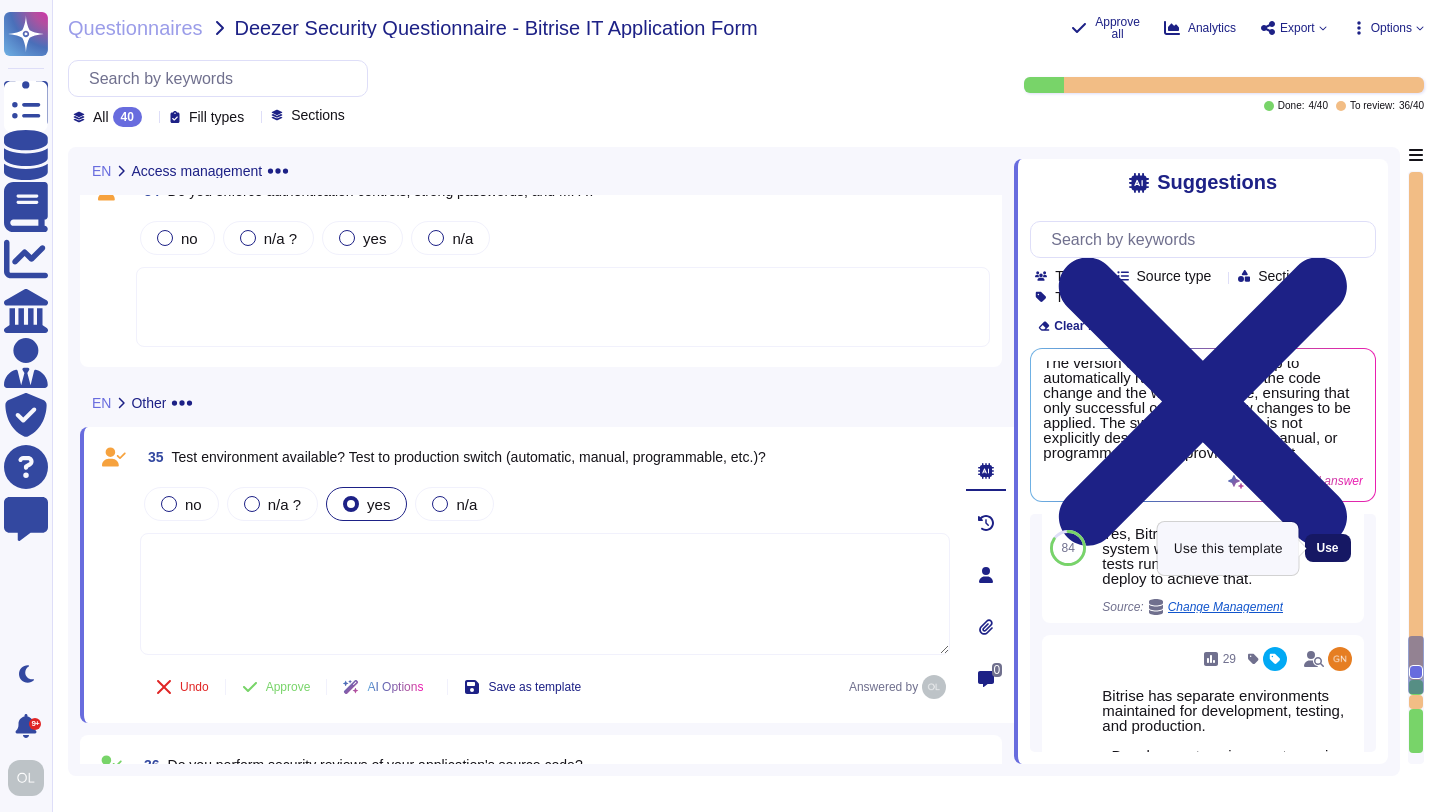 click on "Use" at bounding box center (1328, 548) 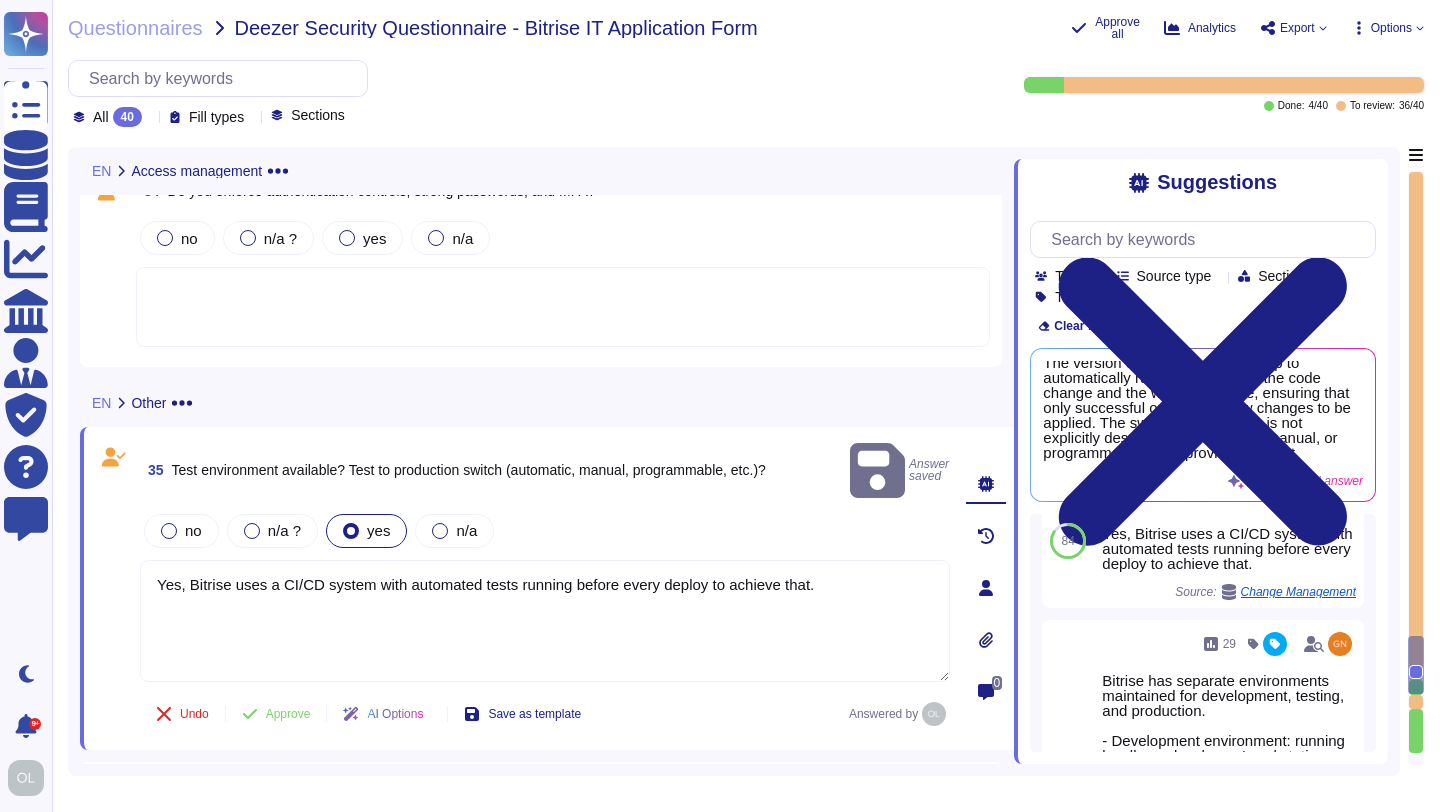 drag, startPoint x: 192, startPoint y: 559, endPoint x: 130, endPoint y: 553, distance: 62.289646 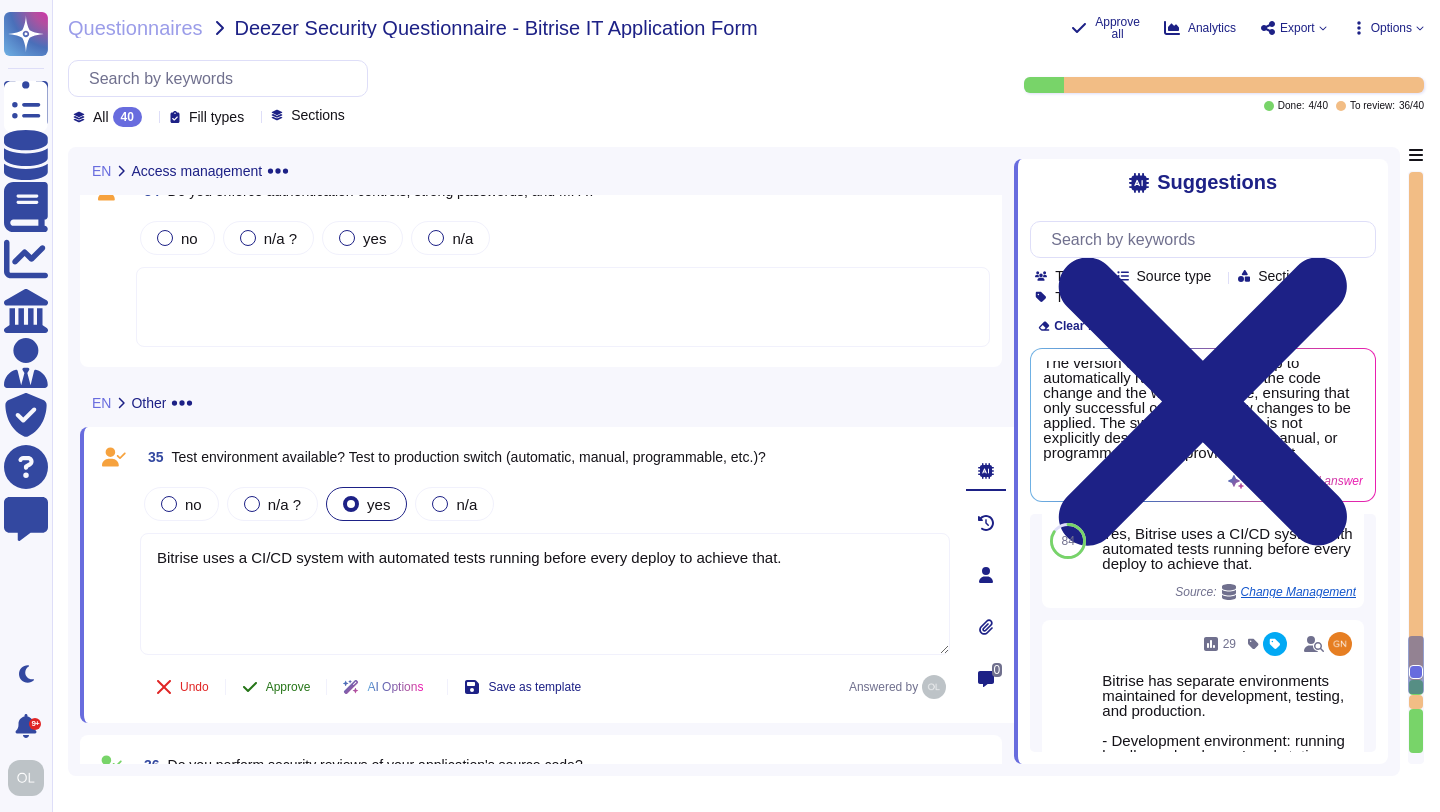 type on "Bitrise uses a CI/CD system with automated tests running before every deploy to achieve that." 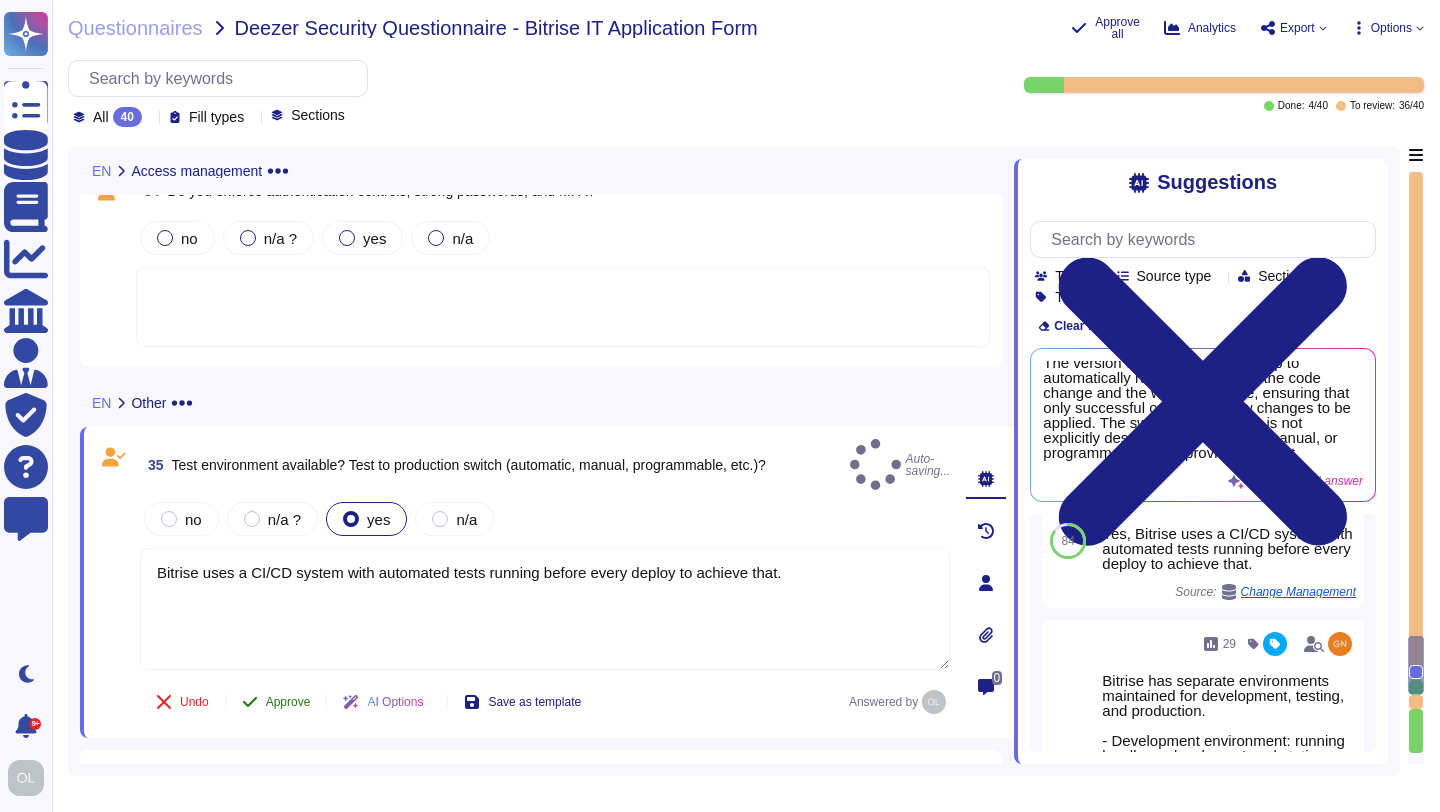 click on "Approve" at bounding box center (288, 702) 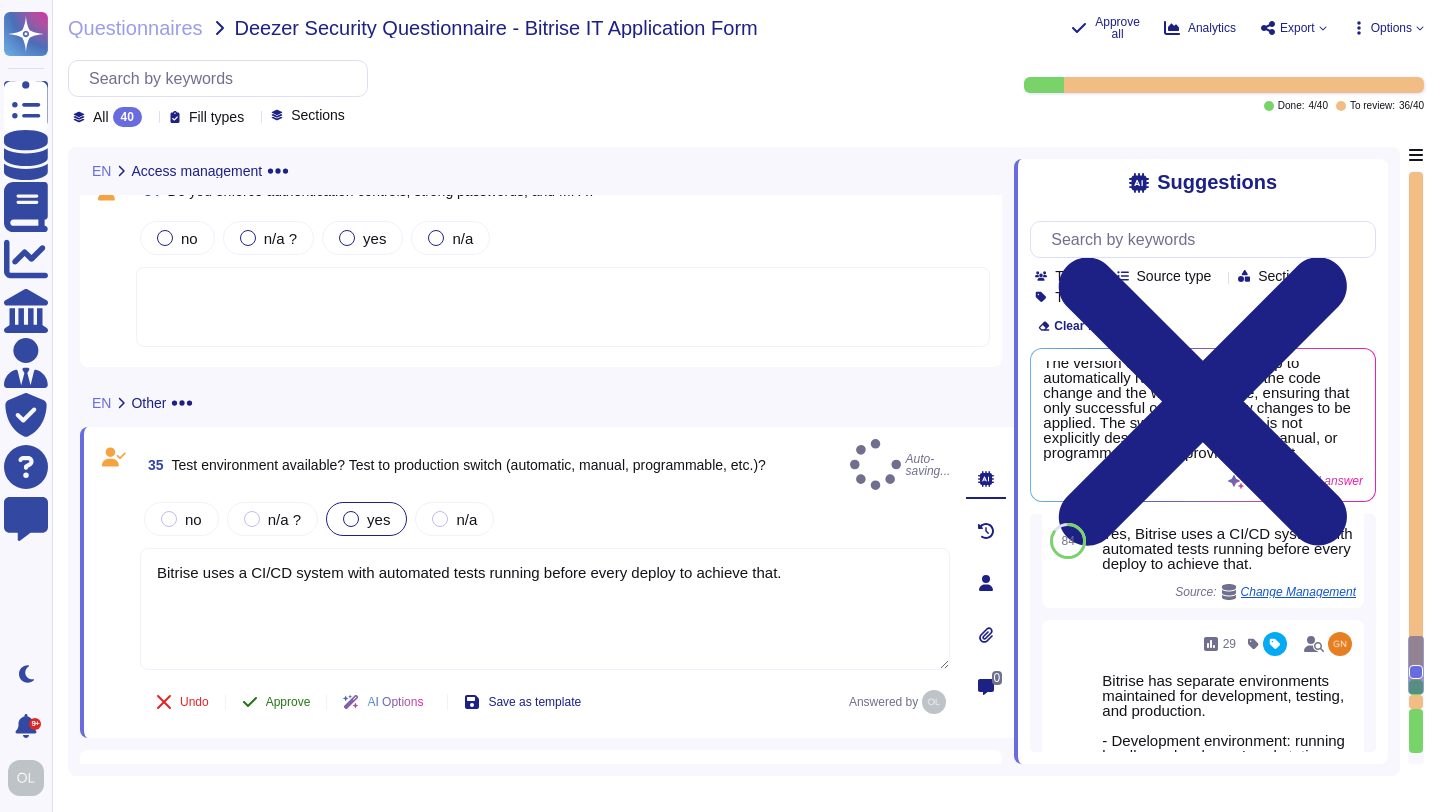 scroll, scrollTop: 0, scrollLeft: 0, axis: both 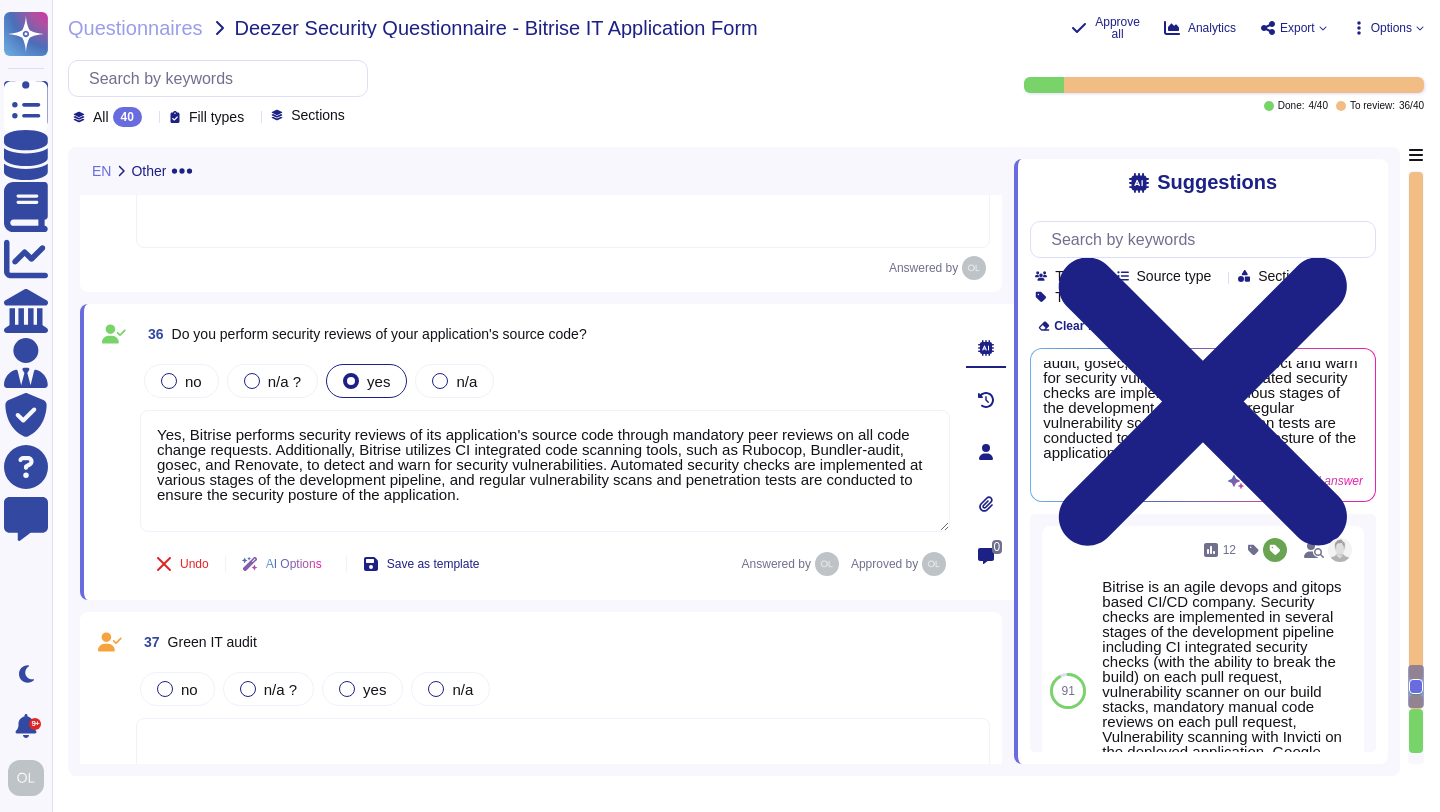 type on "Yes, Bitrise performs security reviews of its application's source code through mandatory peer reviews on all code change requests. Additionally, Bitrise utilizes CI integrated code scanning tools, such as Rubocop, Bundler-audit, gosec, and Renovate, to detect and warn for security vulnerabilities. Automated security checks are implemented at various stages of the development pipeline, and regular vulnerability scans and penetration tests are conducted to ensure the security posture of the application." 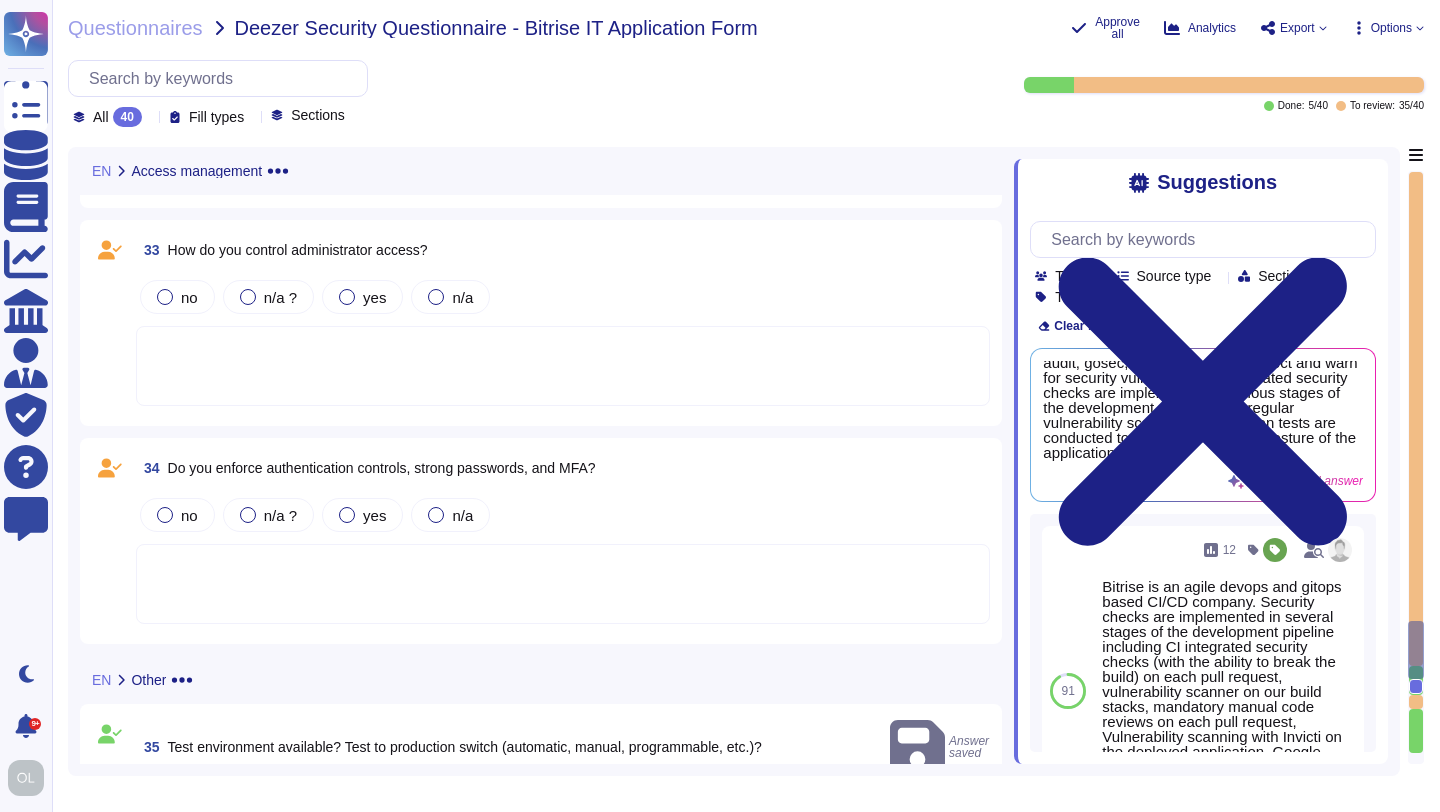 scroll, scrollTop: 7954, scrollLeft: 0, axis: vertical 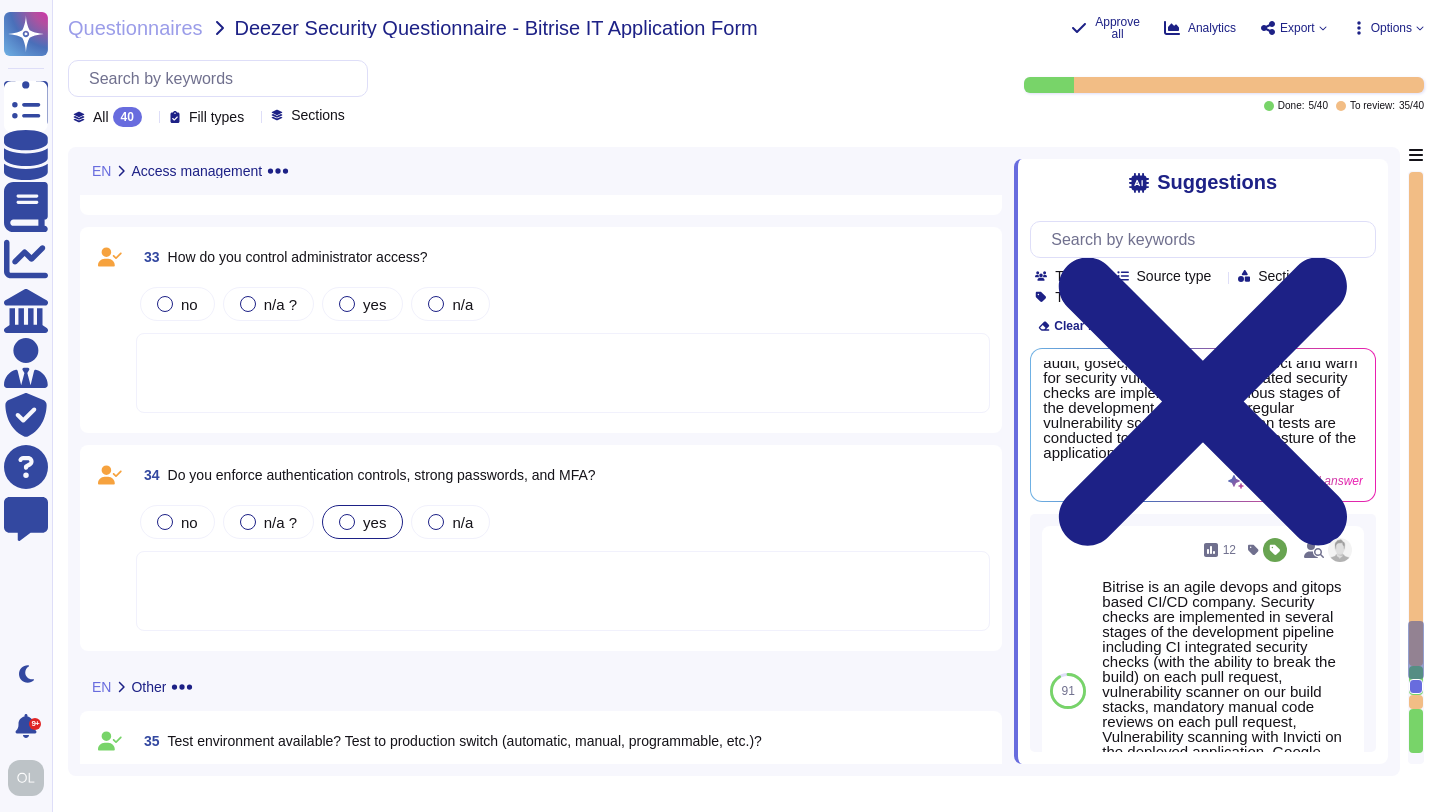 click on "yes" at bounding box center (374, 522) 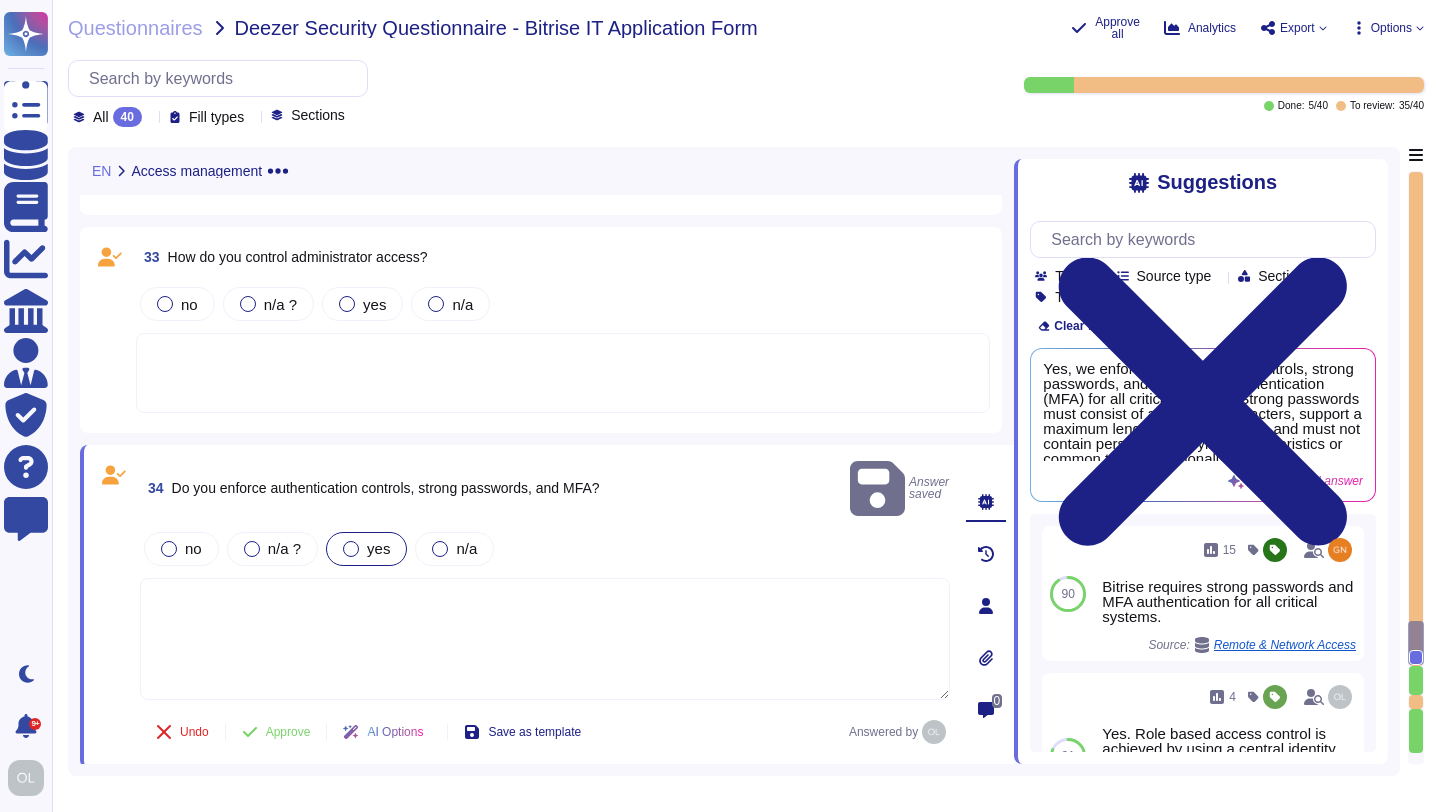 click at bounding box center [351, 549] 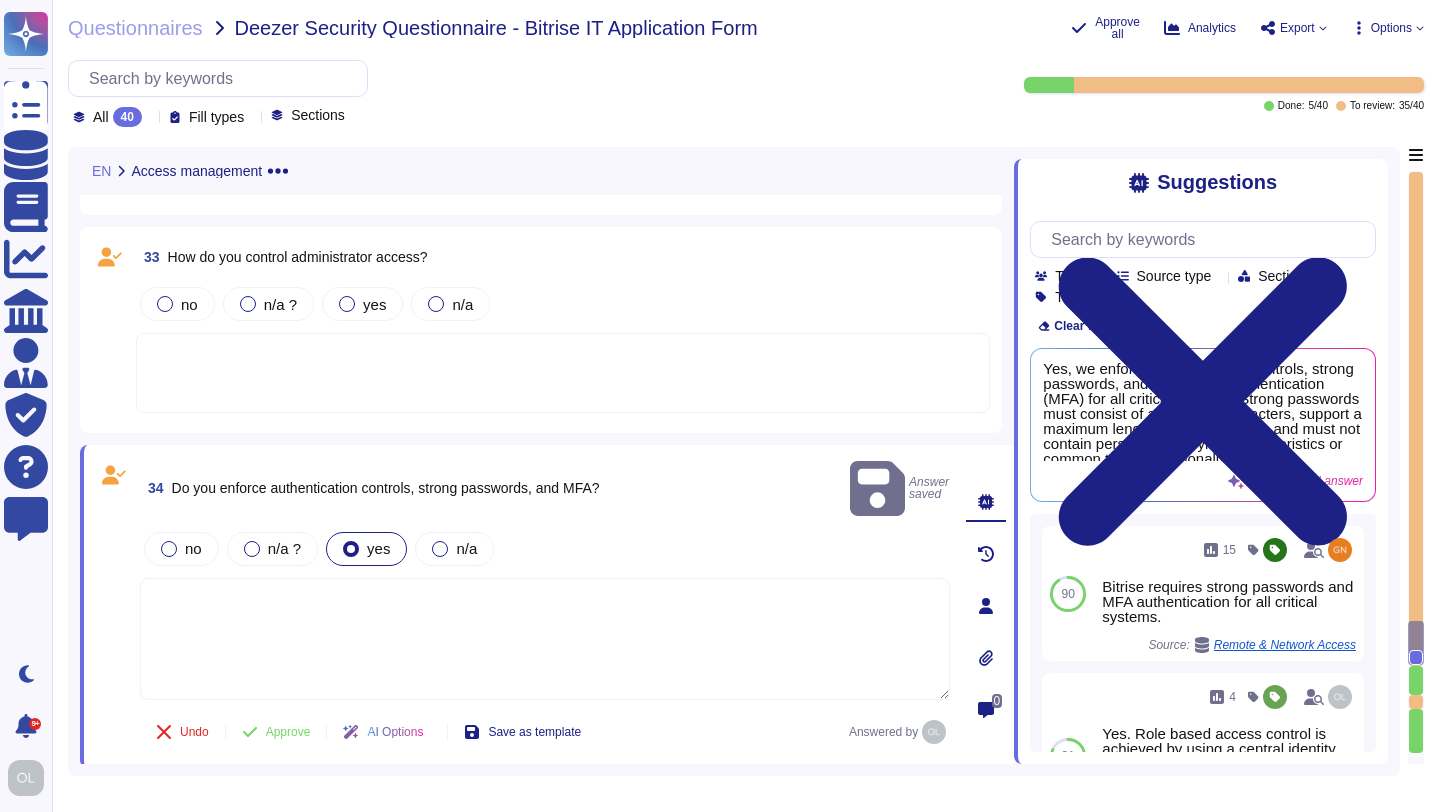 click at bounding box center [545, 639] 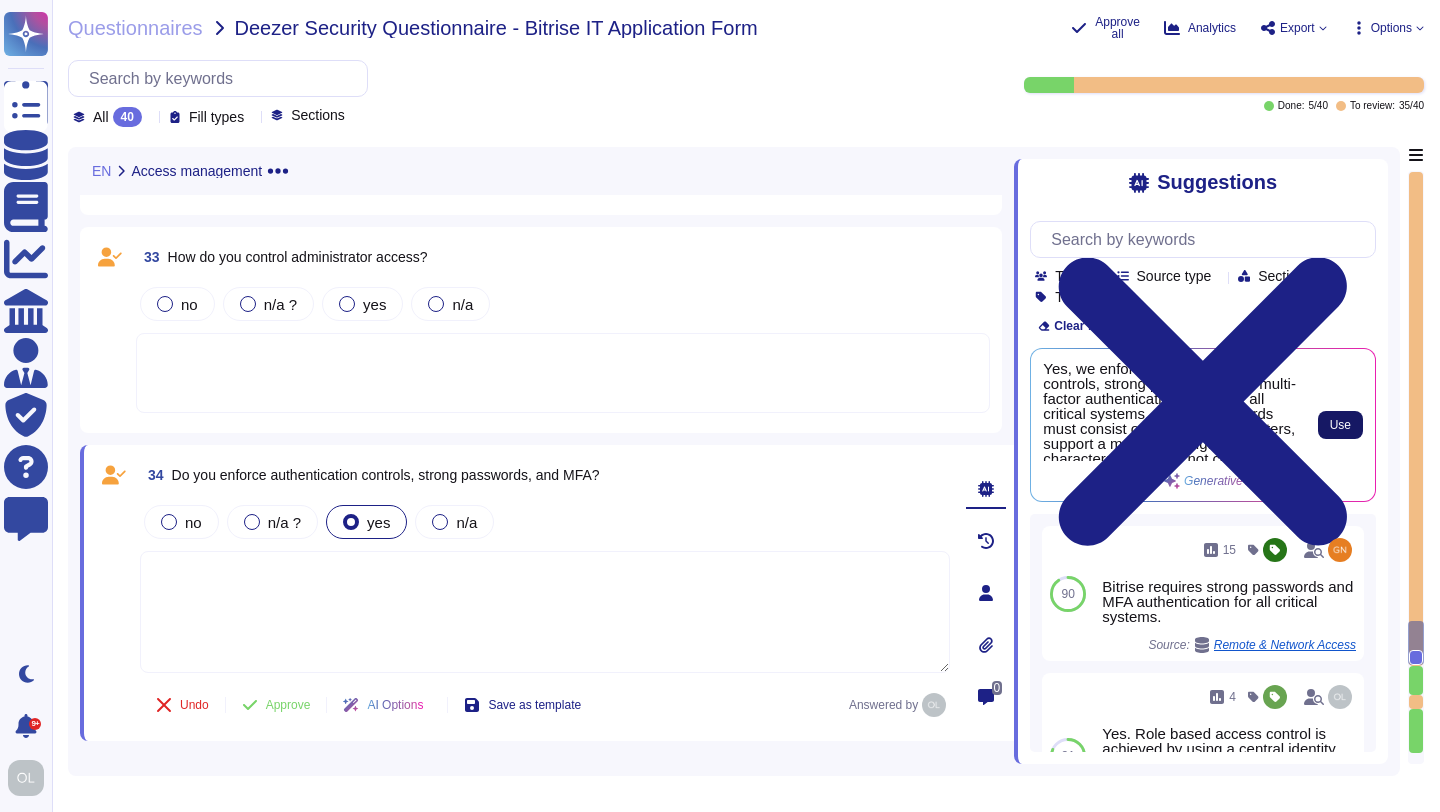 click on "Use" at bounding box center (1340, 425) 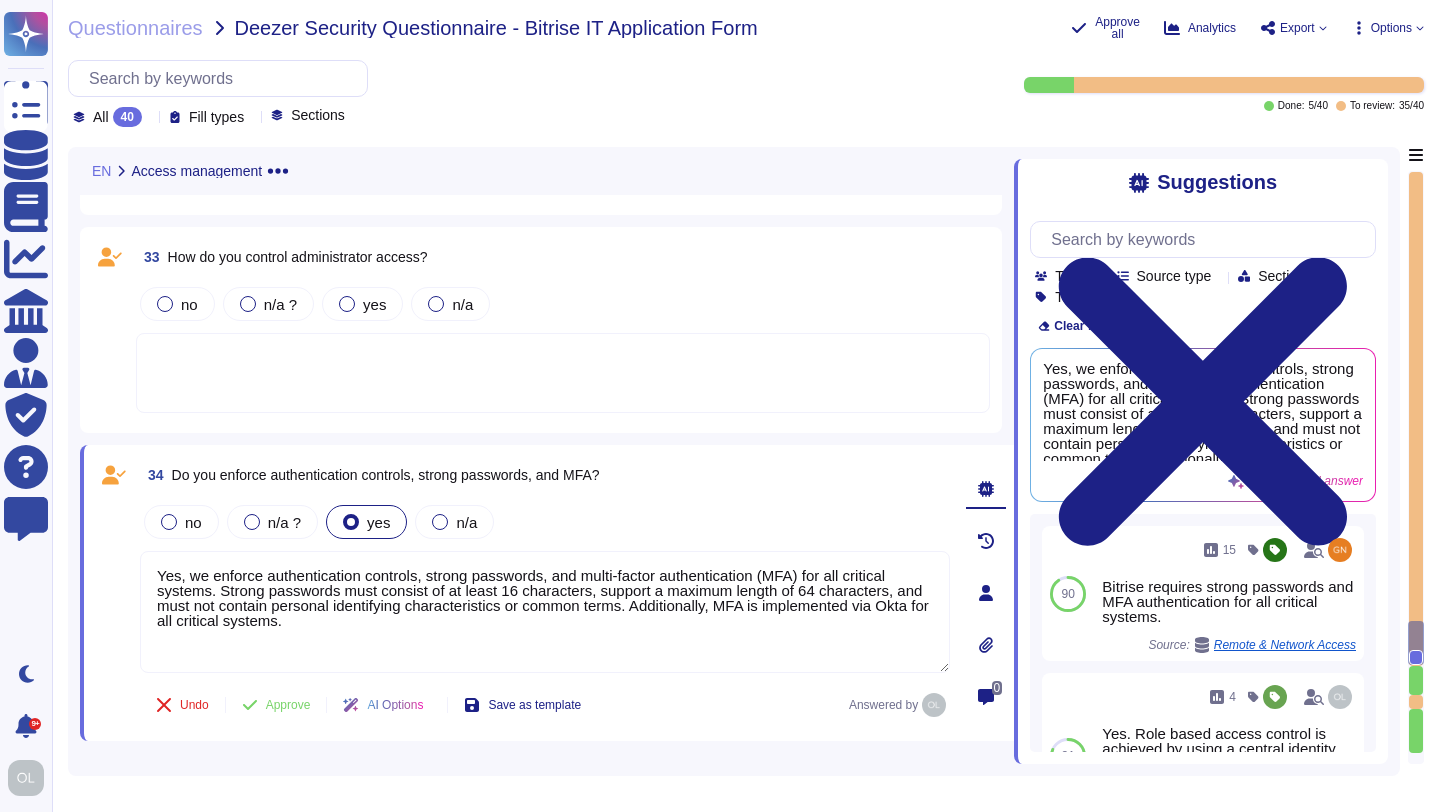 drag, startPoint x: 210, startPoint y: 578, endPoint x: 153, endPoint y: 579, distance: 57.00877 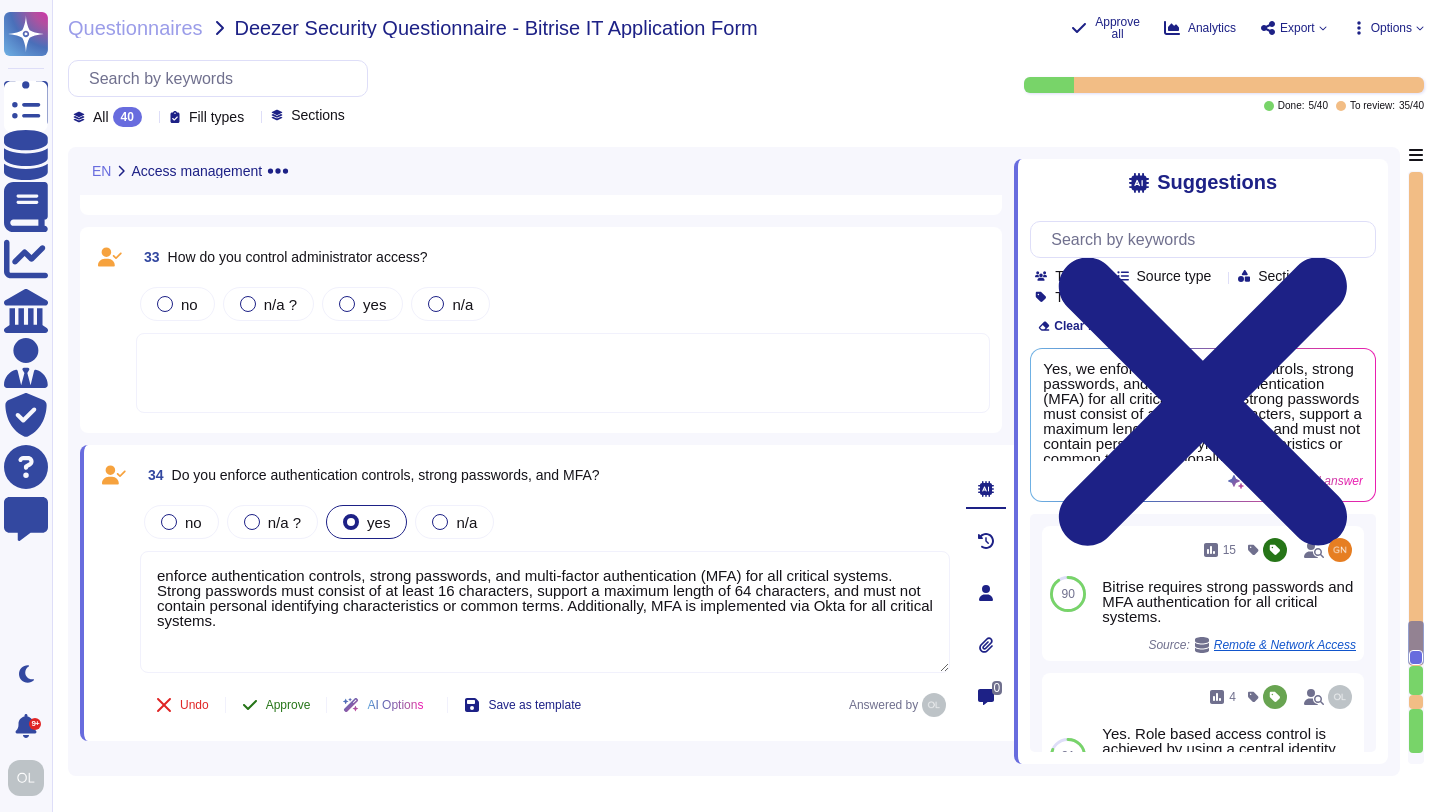 type on "enforce authentication controls, strong passwords, and multi-factor authentication (MFA) for all critical systems. Strong passwords must consist of at least 16 characters, support a maximum length of 64 characters, and must not contain personal identifying characteristics or common terms. Additionally, MFA is implemented via Okta for all critical systems." 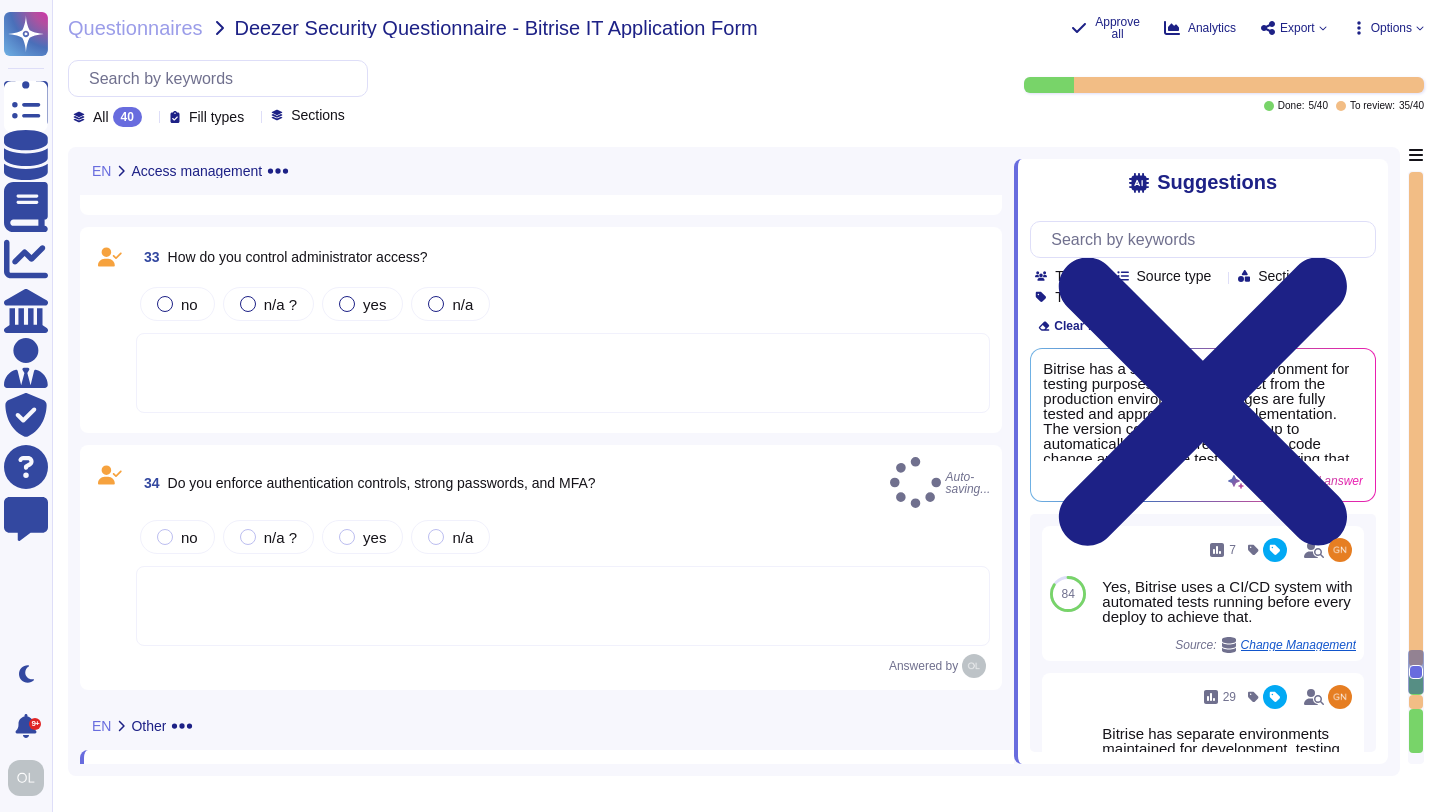 scroll, scrollTop: 8367, scrollLeft: 0, axis: vertical 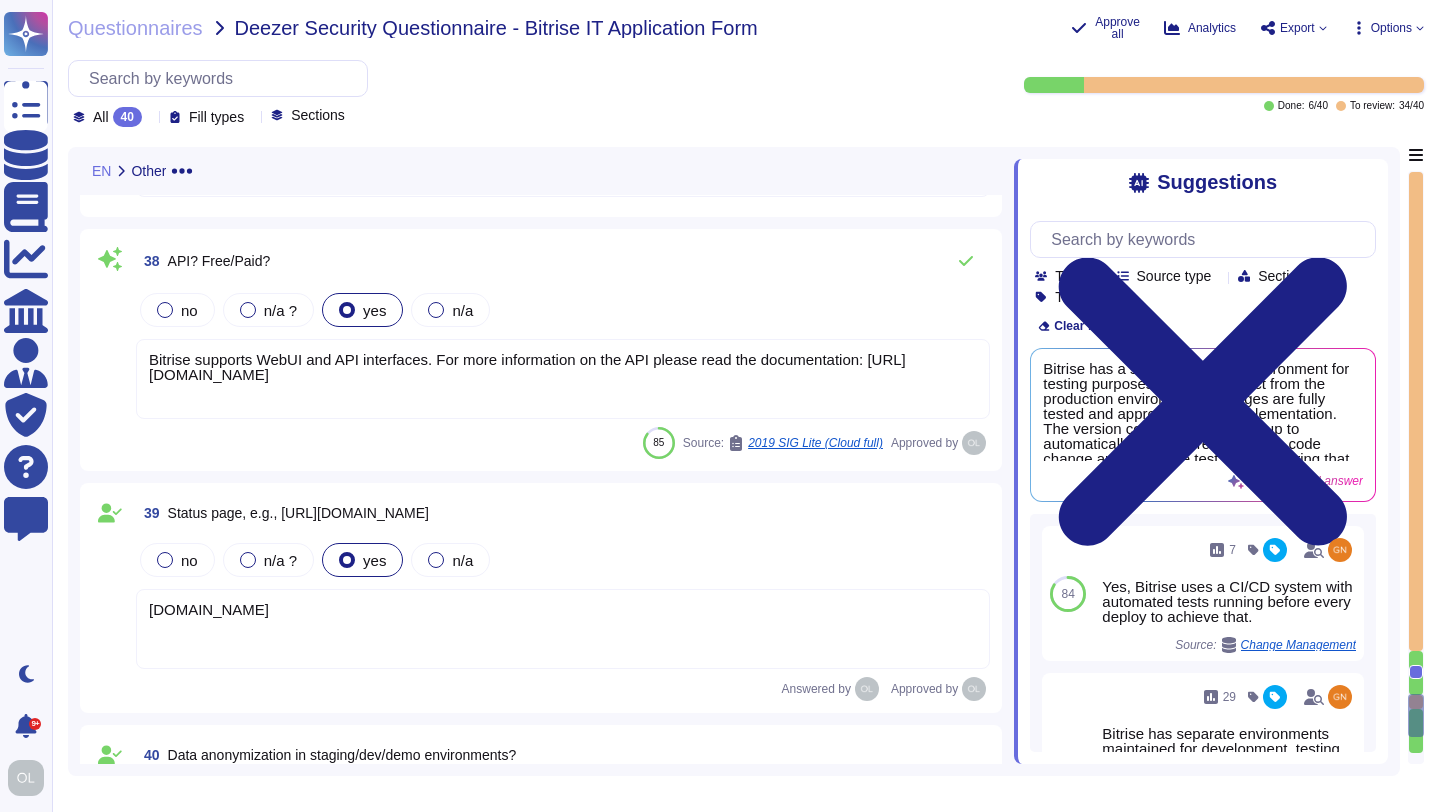 type on "Bitrise uses a CI/CD system with automated tests running before every deploy to achieve that." 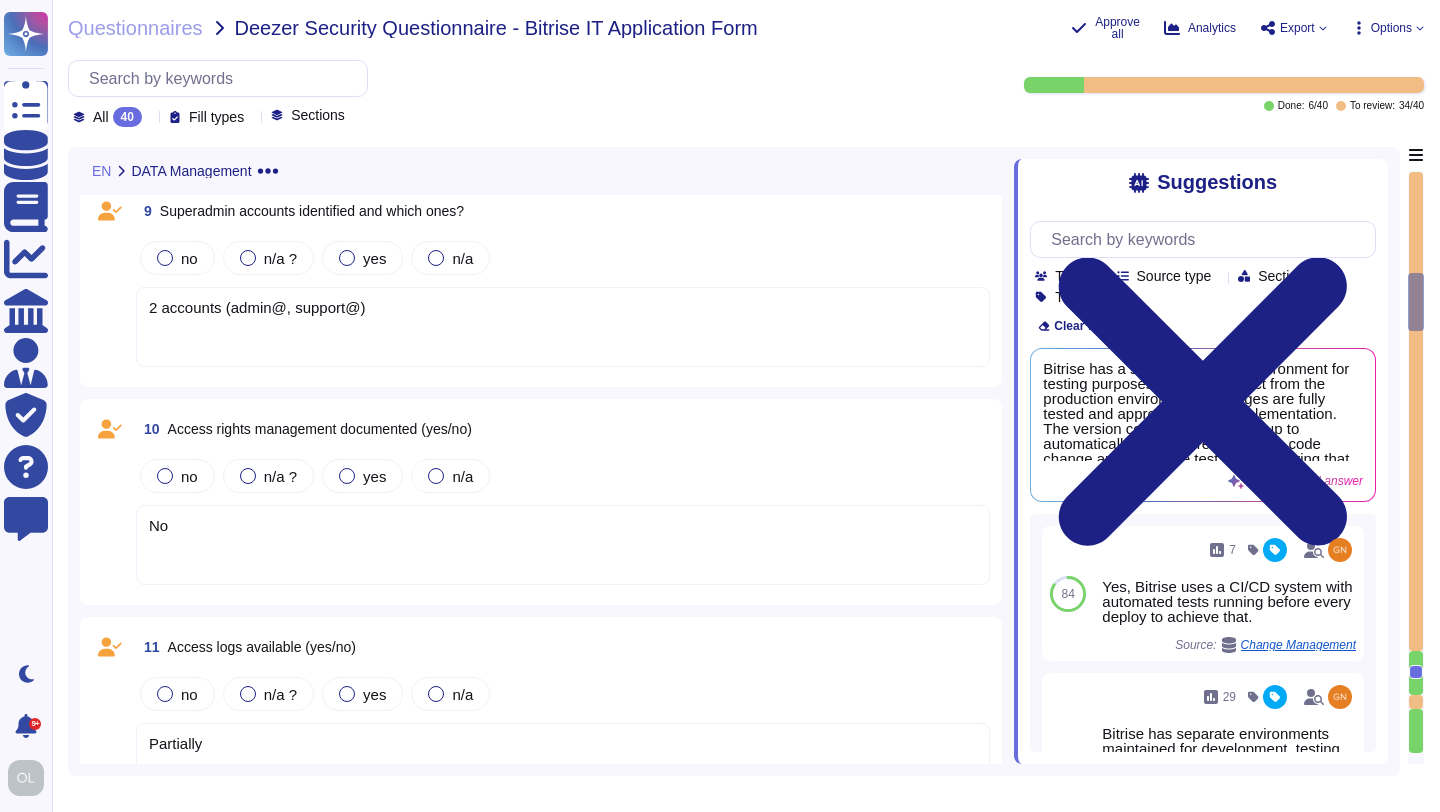 scroll, scrollTop: 1683, scrollLeft: 0, axis: vertical 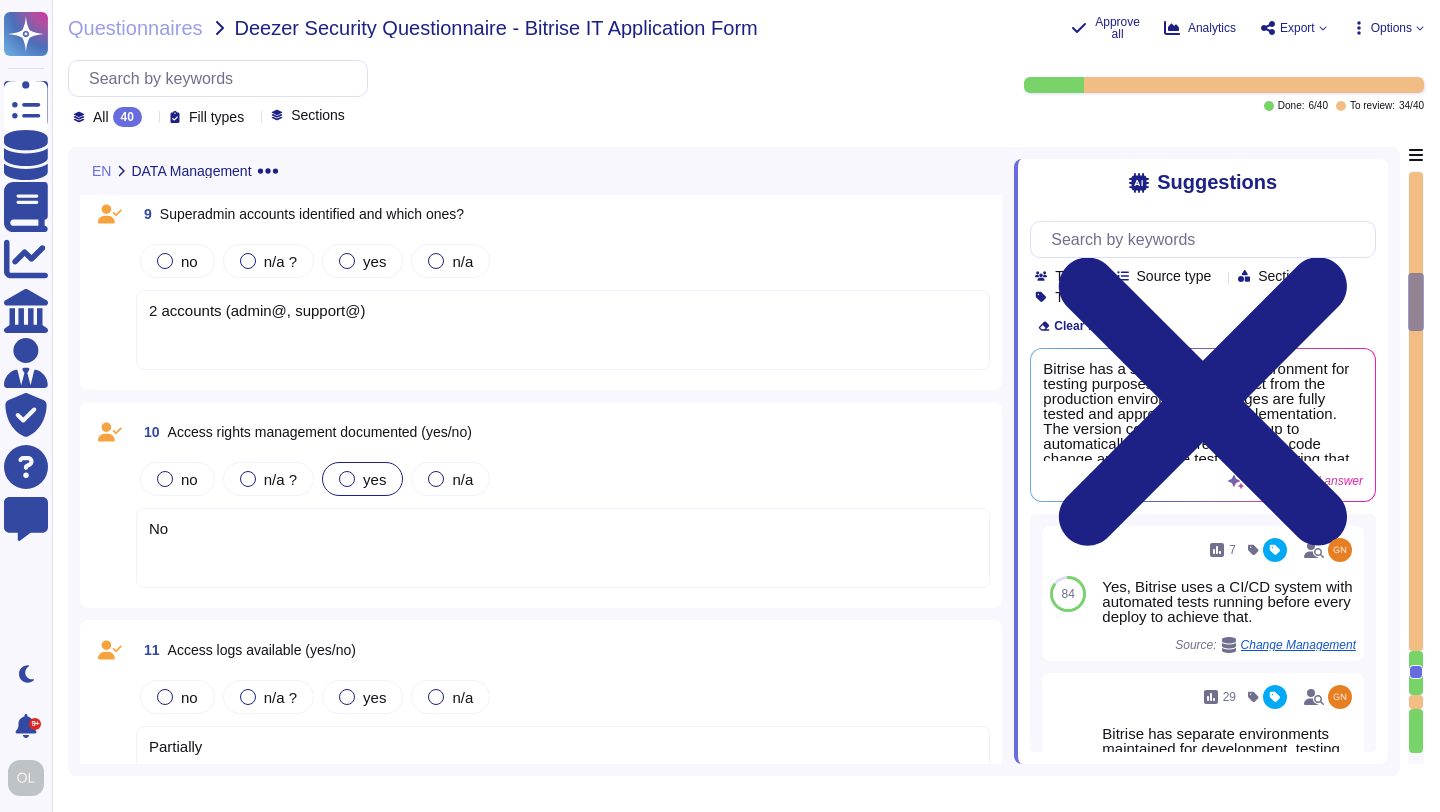 click on "yes" at bounding box center [362, 479] 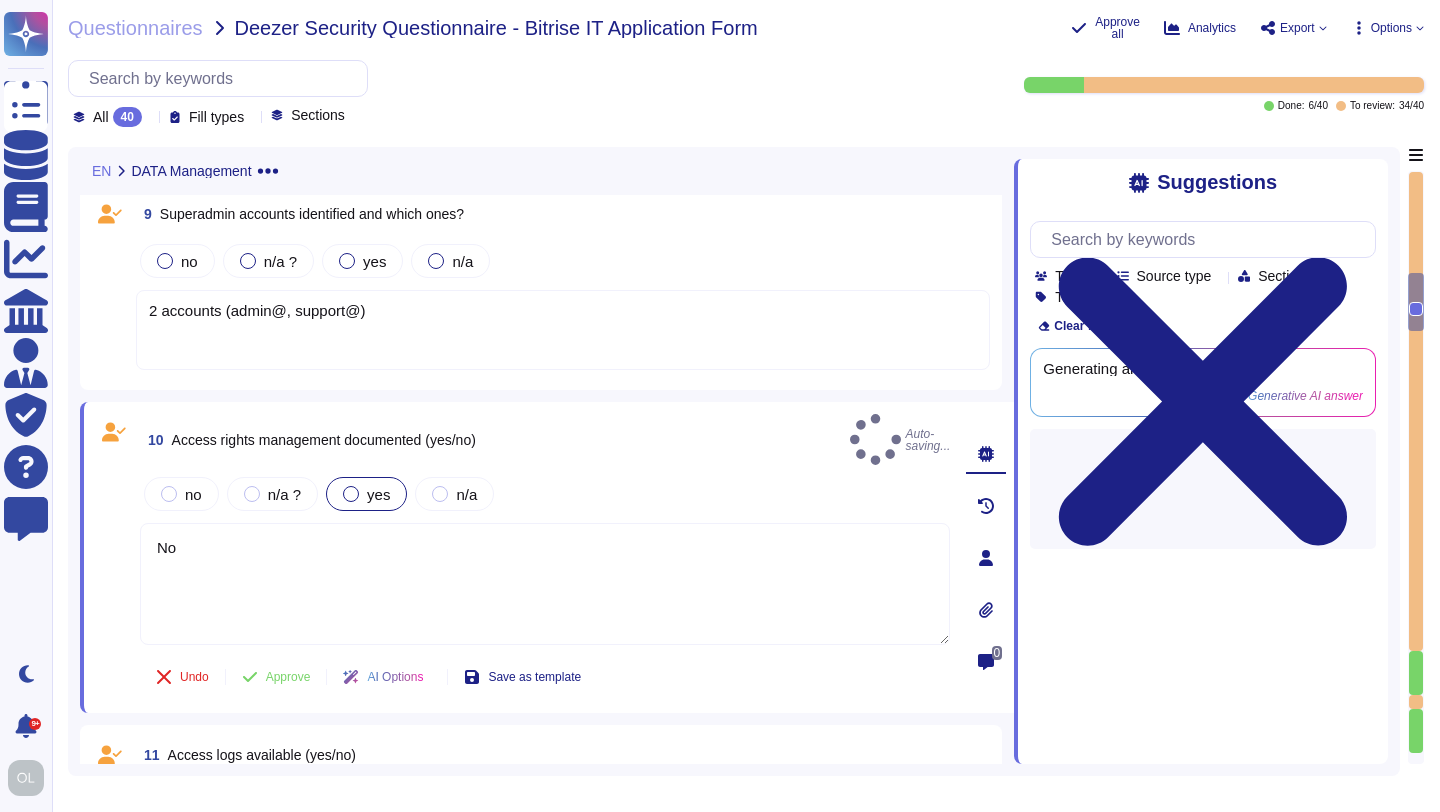 type on "No" 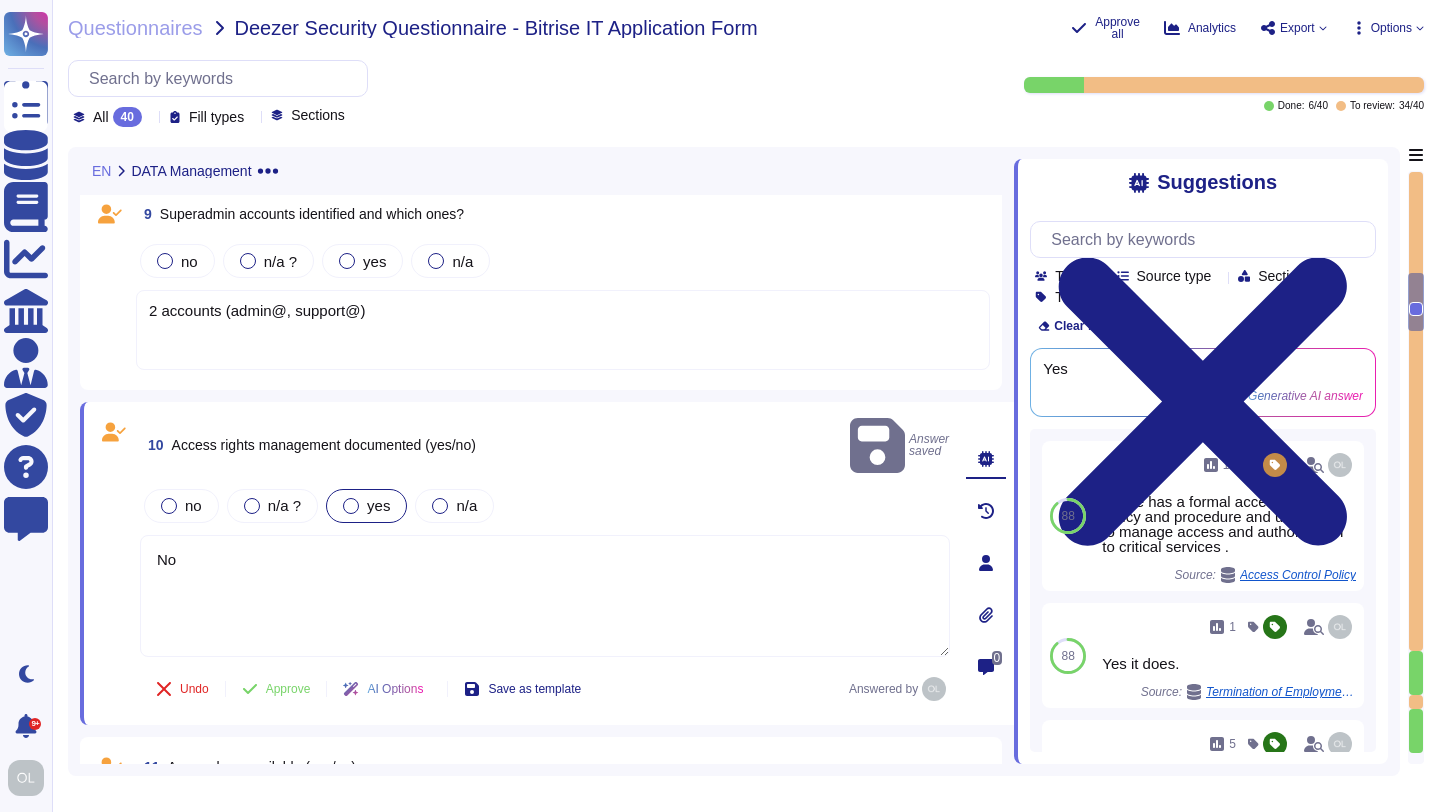 click at bounding box center (351, 506) 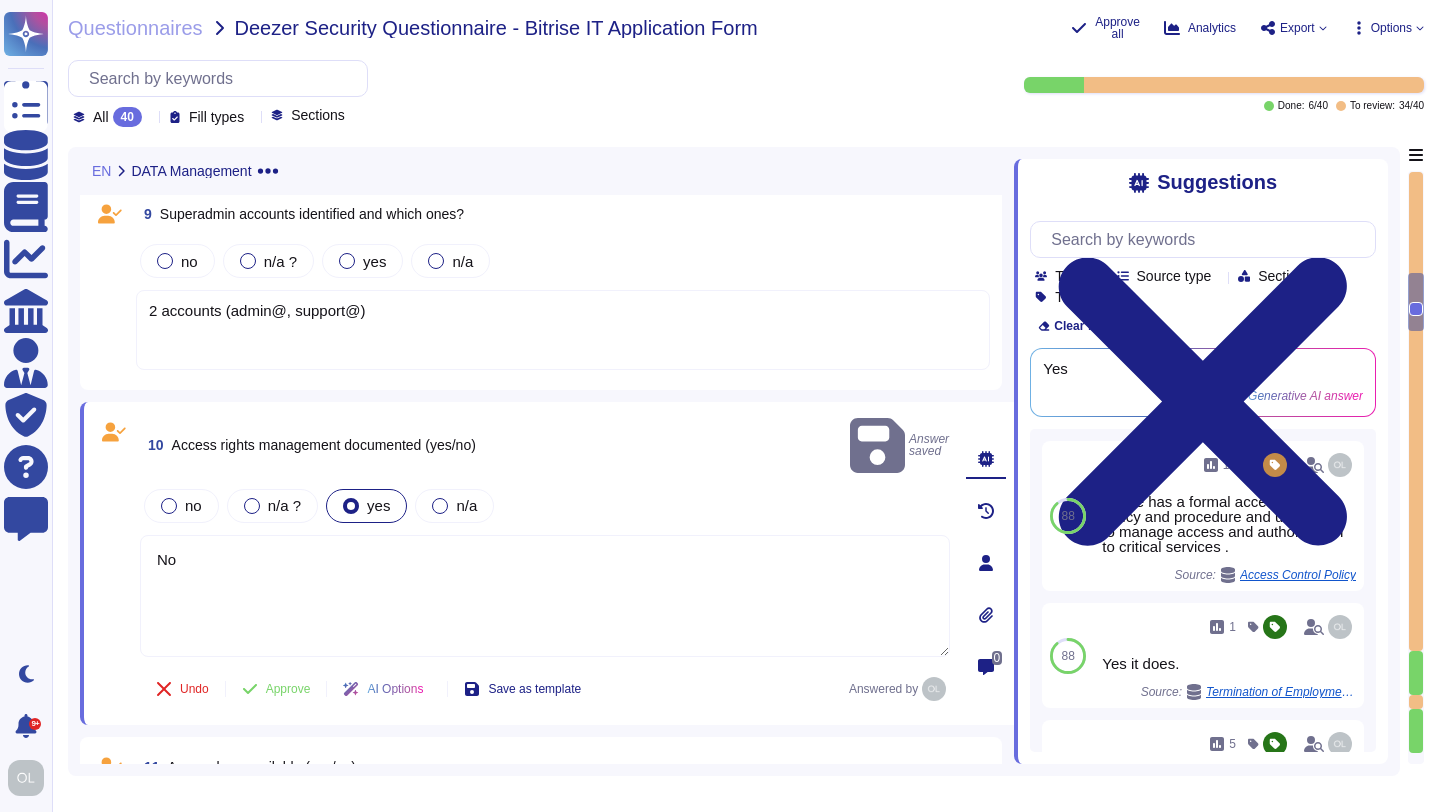 drag, startPoint x: 217, startPoint y: 531, endPoint x: 114, endPoint y: 531, distance: 103 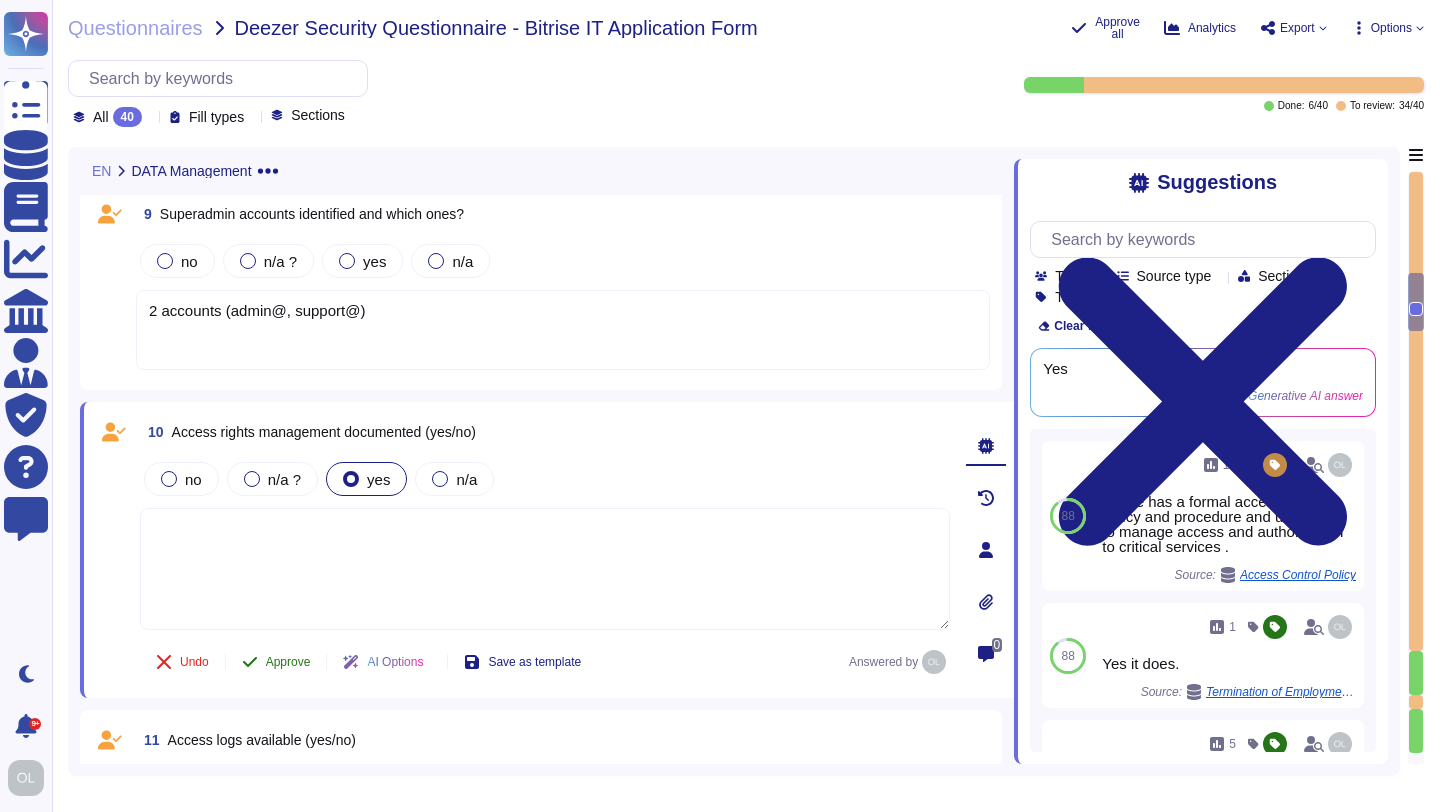 type 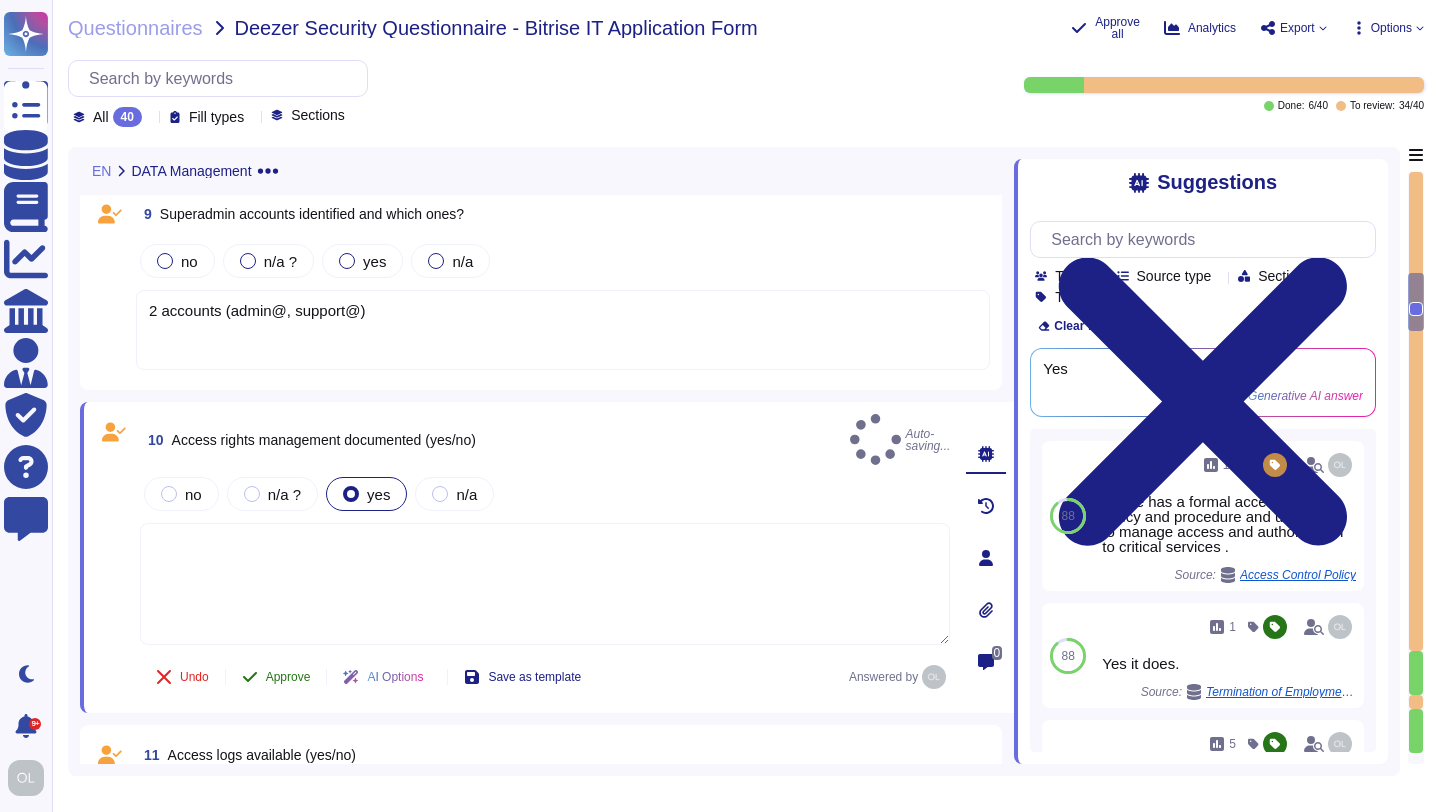 click on "Approve" at bounding box center (288, 677) 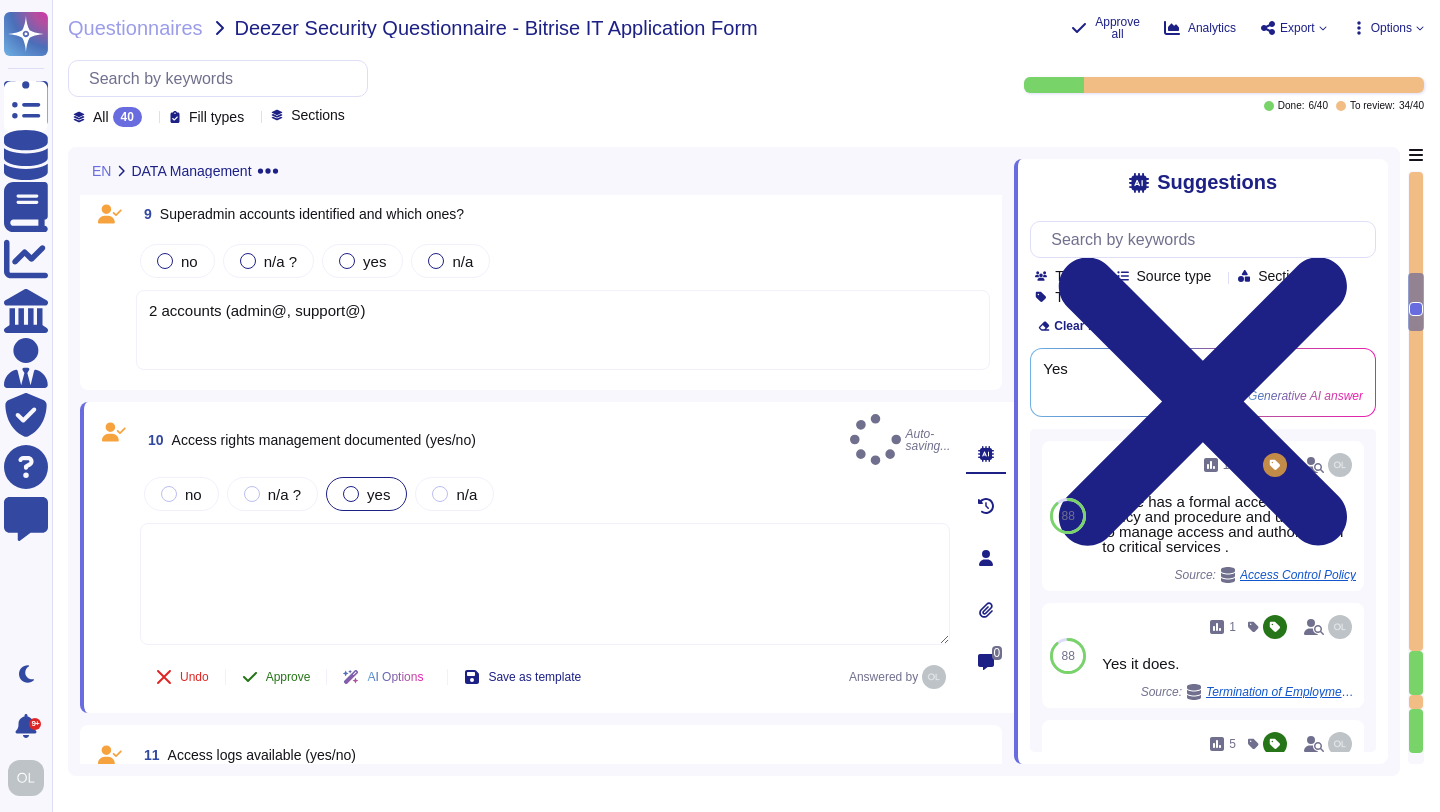 scroll, scrollTop: 2002, scrollLeft: 0, axis: vertical 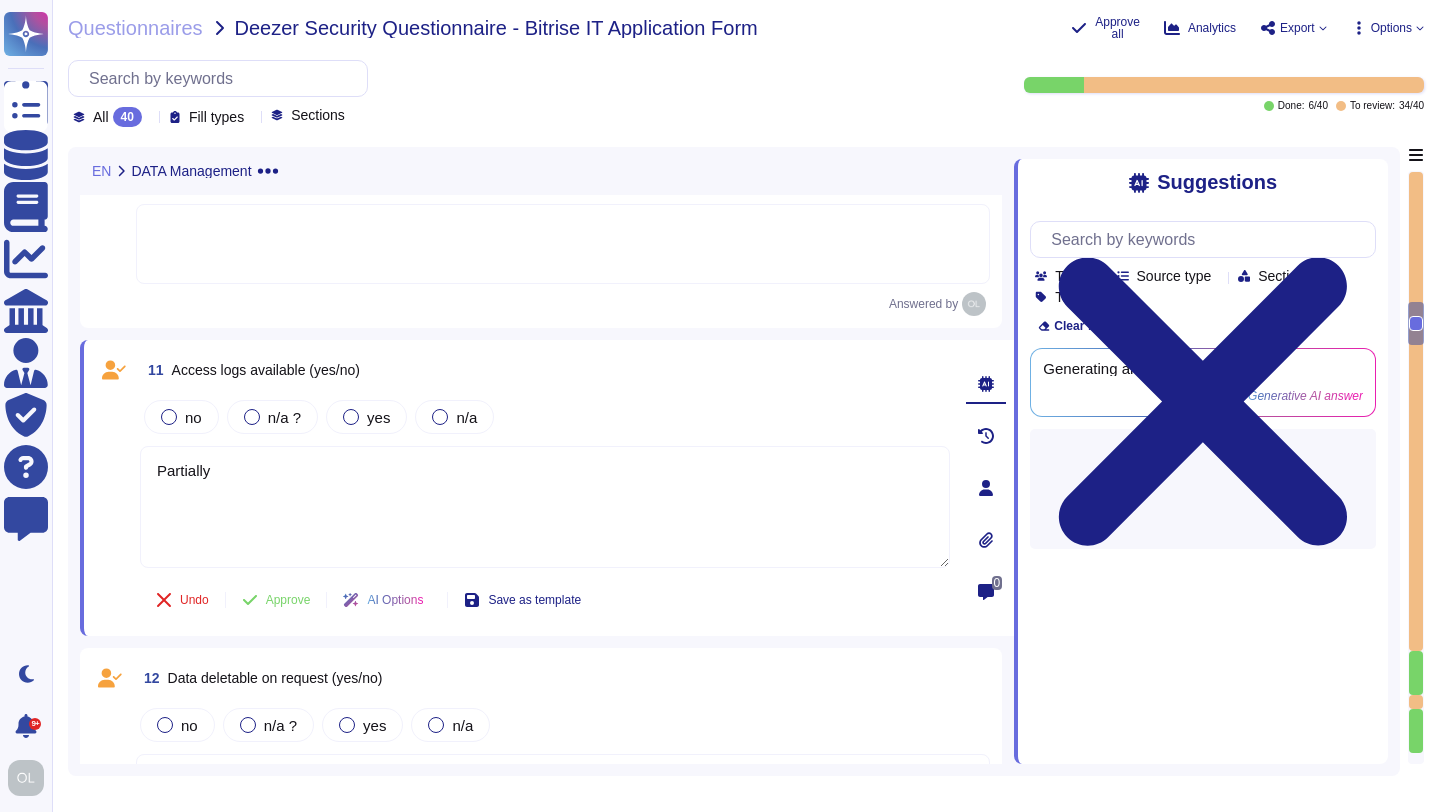 type on "Partially" 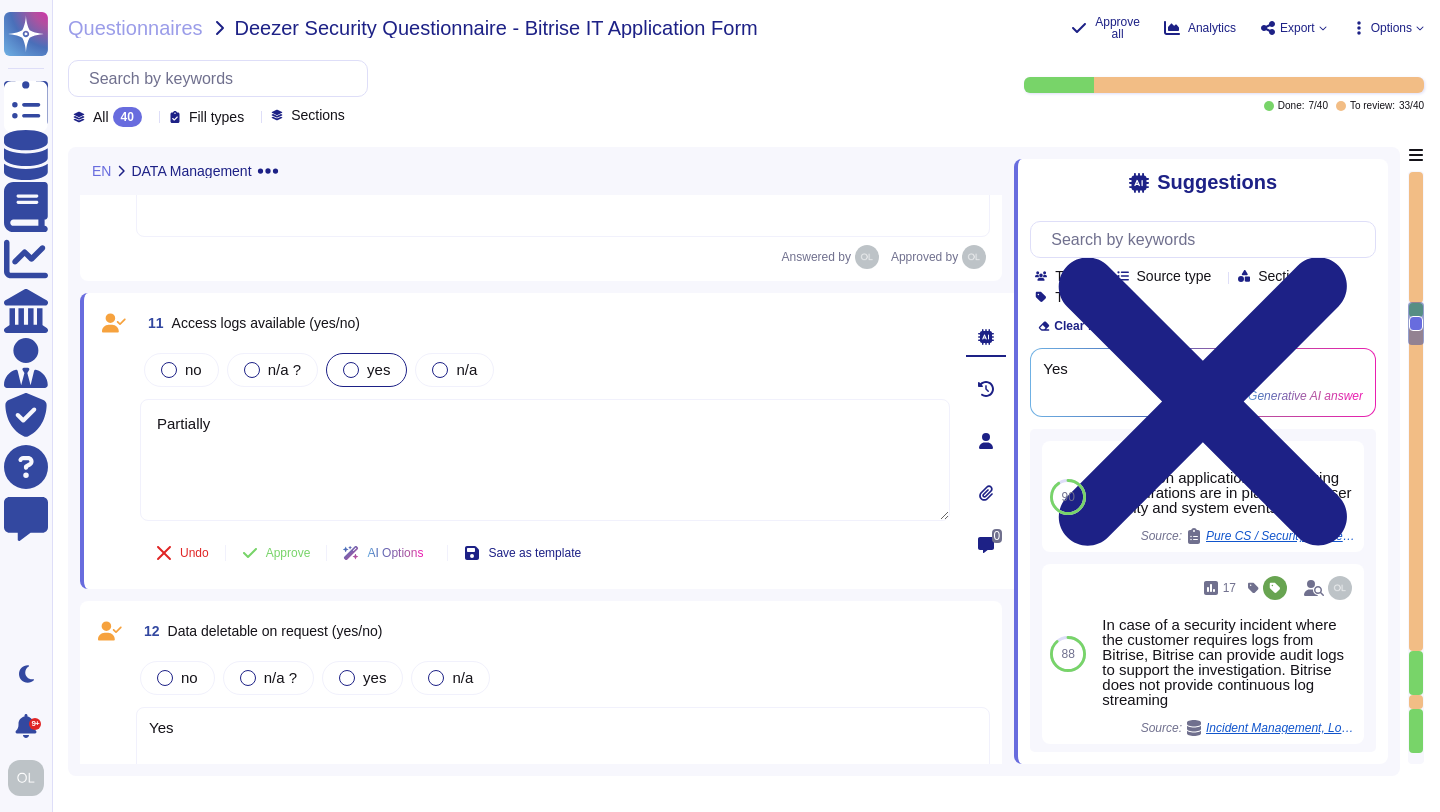 scroll, scrollTop: 2084, scrollLeft: 0, axis: vertical 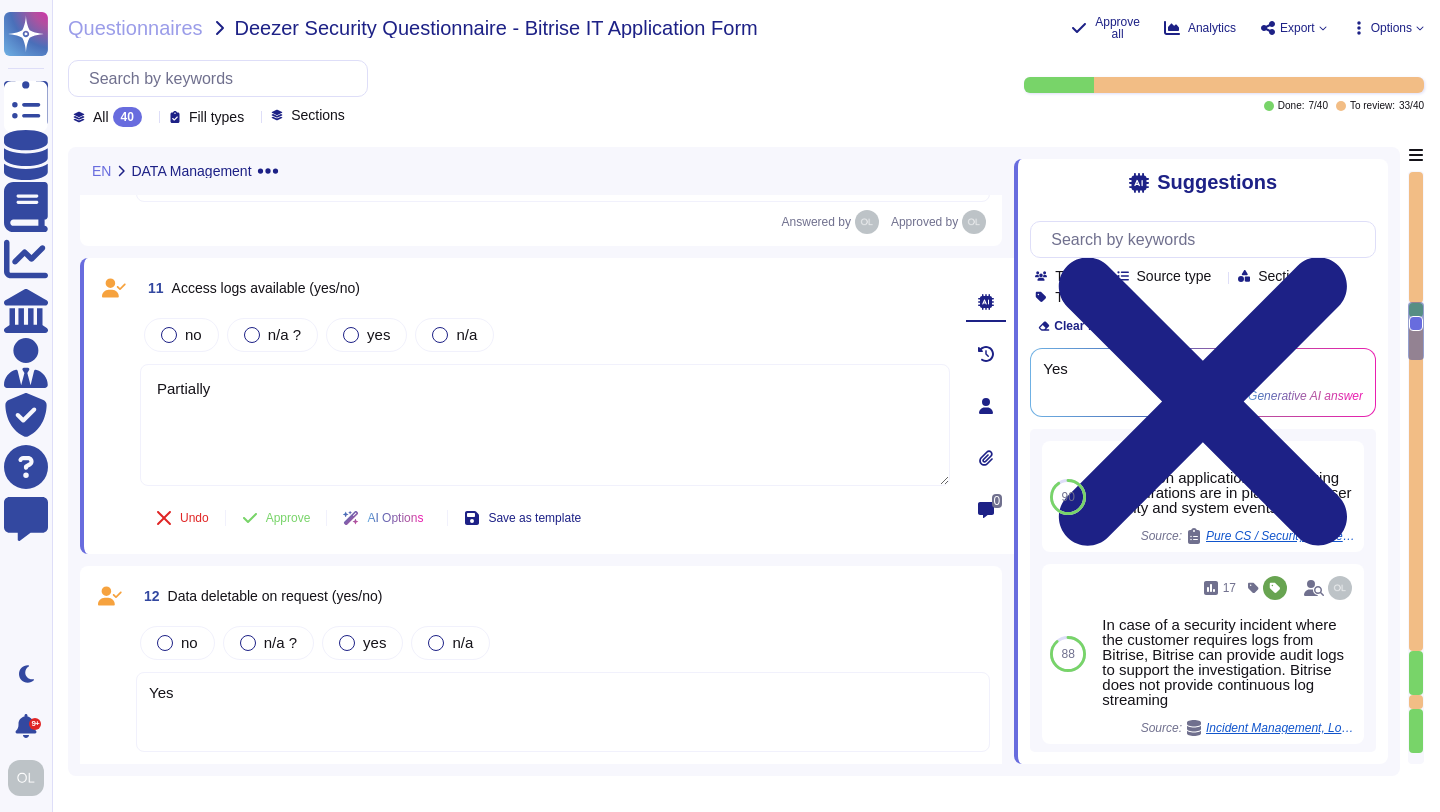 drag, startPoint x: 227, startPoint y: 367, endPoint x: 111, endPoint y: 366, distance: 116.00431 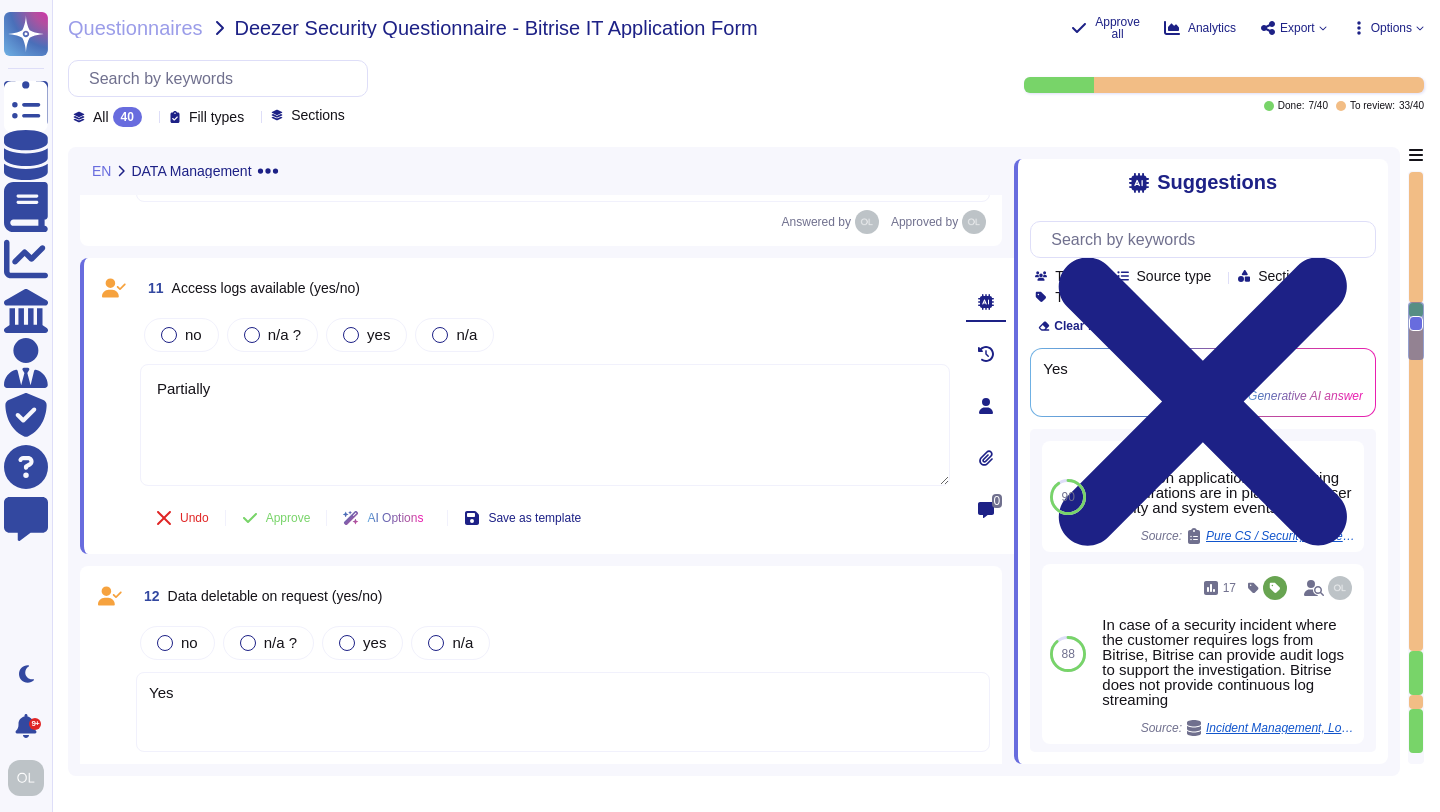 click on "11 Access logs available (yes/no) no n/a ? yes n/a Partially Undo Approve AI Options Save as template" at bounding box center [523, 406] 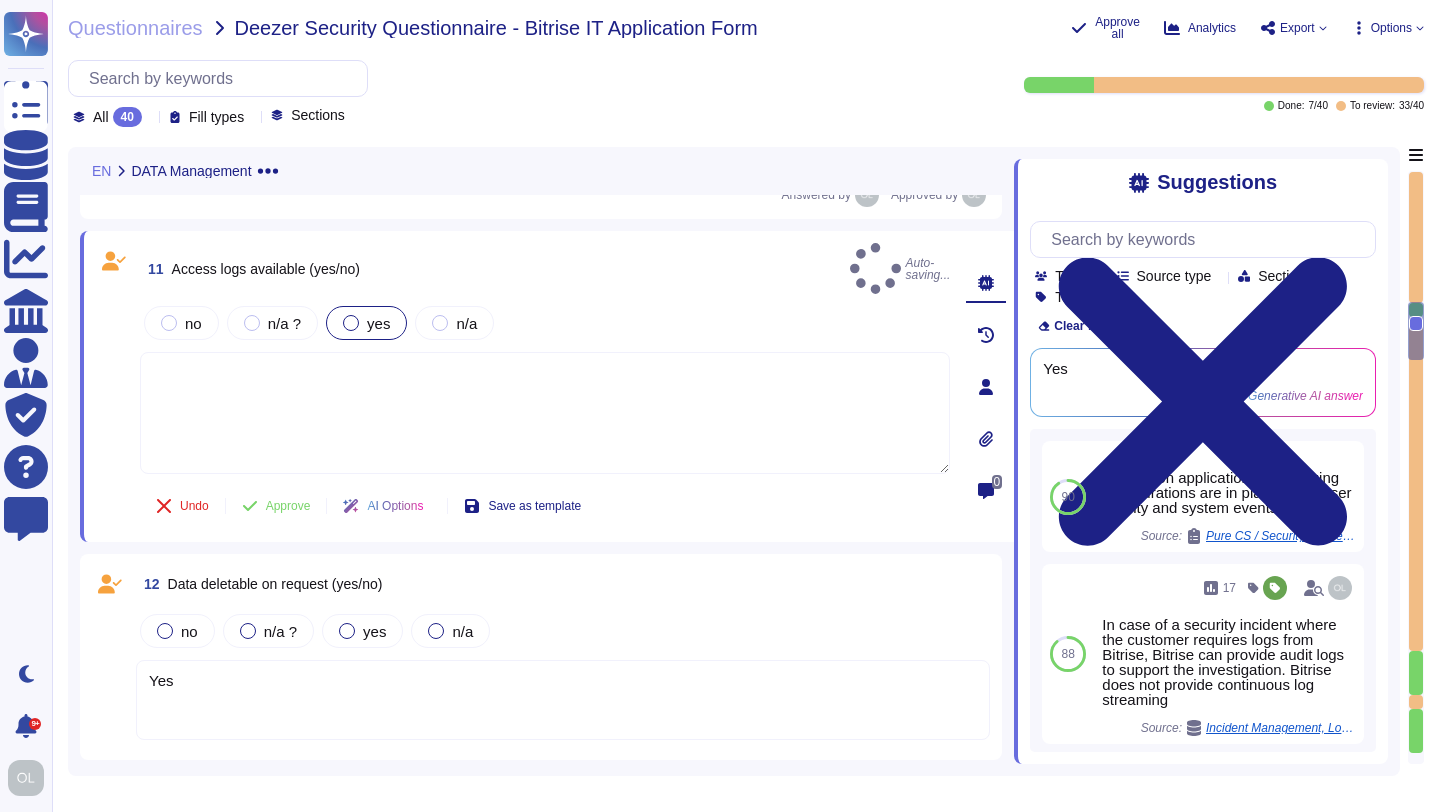 click at bounding box center [351, 323] 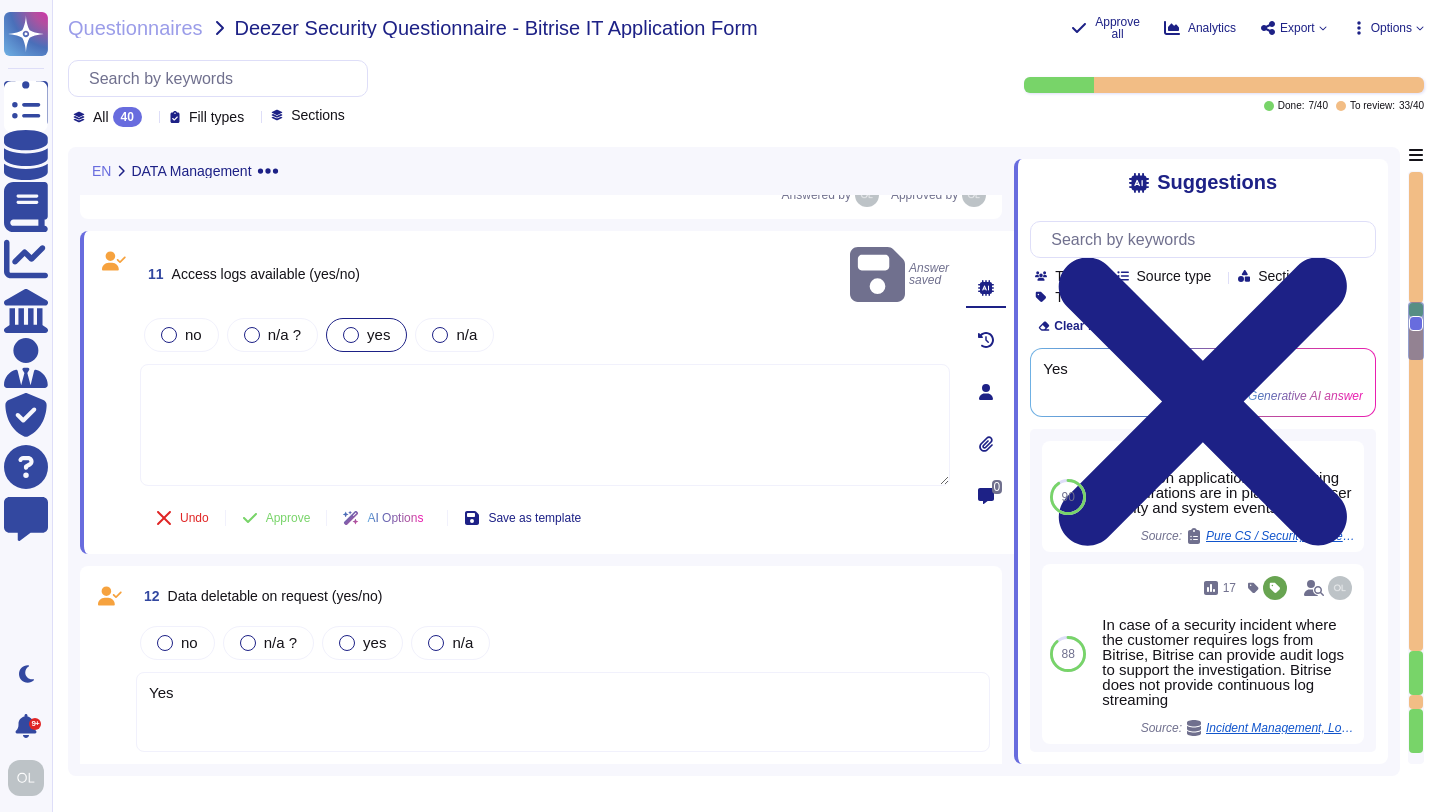 click at bounding box center (351, 335) 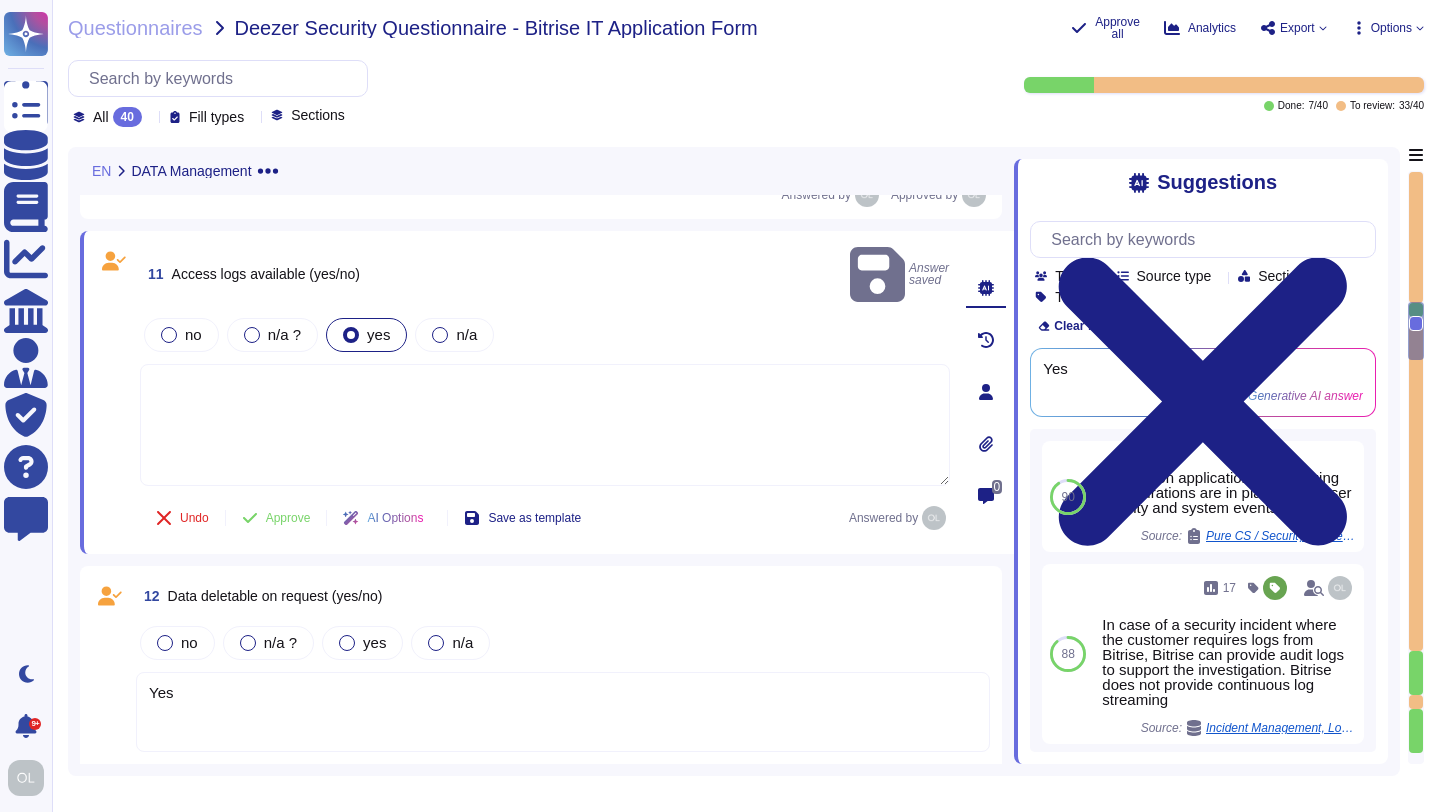 click at bounding box center [545, 425] 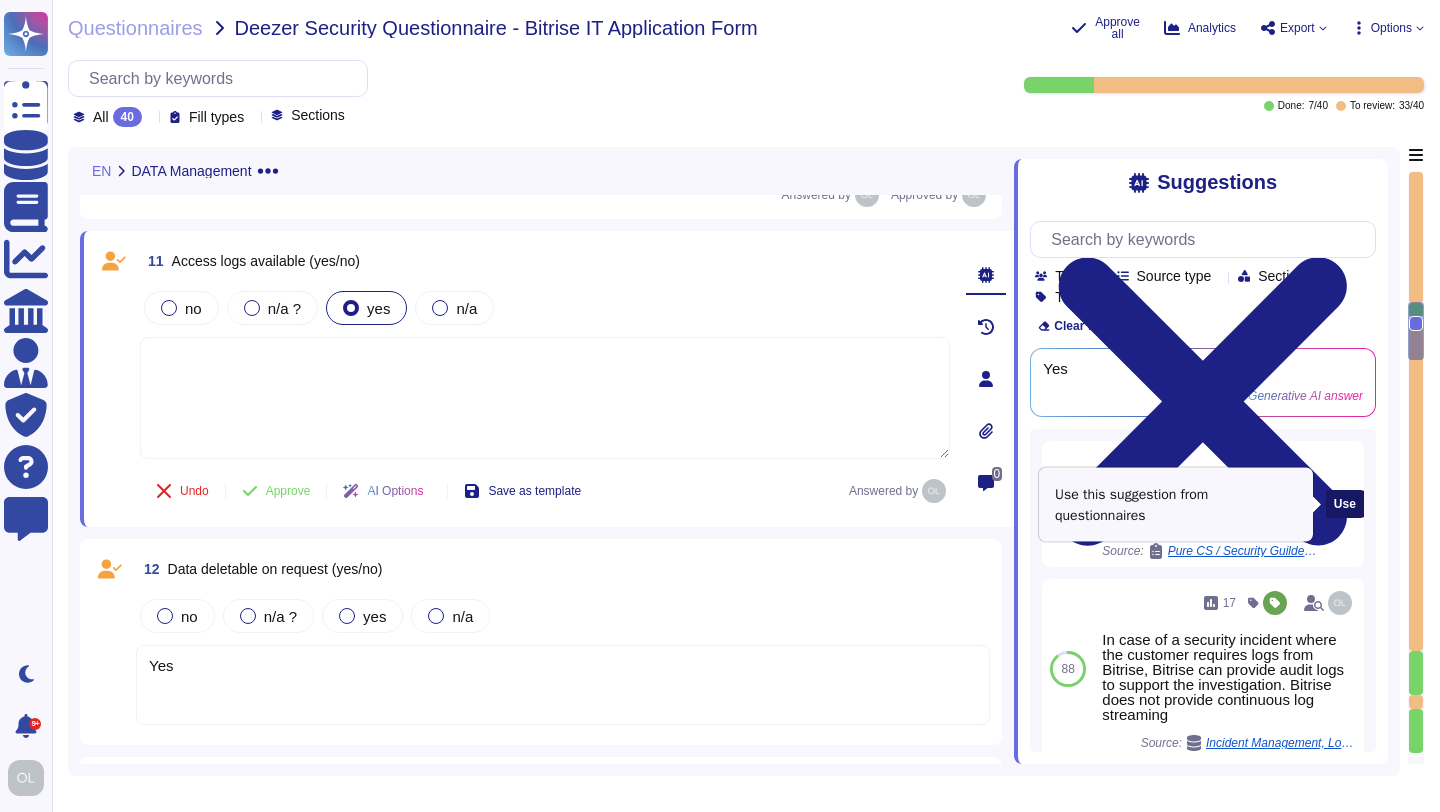 click on "Use" at bounding box center [1345, 504] 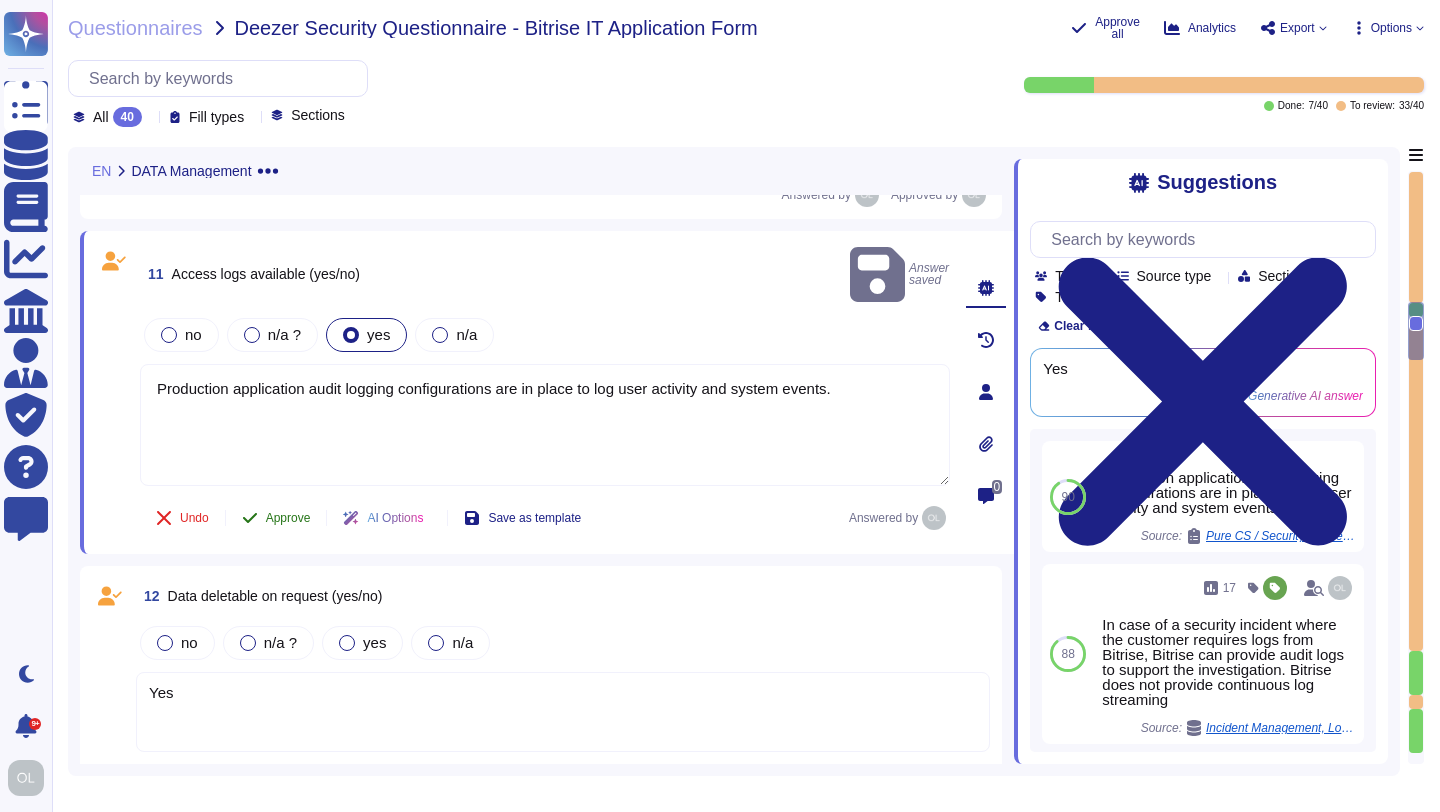 click on "Approve" at bounding box center [288, 518] 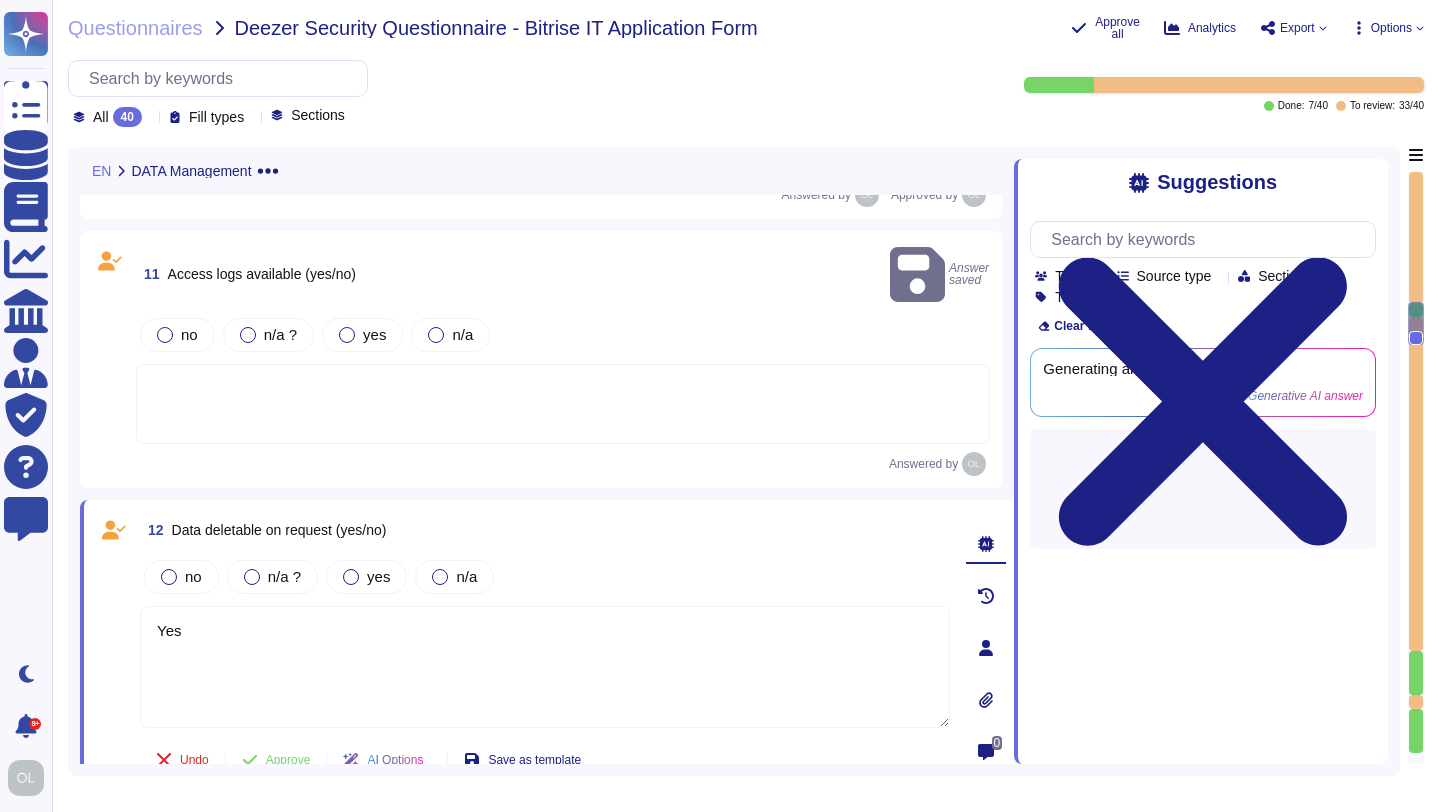 type on "Yes" 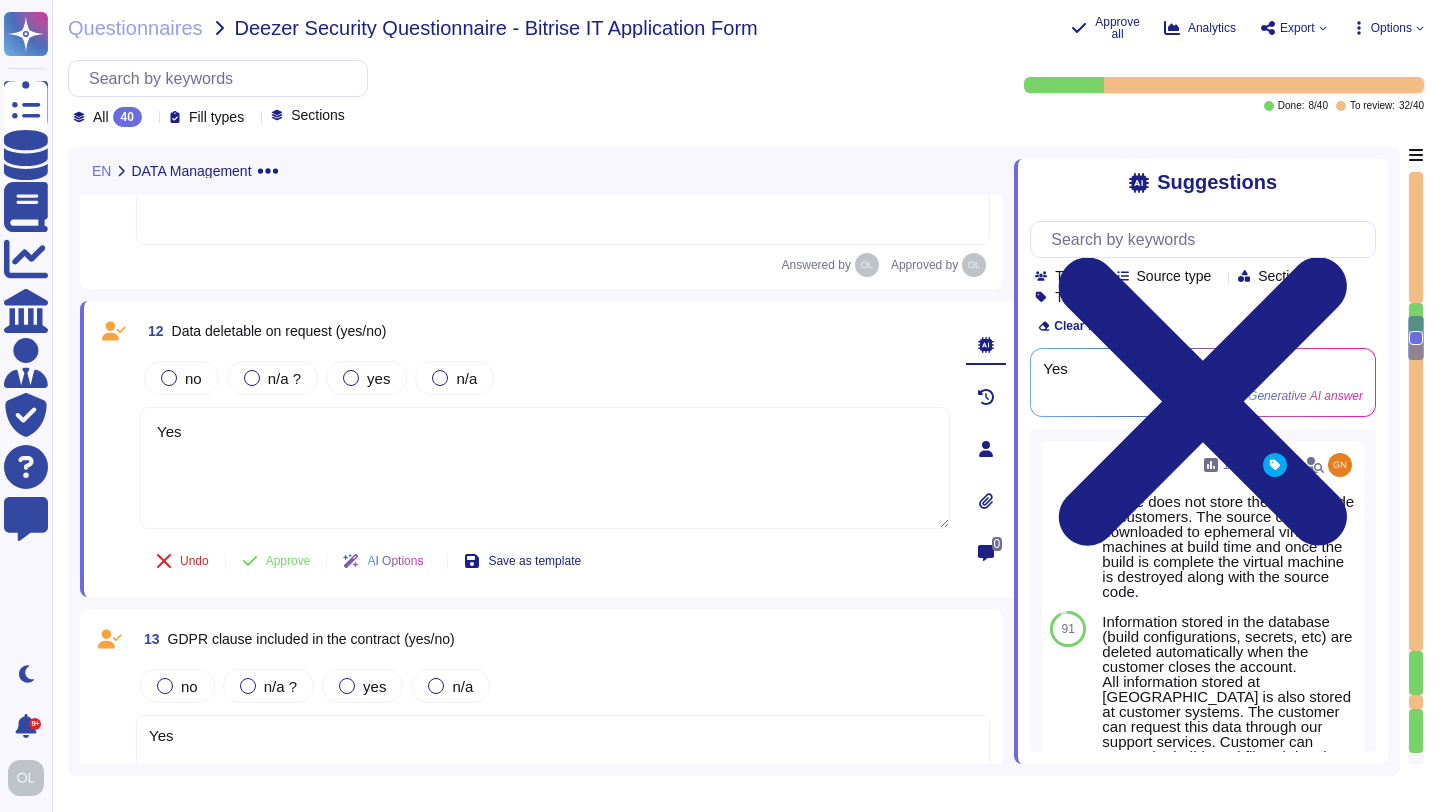 scroll, scrollTop: 2314, scrollLeft: 0, axis: vertical 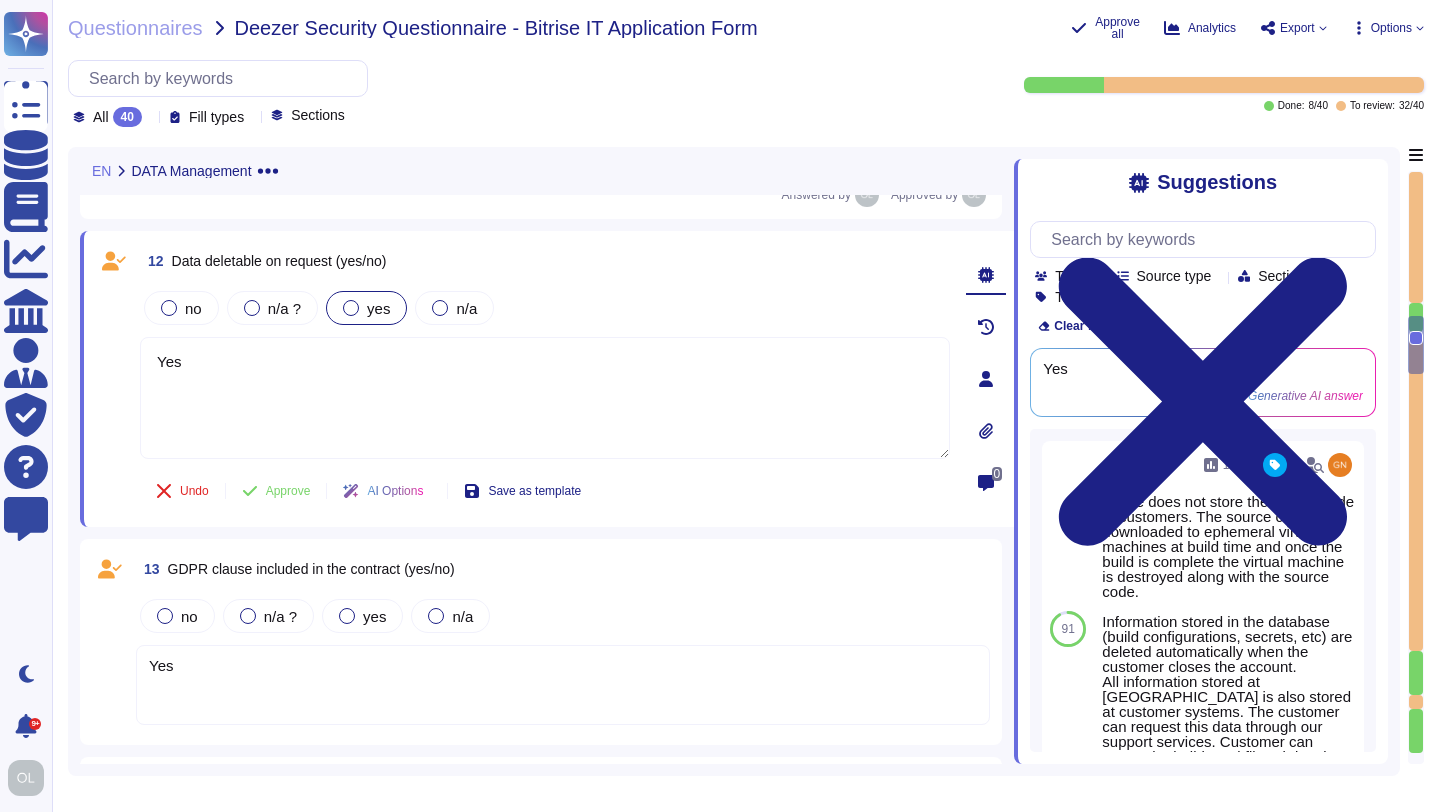 click at bounding box center [351, 308] 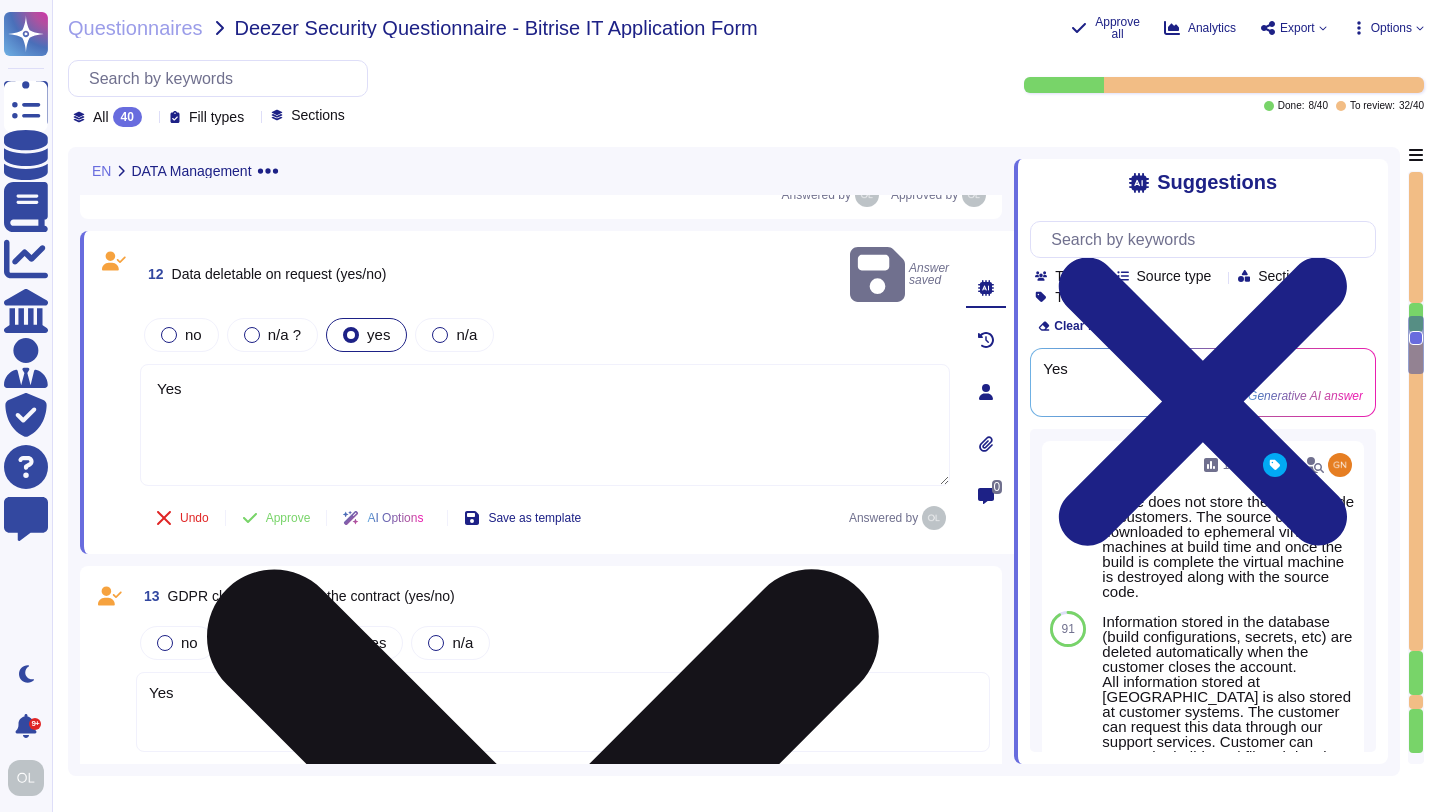click on "Yes" at bounding box center [545, 425] 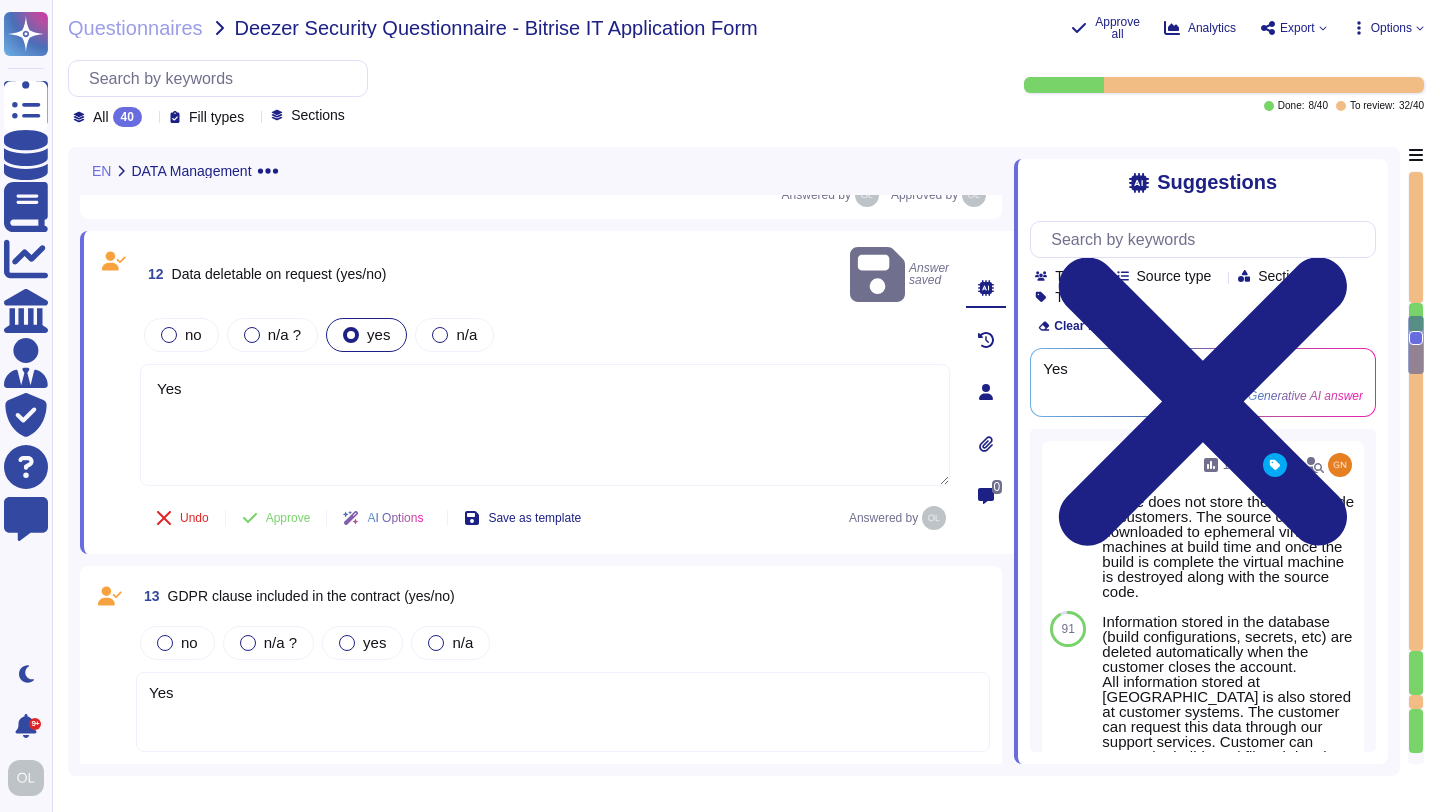 drag, startPoint x: 216, startPoint y: 367, endPoint x: 122, endPoint y: 364, distance: 94.04786 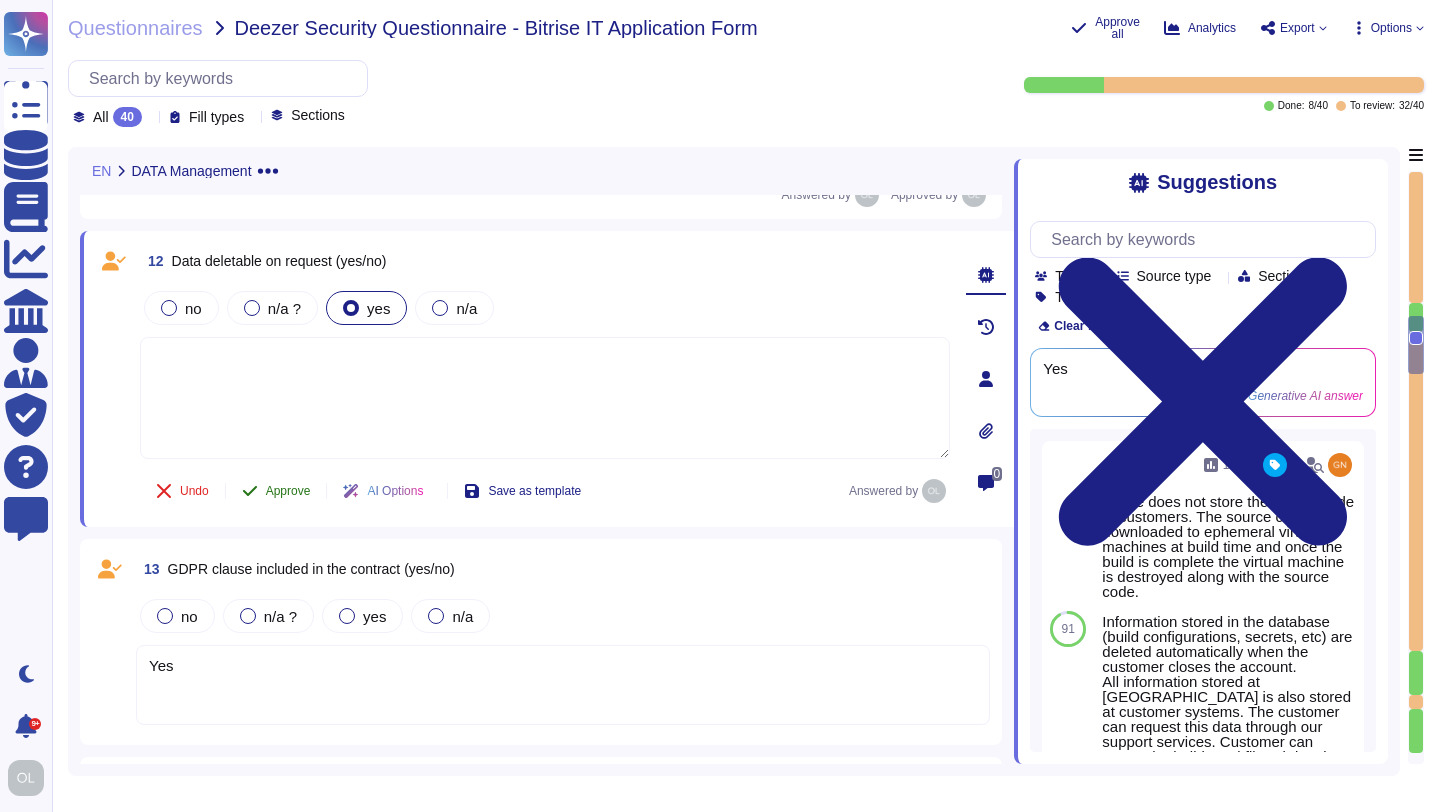 type 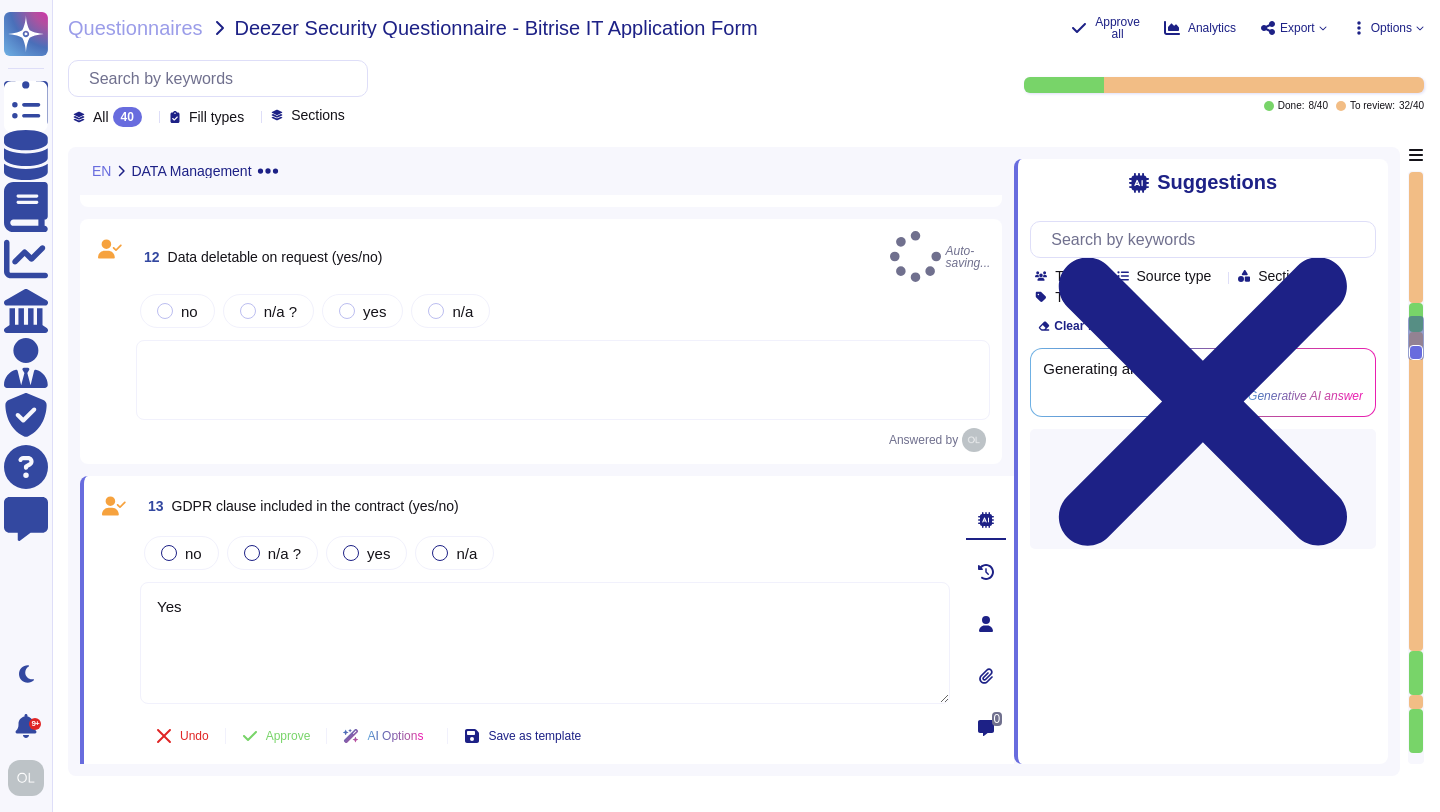 type on "Yes" 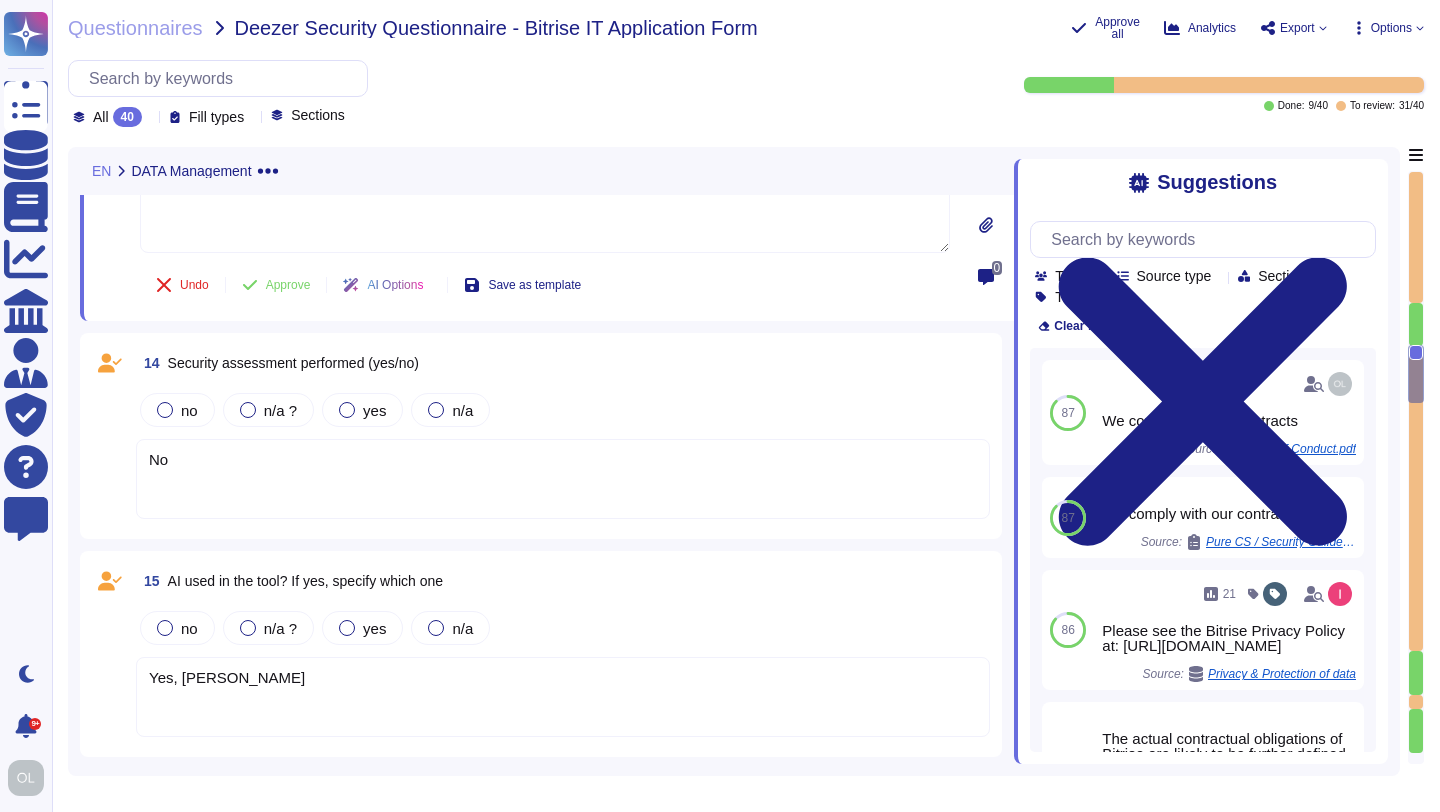scroll, scrollTop: 2755, scrollLeft: 0, axis: vertical 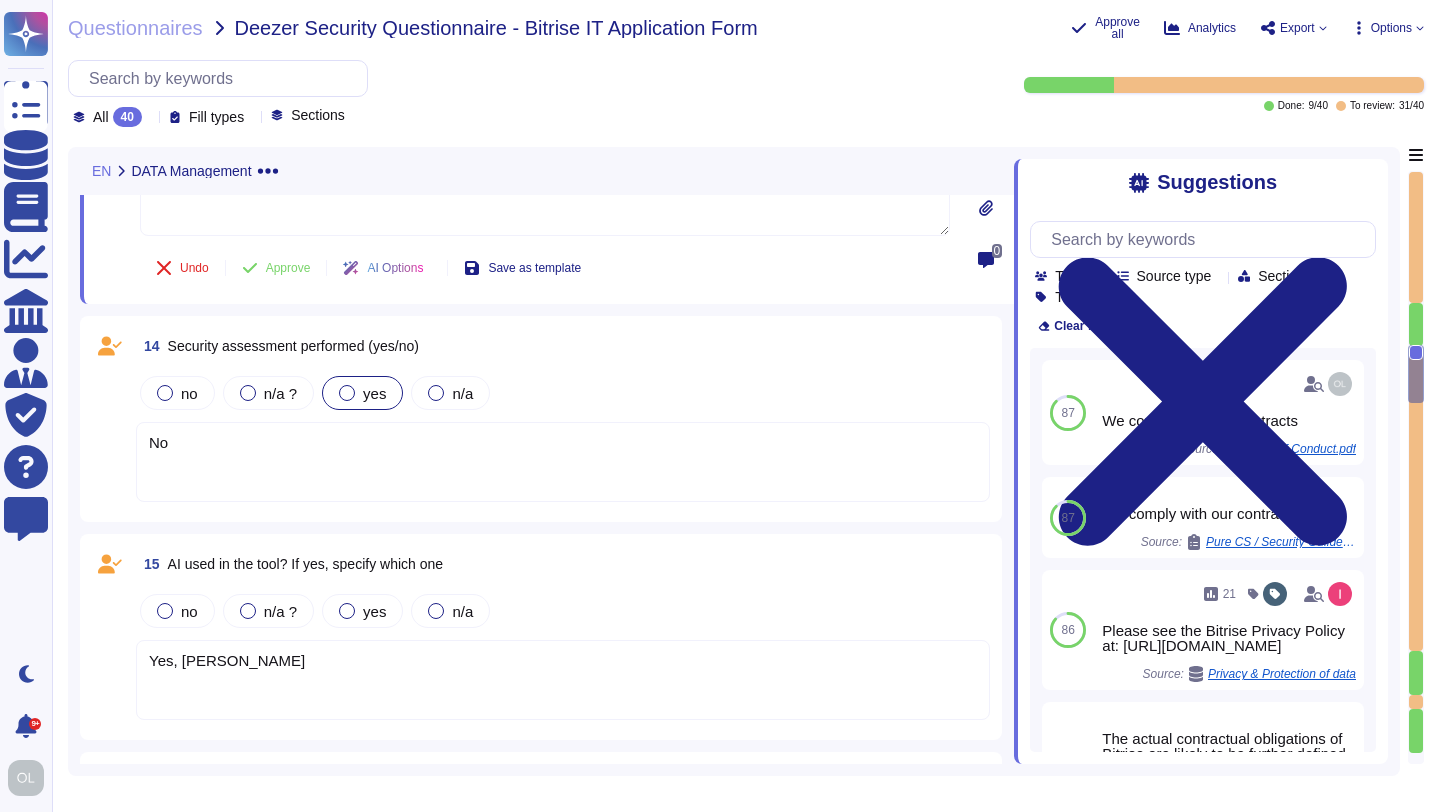 click at bounding box center [347, 393] 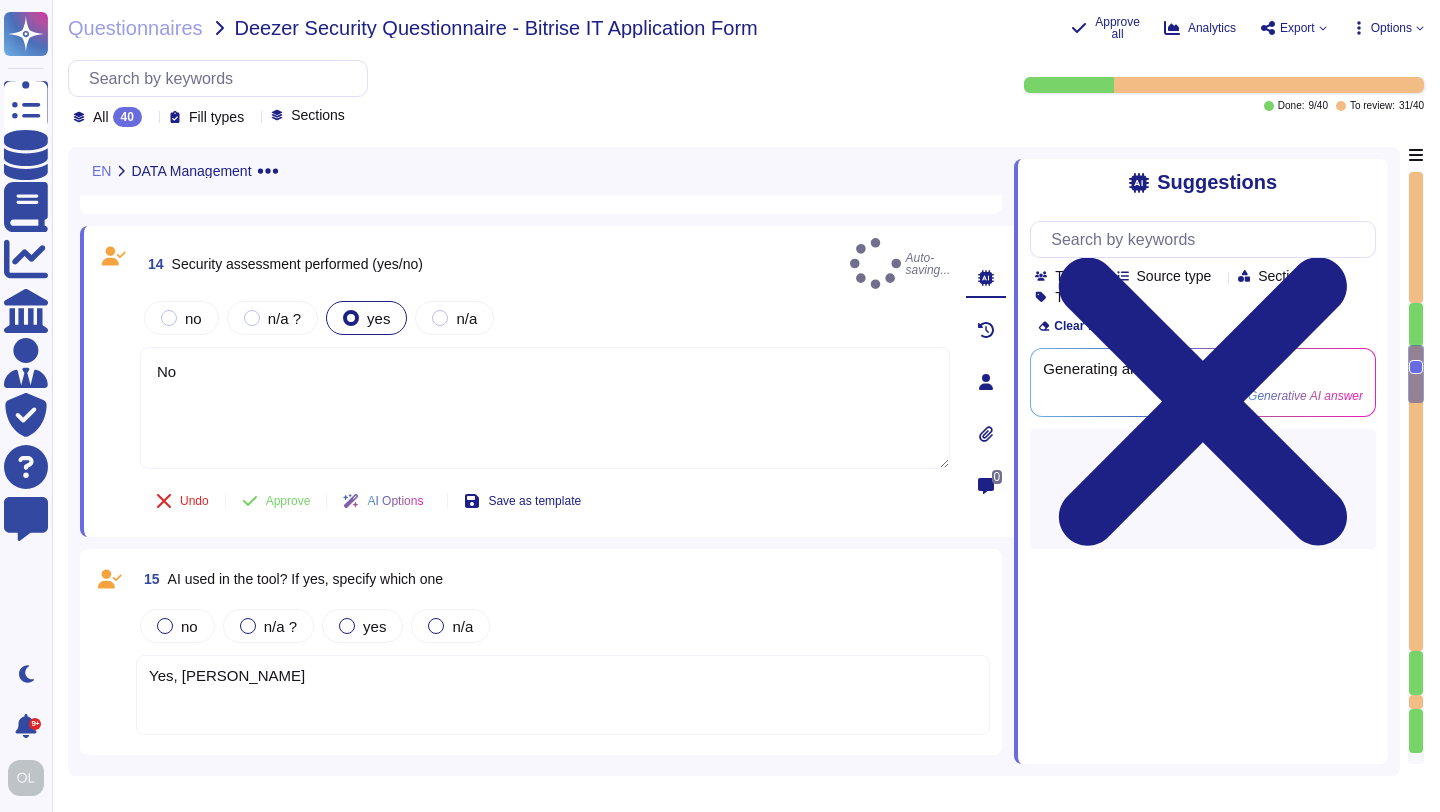 type on "No" 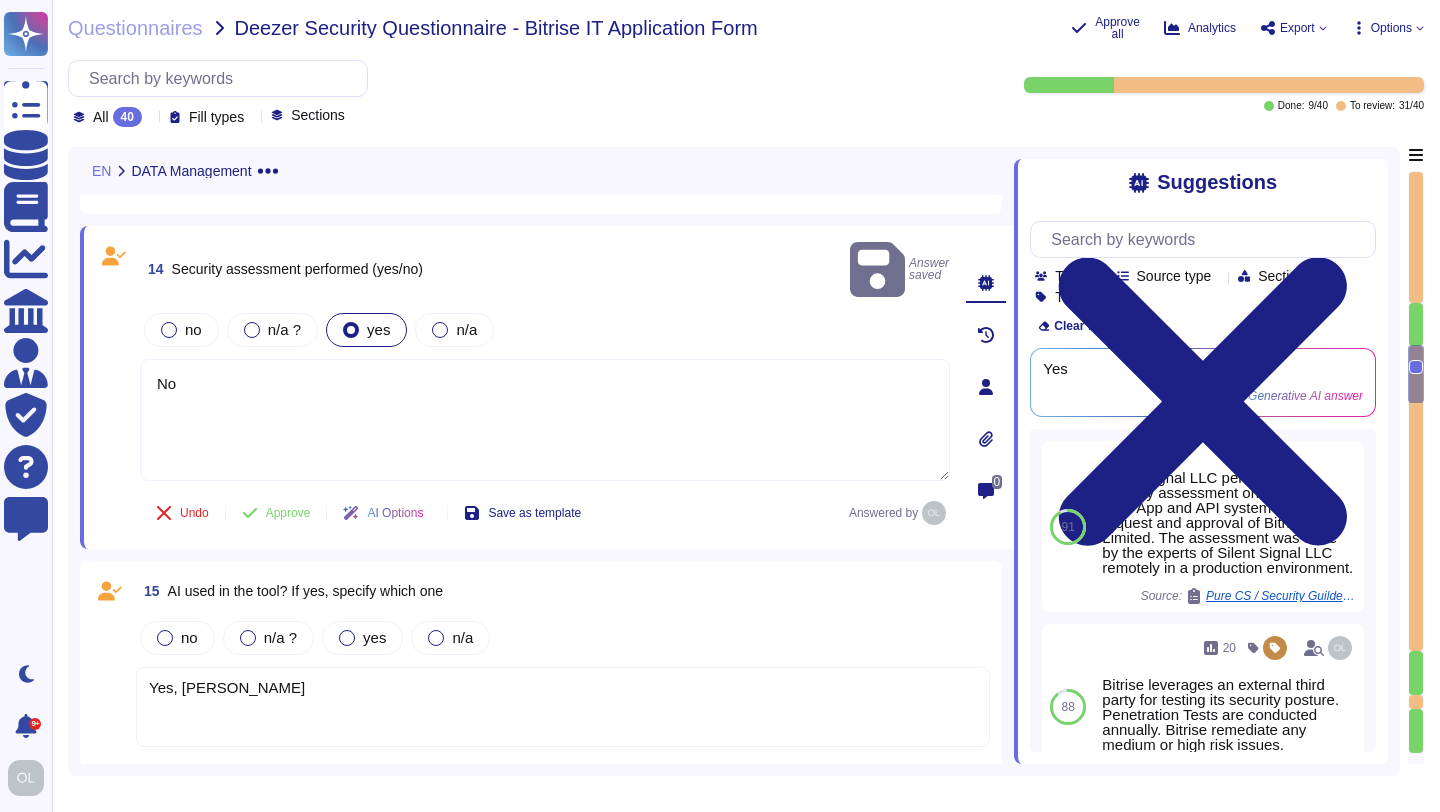 drag, startPoint x: 210, startPoint y: 367, endPoint x: 115, endPoint y: 364, distance: 95.047356 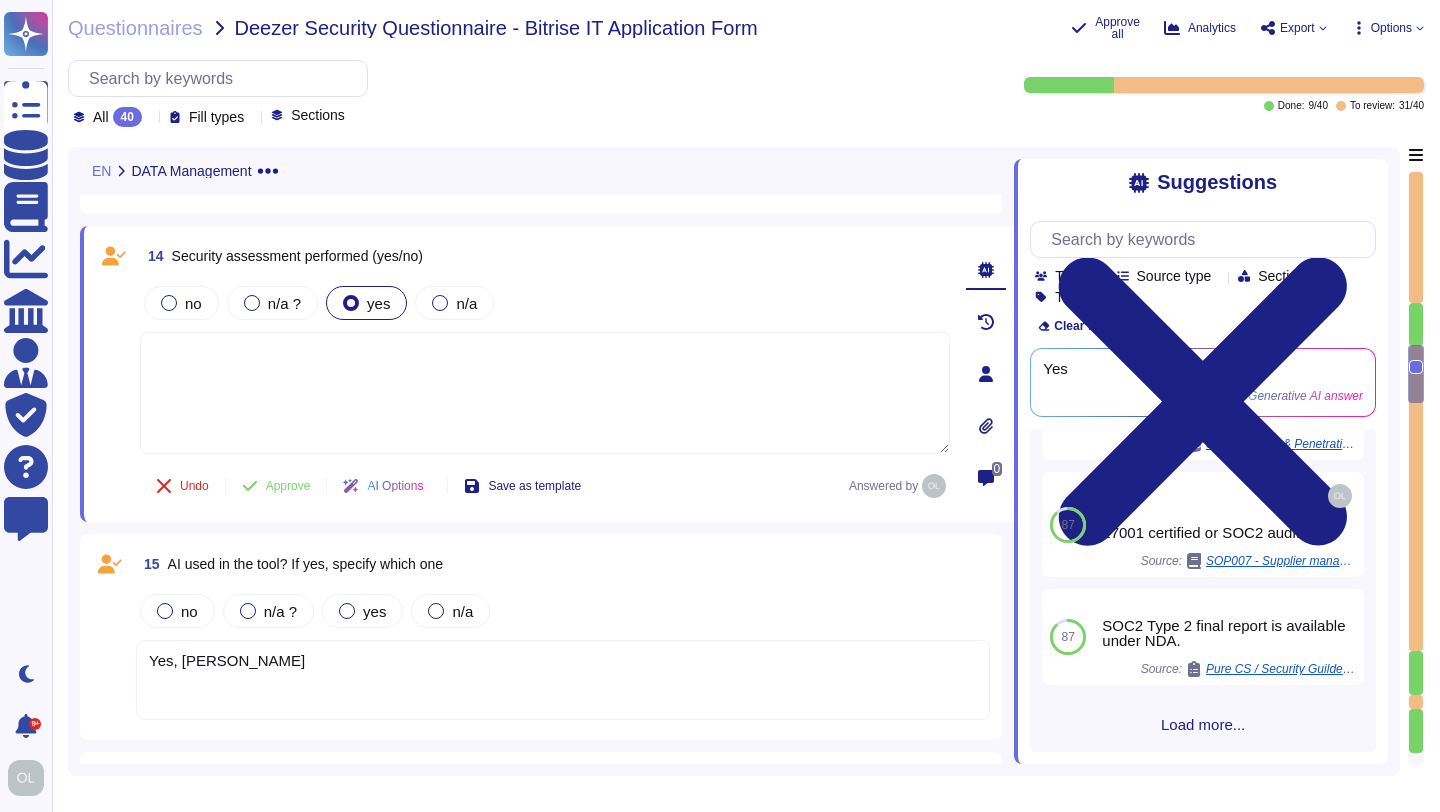 scroll, scrollTop: 476, scrollLeft: 0, axis: vertical 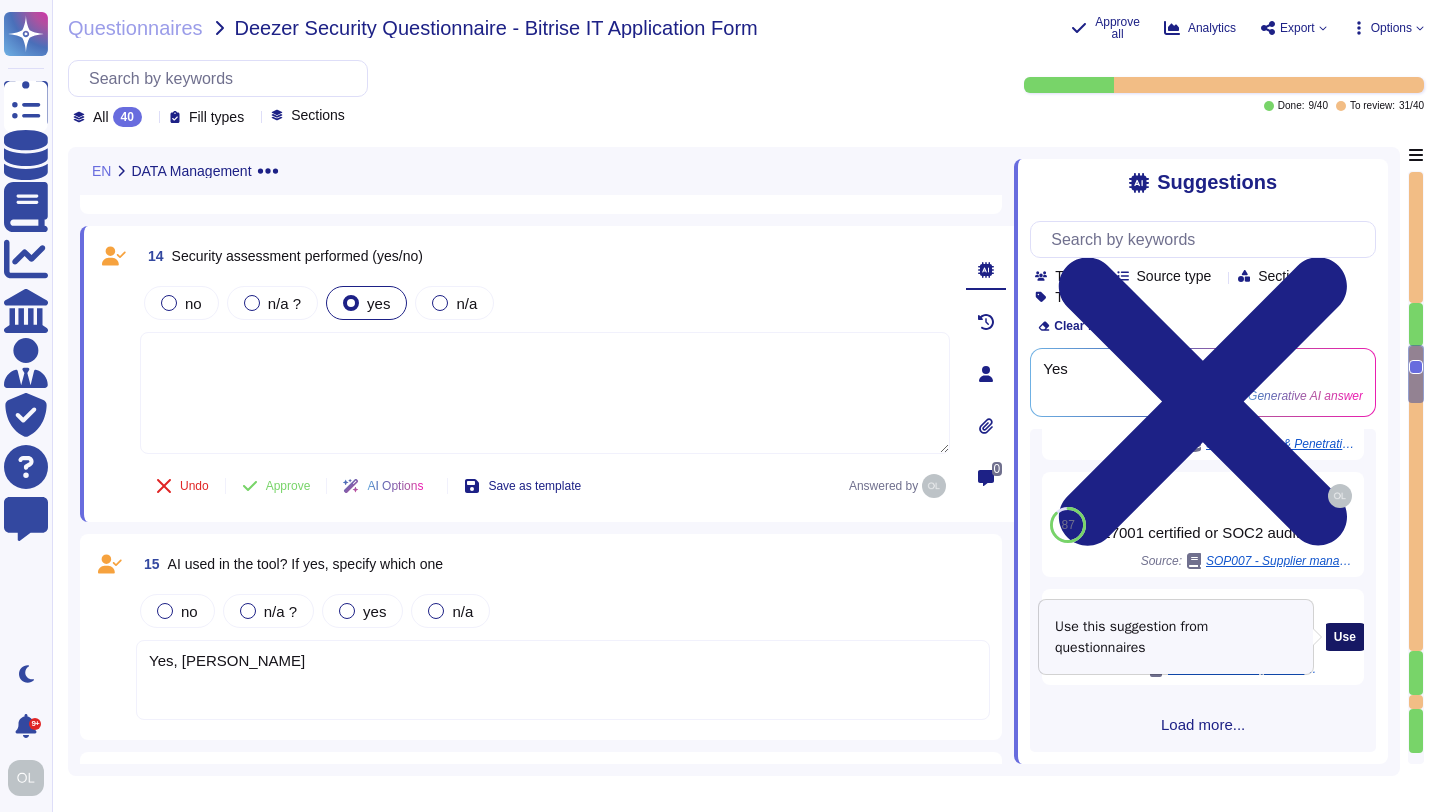click on "Use" at bounding box center [1345, 637] 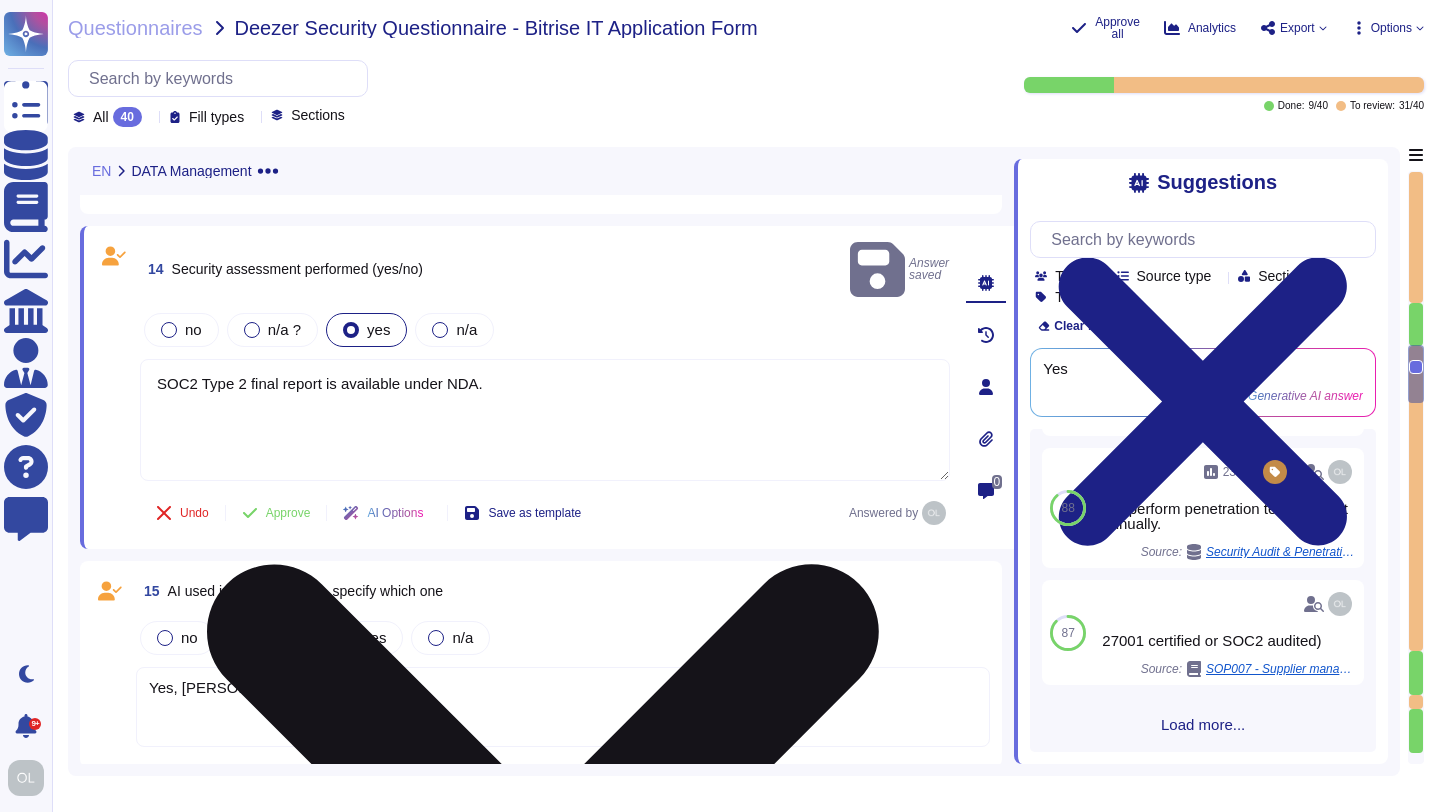 click on "SOC2 Type 2 final report is available under NDA." at bounding box center (545, 420) 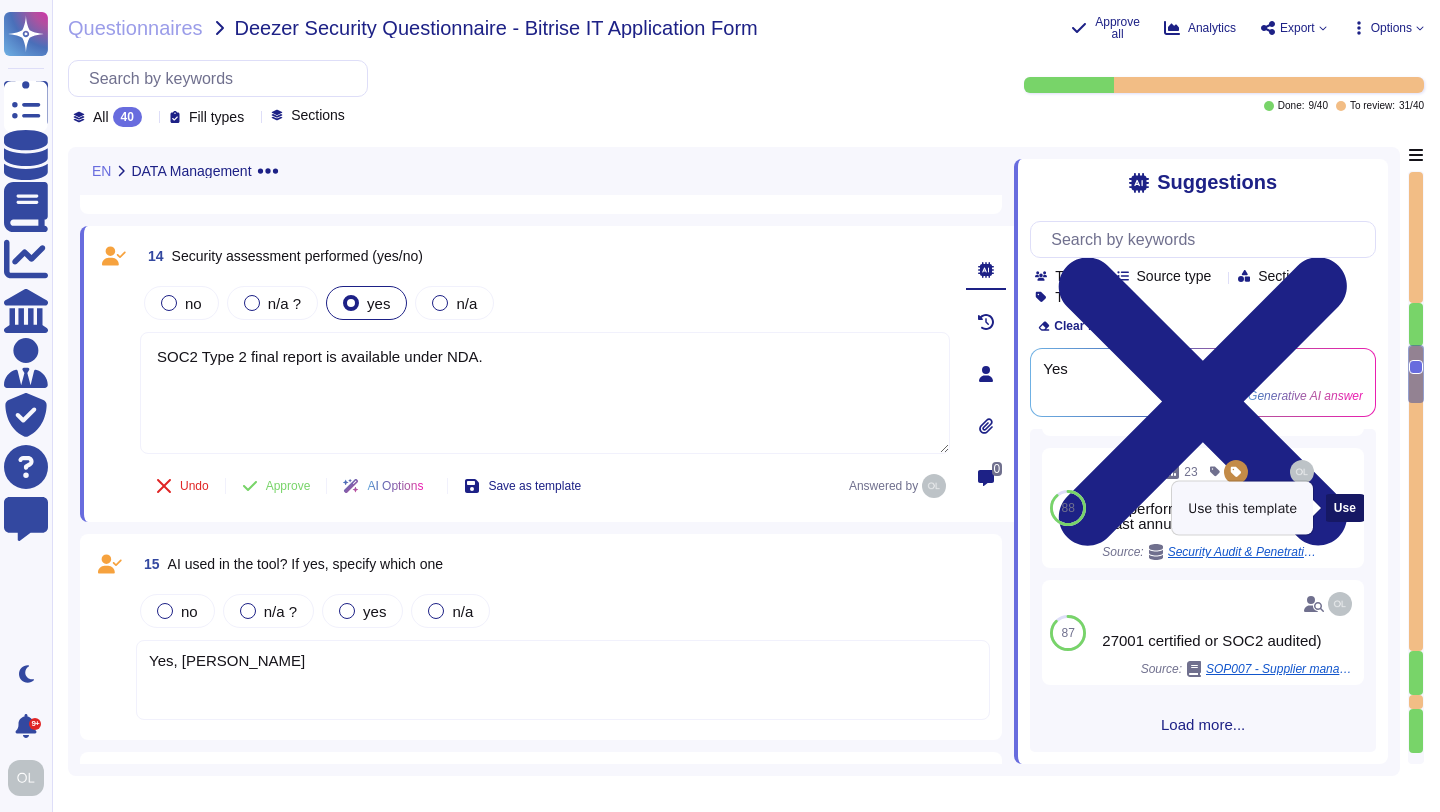 click on "Use" at bounding box center [1345, 508] 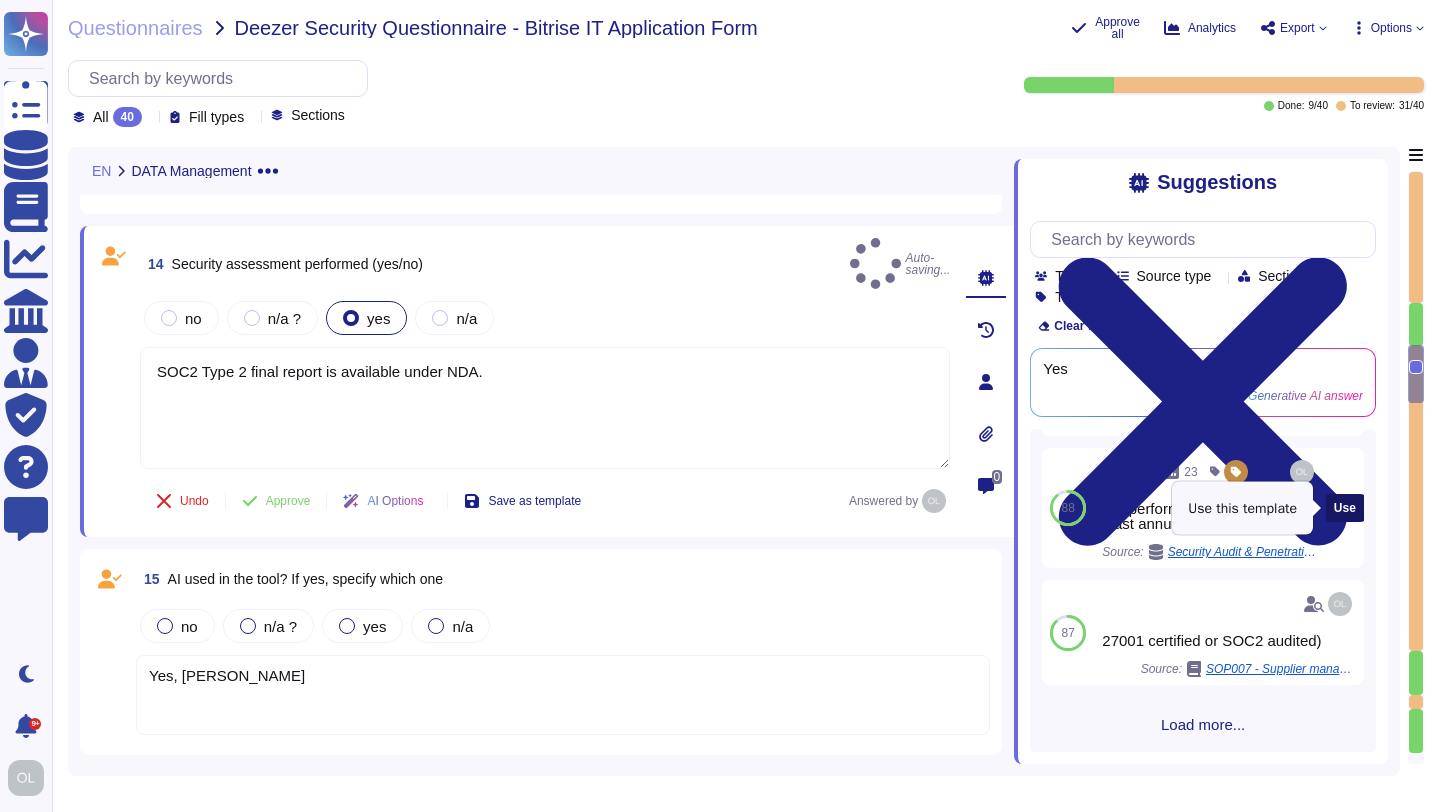 type on "SOC2 Type 2 final report is available under NDA.
We perform penetration tests at least annually." 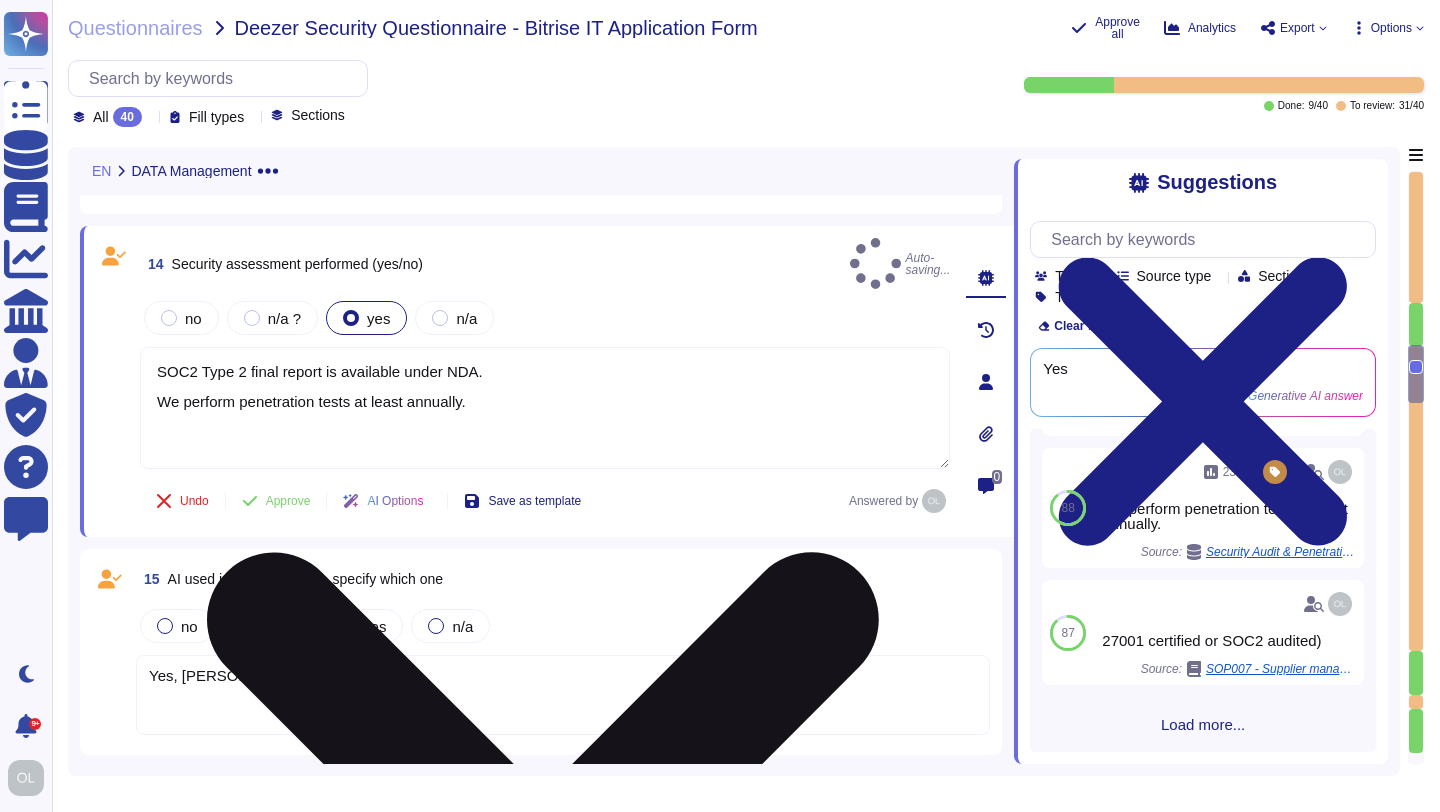 scroll, scrollTop: 368, scrollLeft: 0, axis: vertical 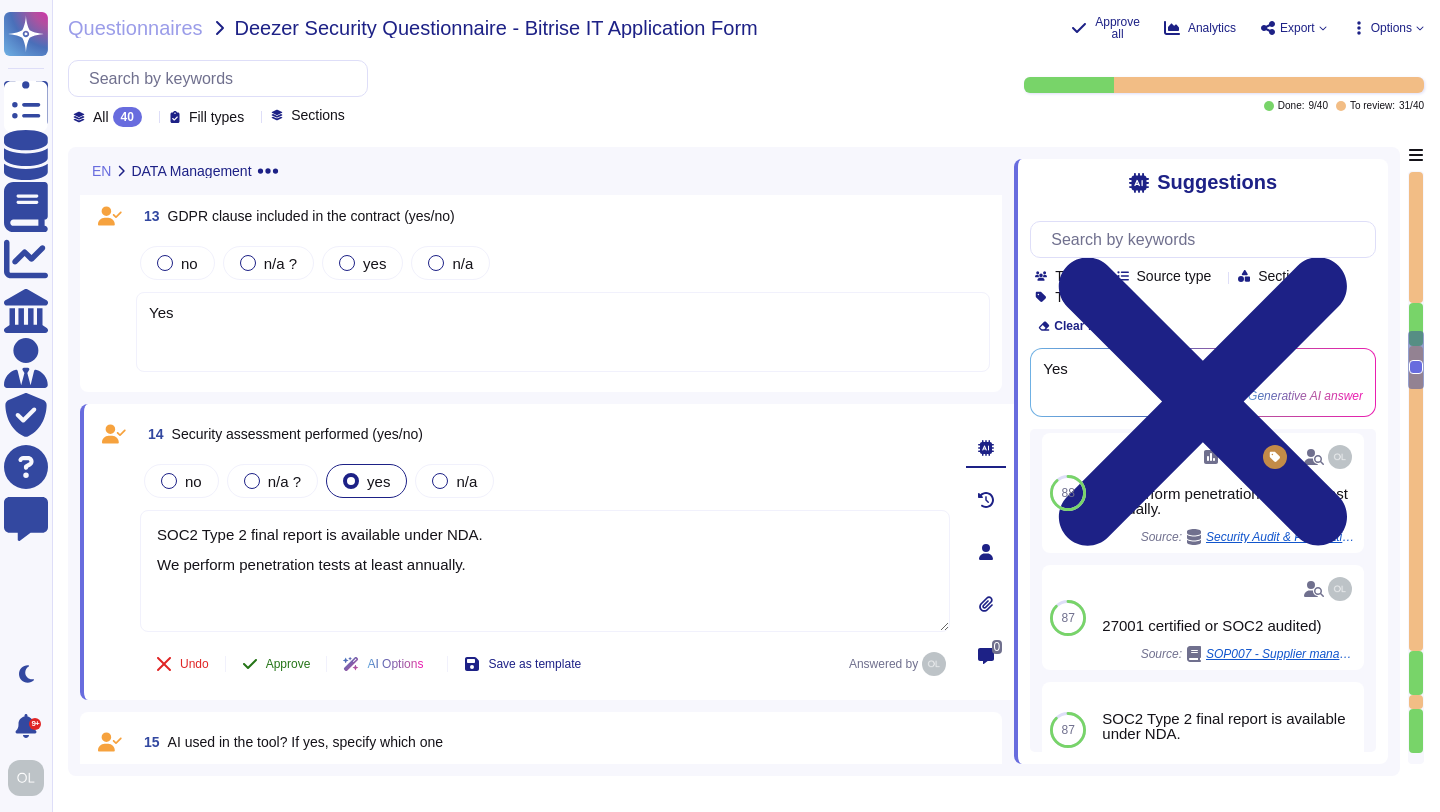 click on "Approve" at bounding box center (288, 664) 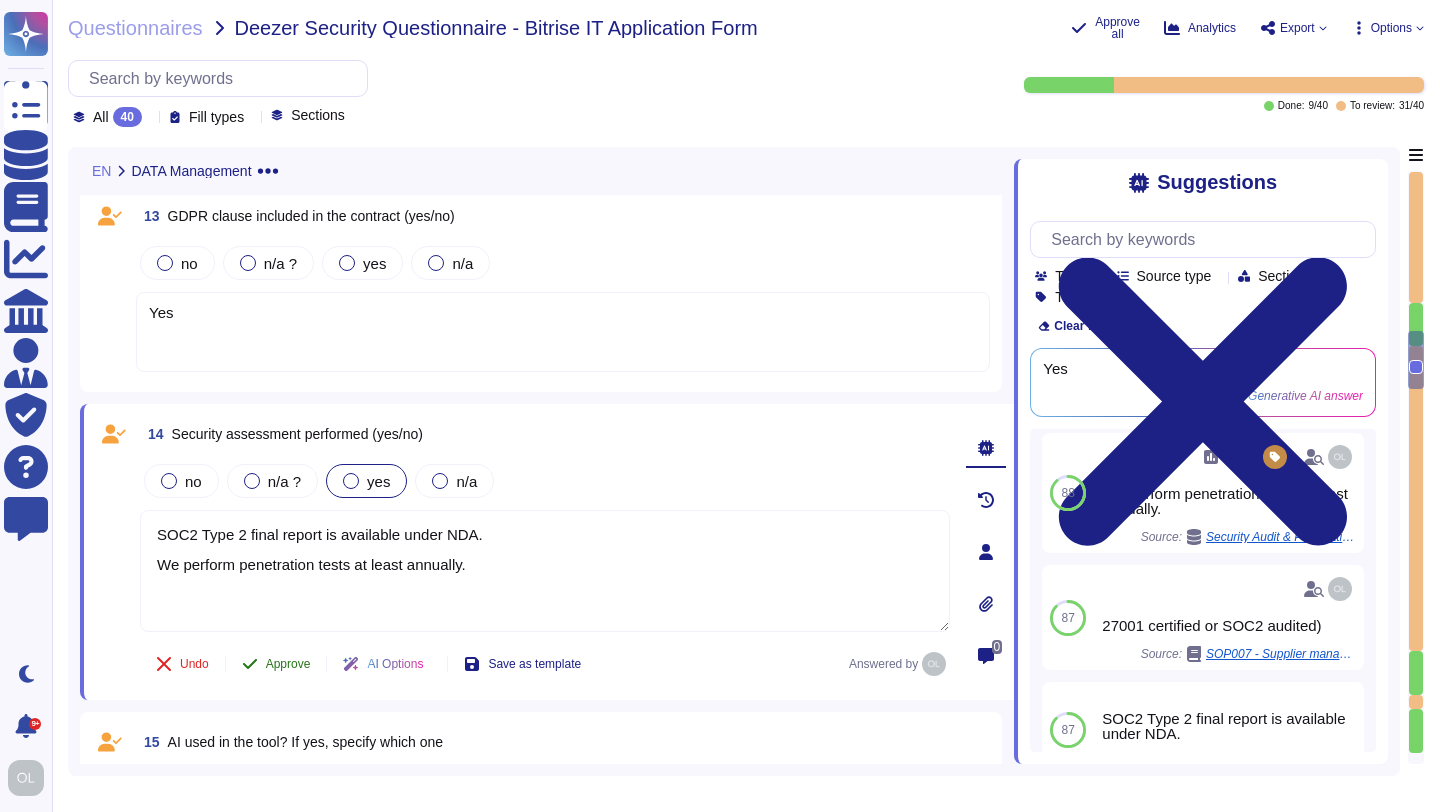 scroll, scrollTop: 2898, scrollLeft: 0, axis: vertical 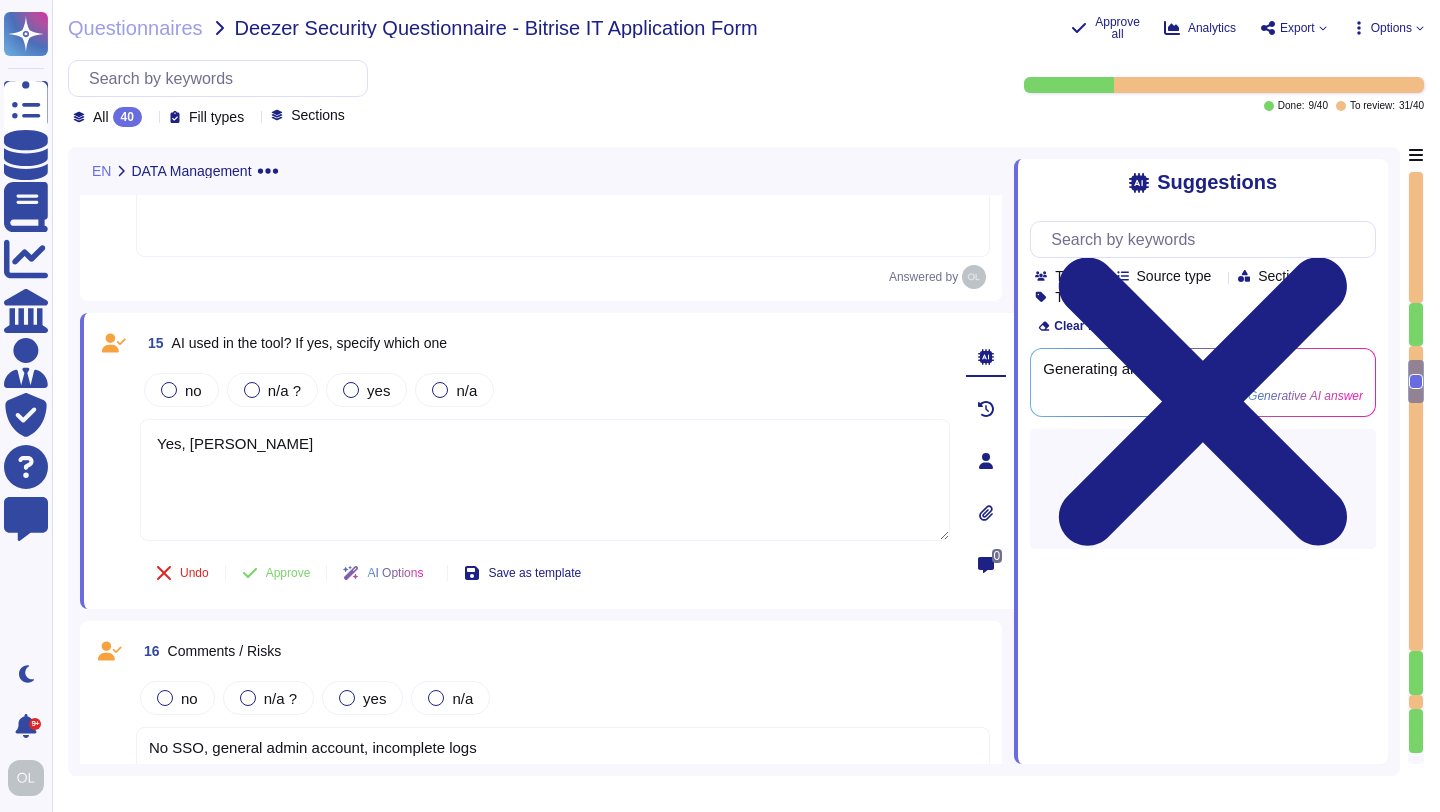 type on "Yes, [PERSON_NAME]" 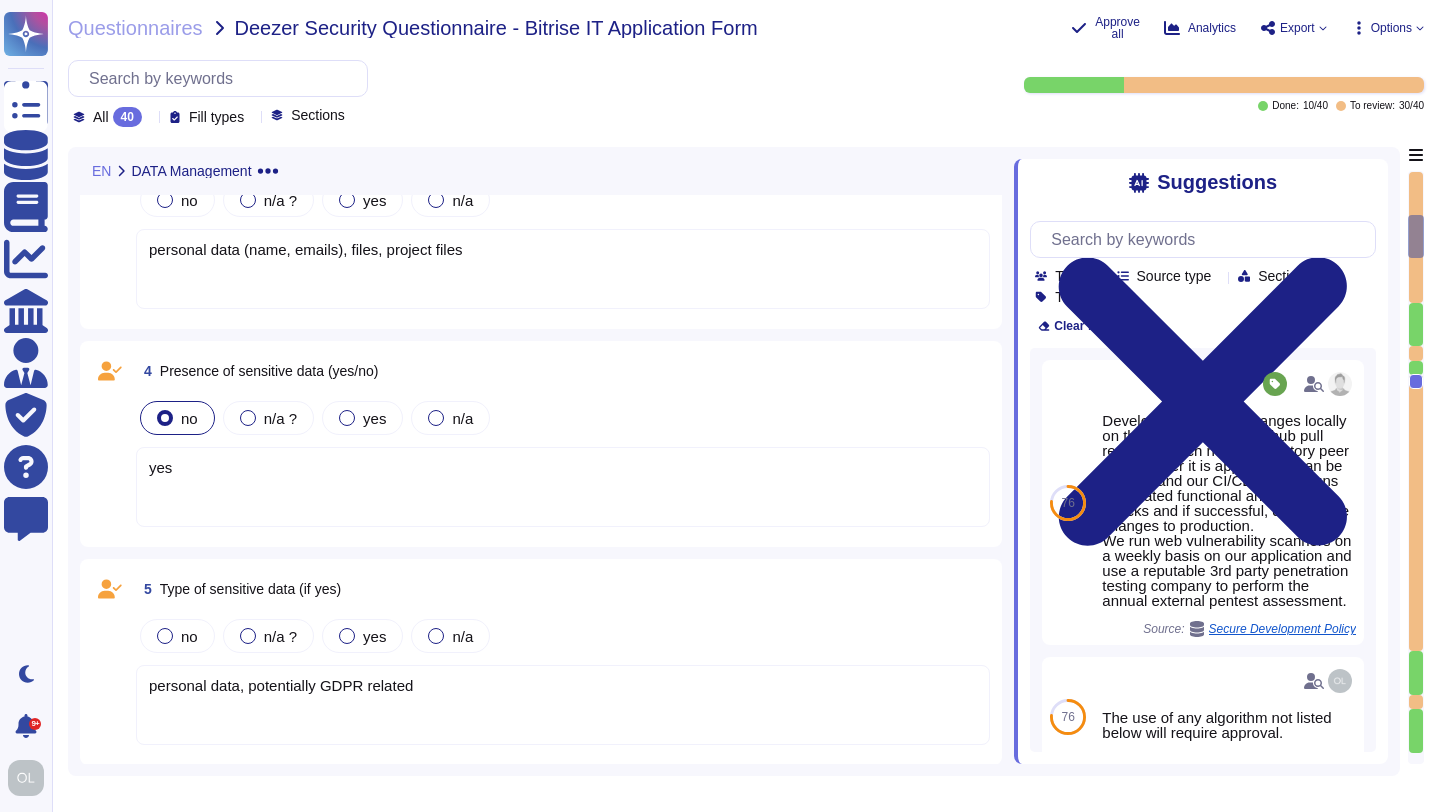 scroll, scrollTop: 0, scrollLeft: 0, axis: both 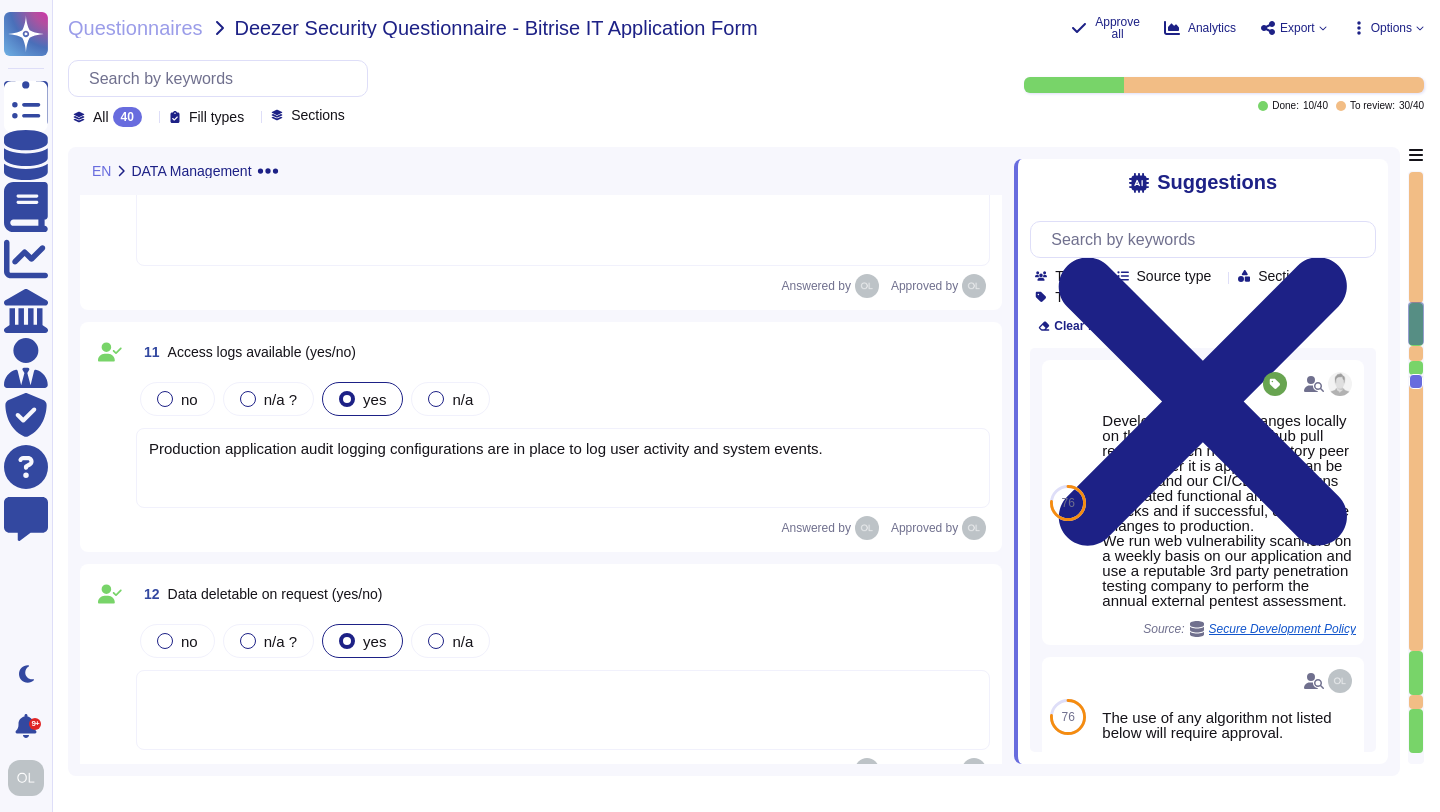 type on "Yes, [PERSON_NAME]" 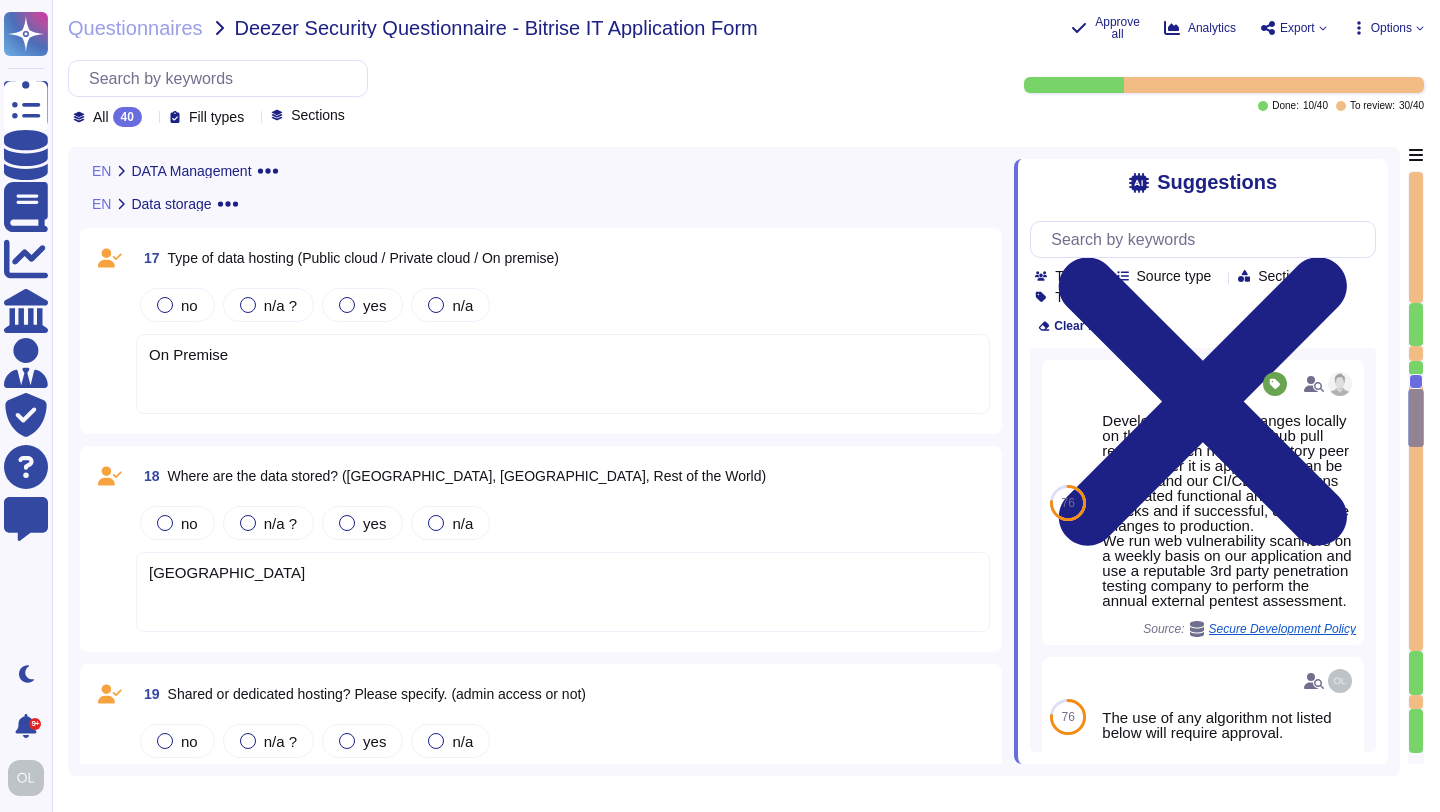 scroll, scrollTop: 3536, scrollLeft: 0, axis: vertical 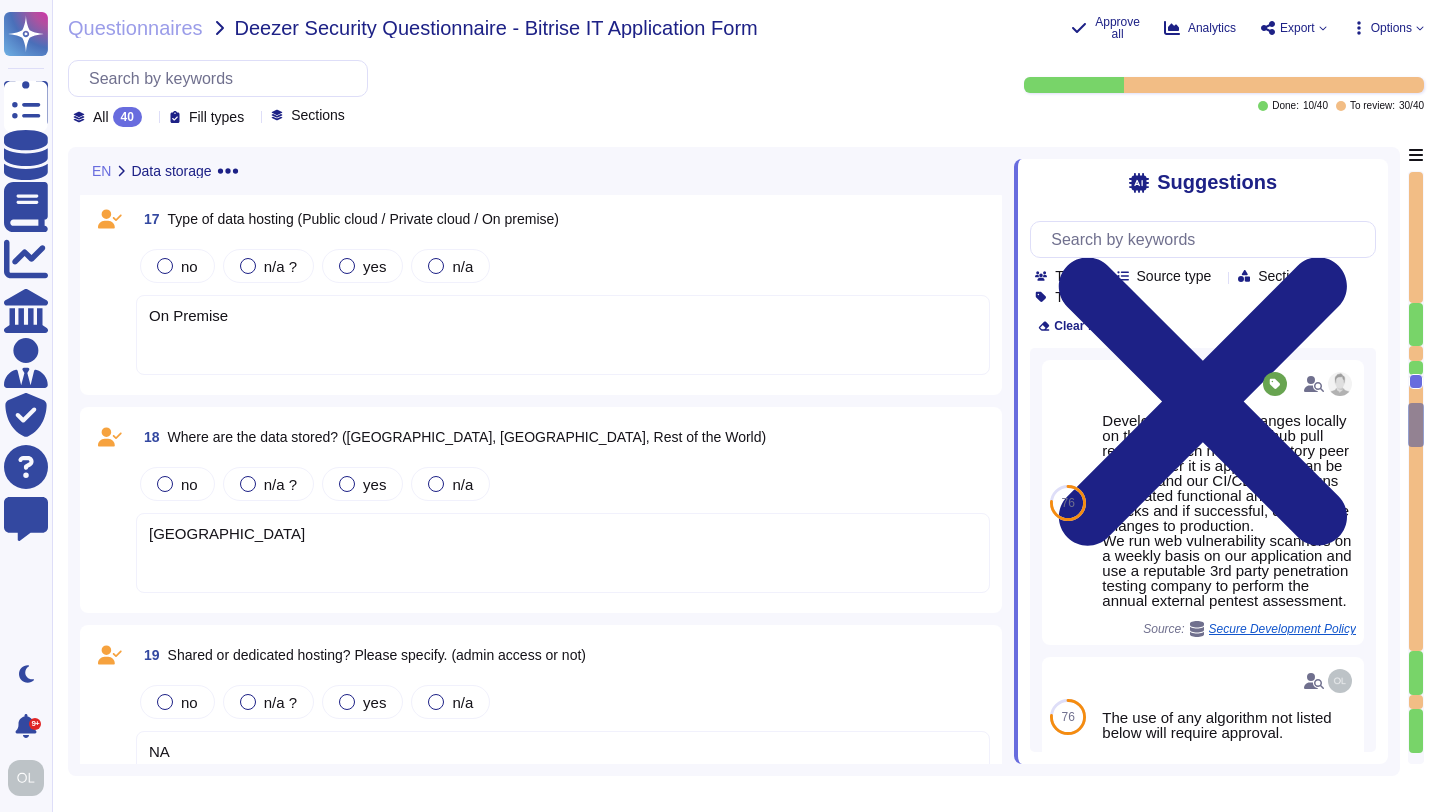 click on "On Premise" at bounding box center (563, 335) 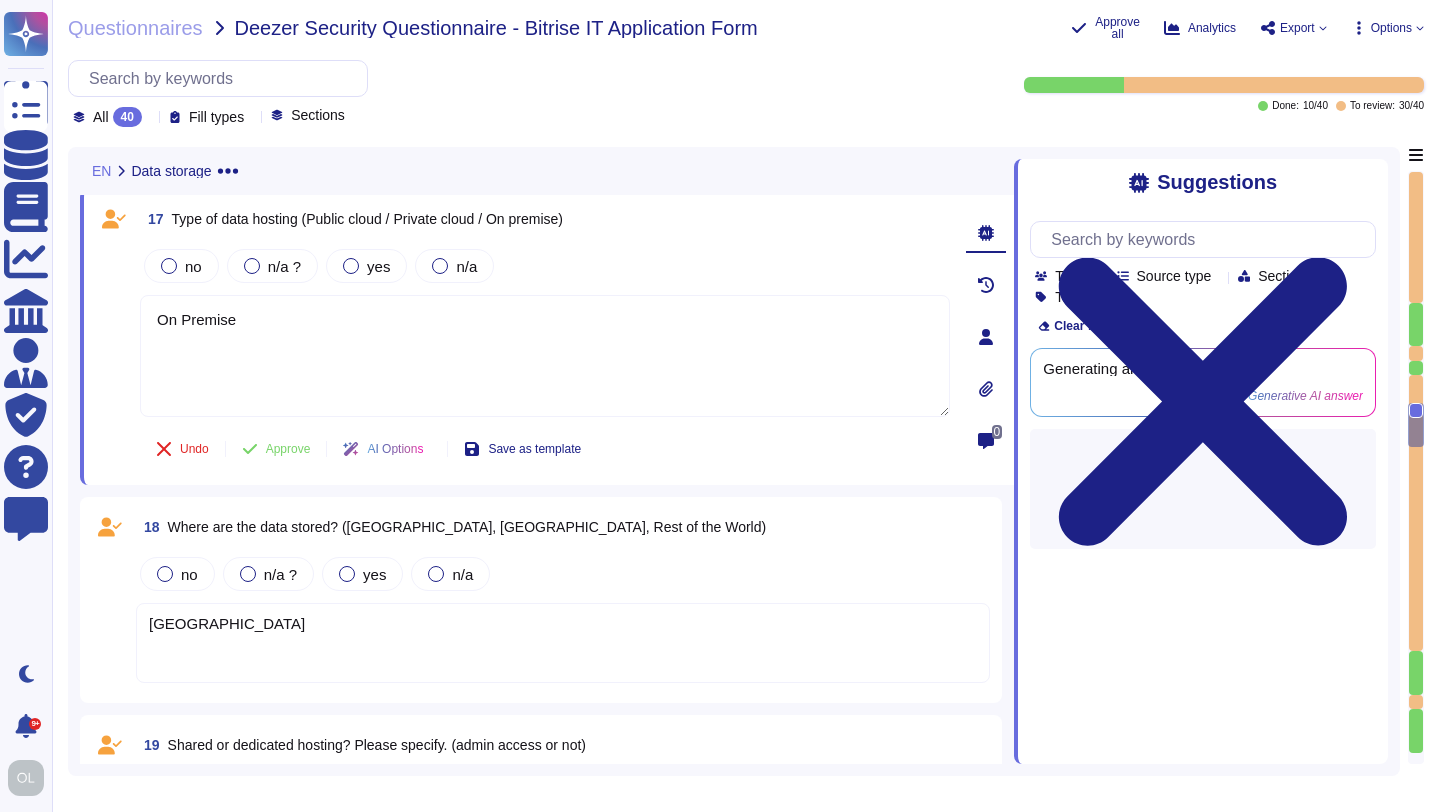 type on "On Premise" 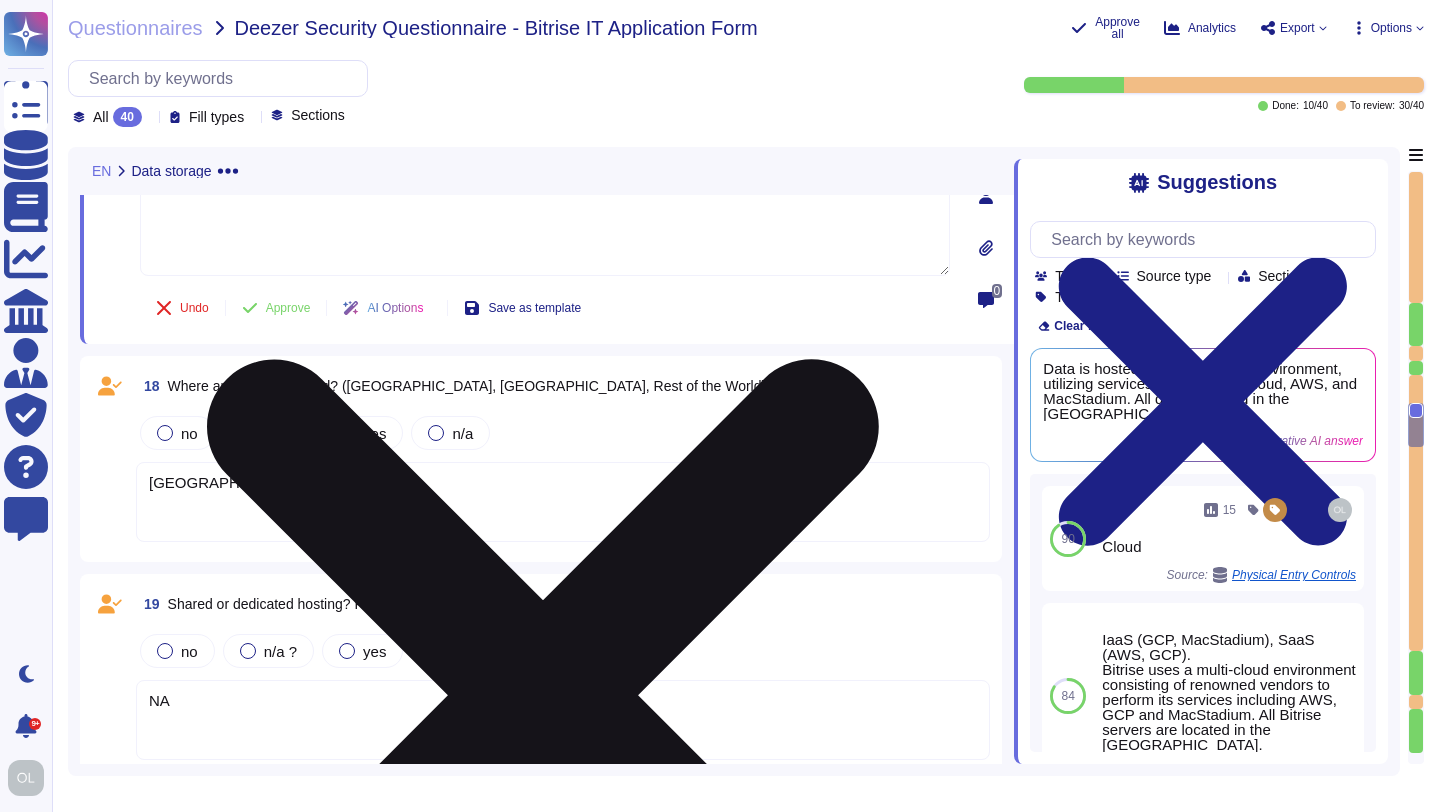 scroll, scrollTop: 3588, scrollLeft: 0, axis: vertical 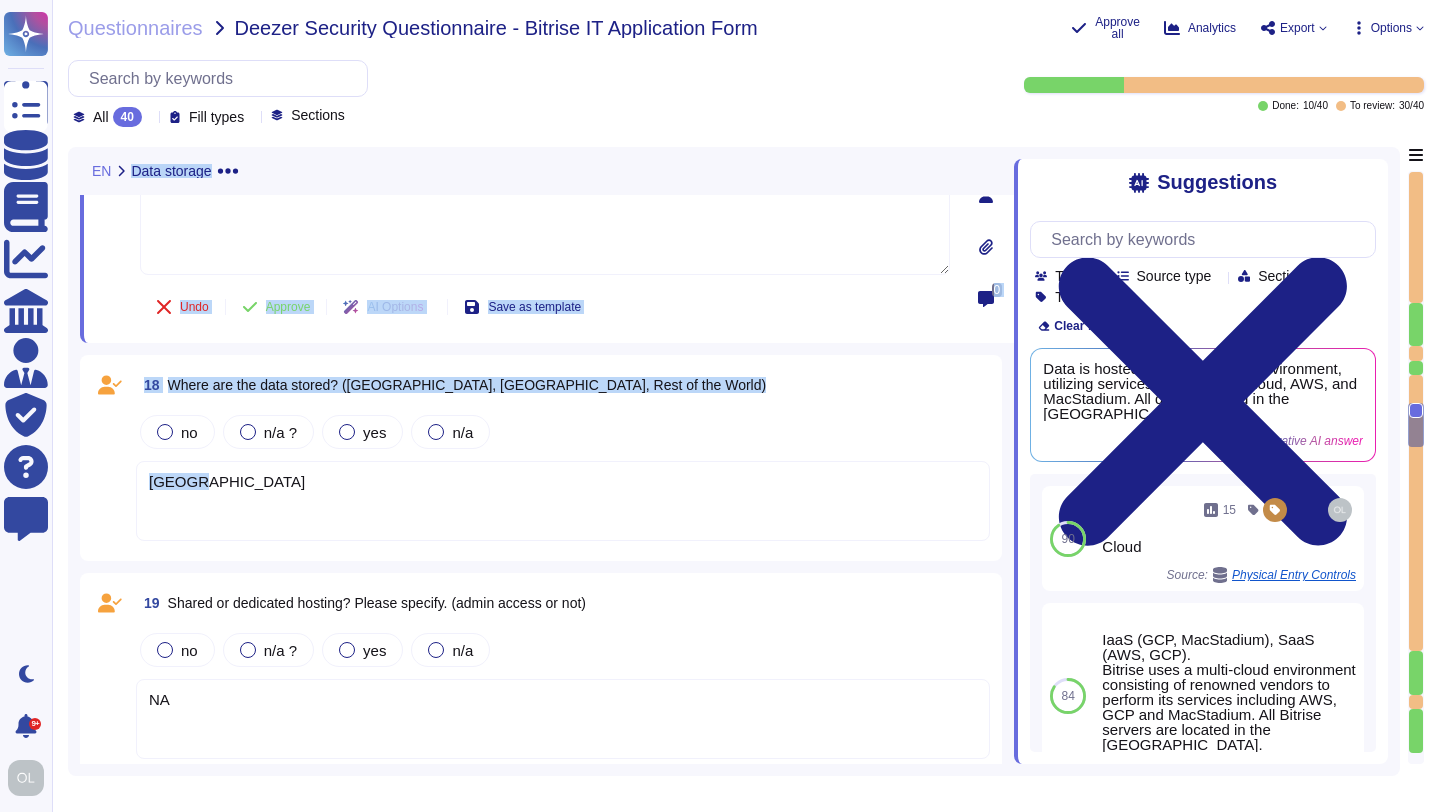 drag, startPoint x: 254, startPoint y: 489, endPoint x: 77, endPoint y: 482, distance: 177.13837 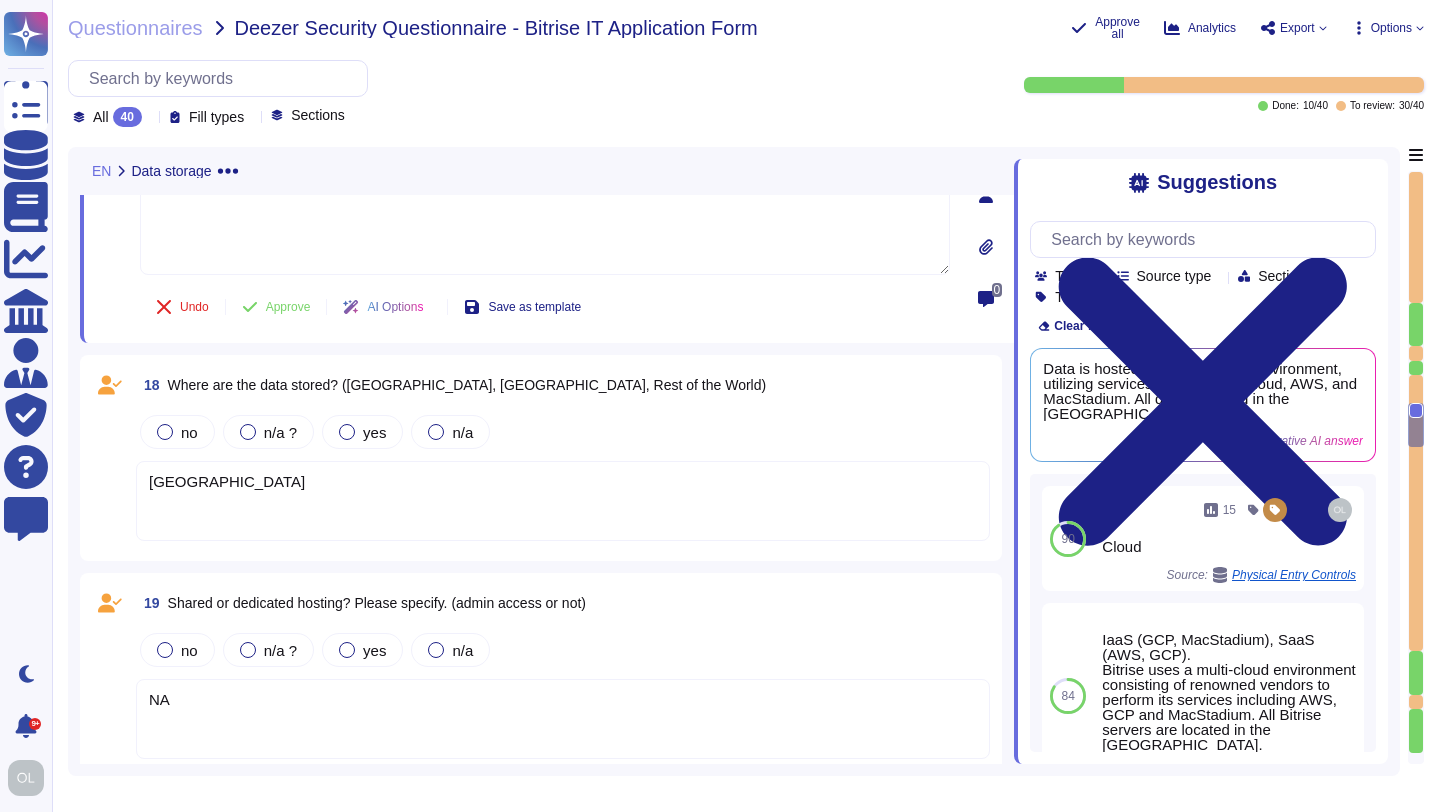 click on "[GEOGRAPHIC_DATA]" at bounding box center [563, 501] 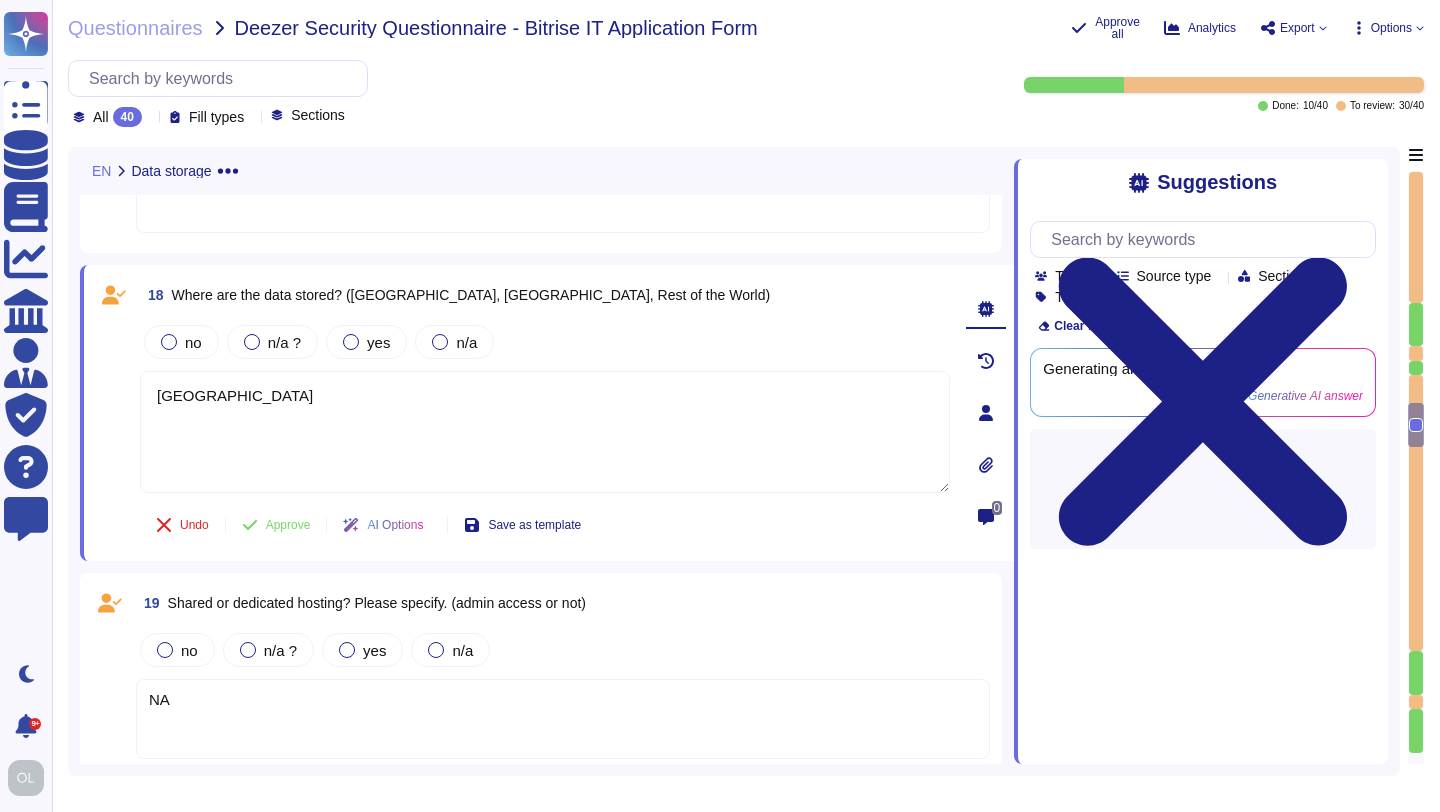 type on "[GEOGRAPHIC_DATA]" 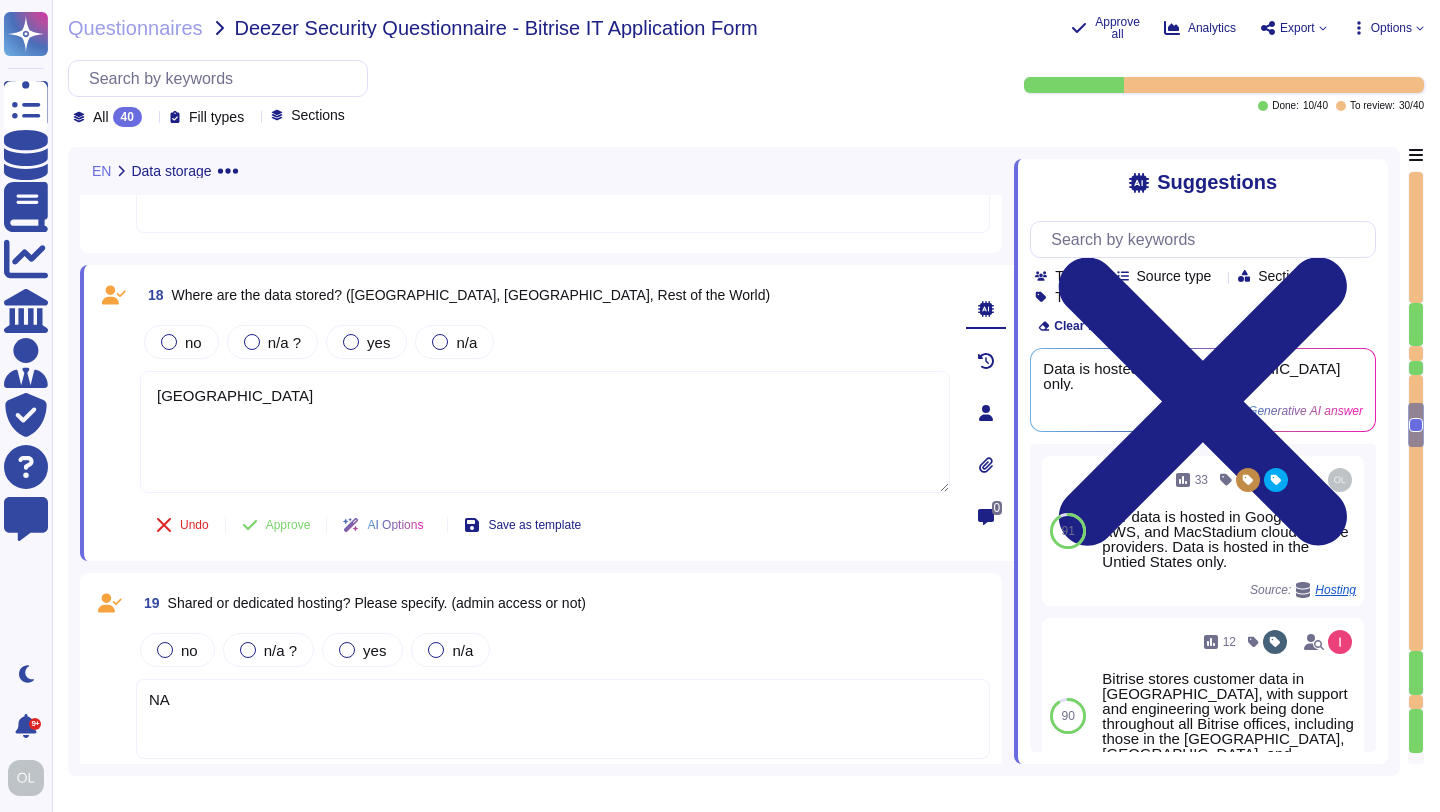 drag, startPoint x: 231, startPoint y: 406, endPoint x: 133, endPoint y: 399, distance: 98.24968 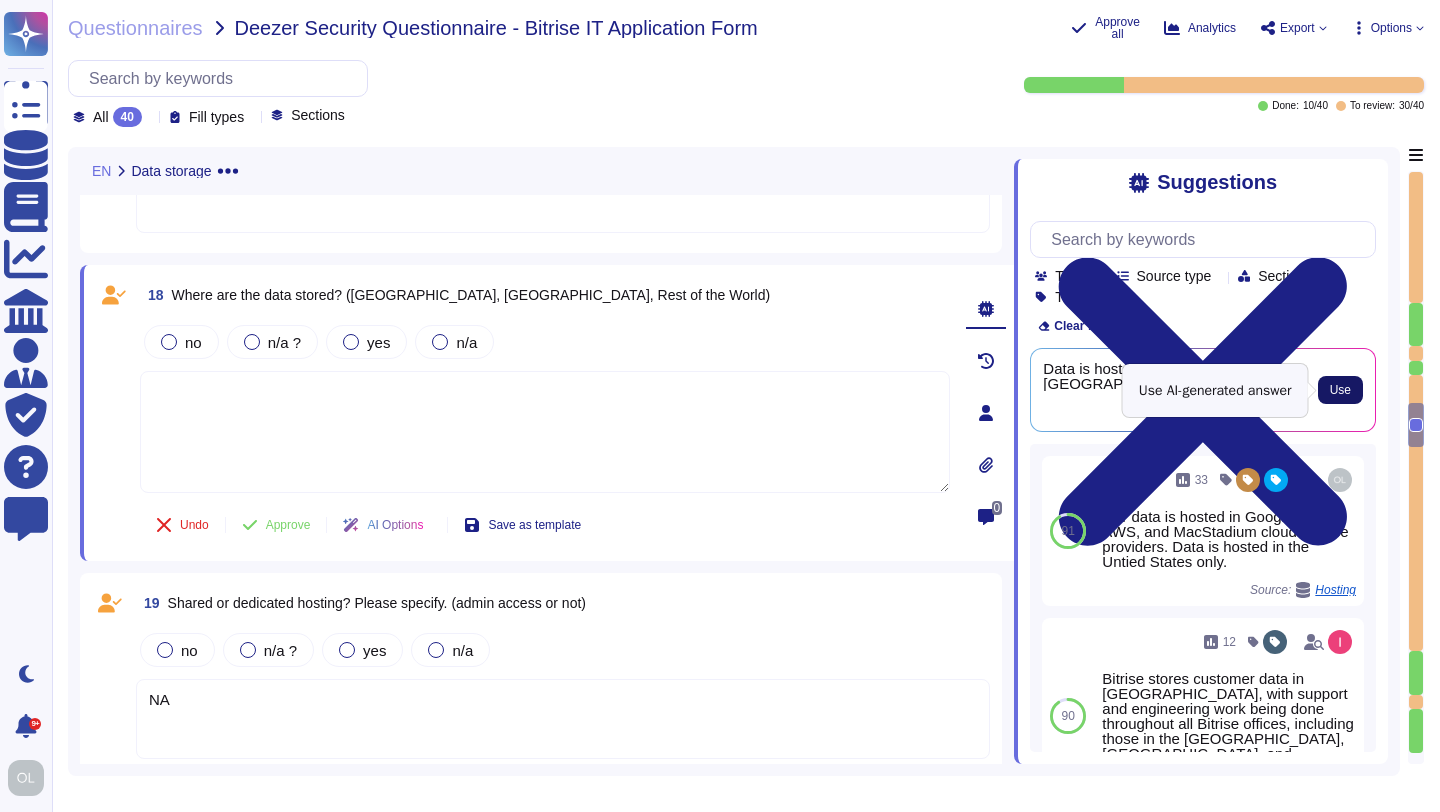 type 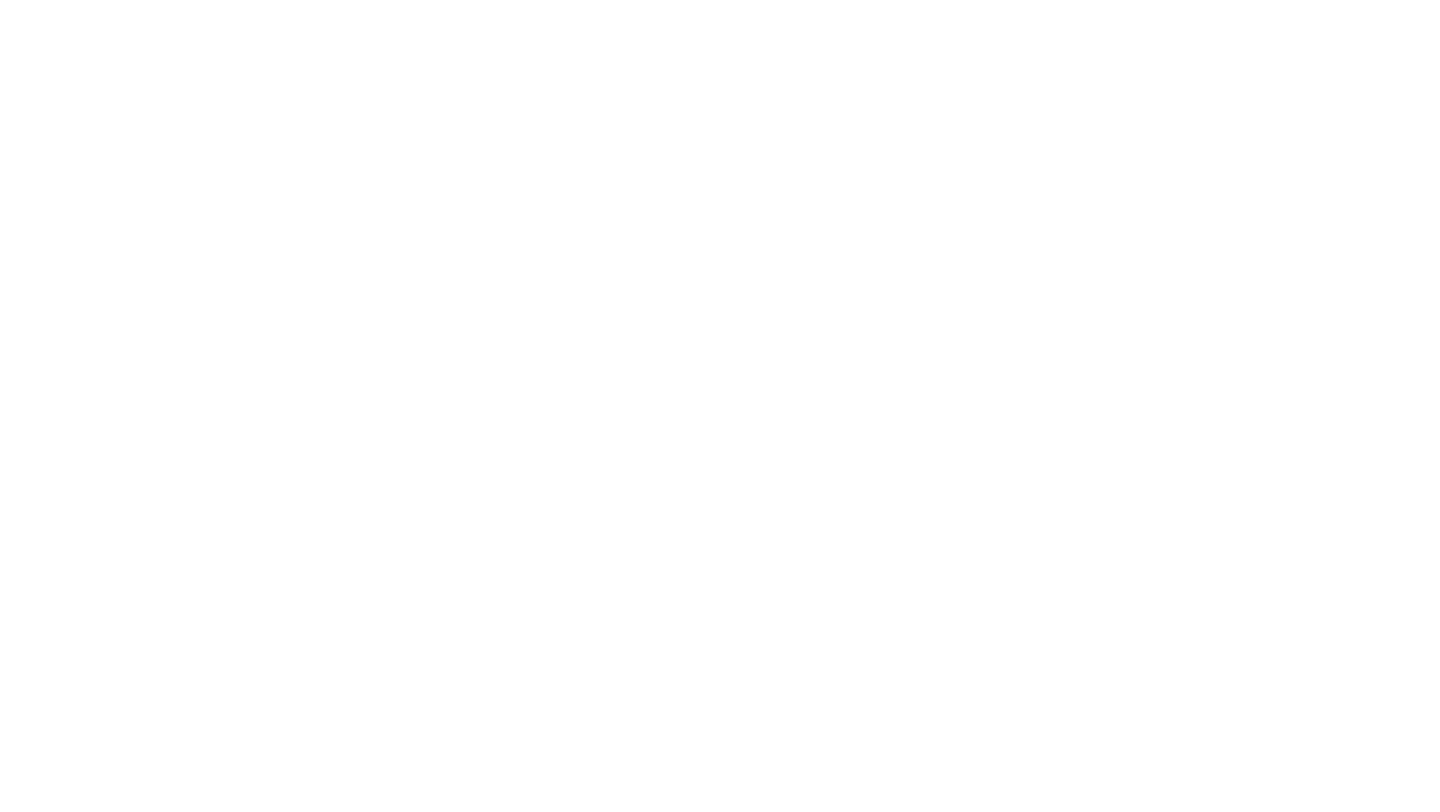 scroll, scrollTop: 0, scrollLeft: 0, axis: both 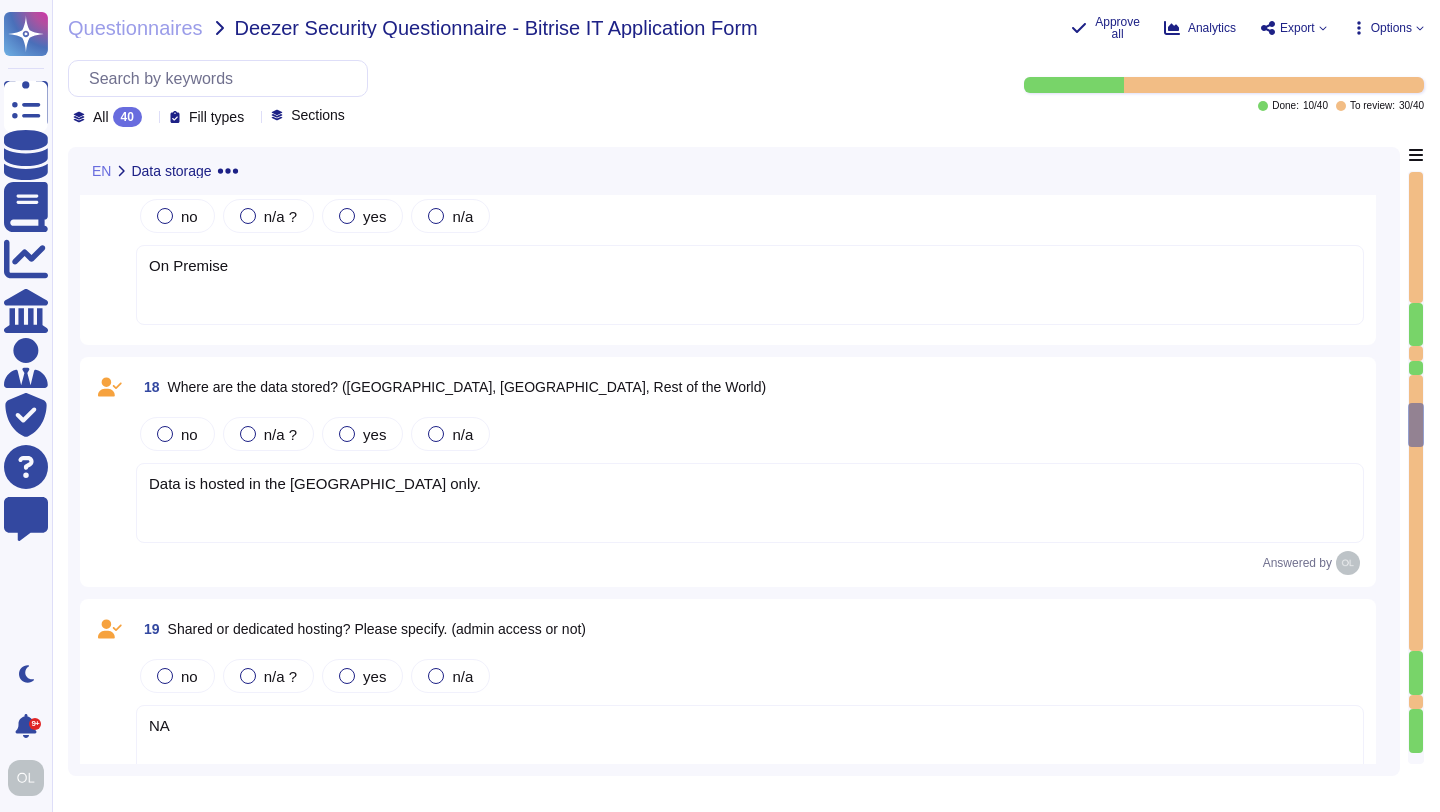 click on "Data is hosted in the [GEOGRAPHIC_DATA] only." at bounding box center (750, 503) 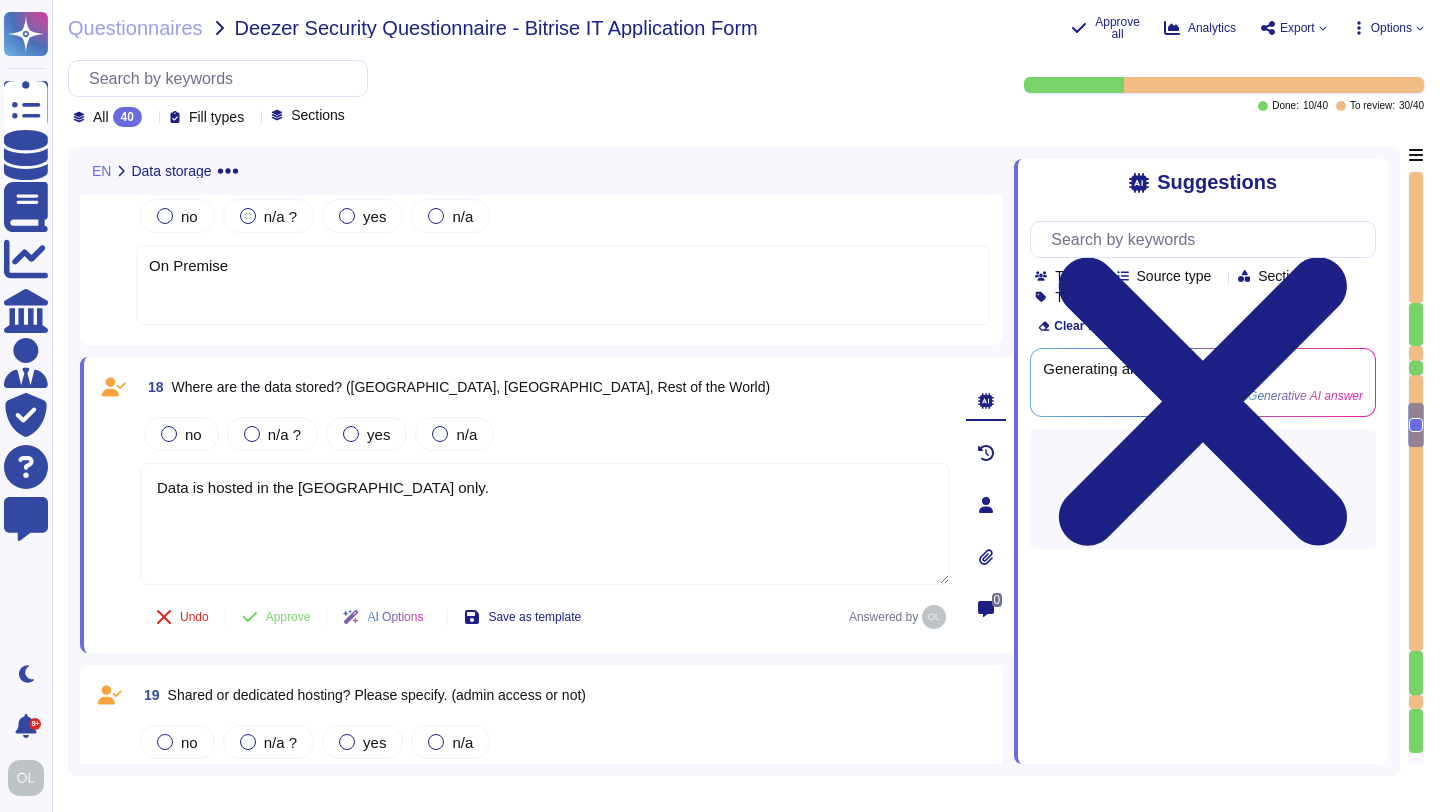 type on "Data is hosted in the [GEOGRAPHIC_DATA] only." 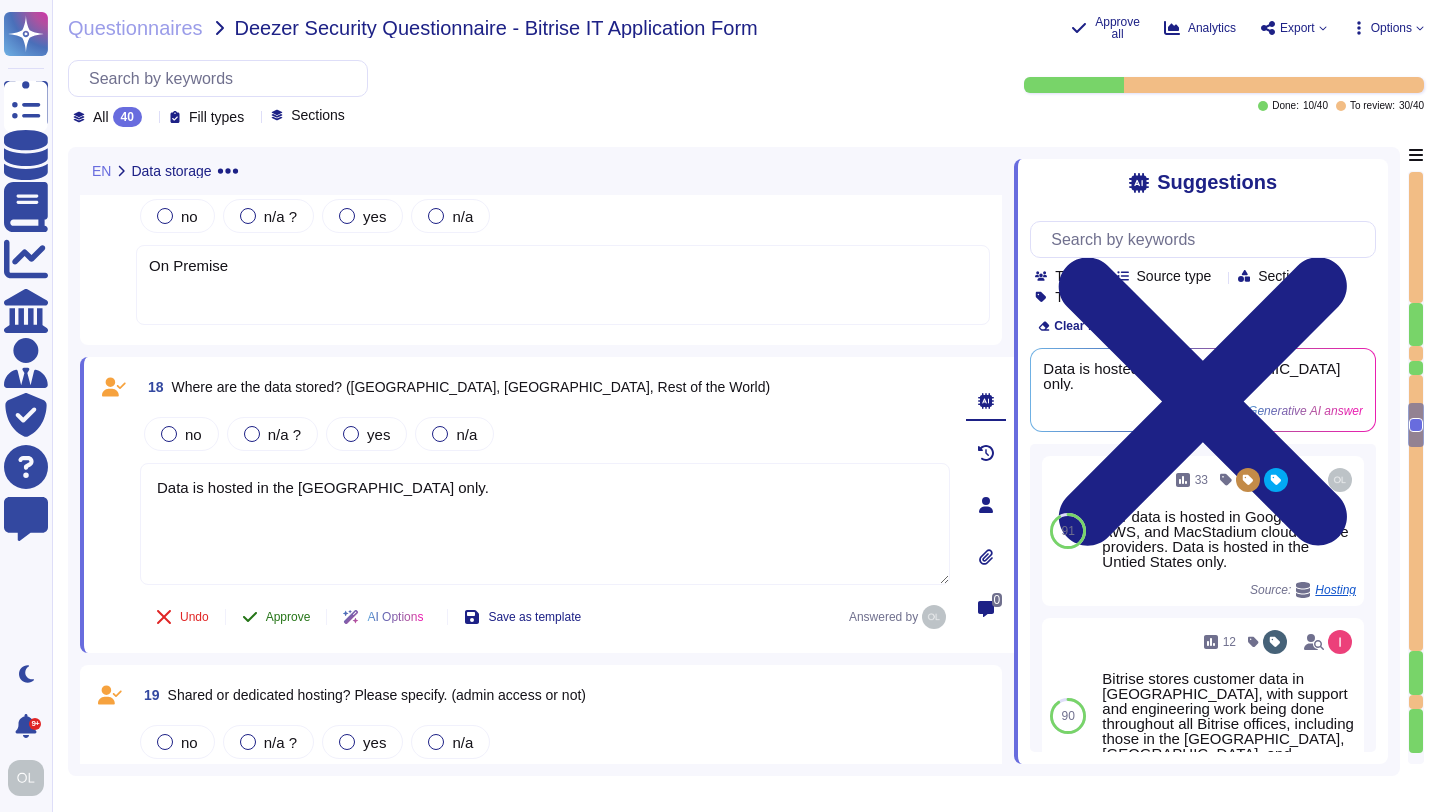 click on "Approve" at bounding box center (288, 617) 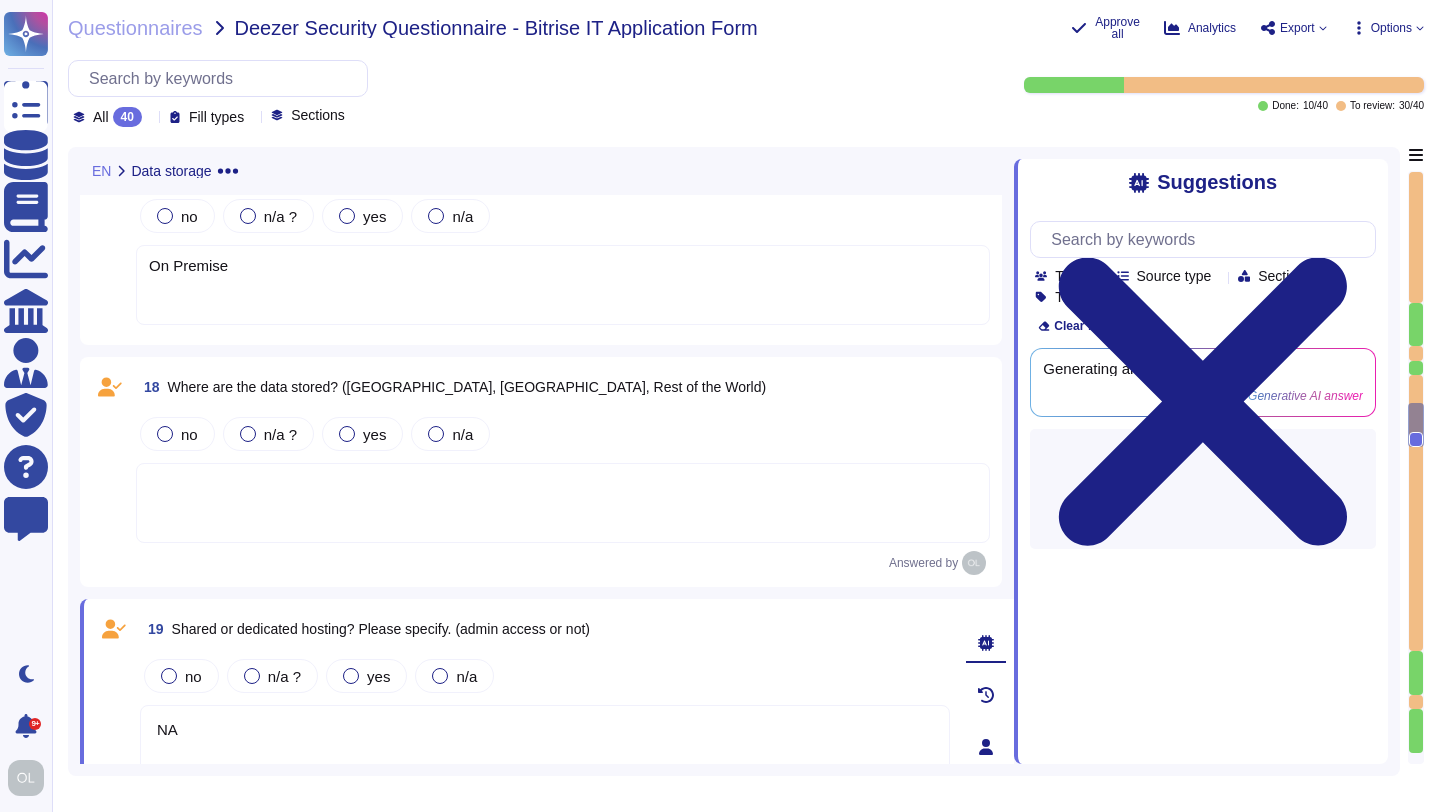 type on "NA" 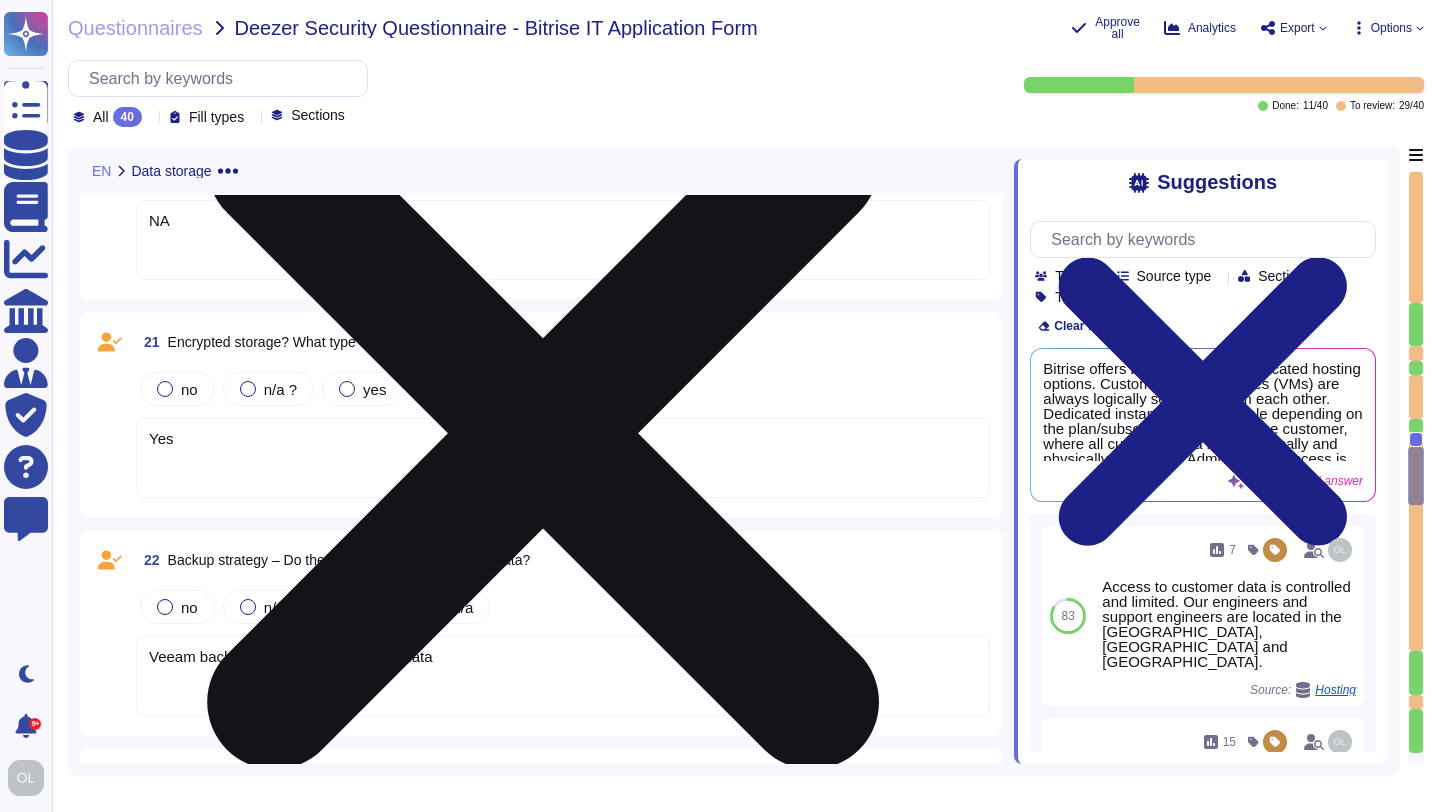 scroll, scrollTop: 4308, scrollLeft: 0, axis: vertical 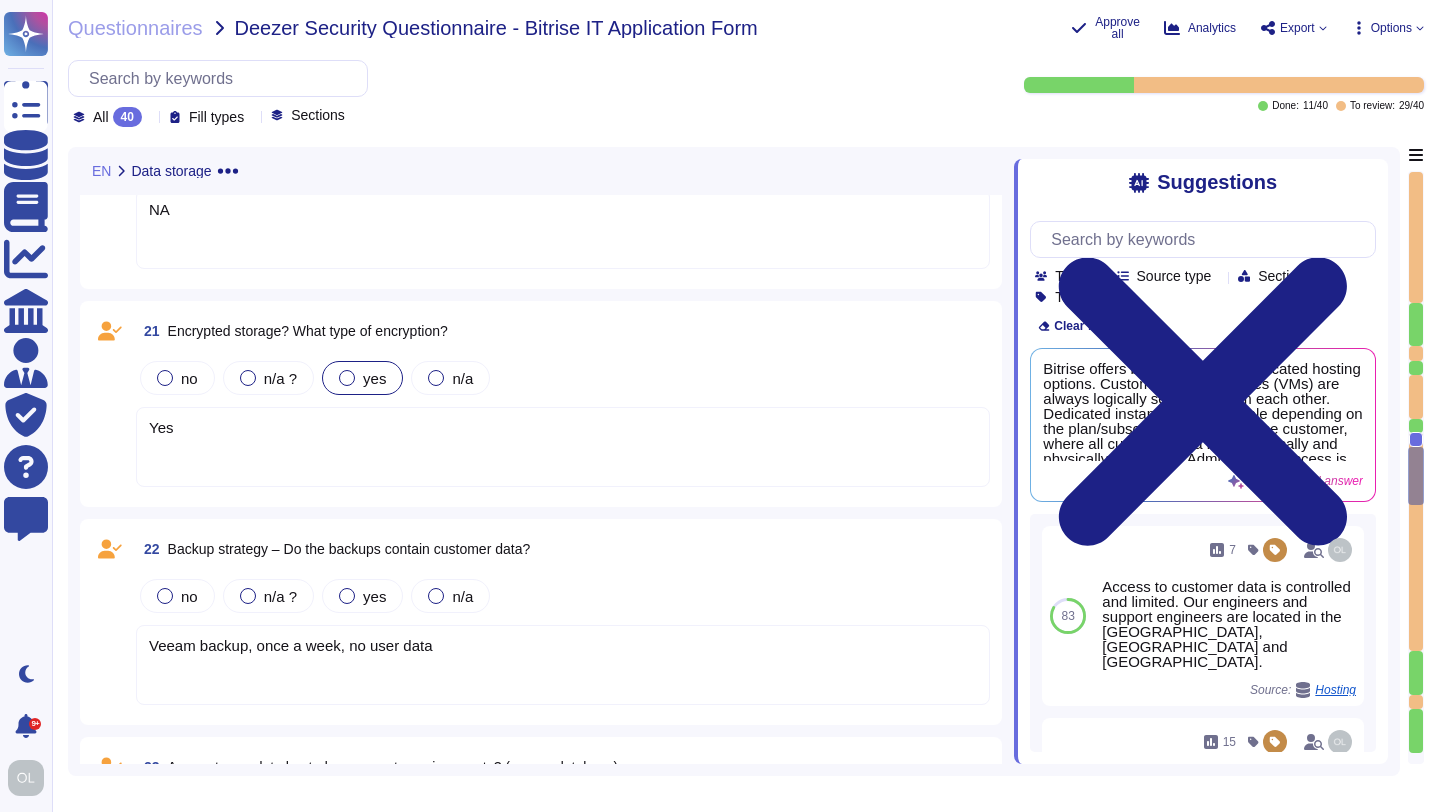 click at bounding box center (347, 378) 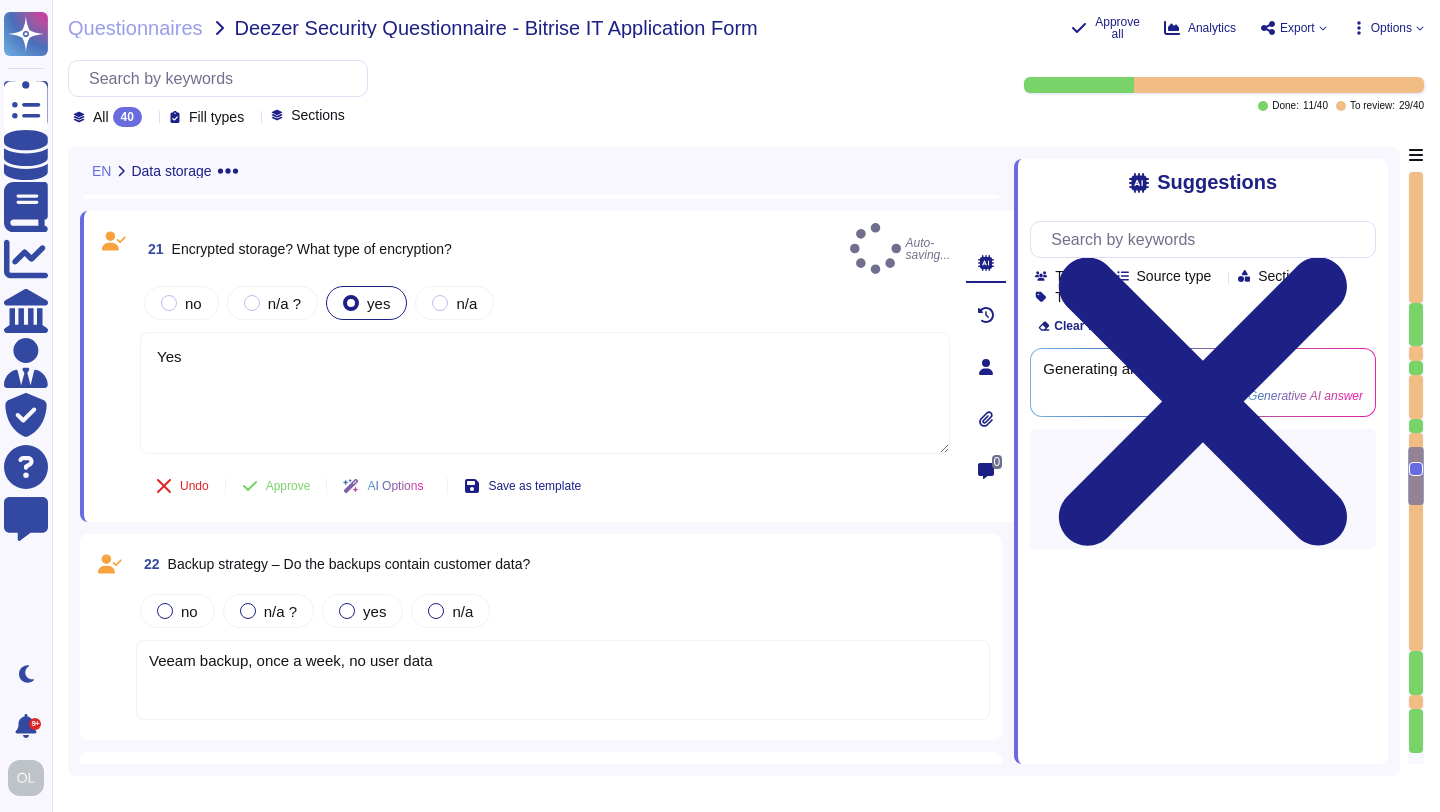 type on "Yes" 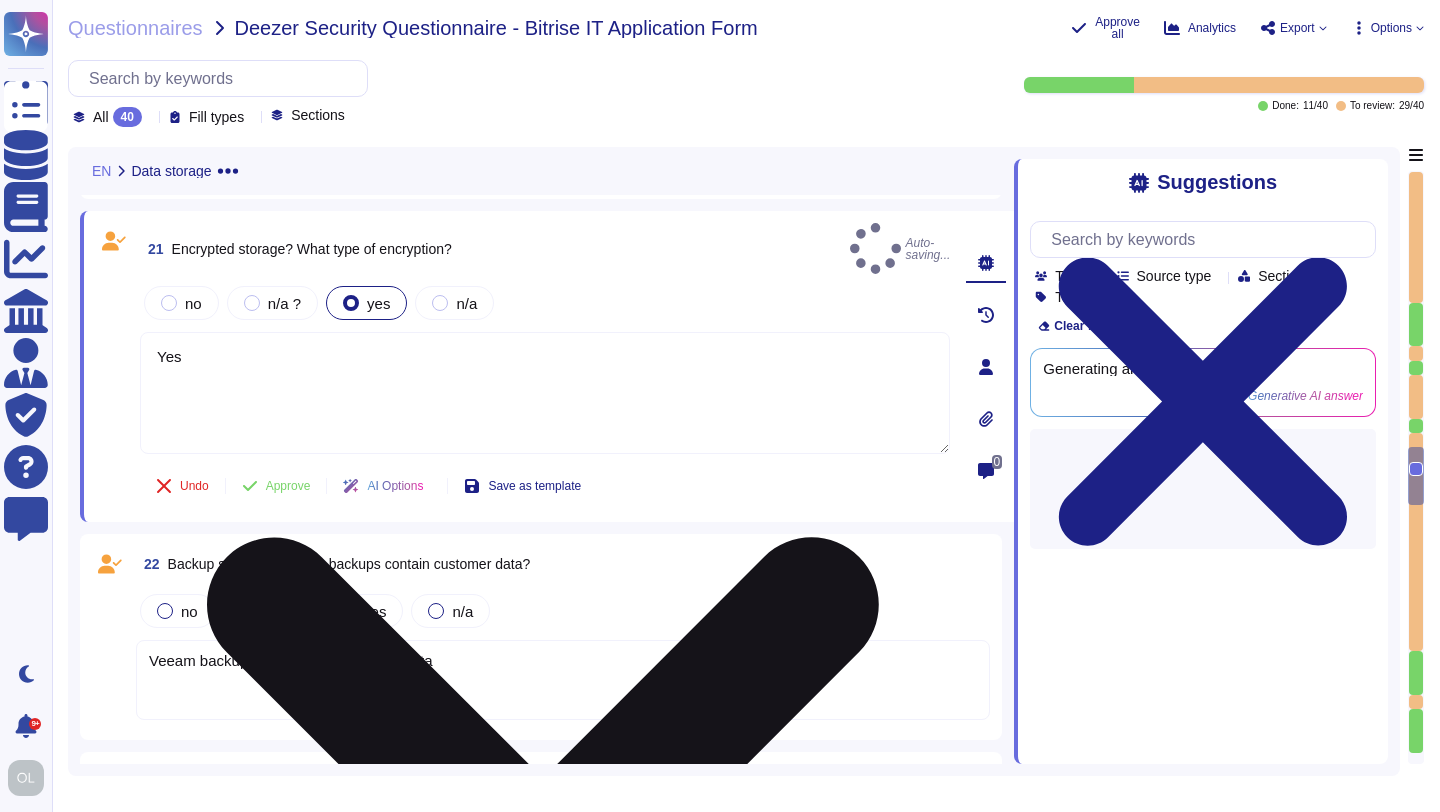 click on "Yes" at bounding box center [545, 393] 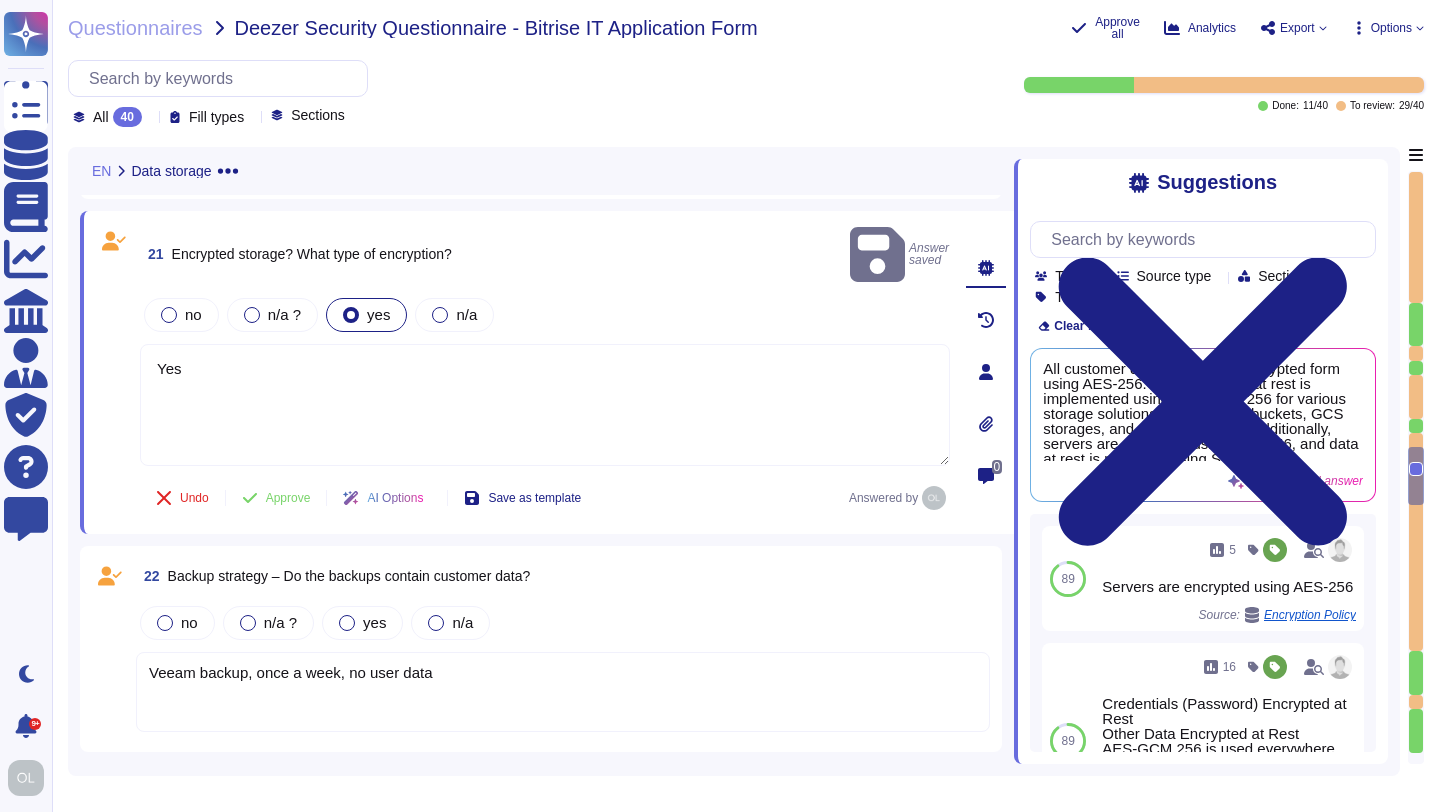 drag, startPoint x: 222, startPoint y: 342, endPoint x: 129, endPoint y: 341, distance: 93.00538 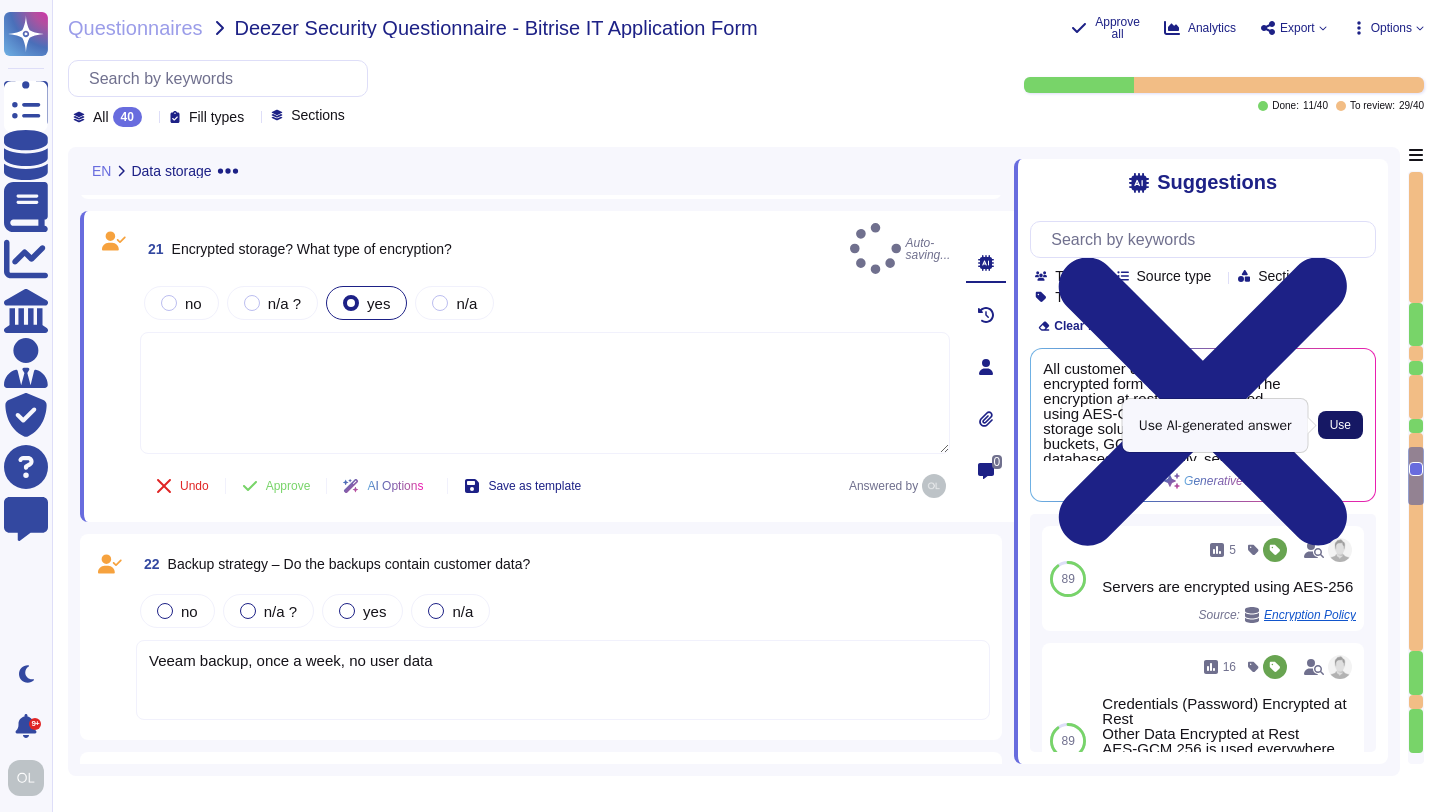 click on "Use" at bounding box center [1340, 425] 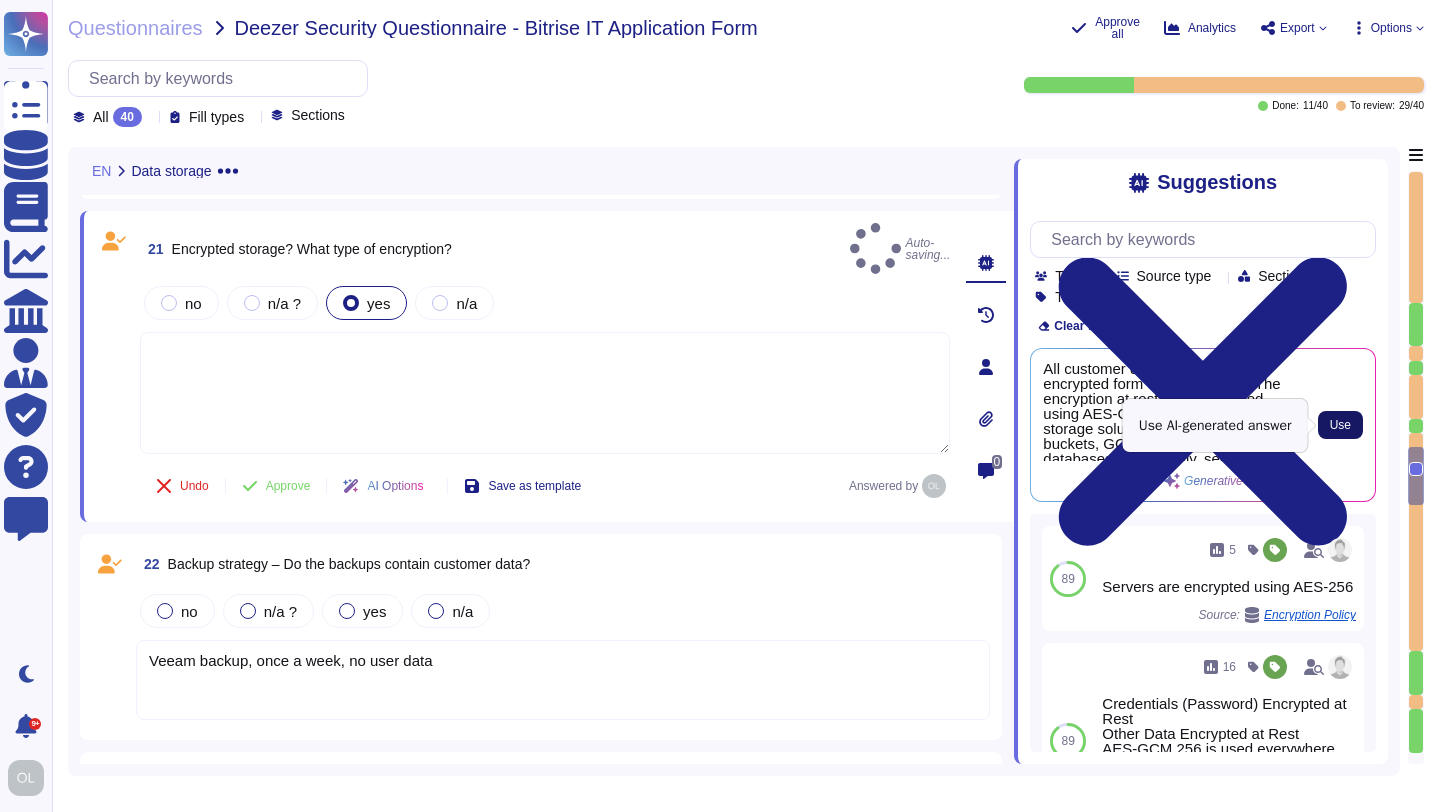 type on "All customer data is stored in encrypted form using AES-256. The encryption at rest is implemented using AES-GCM 256 for various storage solutions, including S3 buckets, GCS storages, and GCP databases. Additionally, servers are encrypted using AES-256, and data at rest is managed using Secure Key Management Services from vetted providers." 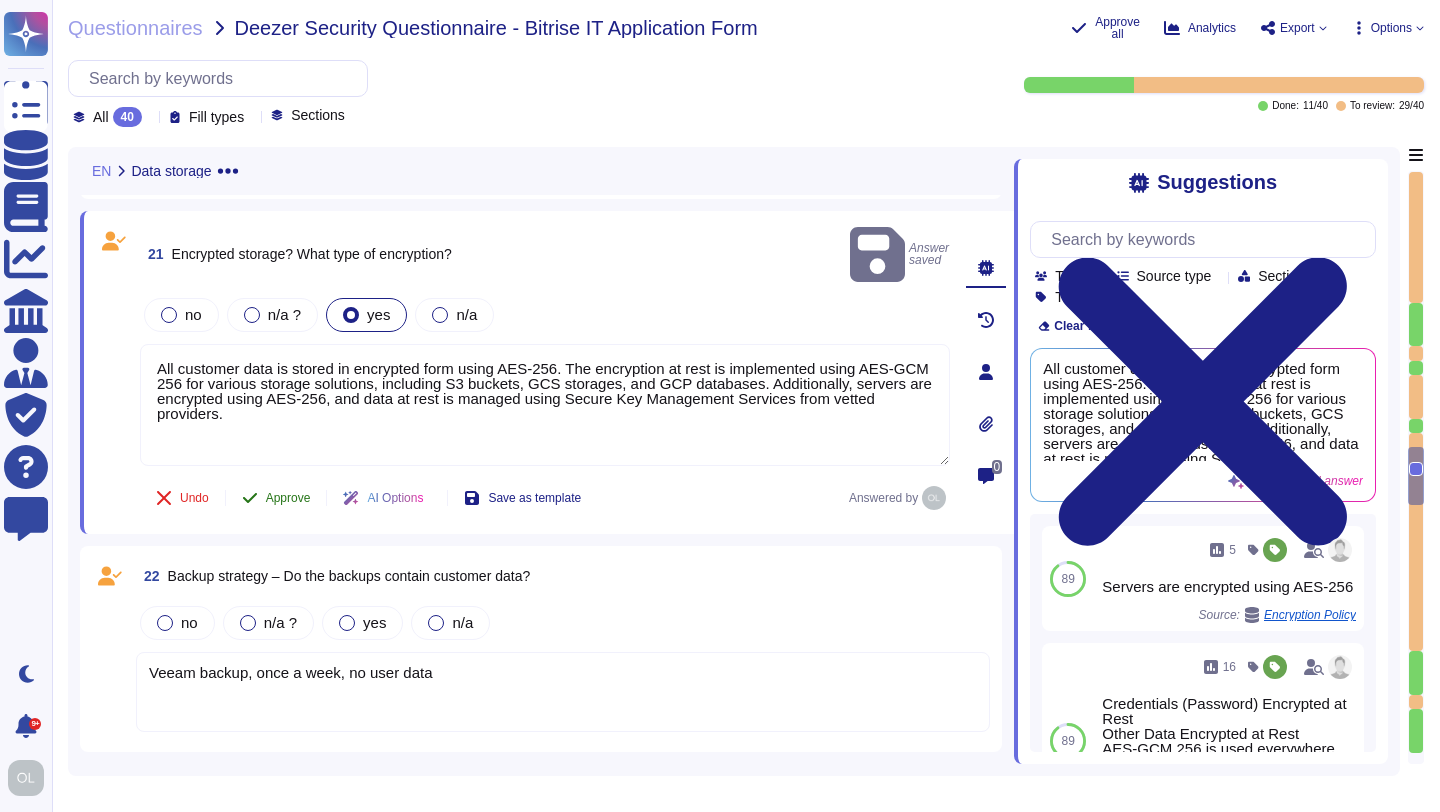 click on "Approve" at bounding box center [288, 498] 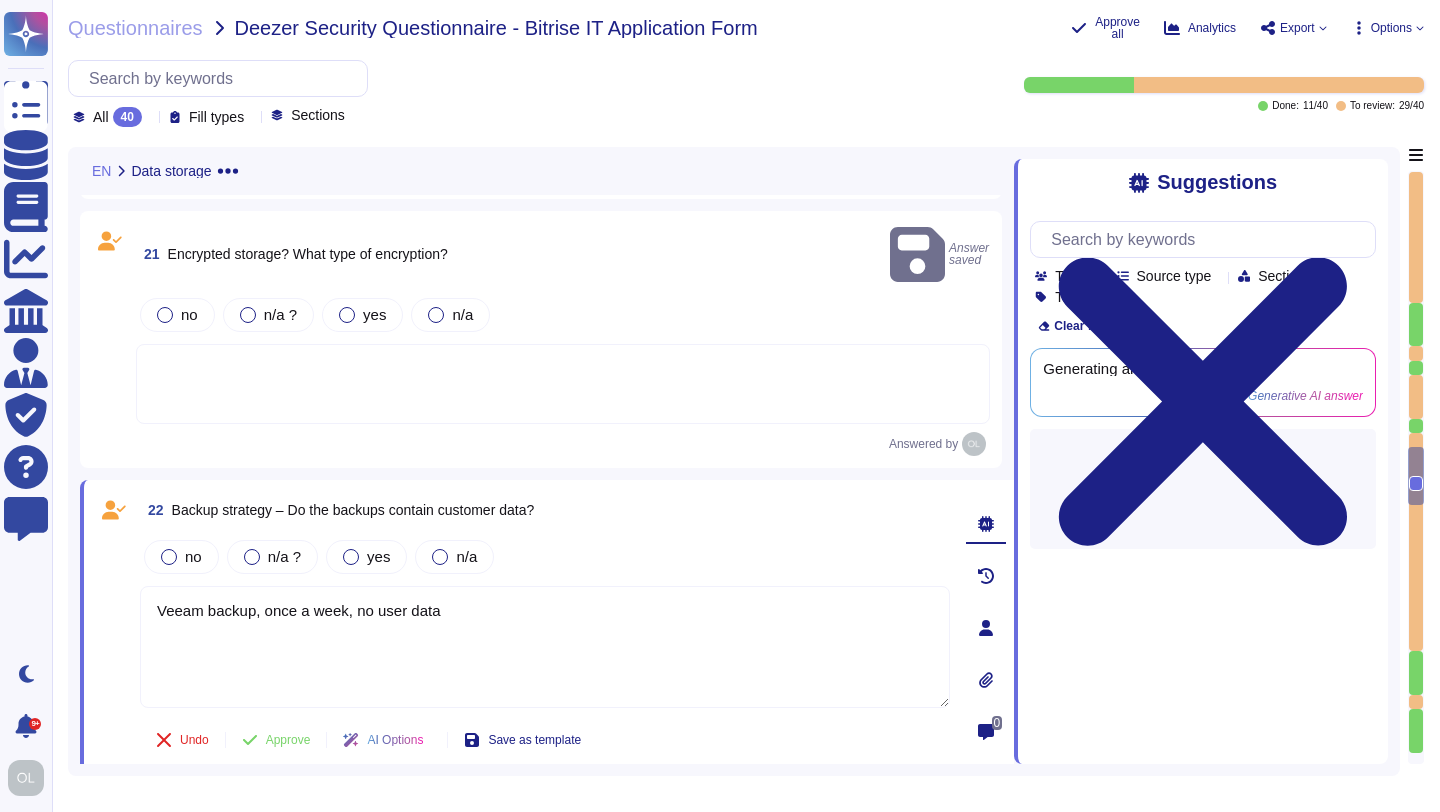 type on "Veeam backup, once a week, no user data" 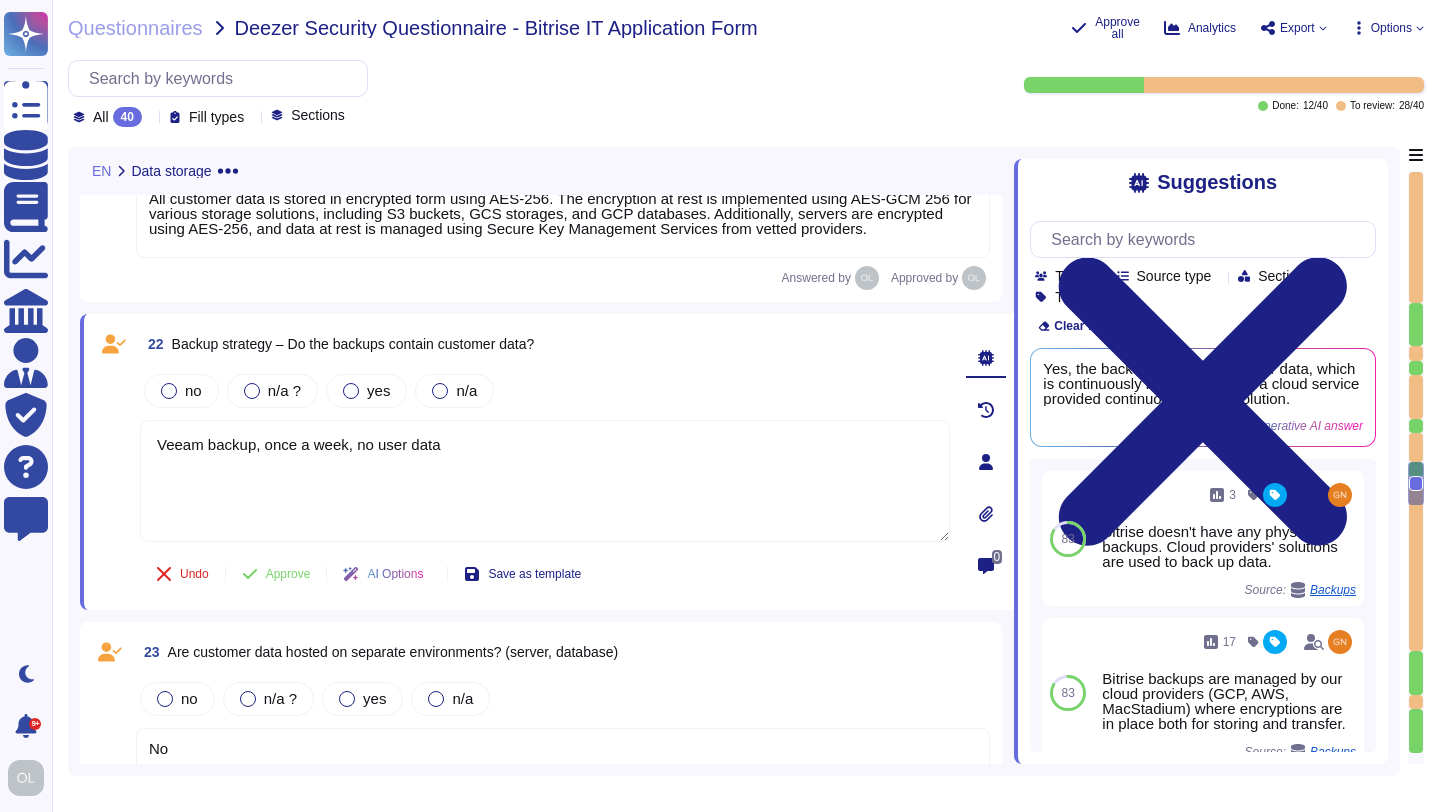 scroll, scrollTop: 4518, scrollLeft: 0, axis: vertical 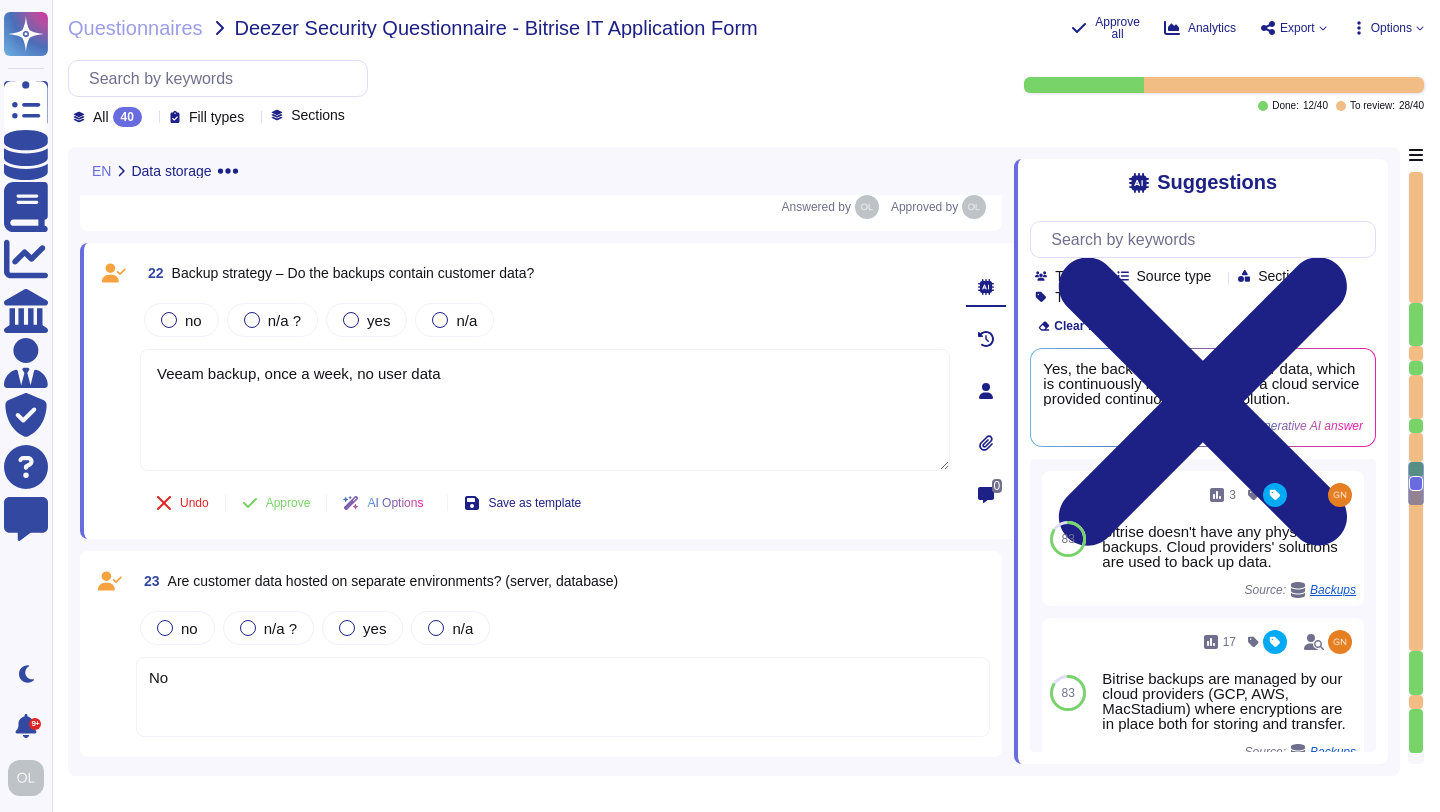 drag, startPoint x: 478, startPoint y: 374, endPoint x: 138, endPoint y: 362, distance: 340.2117 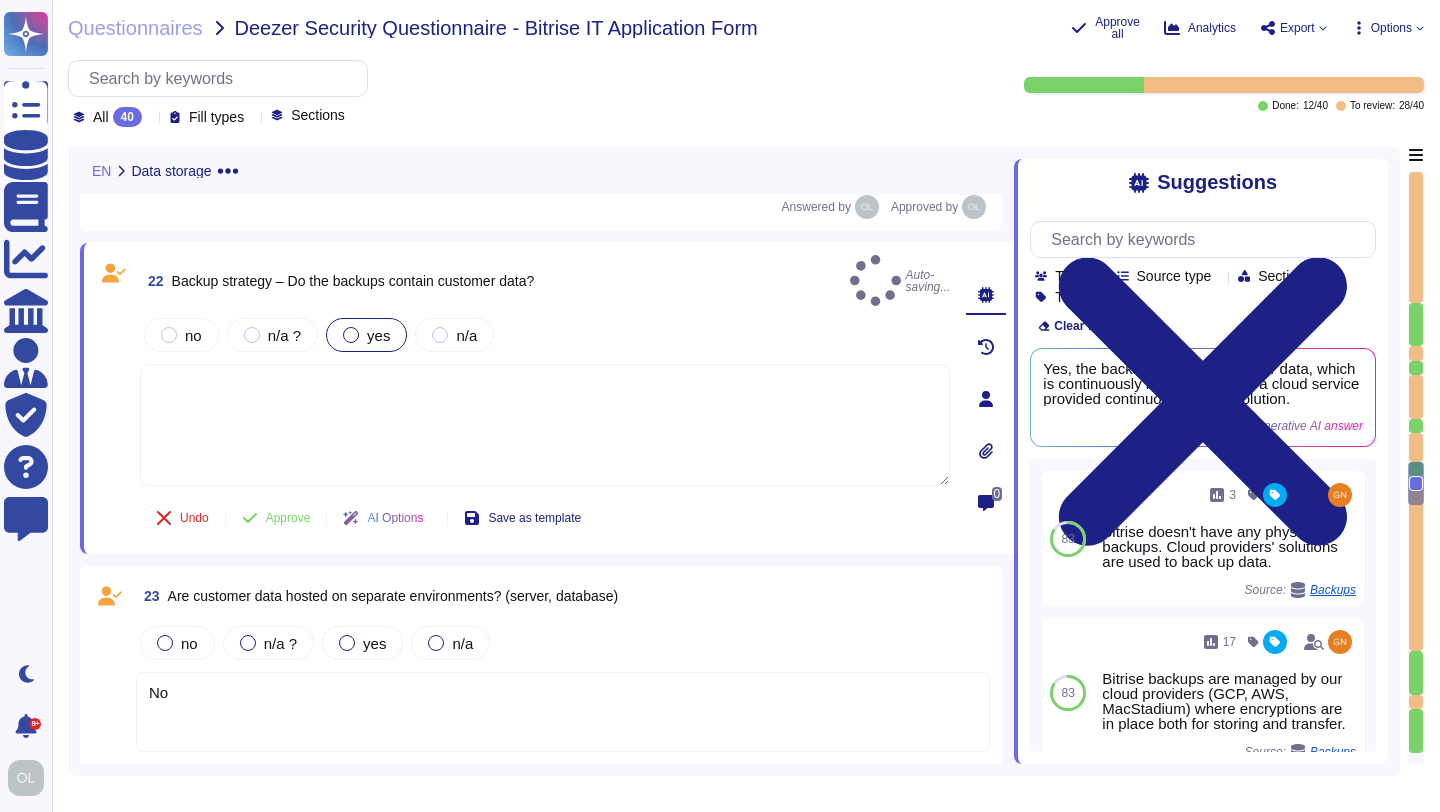 click on "yes" at bounding box center (366, 335) 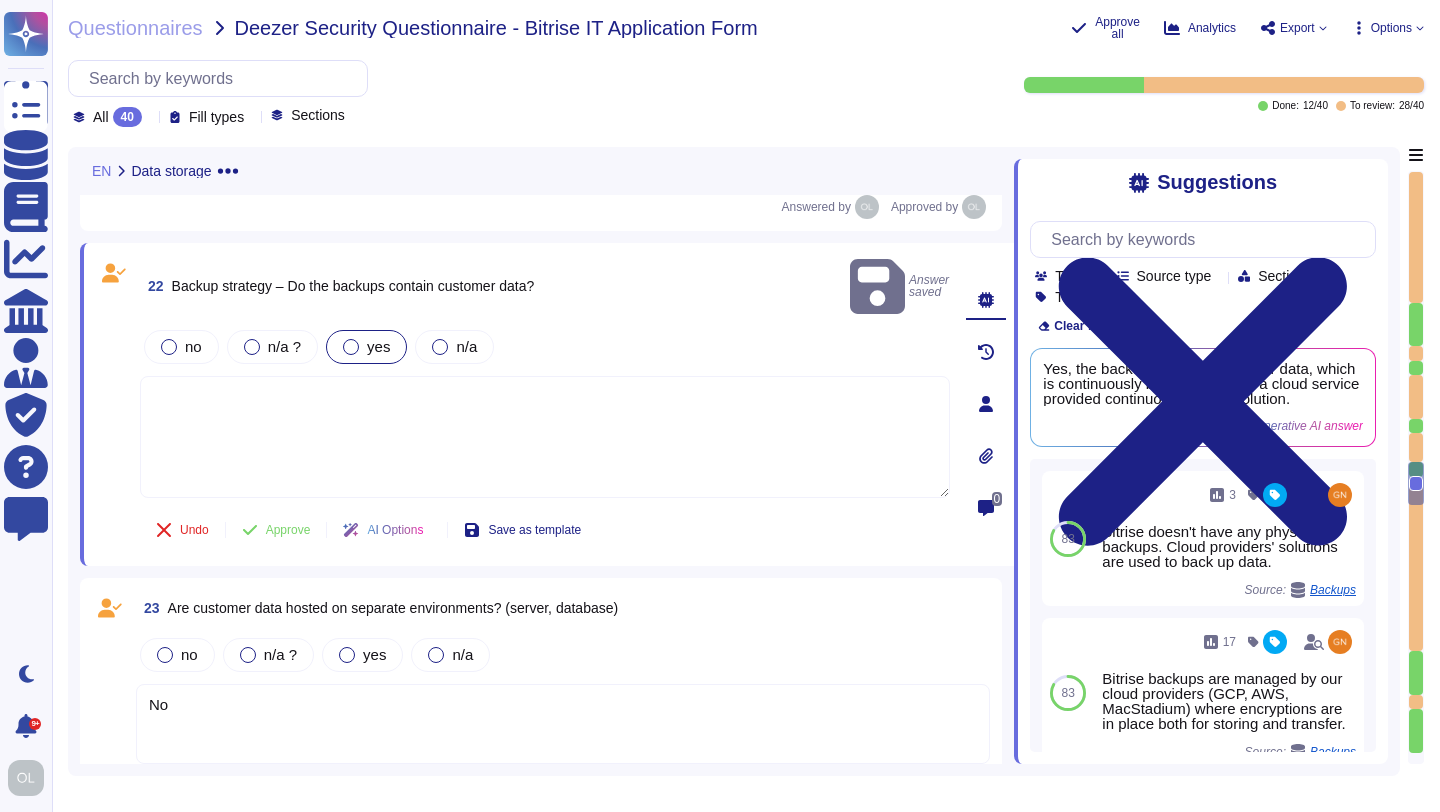click at bounding box center [351, 347] 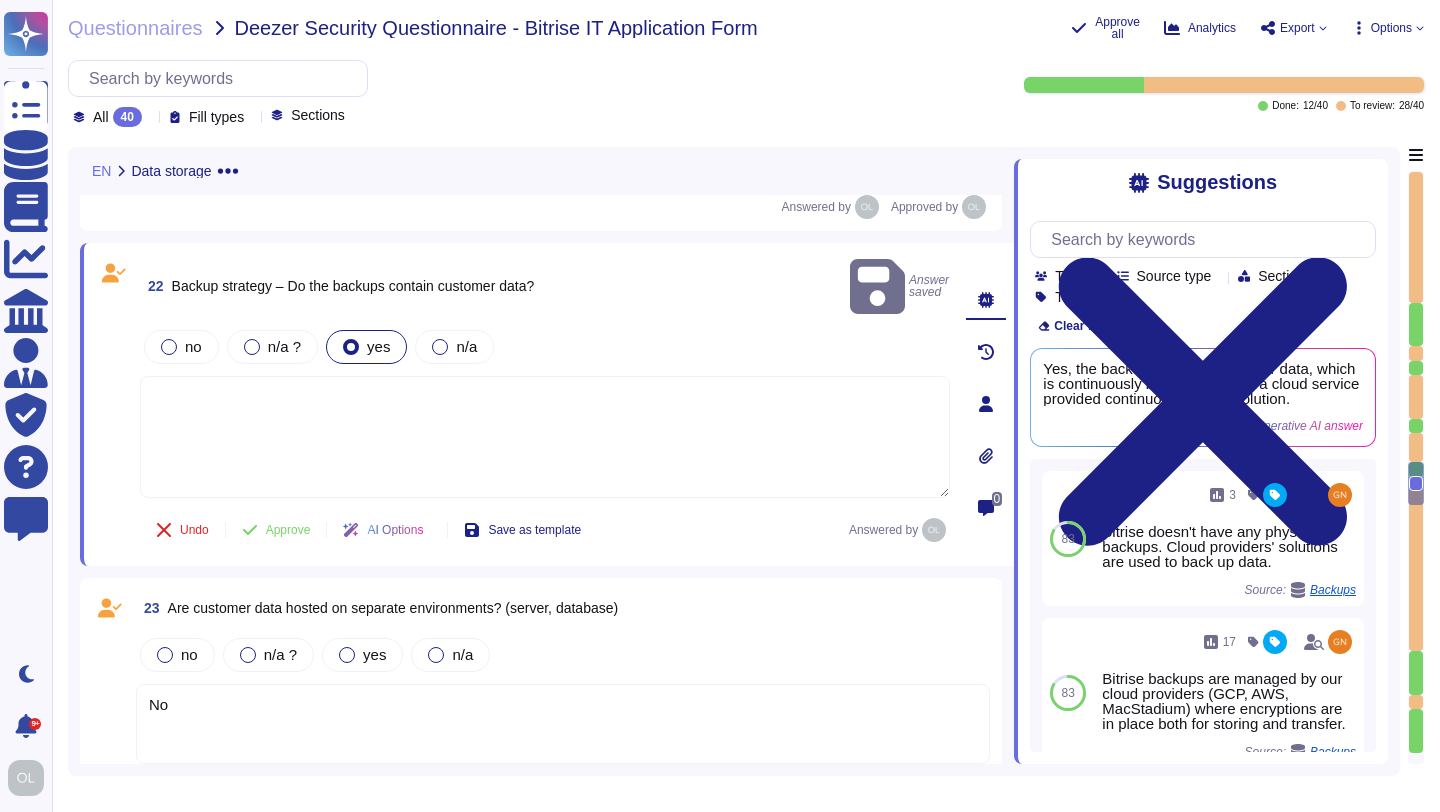 click at bounding box center (545, 437) 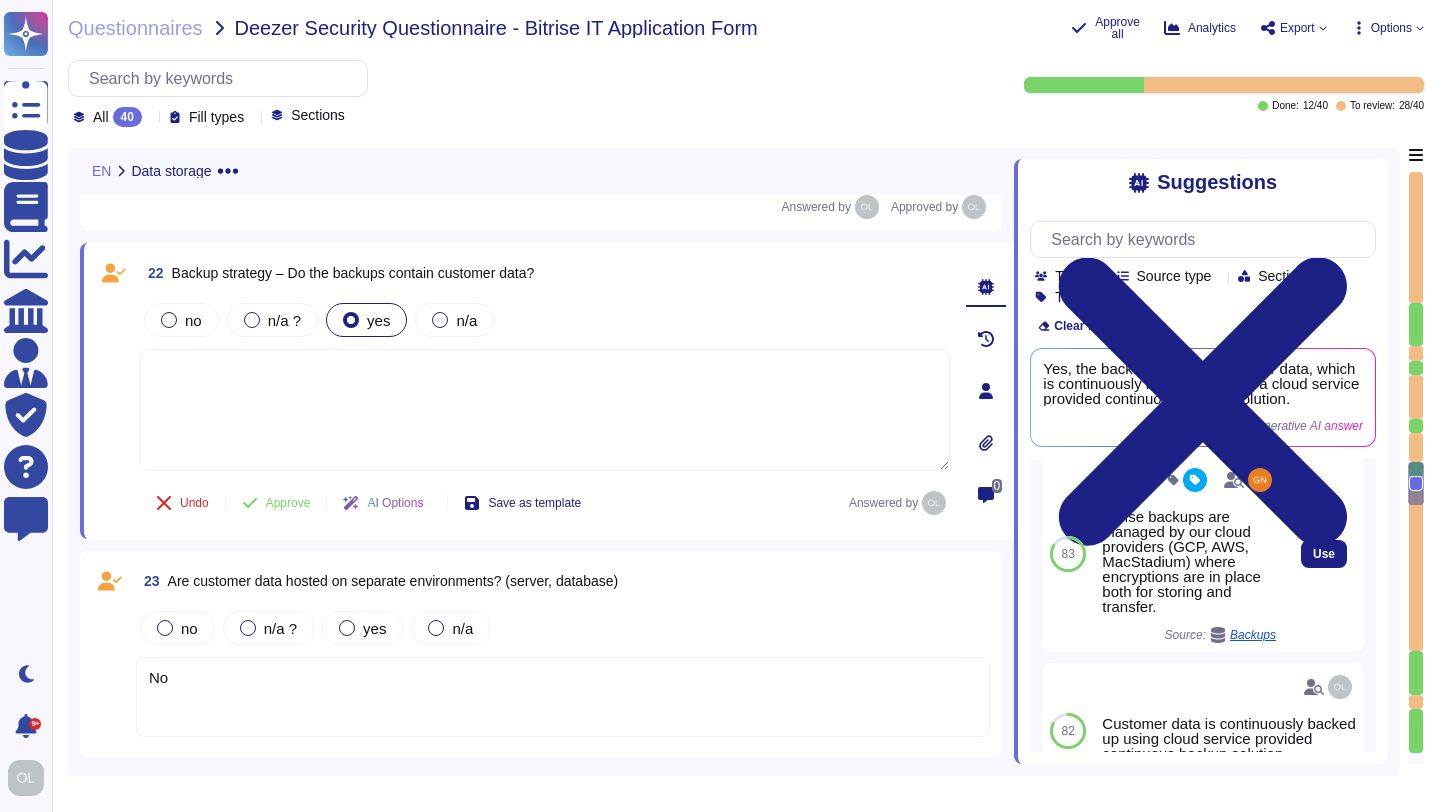 scroll, scrollTop: 165, scrollLeft: 0, axis: vertical 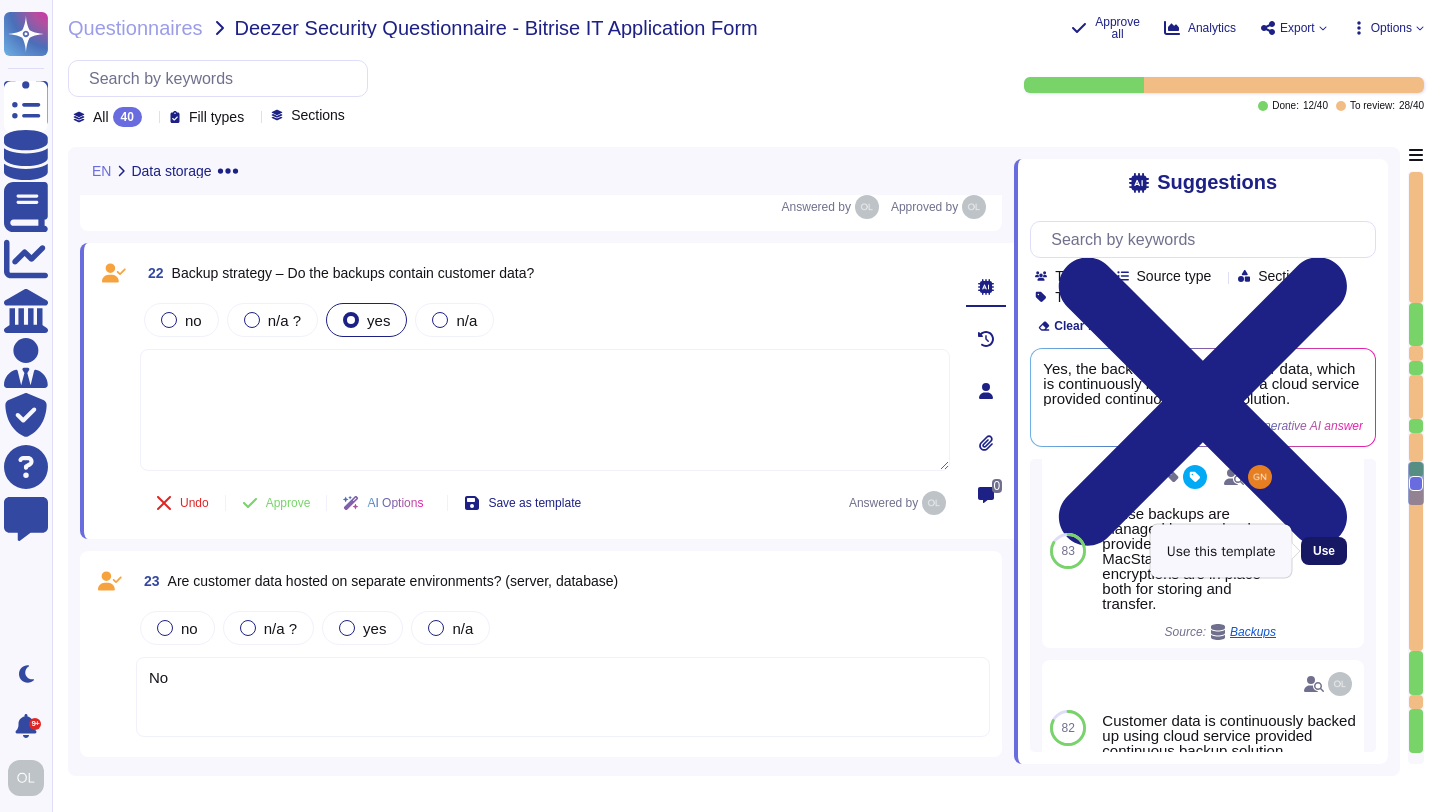 click on "Use" at bounding box center [1324, 551] 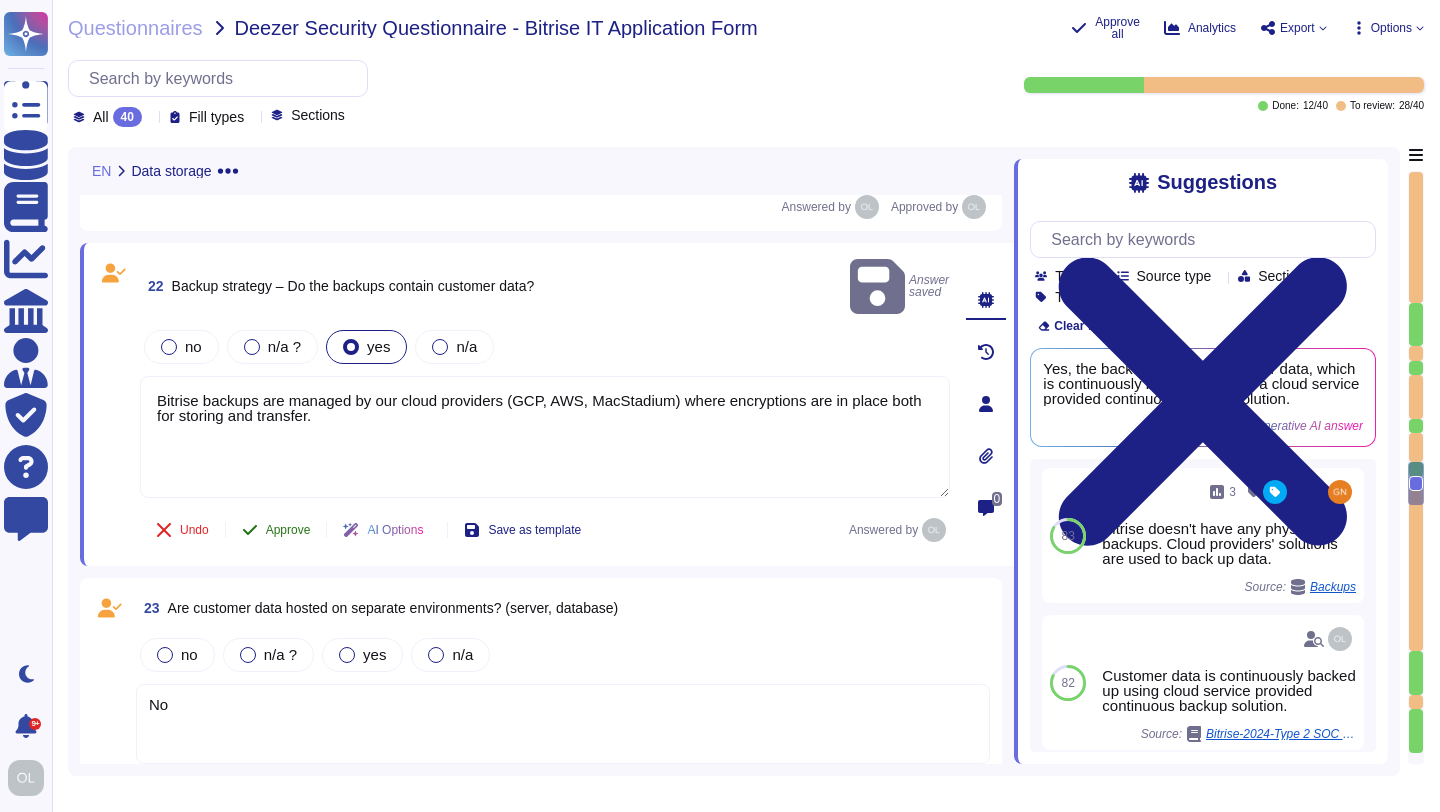click on "Approve" at bounding box center [288, 530] 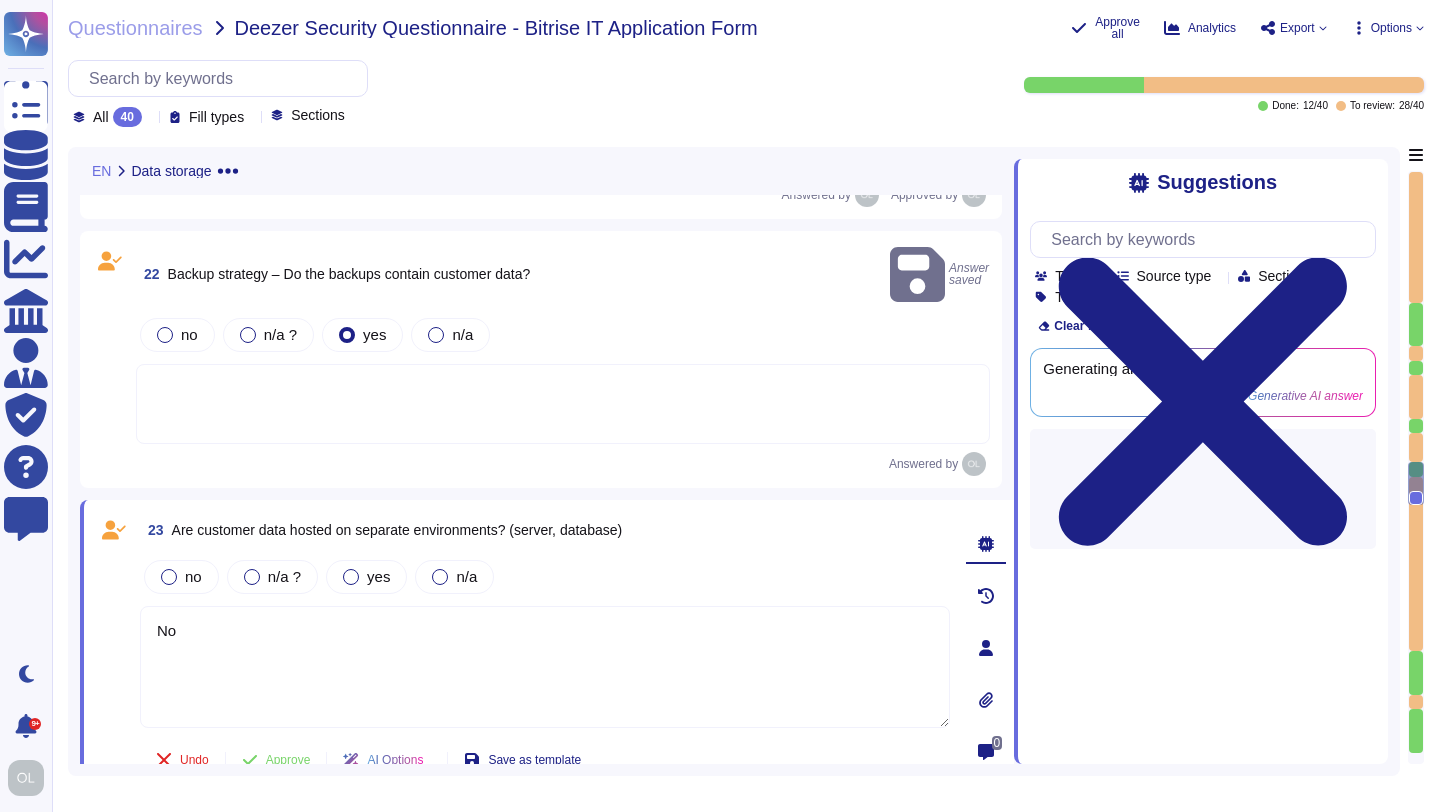 type on "No" 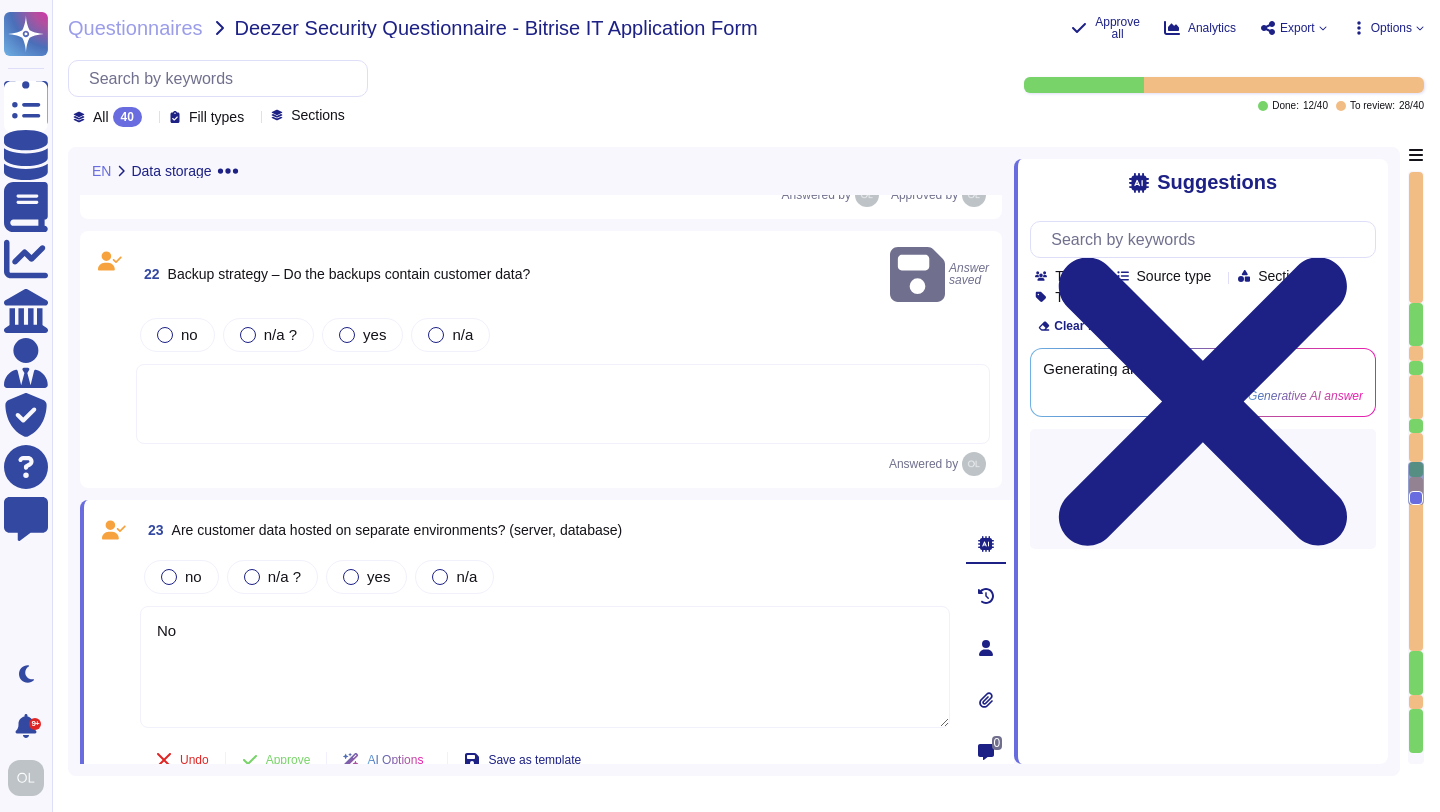 scroll, scrollTop: 0, scrollLeft: 0, axis: both 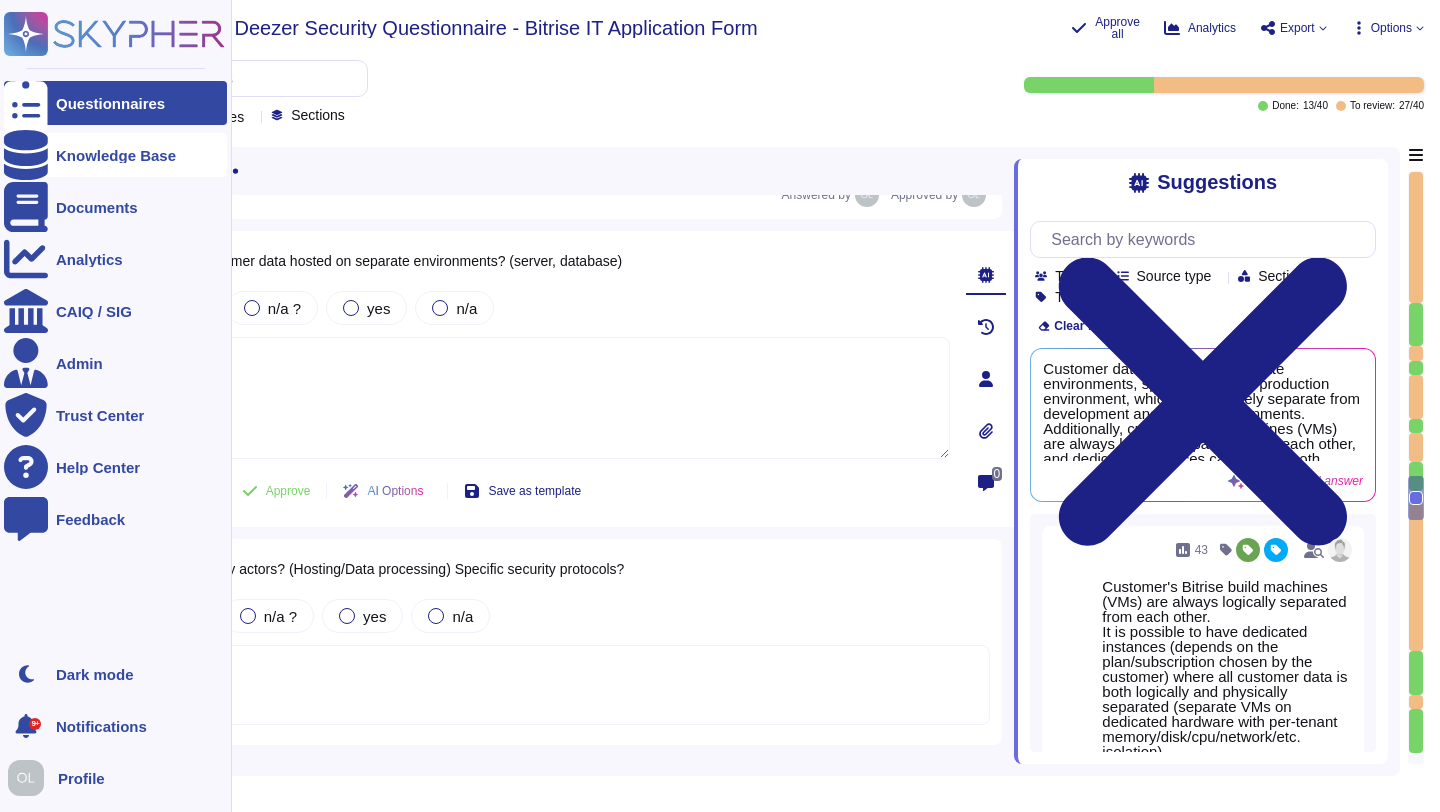 click on "Knowledge Base" at bounding box center [115, 155] 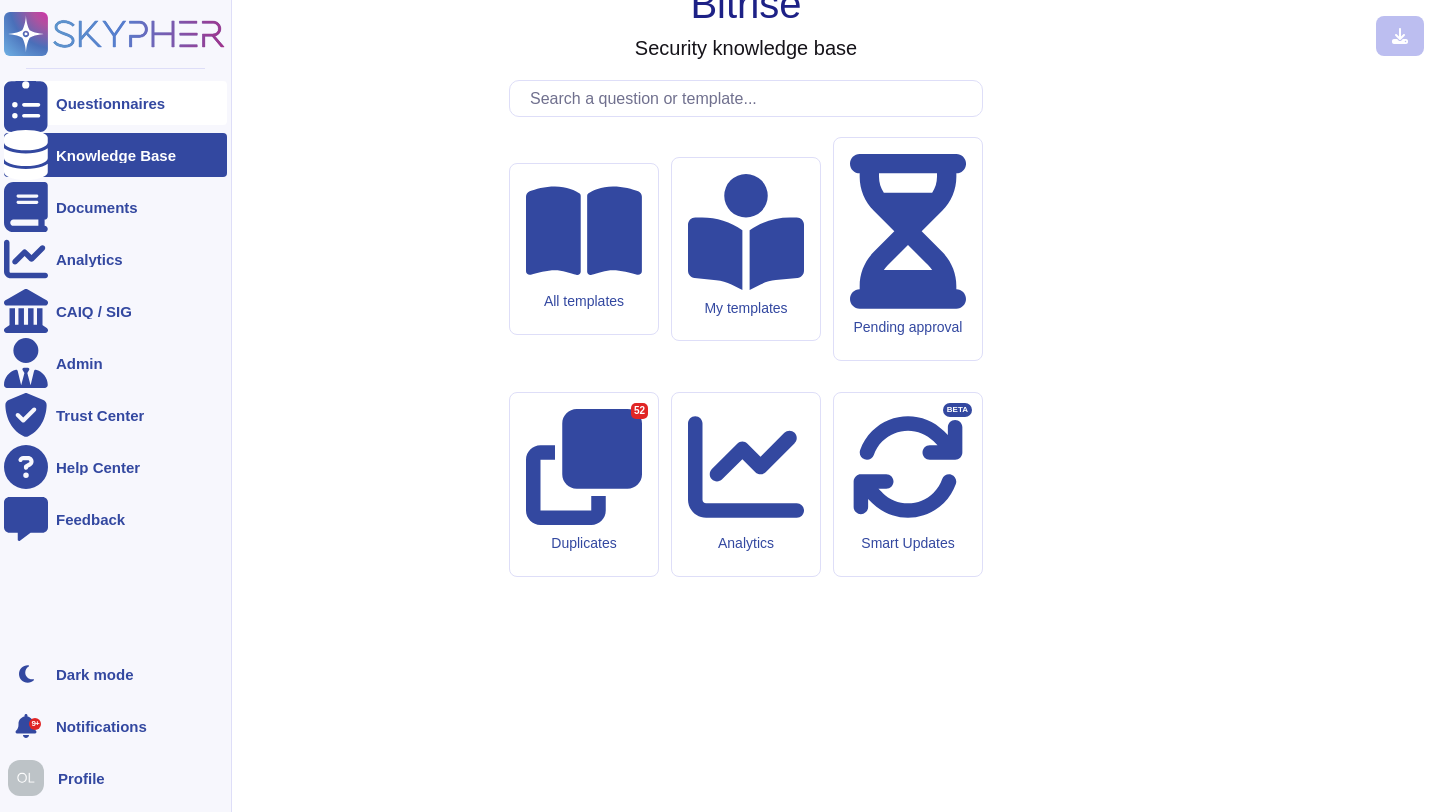 click on "Questionnaires" at bounding box center [110, 103] 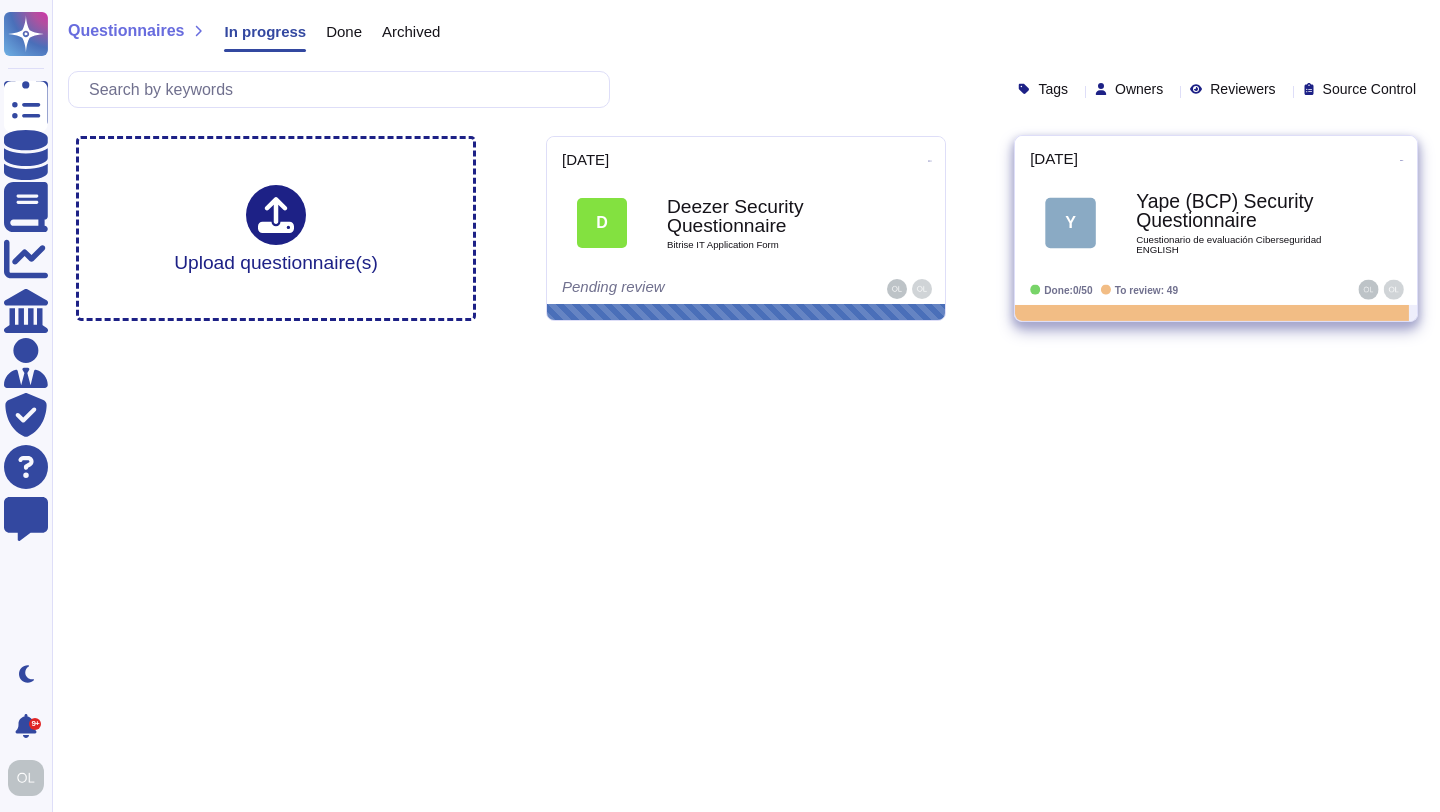 click on "Cuestionario de evaluación Ciberseguridad ENGLISH" at bounding box center [1237, 244] 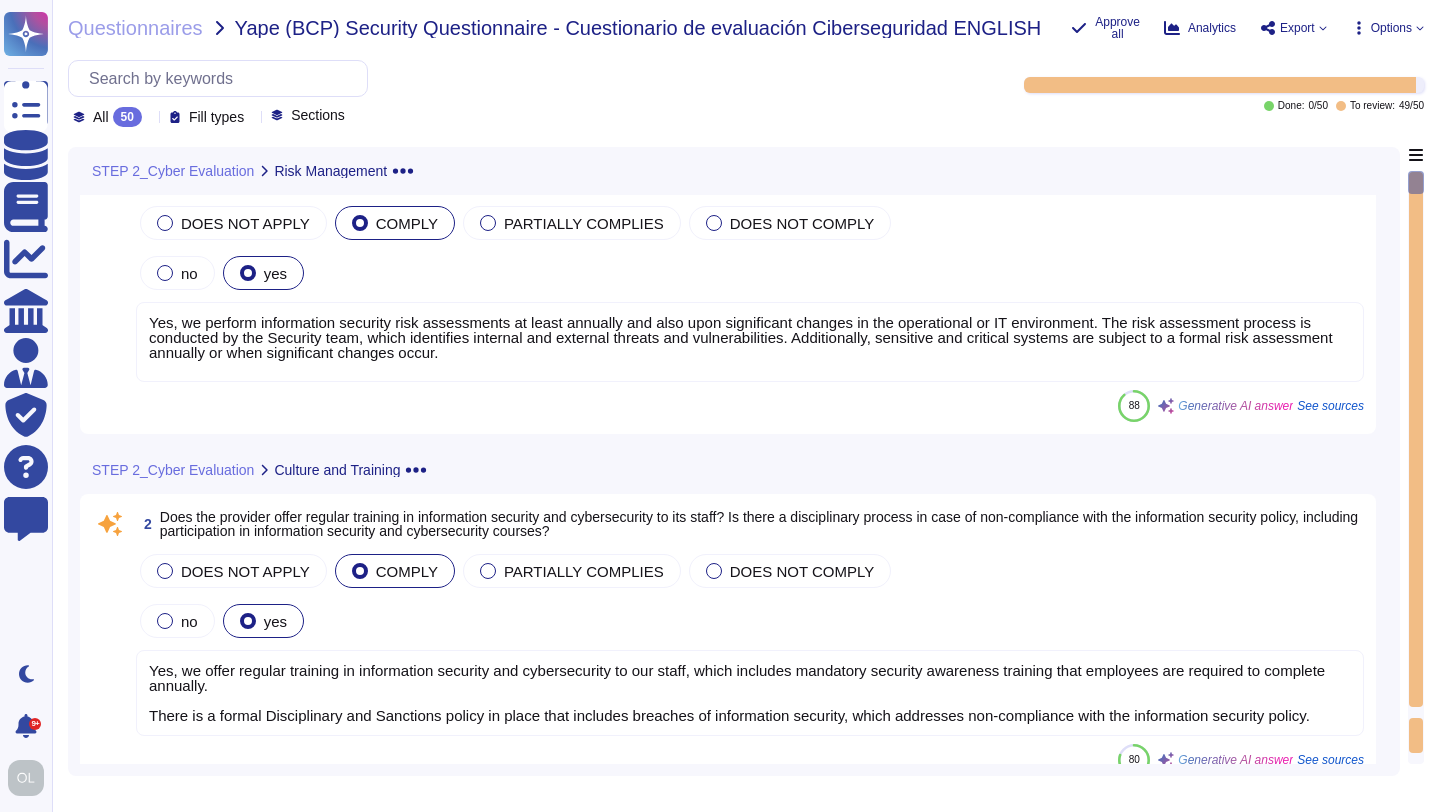 scroll, scrollTop: 0, scrollLeft: 0, axis: both 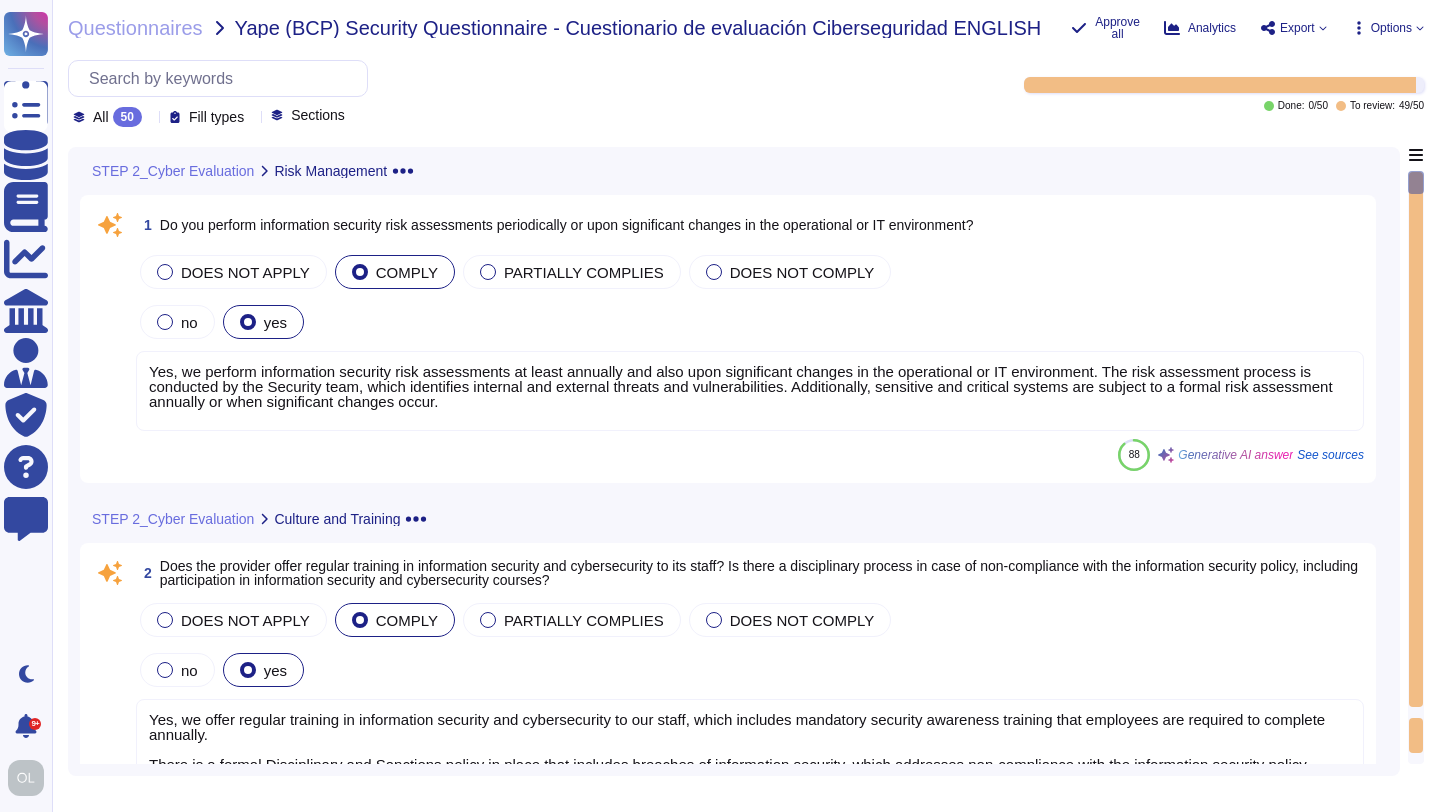 click on "Yes, we perform information security risk assessments at least annually and also upon significant changes in the operational or IT environment. The risk assessment process is conducted by the Security team, which identifies internal and external threats and vulnerabilities. Additionally, sensitive and critical systems are subject to a formal risk assessment annually or when significant changes occur." at bounding box center [750, 391] 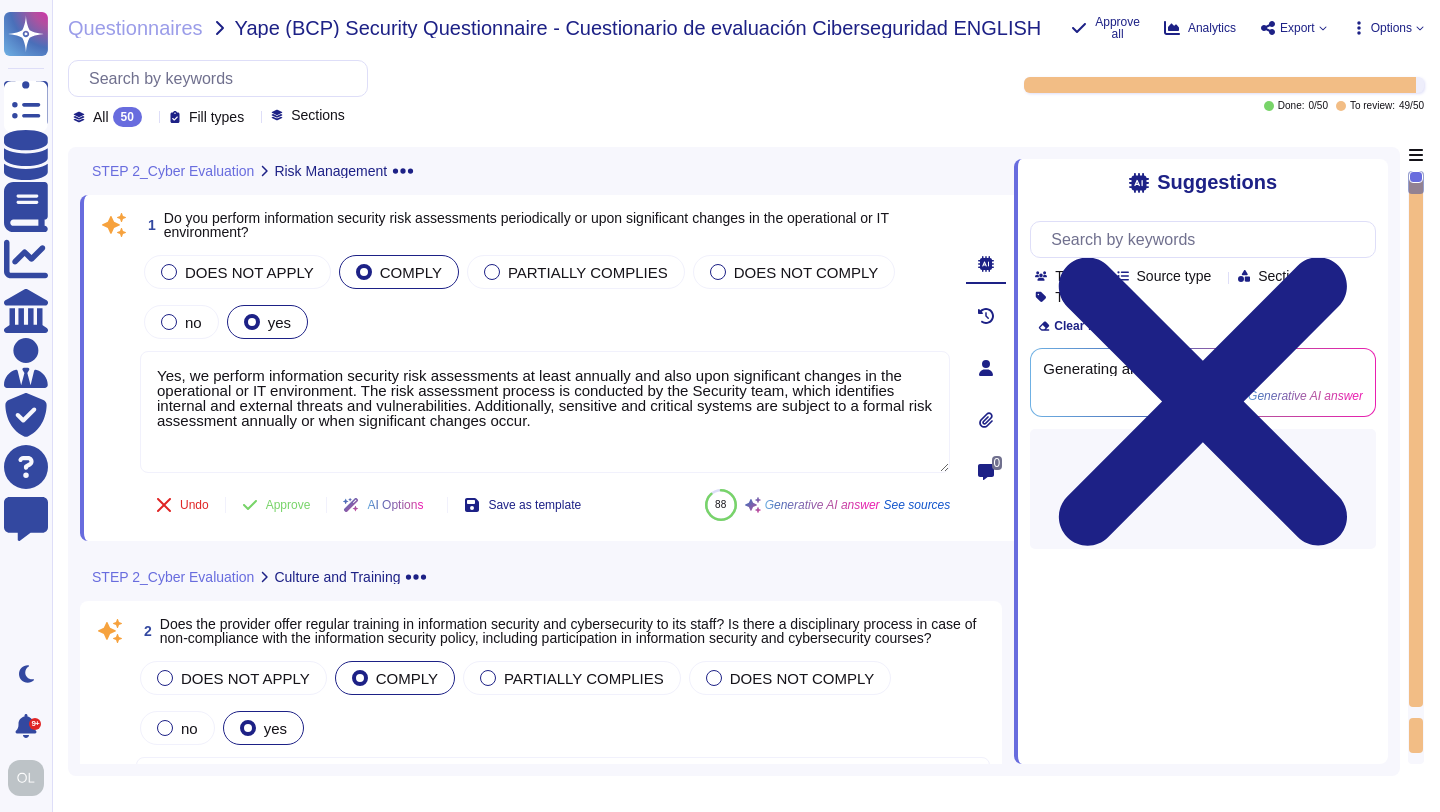 type on "Yes, we perform information security risk assessments at least annually and also upon significant changes in the operational or IT environment. The risk assessment process is conducted by the Security team, which identifies internal and external threats and vulnerabilities. Additionally, sensitive and critical systems are subject to a formal risk assessment annually or when significant changes occur." 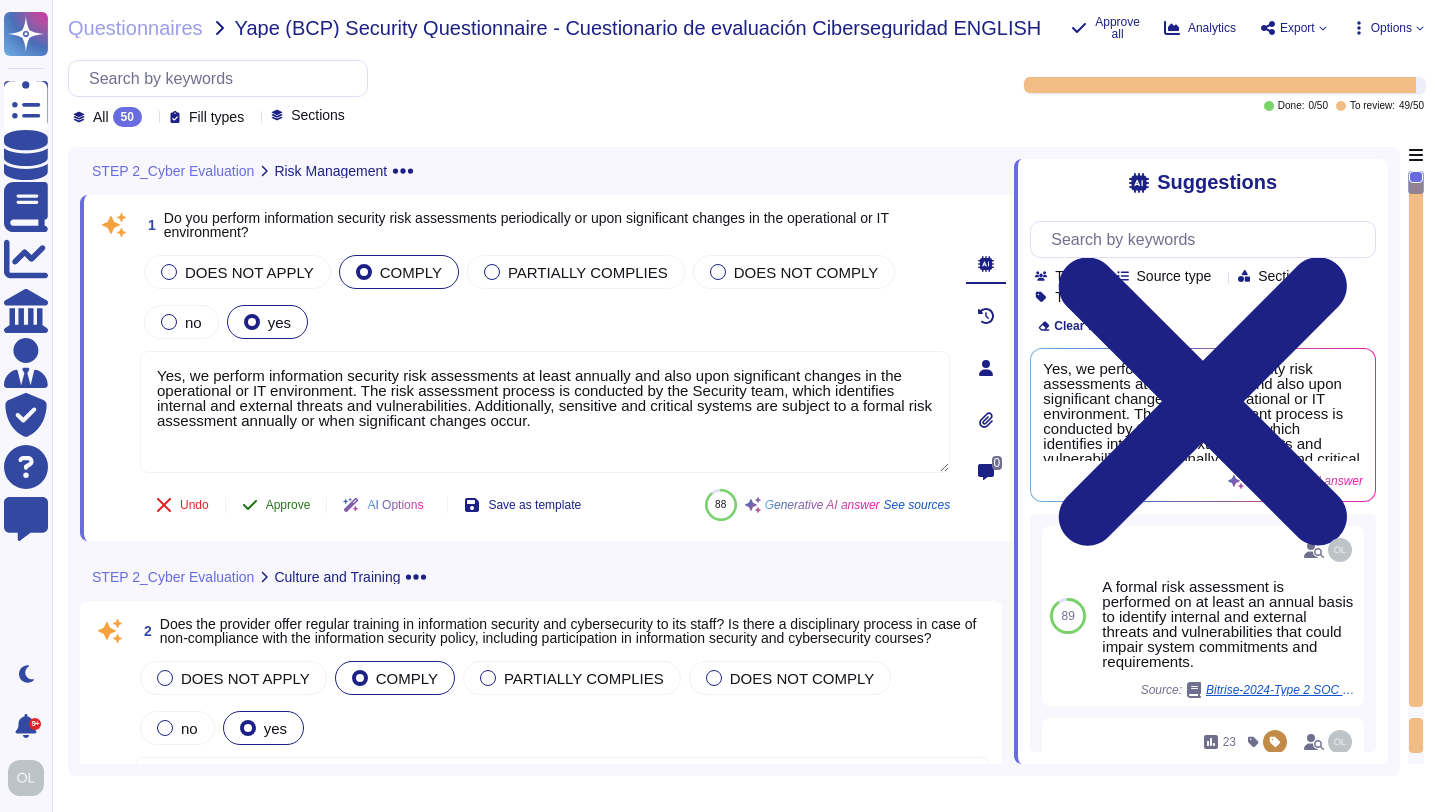 click on "Approve" at bounding box center (288, 505) 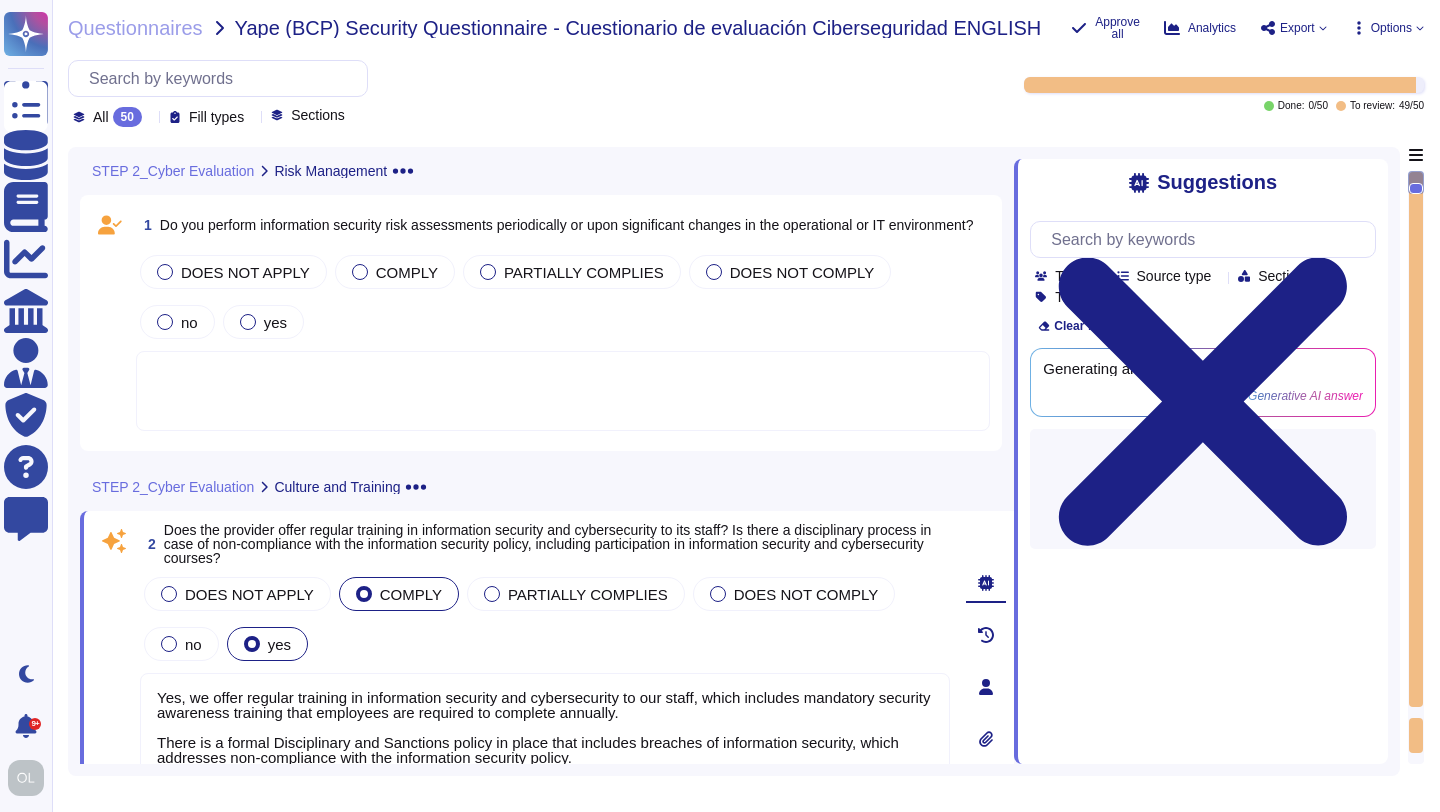 type on "Yes, we offer regular training in information security and cybersecurity to our staff, which includes mandatory security awareness training that employees are required to complete annually.
There is a formal Disciplinary and Sanctions policy in place that includes breaches of information security, which addresses non-compliance with the information security policy." 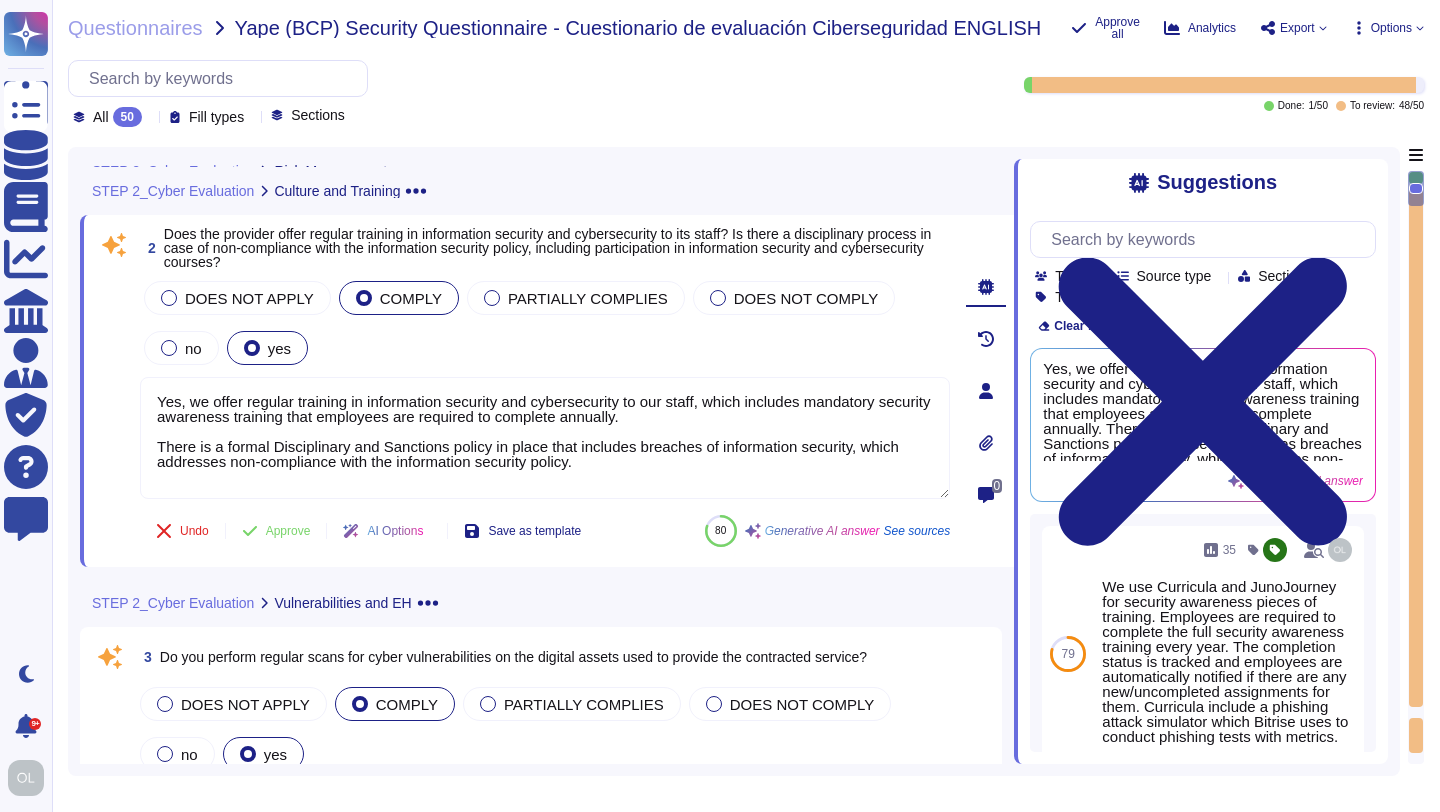 scroll, scrollTop: 340, scrollLeft: 0, axis: vertical 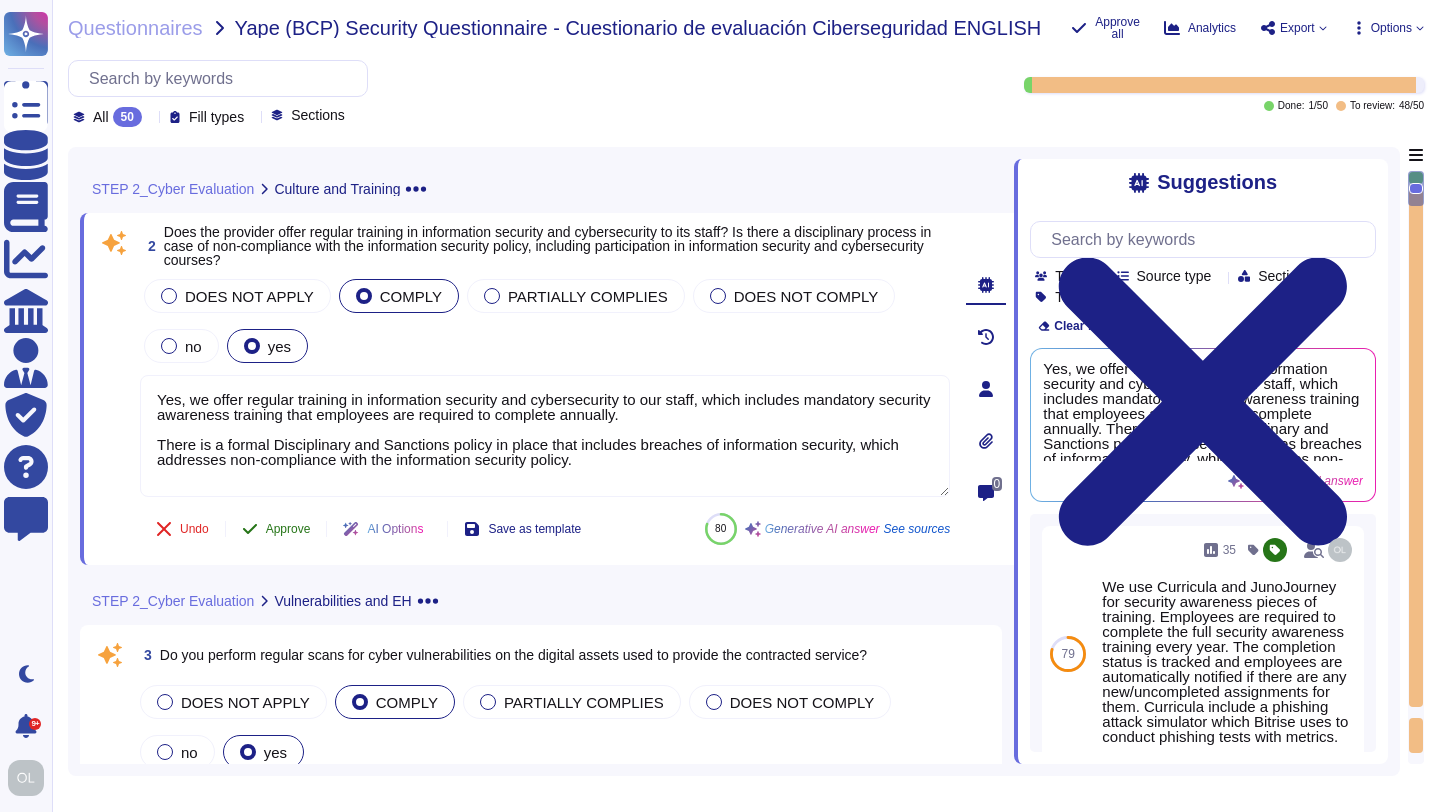 click on "Approve" at bounding box center (288, 529) 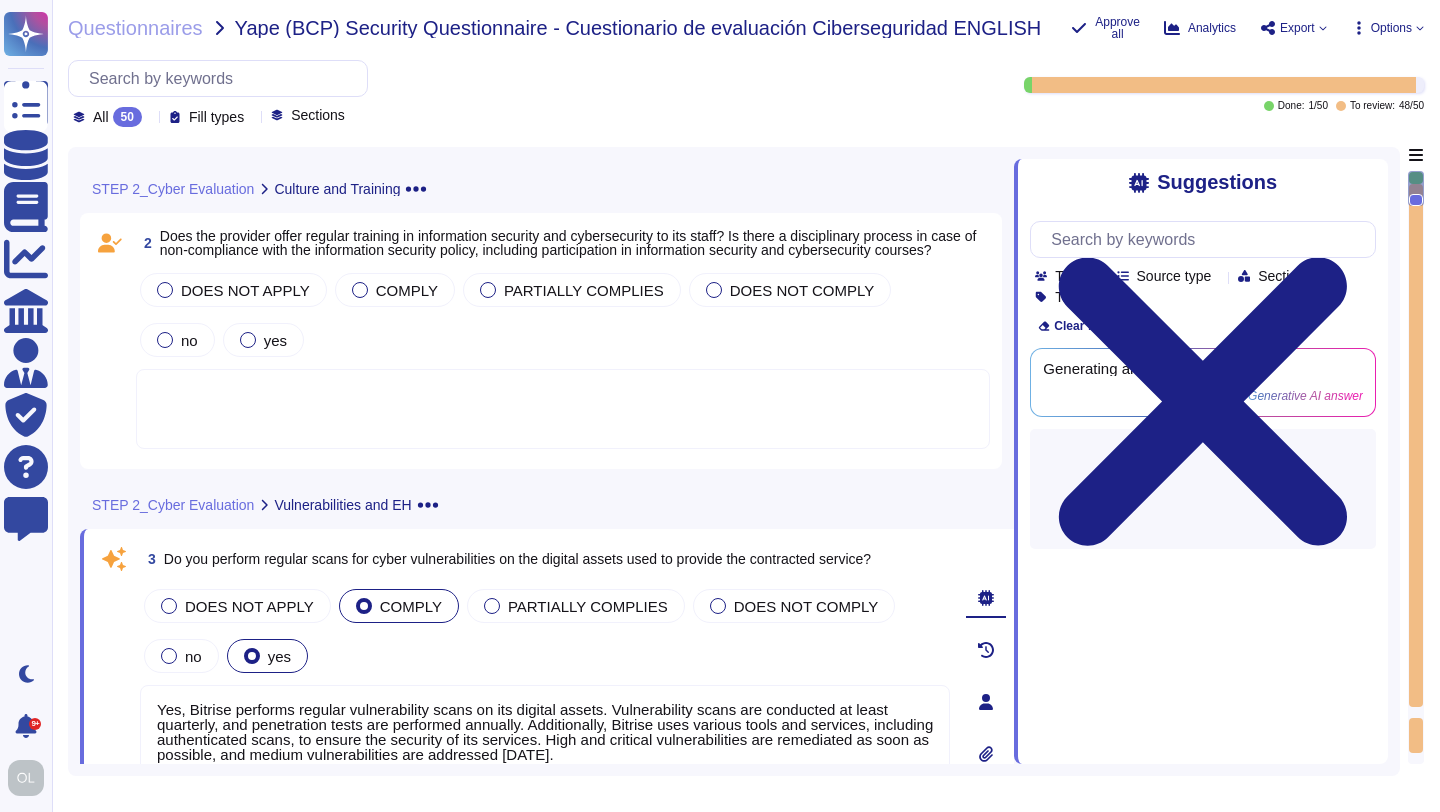 type on "Yes, Bitrise performs regular vulnerability scans on its digital assets. Vulnerability scans are conducted at least quarterly, and penetration tests are performed annually. Additionally, Bitrise uses various tools and services, including authenticated scans, to ensure the security of its services. High and critical vulnerabilities are remediated as soon as possible, and medium vulnerabilities are addressed [DATE]." 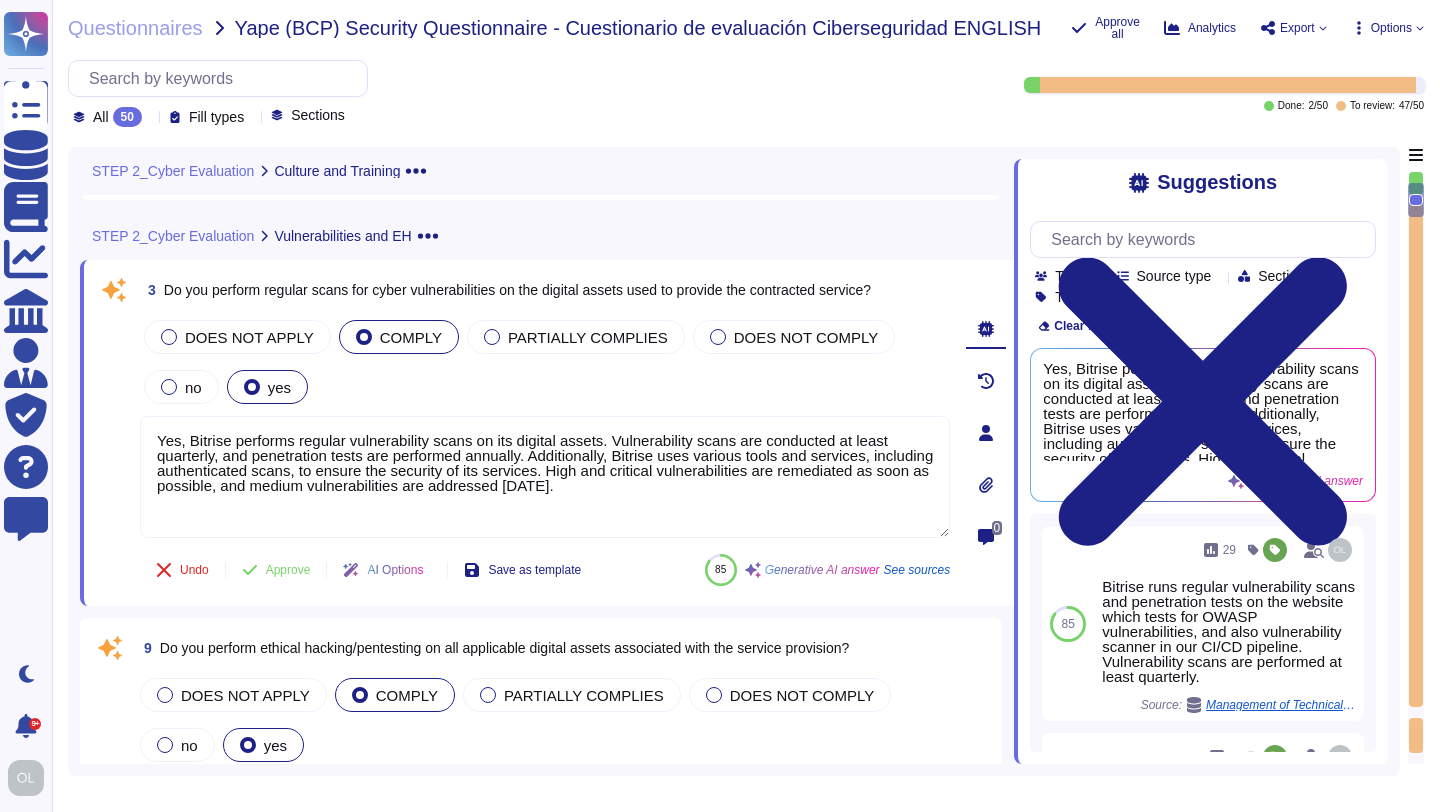 scroll, scrollTop: 709, scrollLeft: 0, axis: vertical 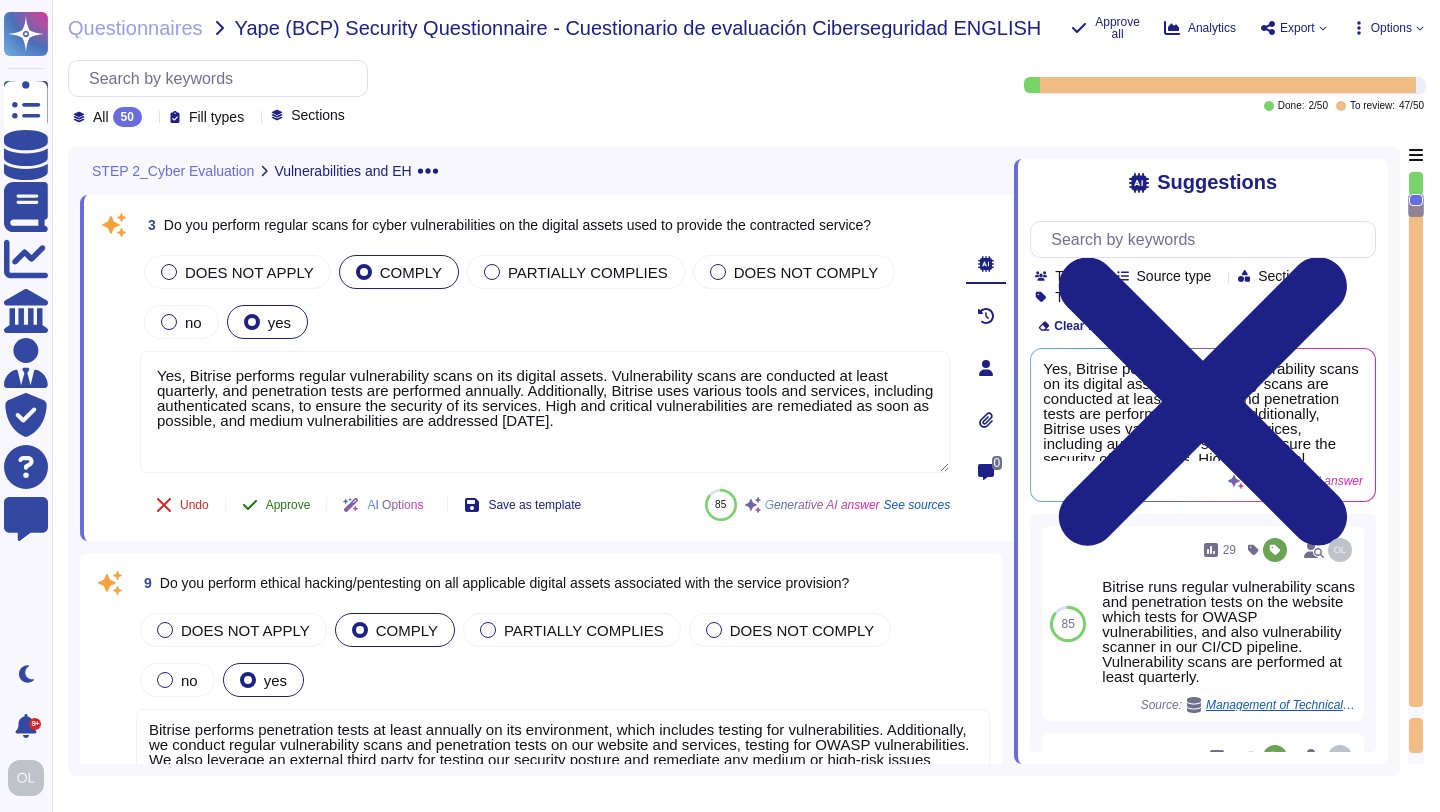click on "Approve" at bounding box center (276, 505) 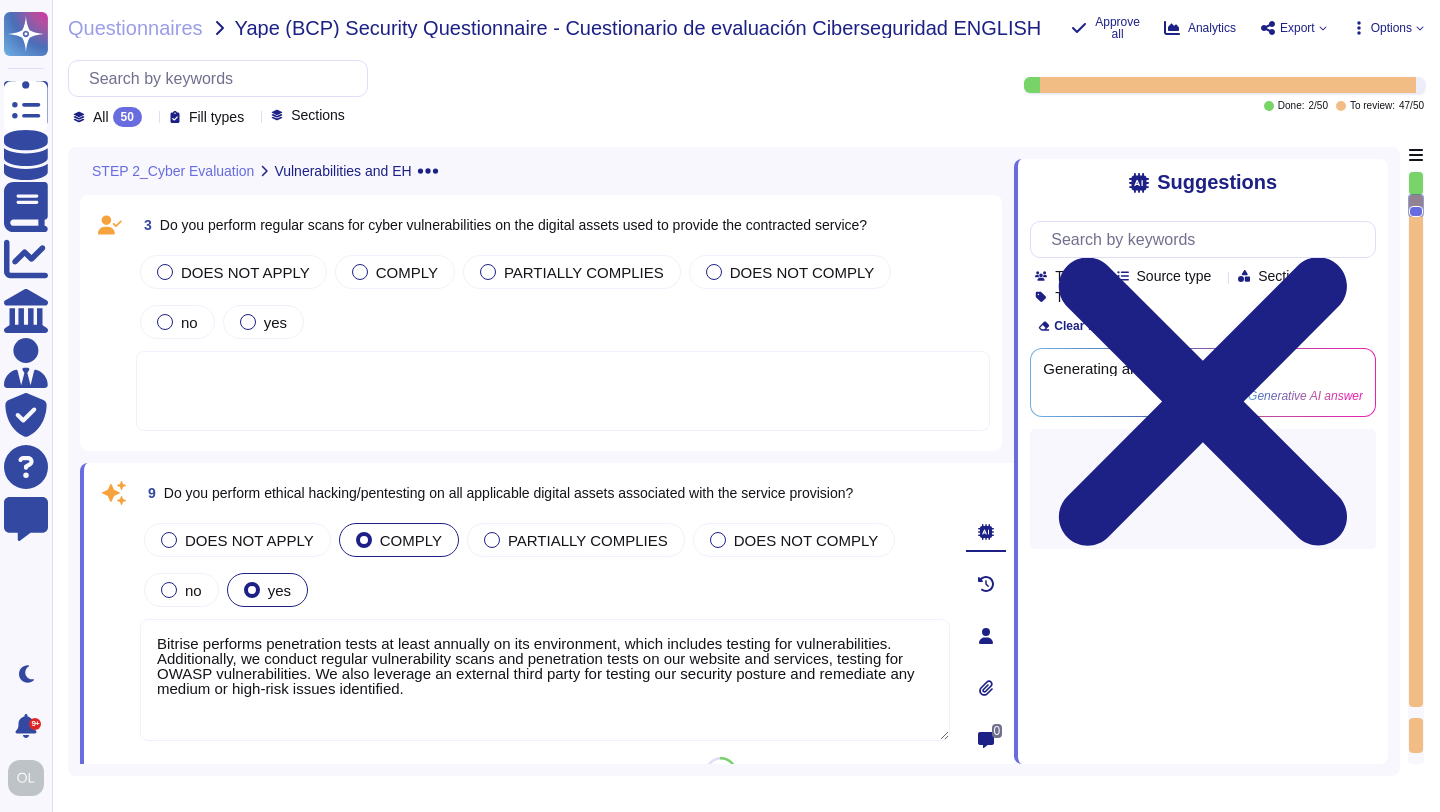 type on "Bitrise performs penetration tests at least annually on its environment, which includes testing for vulnerabilities. Additionally, we conduct regular vulnerability scans and penetration tests on our website and services, testing for OWASP vulnerabilities. We also leverage an external third party for testing our security posture and remediate any medium or high-risk issues identified." 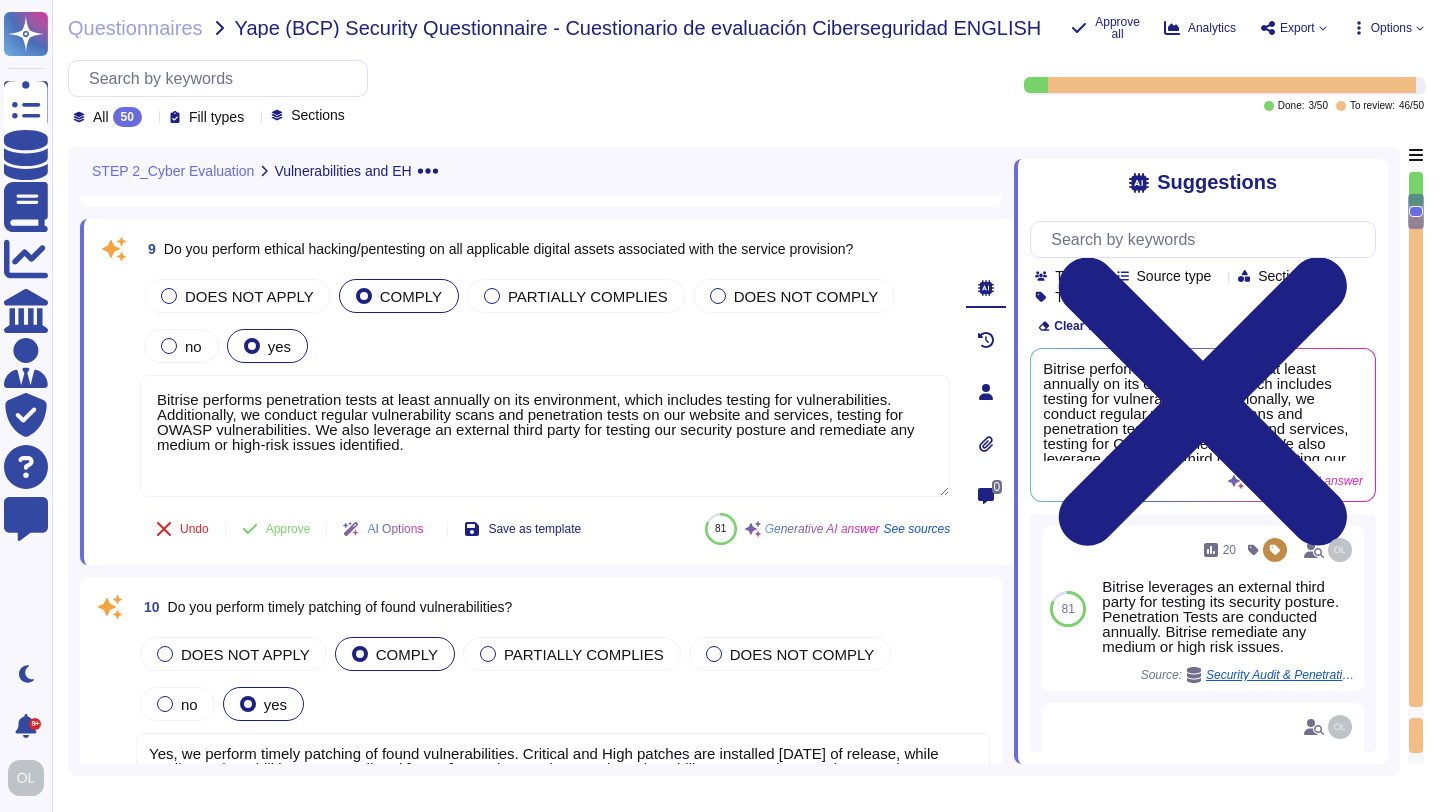 scroll, scrollTop: 1007, scrollLeft: 0, axis: vertical 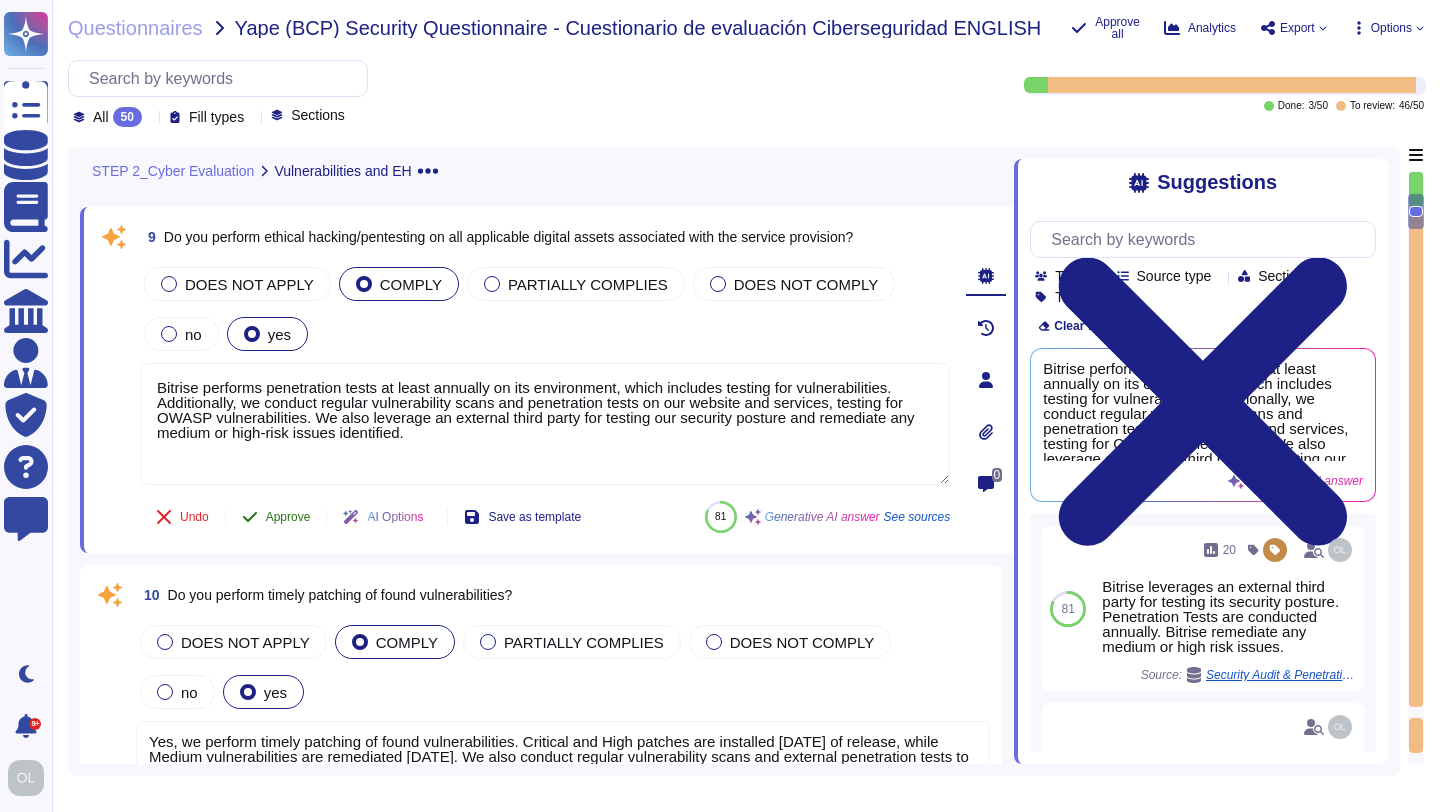 click on "Approve" at bounding box center (288, 517) 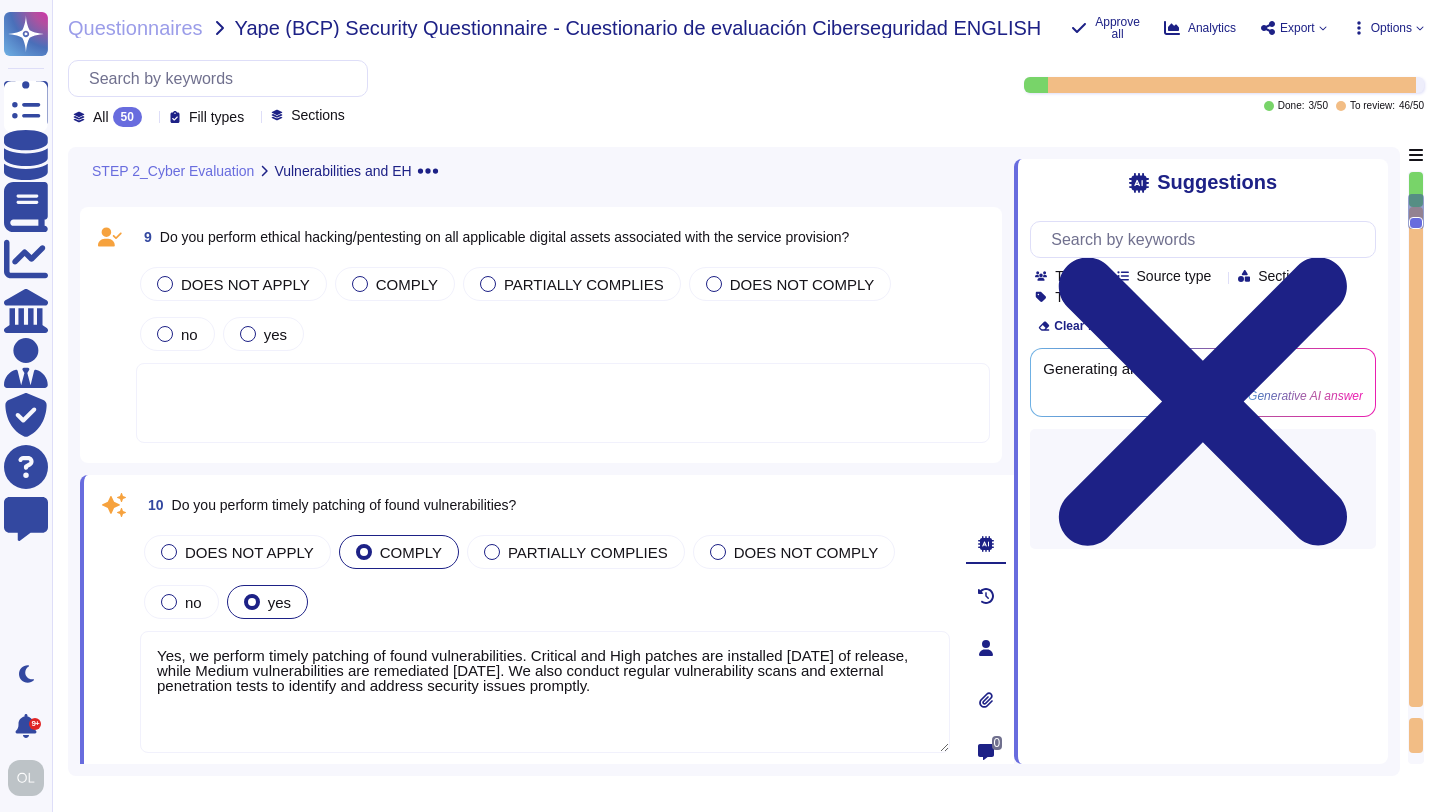 type on "Yes, we perform timely patching of found vulnerabilities. Critical and High patches are installed [DATE] of release, while Medium vulnerabilities are remediated [DATE]. We also conduct regular vulnerability scans and external penetration tests to identify and address security issues promptly." 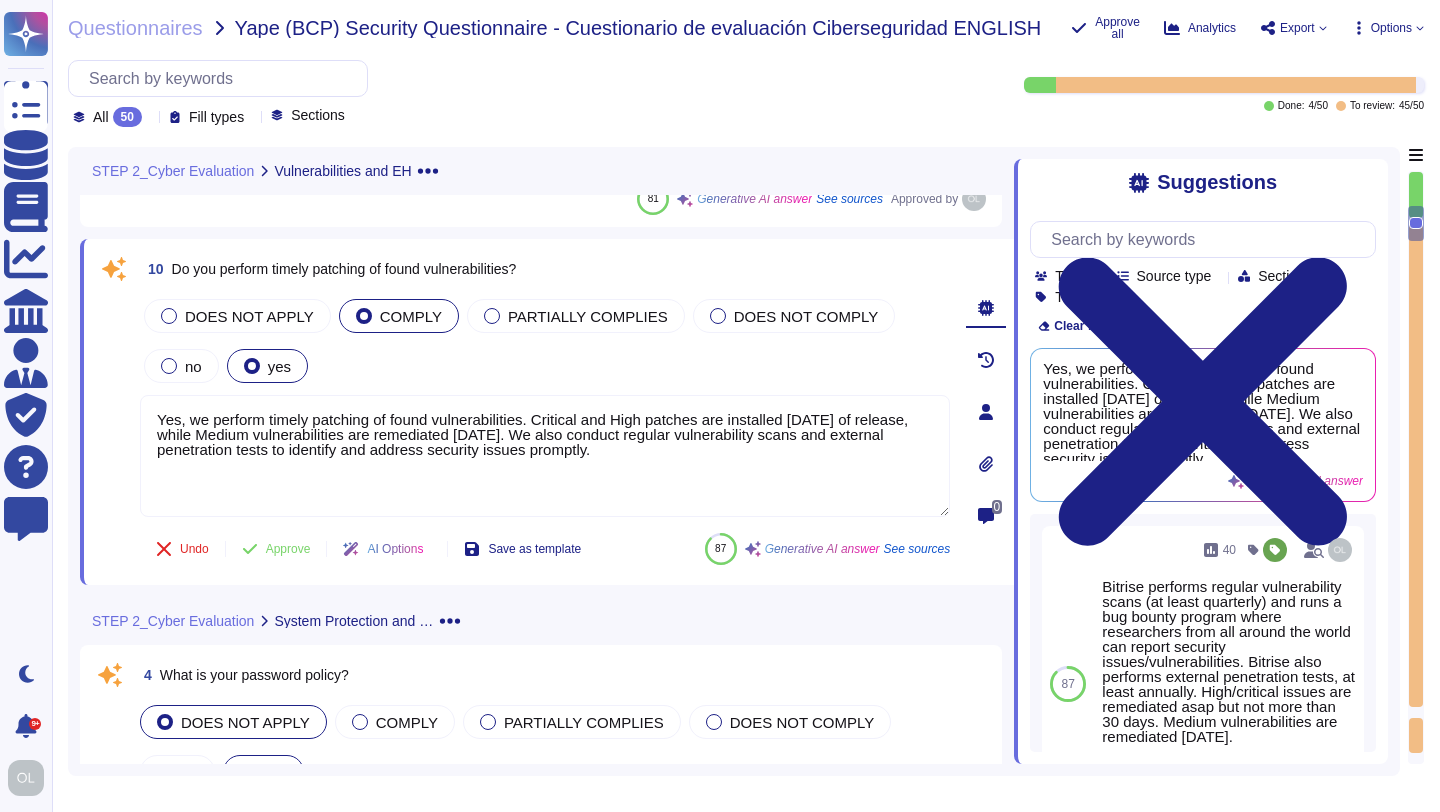 scroll, scrollTop: 1305, scrollLeft: 0, axis: vertical 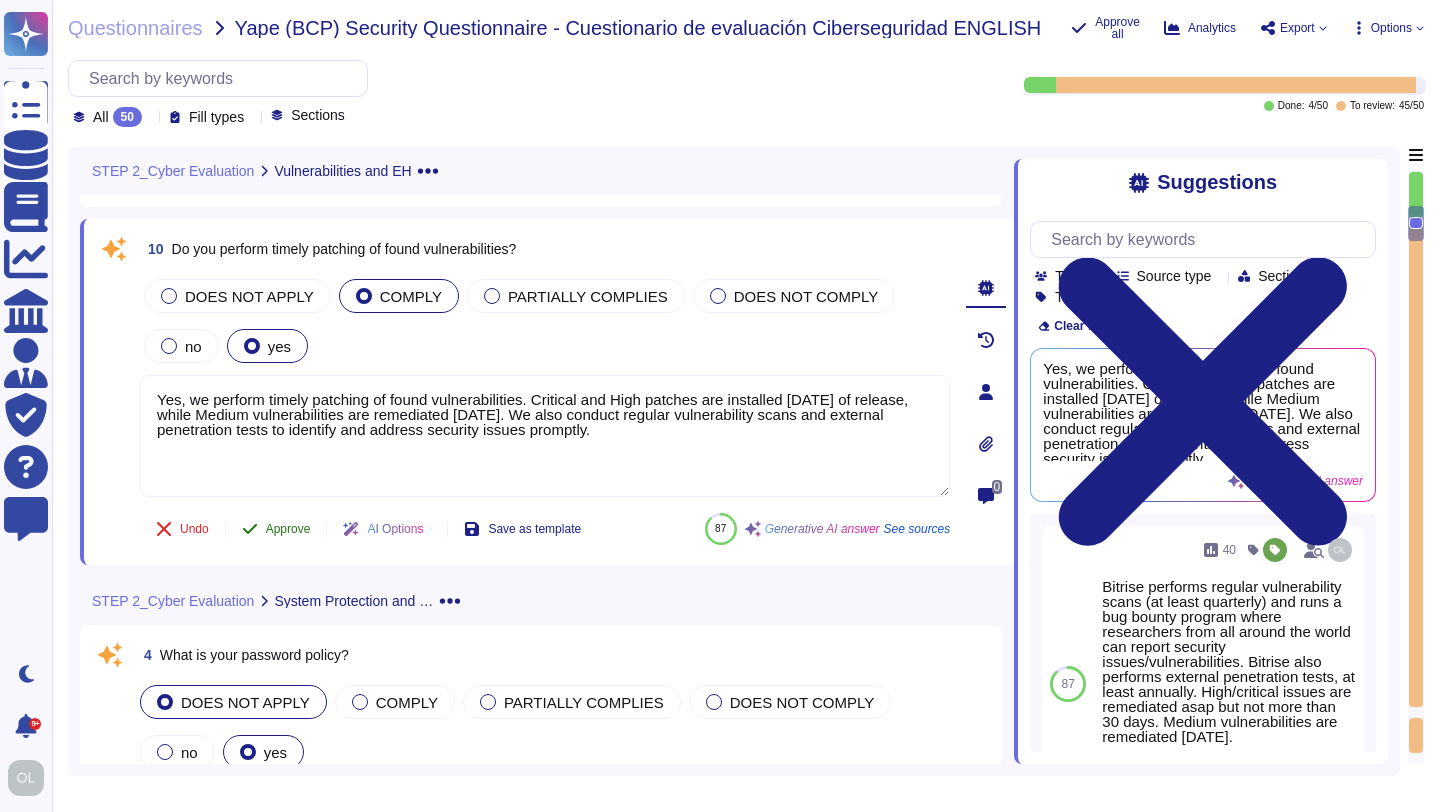 click on "Approve" at bounding box center [288, 529] 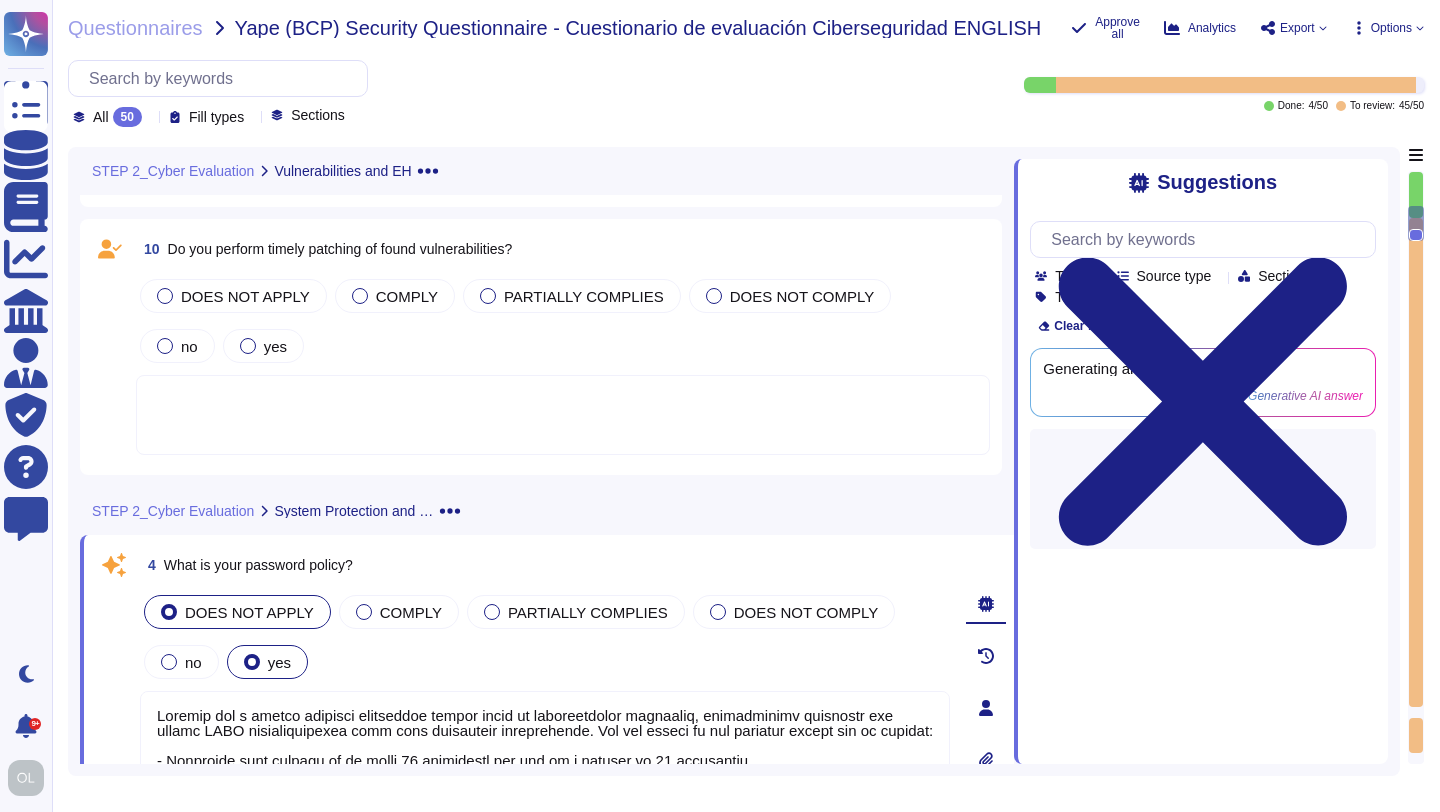 type on "Bitrise has a strict password management policy based on international standards, specifically following the latest NIST recommendations with some additional requirements. The key points of the password policy are as follows:
- Passwords must consist of at least 16 characters and can be a maximum of 64 characters.
- Passwords must not contain any personal identifying characteristics (e.g., name, birthday, Social Security number) or any common or easily guessable terms (e.g., password, Bitrise).
- Chosen passwords should be checked against known password dictionaries and/or publicly leaked password lists.
- Passwords must not be shared under any circumstance and must not be written down.
- Users must be authenticated when requesting a password change.
- Reset passwords and new user passwords must be set as single-use passwords and require changing on first use.
- New passwords must be unique and random.
- Passwords are stored hashed with bcrypt, using a work factor of at least 13.
- Access to all systems a..." 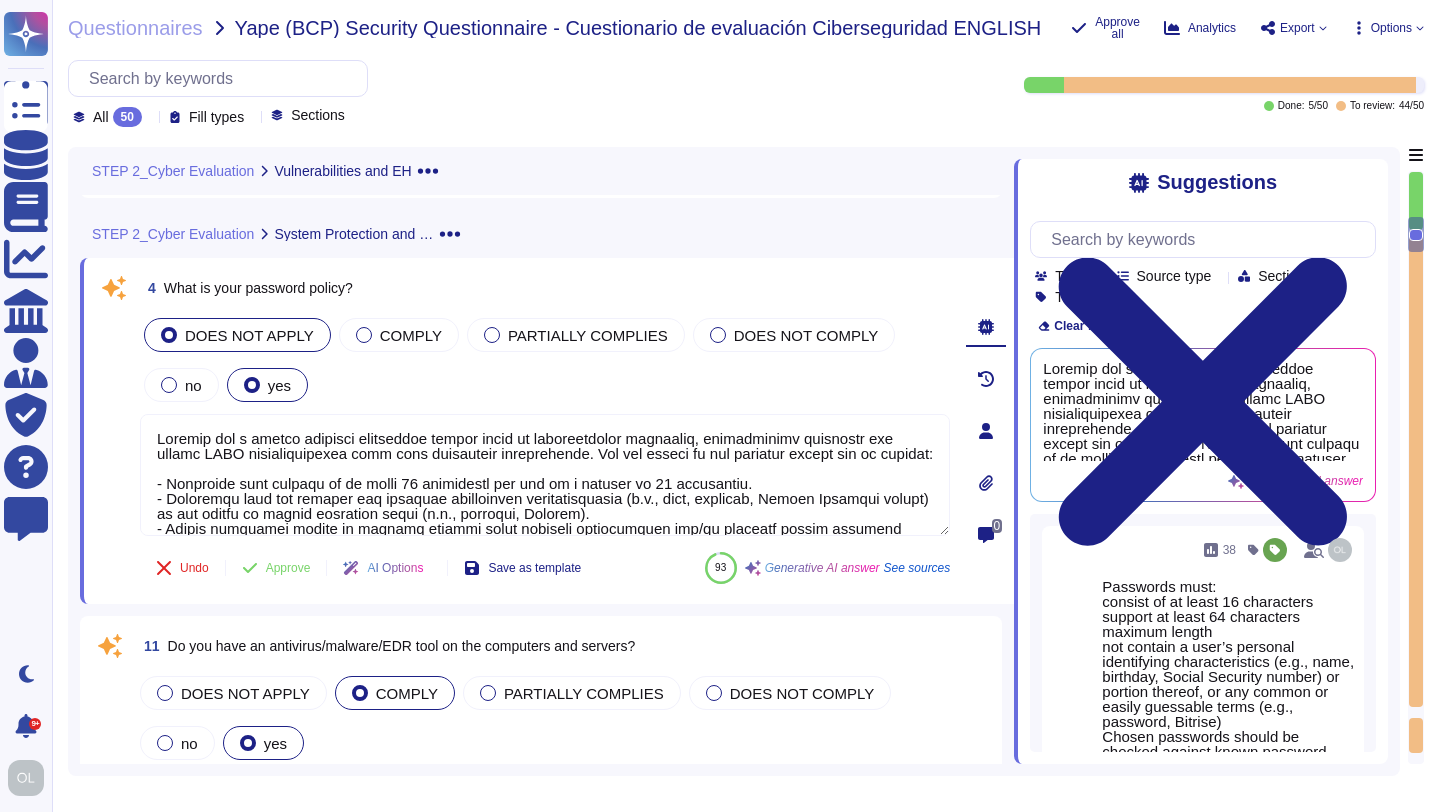 scroll, scrollTop: 1645, scrollLeft: 0, axis: vertical 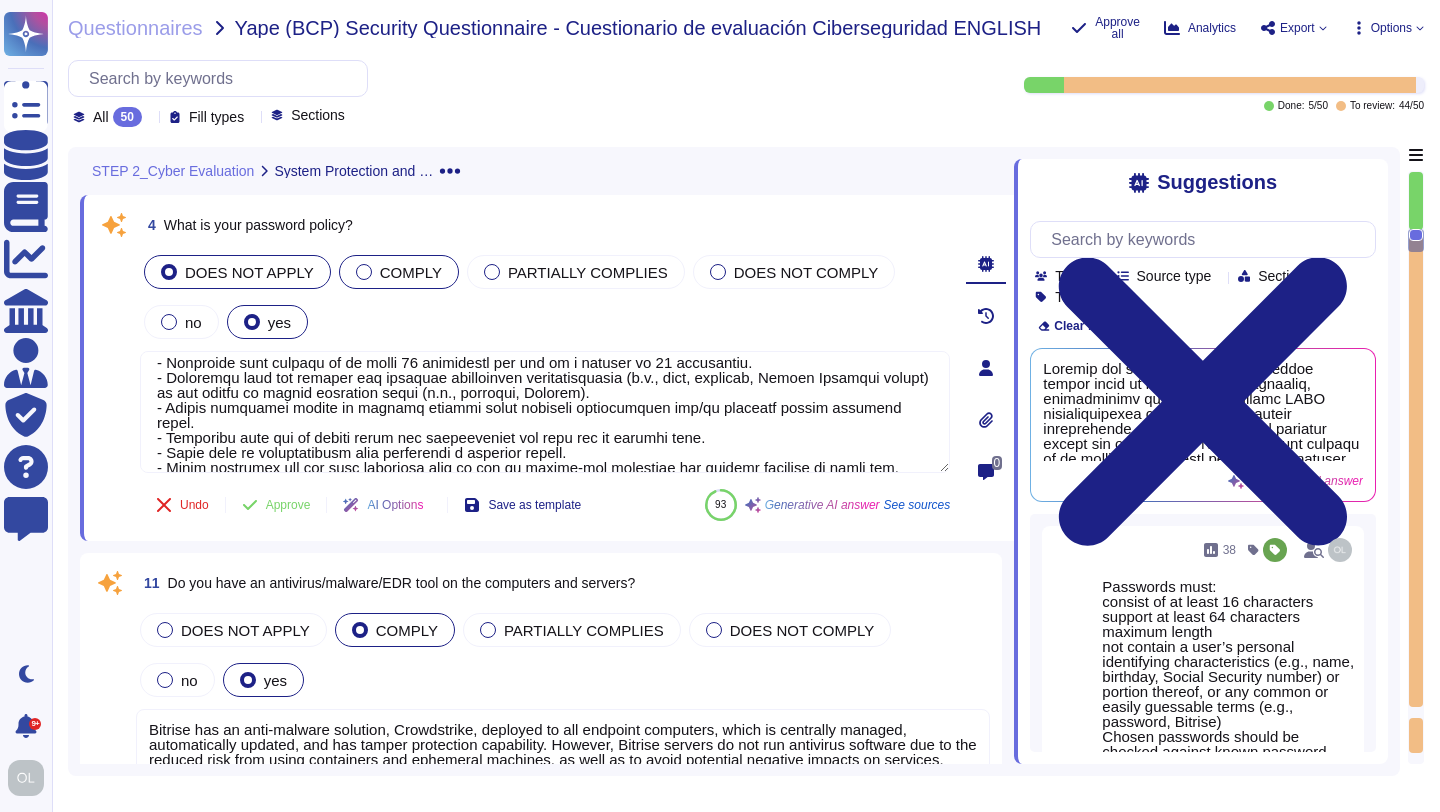 click on "COMPLY" at bounding box center (411, 272) 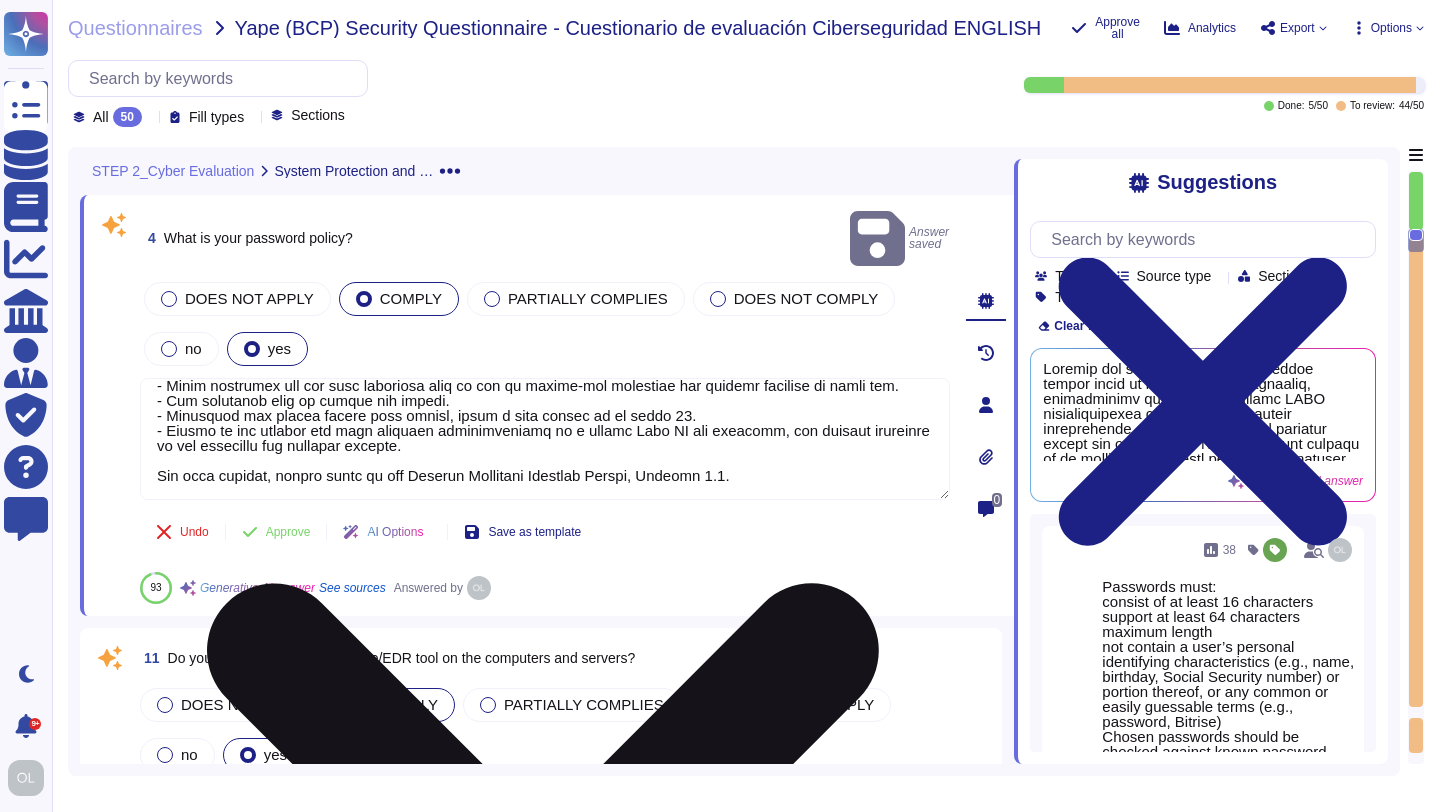 scroll, scrollTop: 197, scrollLeft: 0, axis: vertical 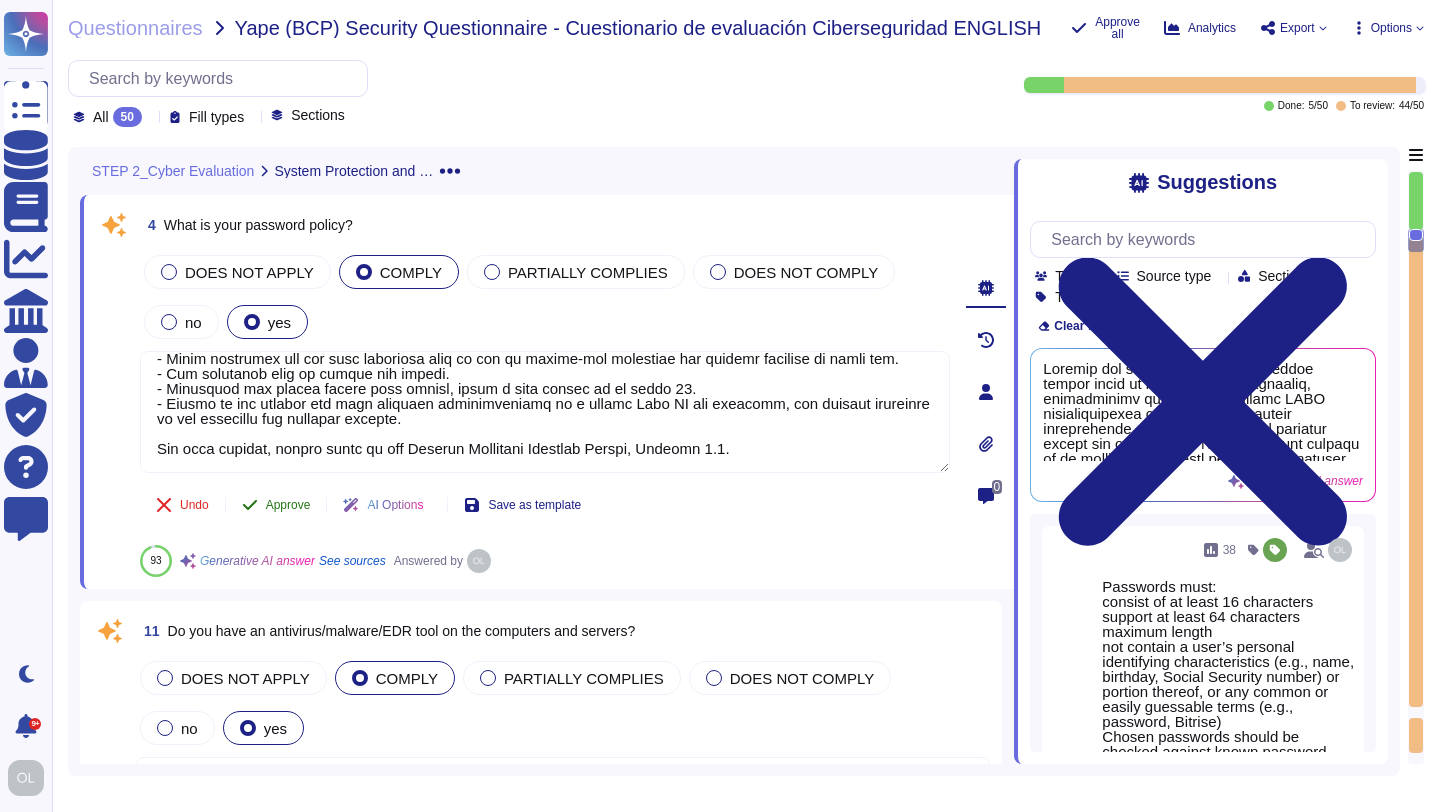 click on "Approve" at bounding box center [288, 505] 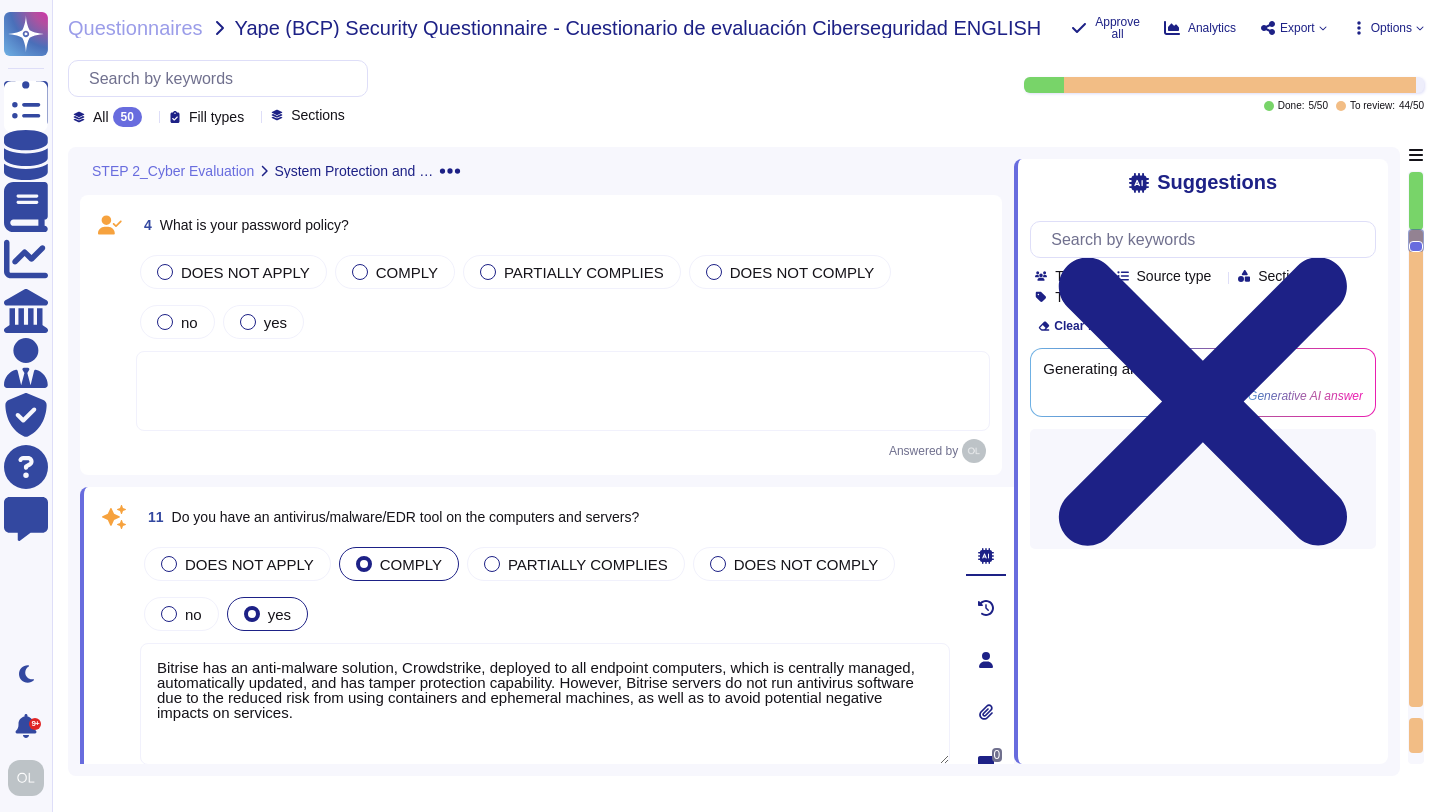 type on "Bitrise has an anti-malware solution, Crowdstrike, deployed to all endpoint computers, which is centrally managed, automatically updated, and has tamper protection capability. However, Bitrise servers do not run antivirus software due to the reduced risk from using containers and ephemeral machines, as well as to avoid potential negative impacts on services." 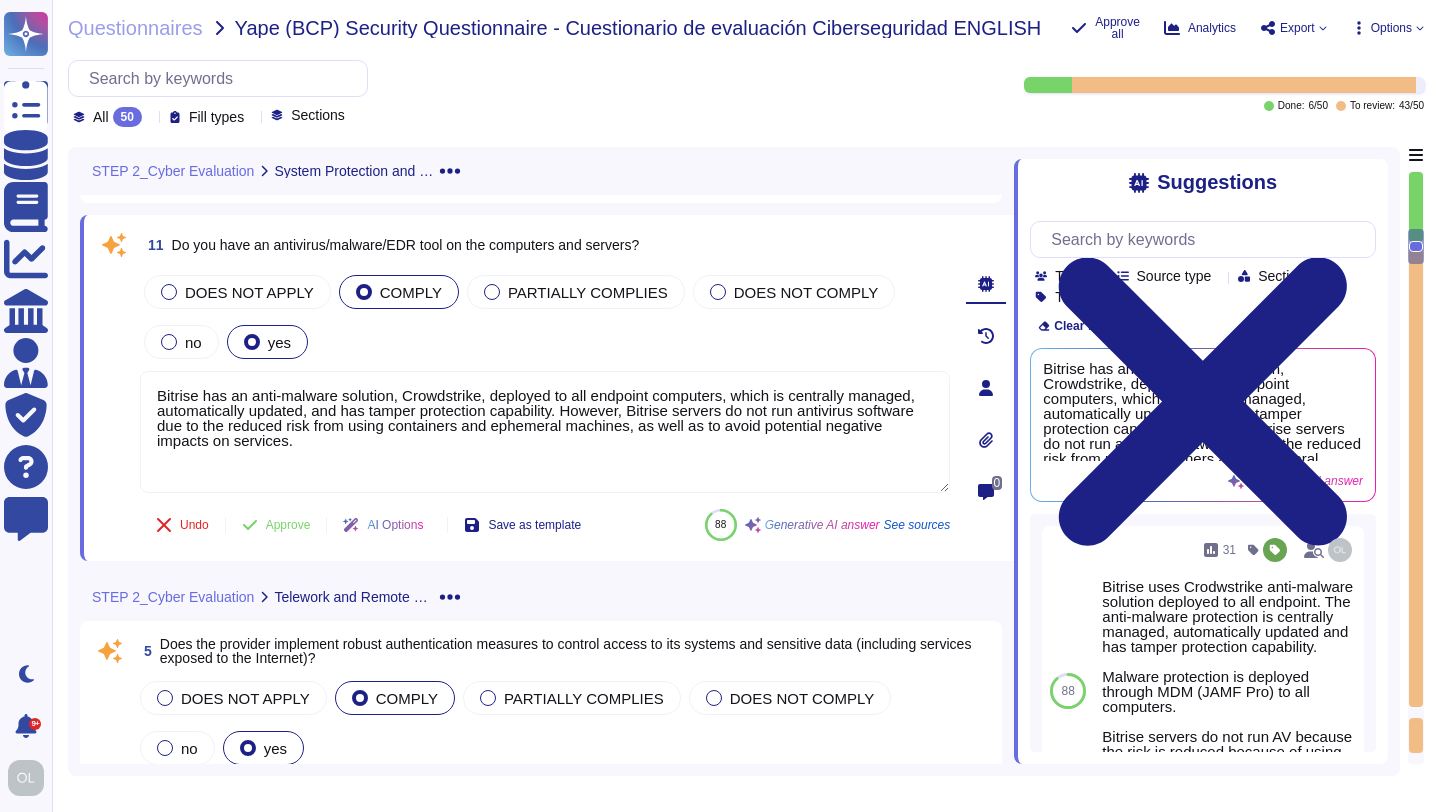 scroll, scrollTop: 2119, scrollLeft: 0, axis: vertical 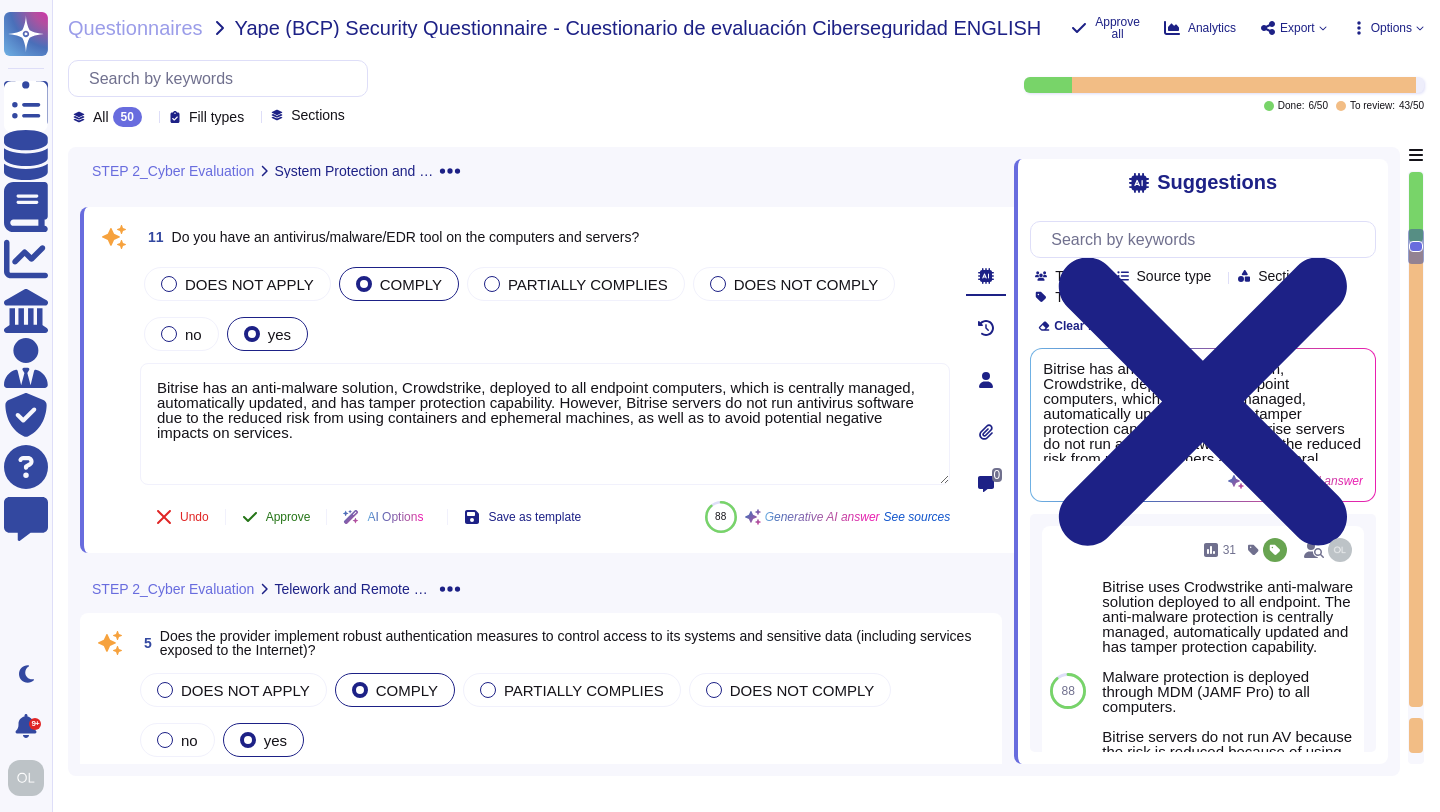 click on "Approve" at bounding box center (288, 517) 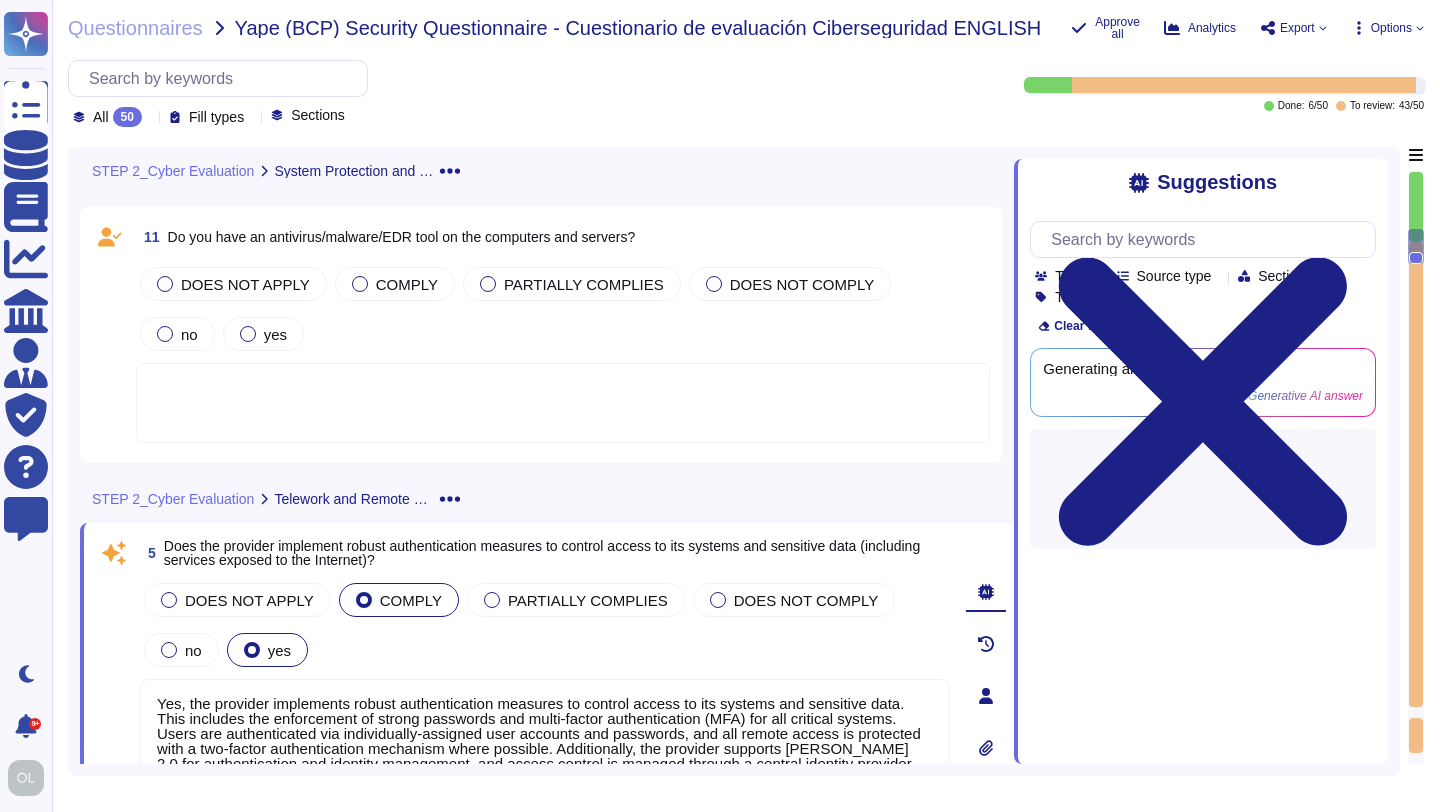 type on "Yes, the provider implements robust authentication measures to control access to its systems and sensitive data. This includes the enforcement of strong passwords and multi-factor authentication (MFA) for all critical systems. Users are authenticated via individually-assigned user accounts and passwords, and all remote access is protected with a two-factor authentication mechanism where possible. Additionally, the provider supports SAML 2.0 for authentication and identity management, and access control is managed through a central identity provider (Okta)." 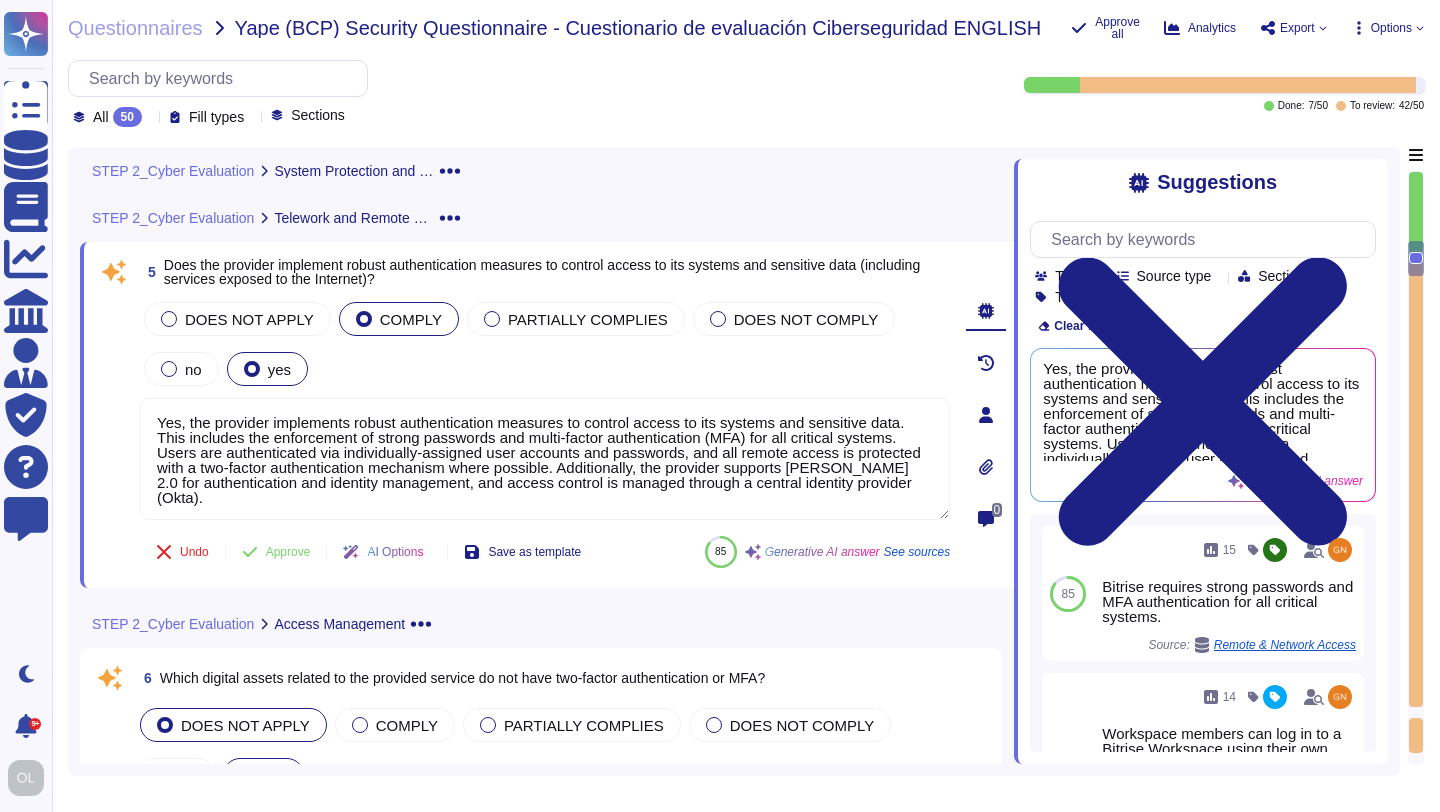 scroll, scrollTop: 2465, scrollLeft: 0, axis: vertical 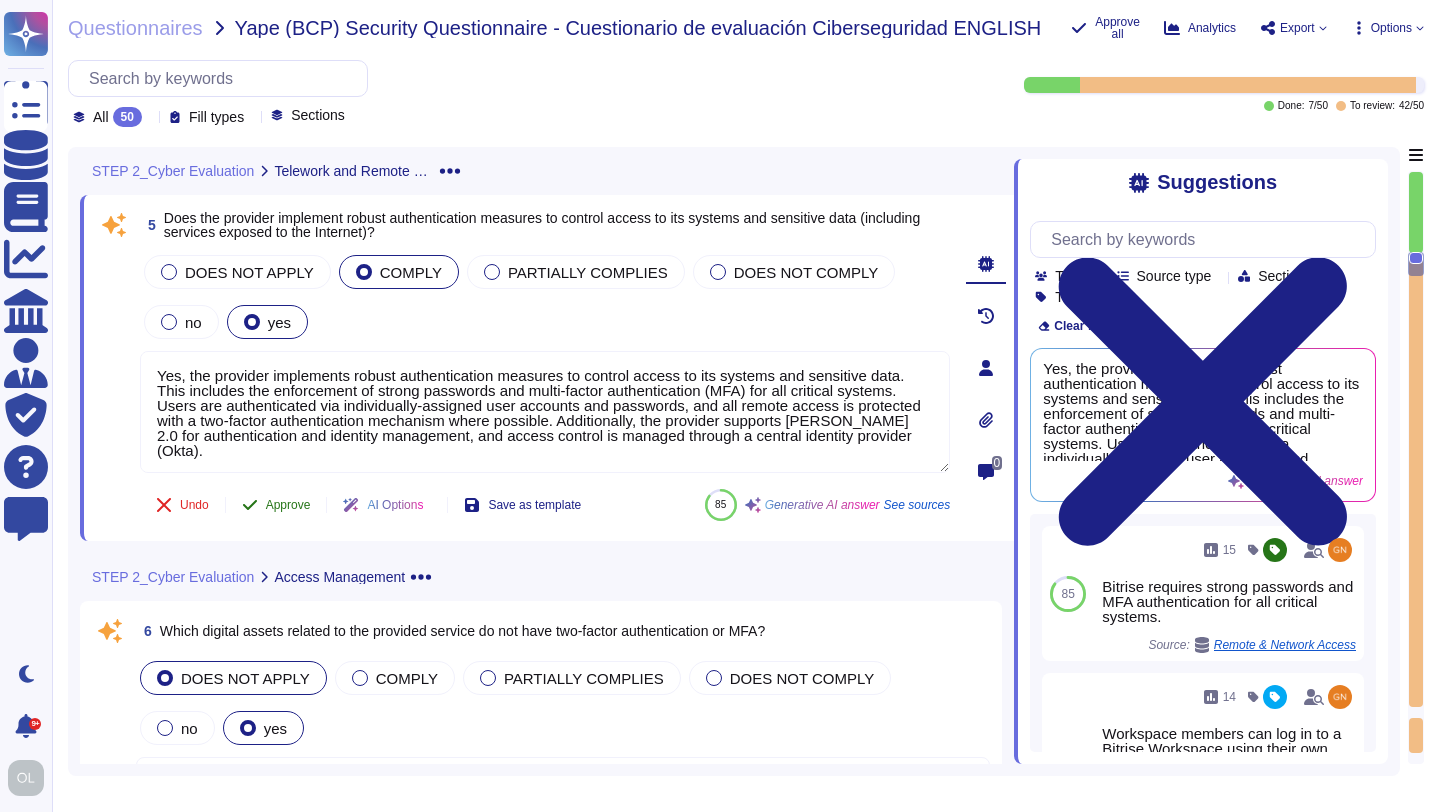 click on "Approve" at bounding box center (288, 505) 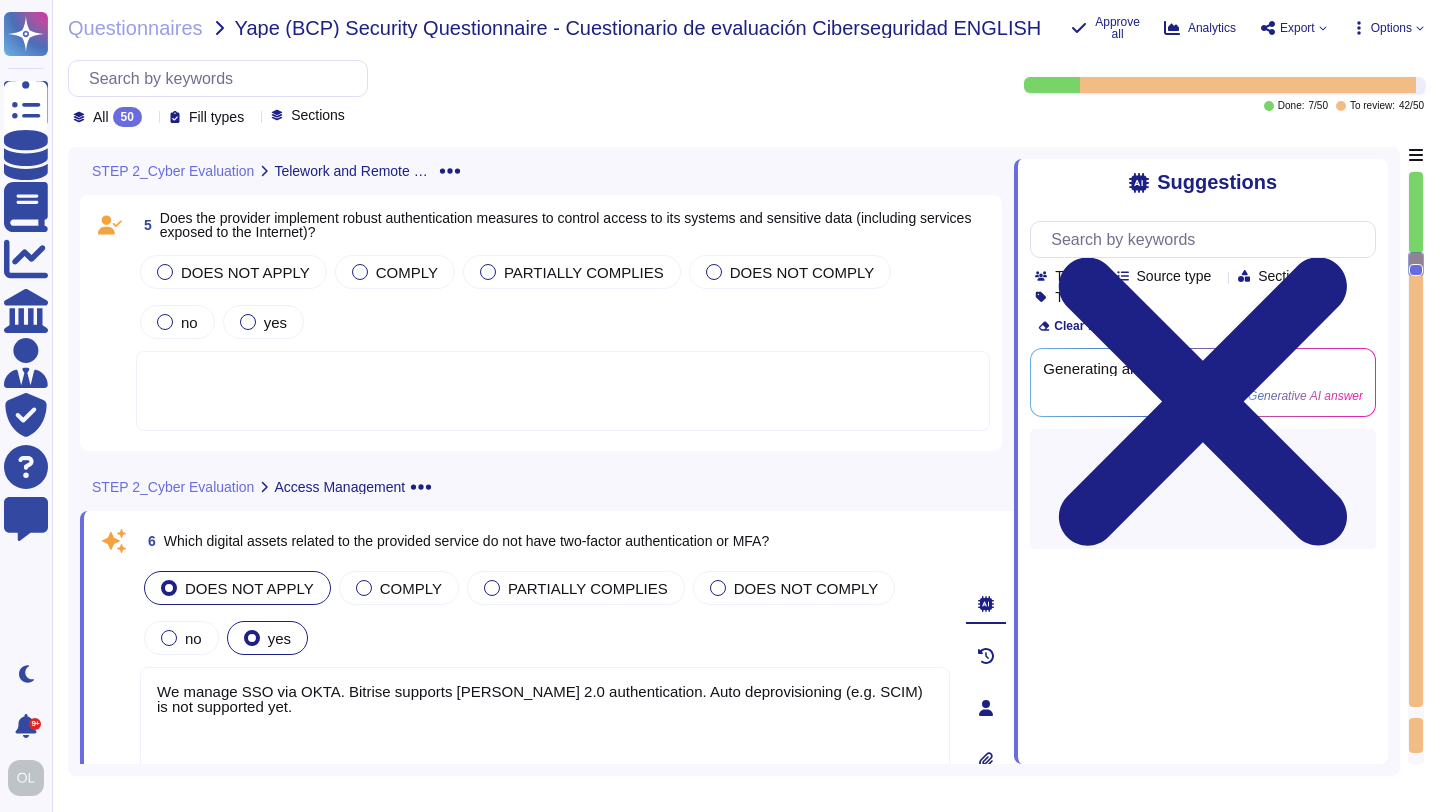 type on "We manage SSO via OKTA. Bitrise supports SAML 2.0 authentication. Auto deprovisioning (e.g. SCIM) is not supported yet." 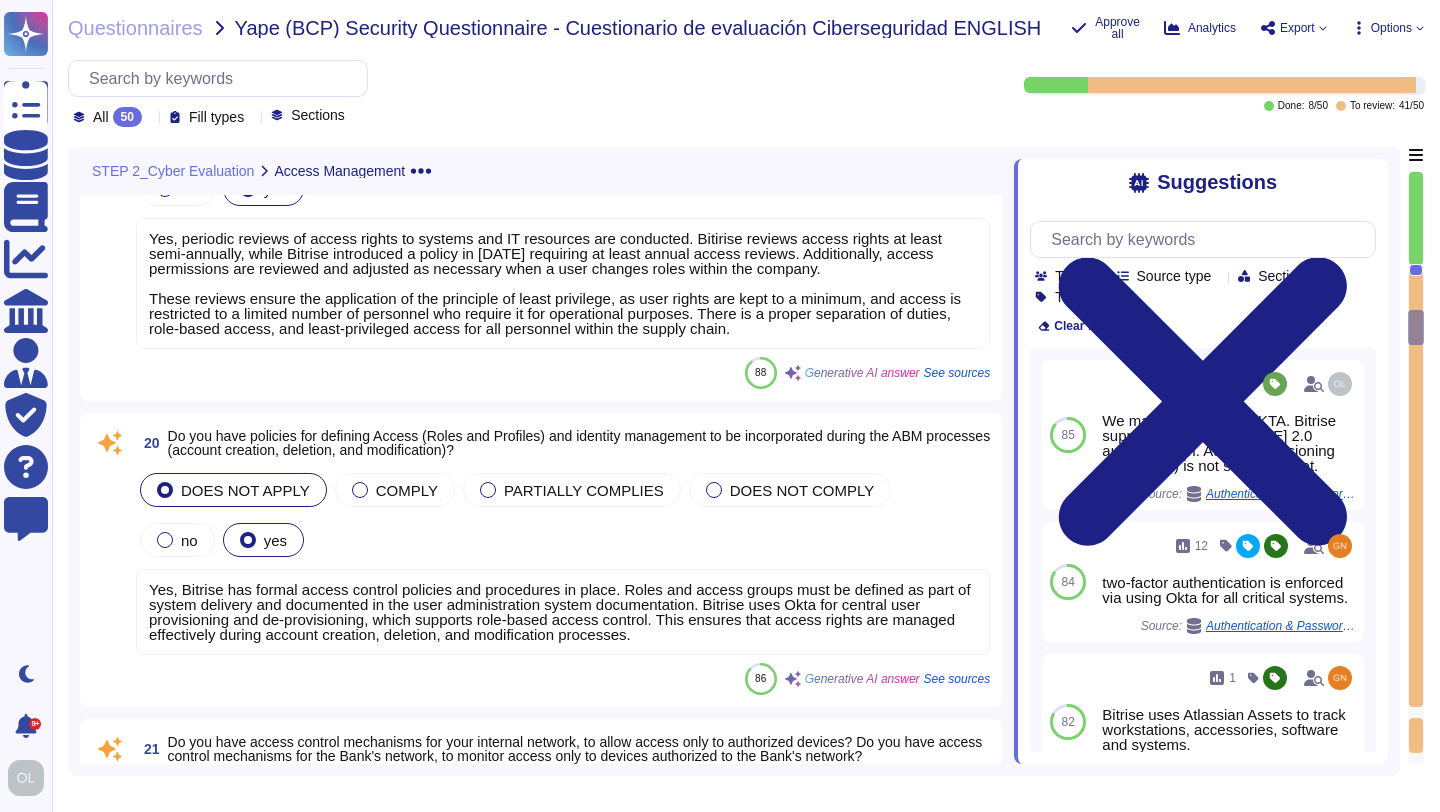 scroll, scrollTop: 4500, scrollLeft: 0, axis: vertical 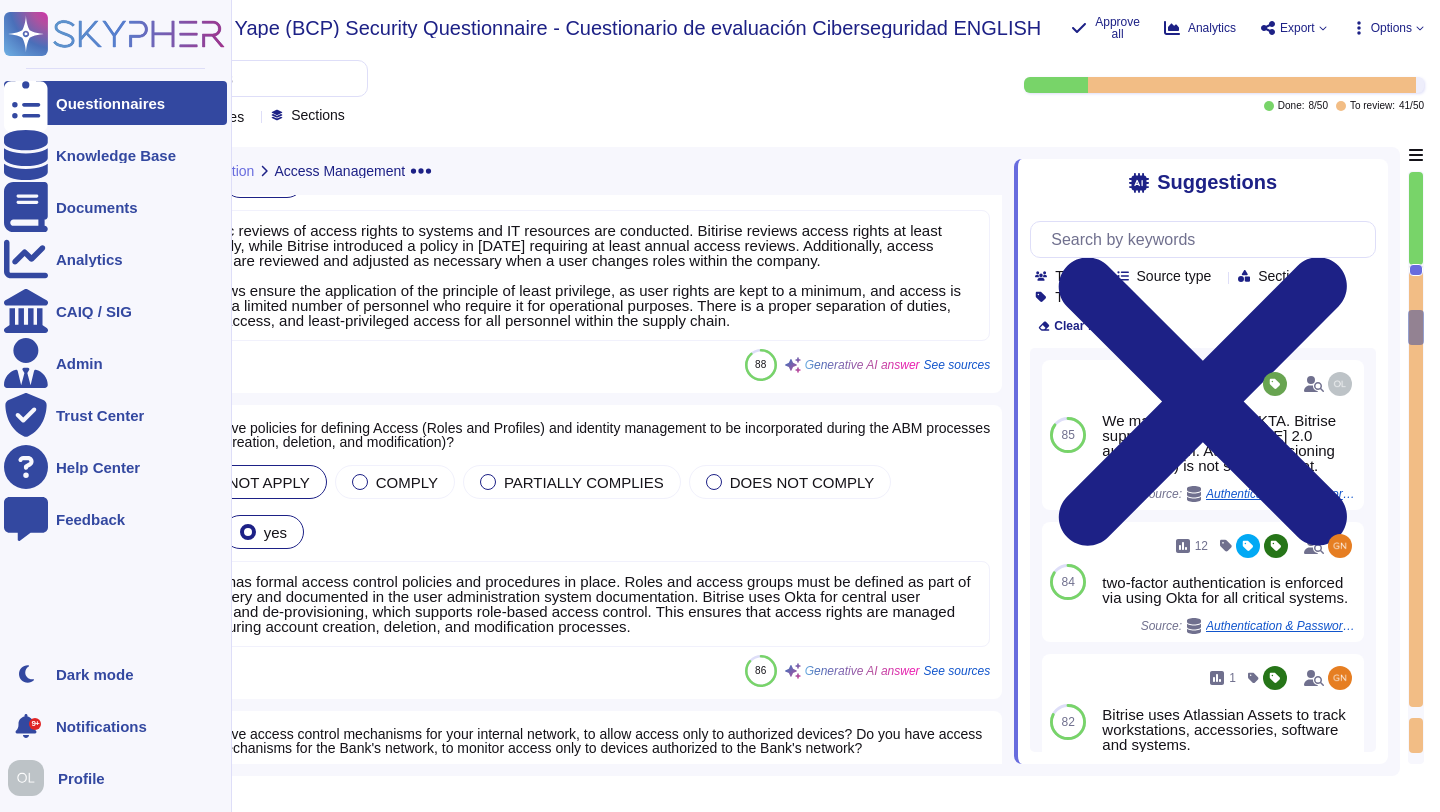 click 